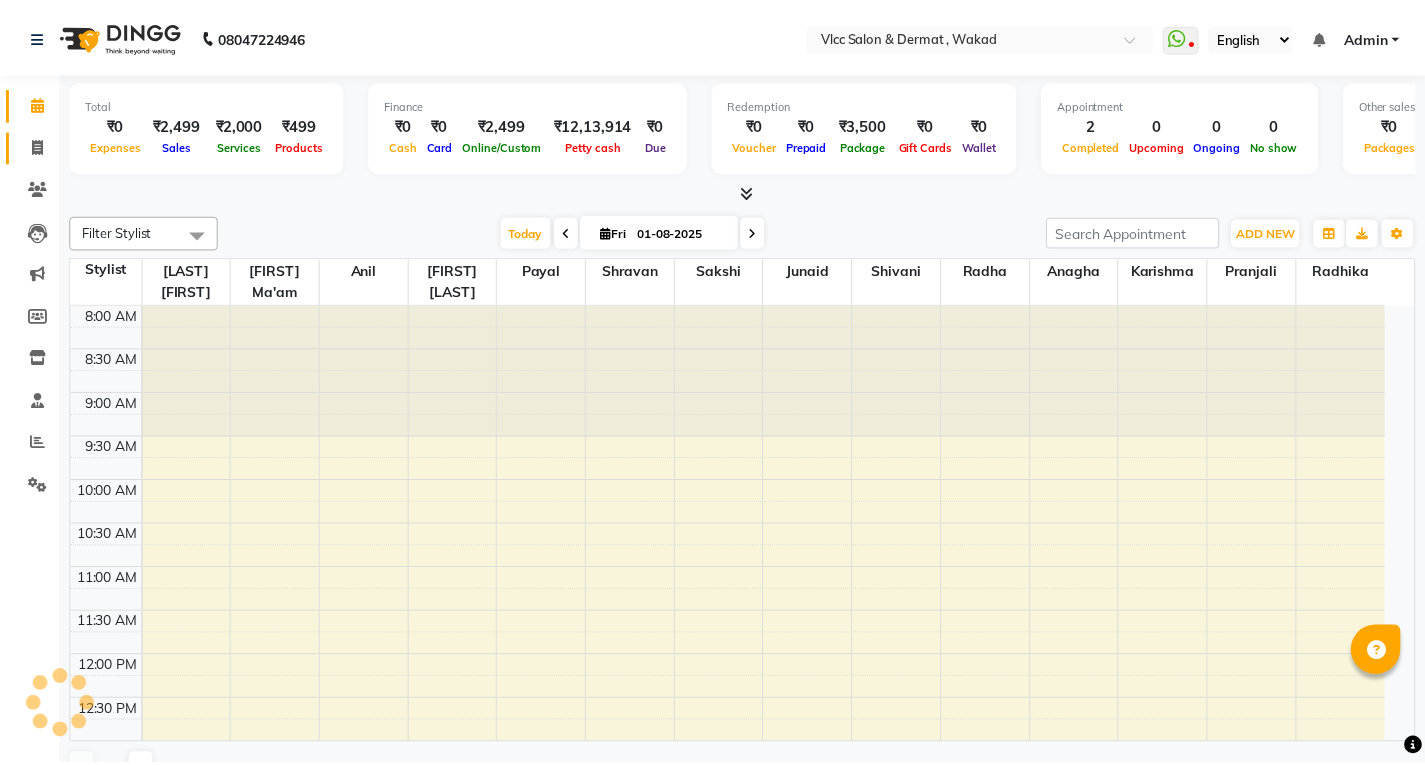 scroll, scrollTop: 0, scrollLeft: 0, axis: both 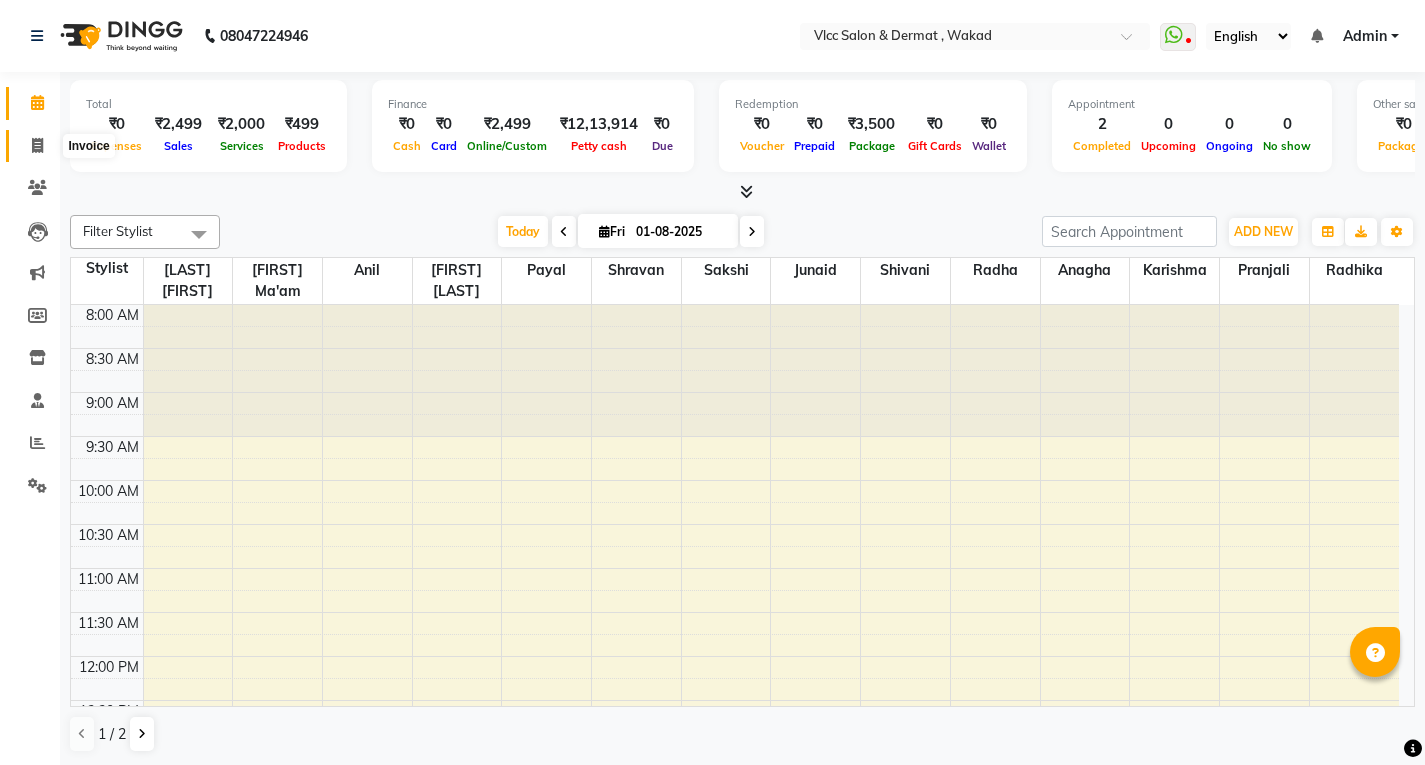 click 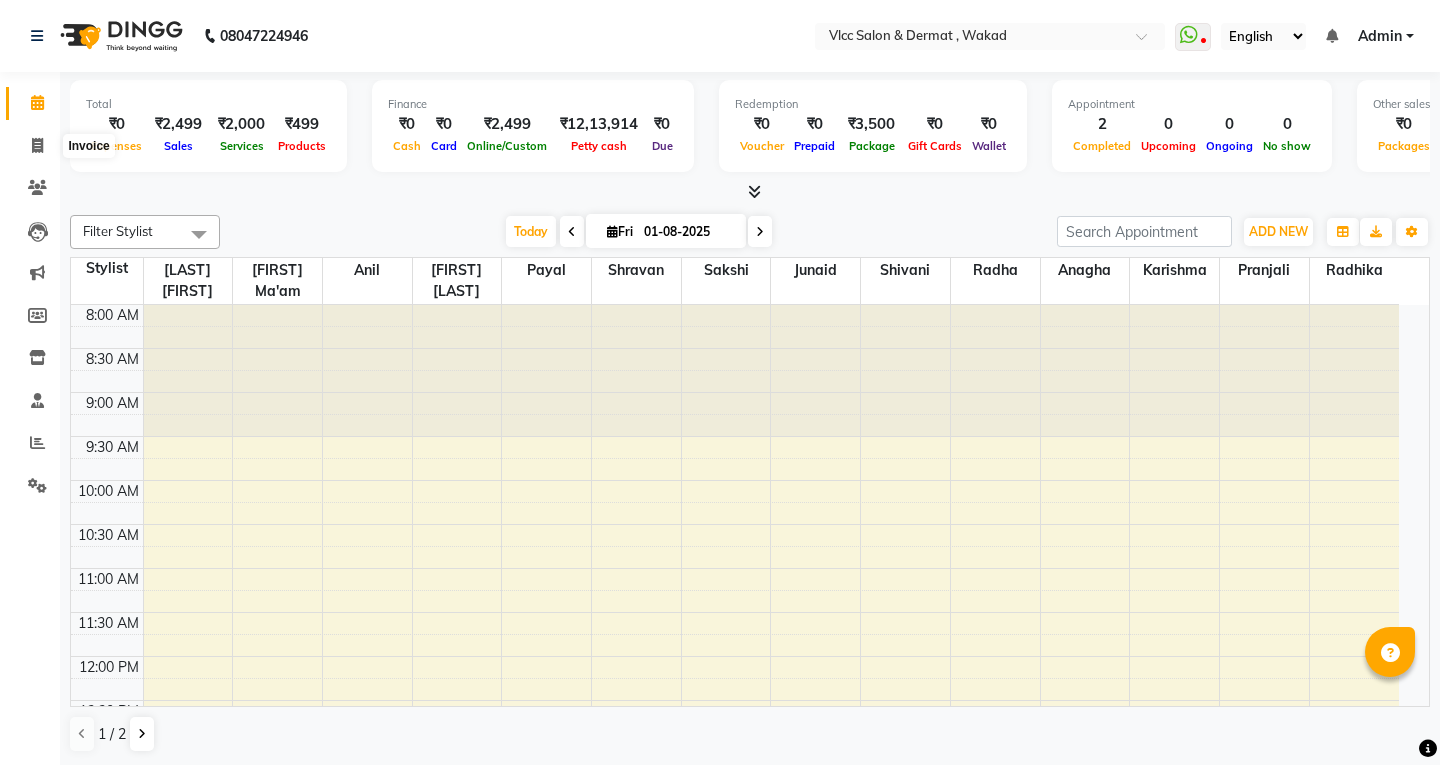 select on "5256" 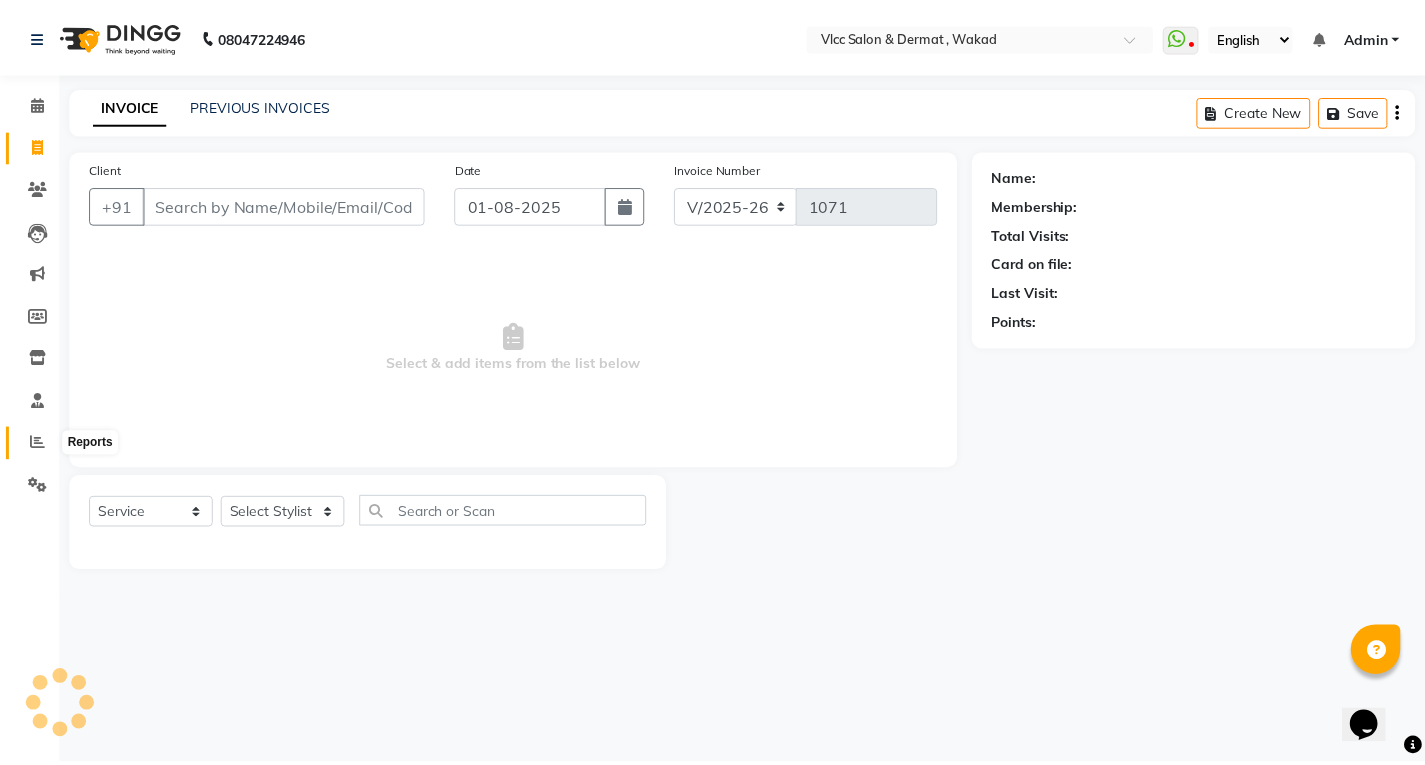 scroll, scrollTop: 0, scrollLeft: 0, axis: both 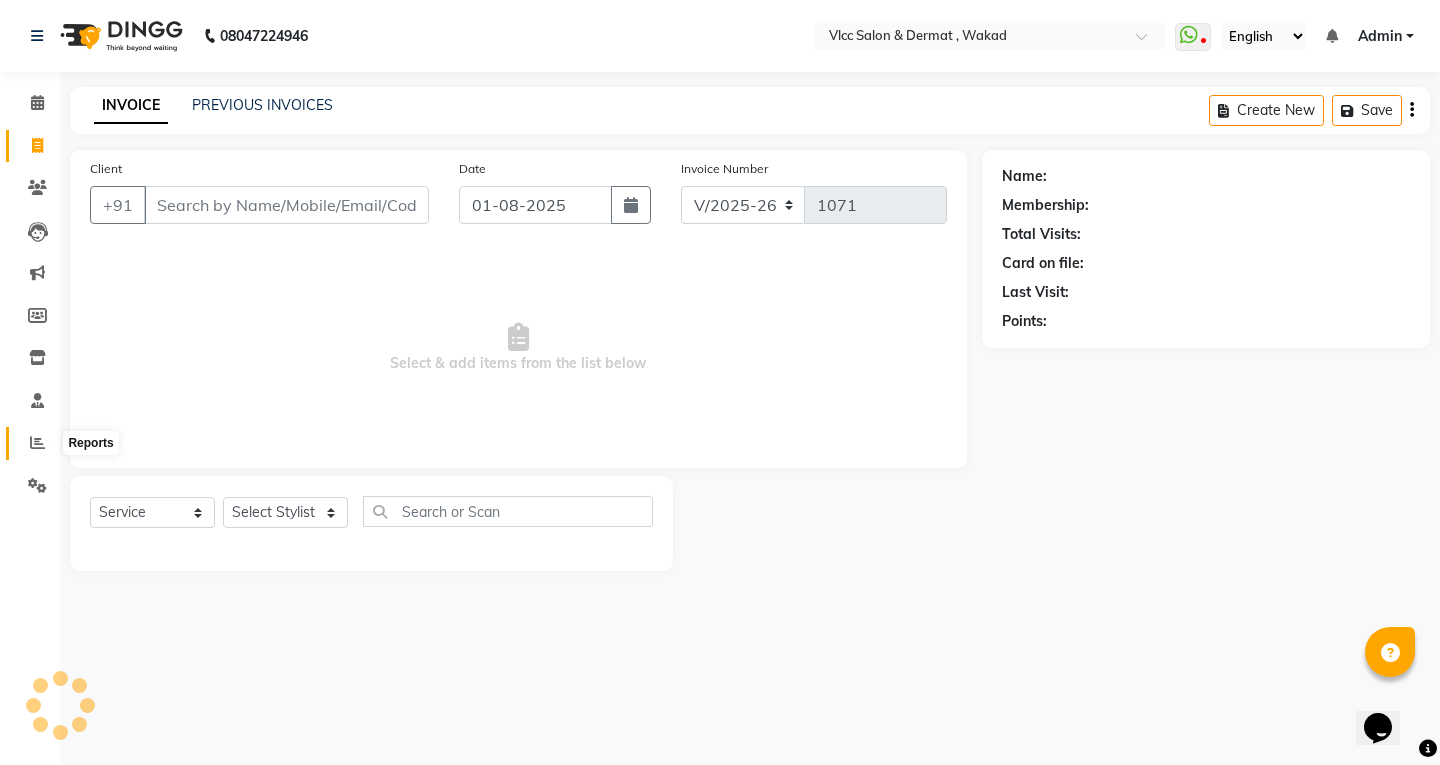 click 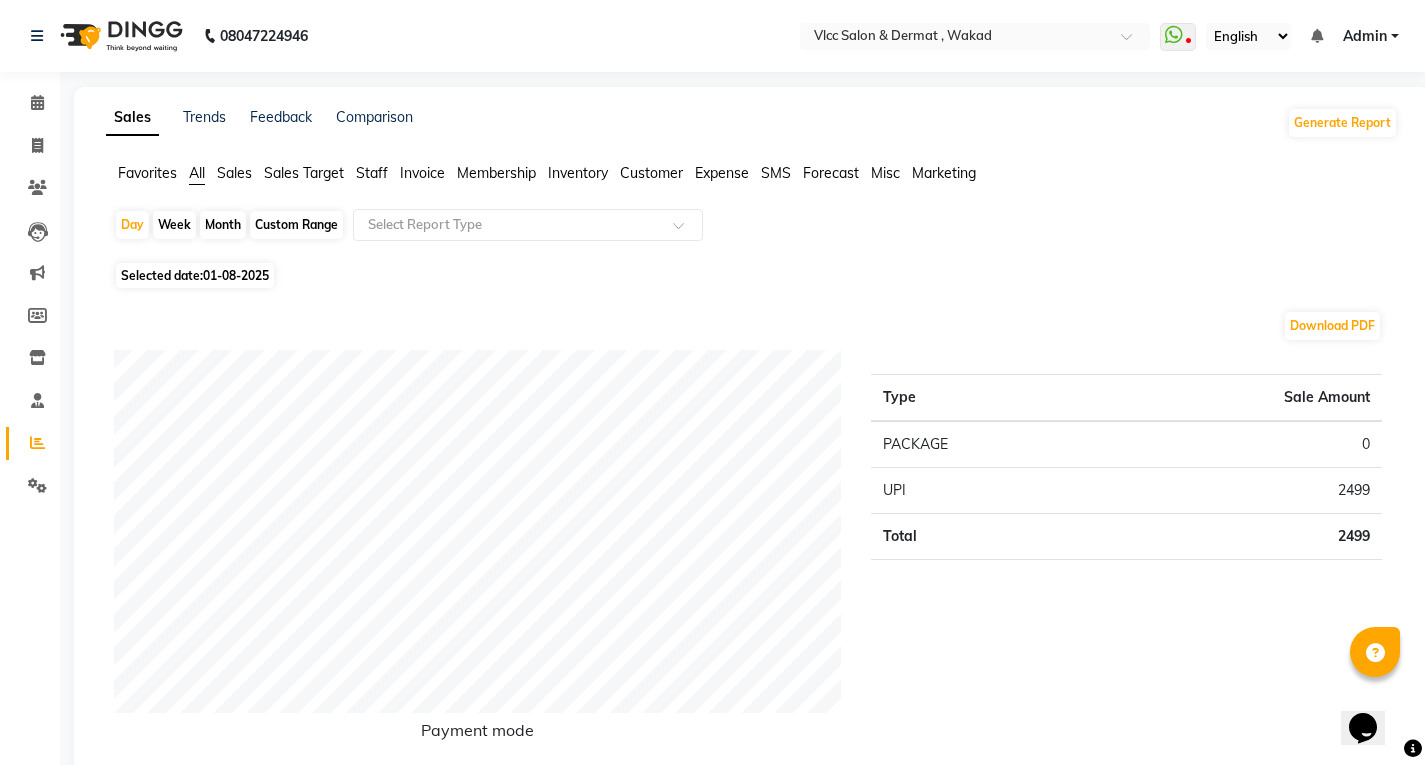 click 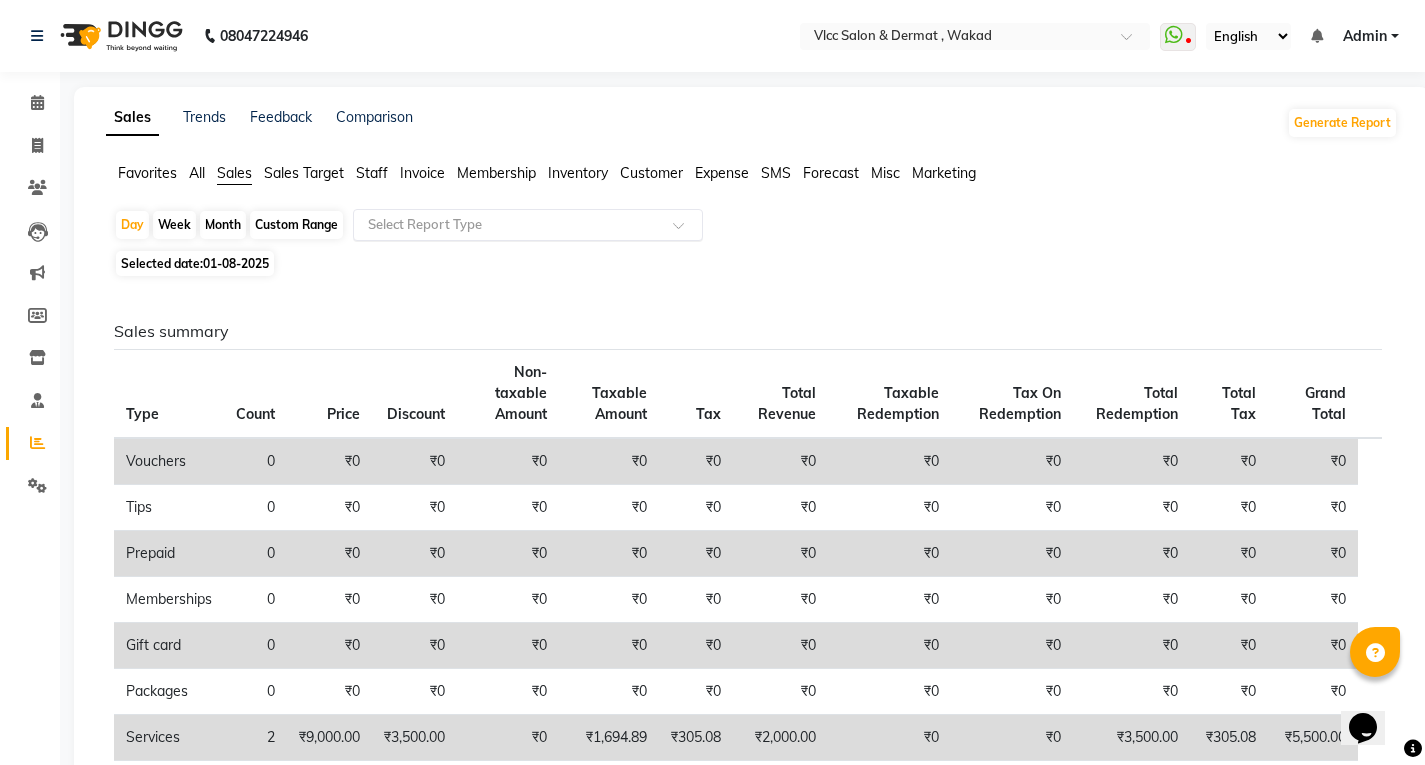 click 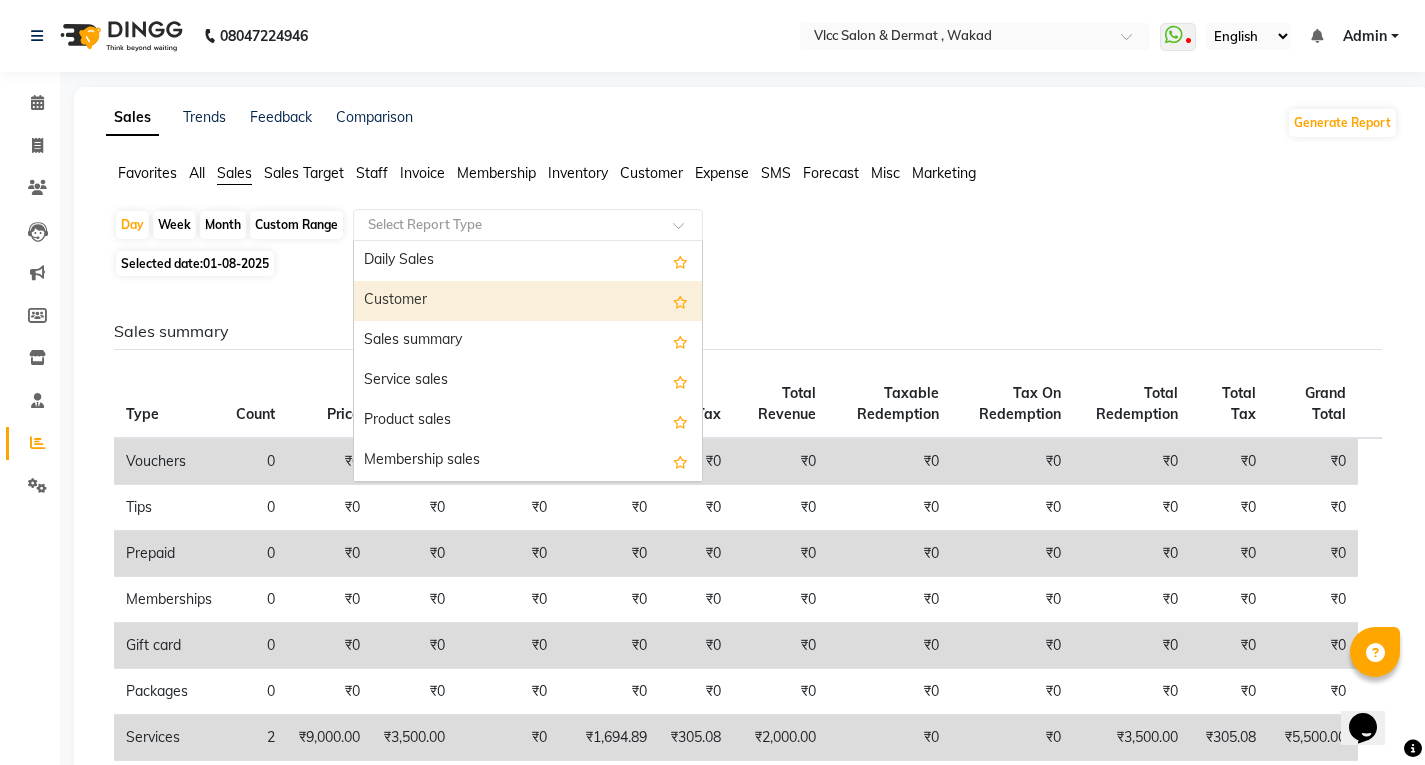 click on "Customer" at bounding box center (528, 301) 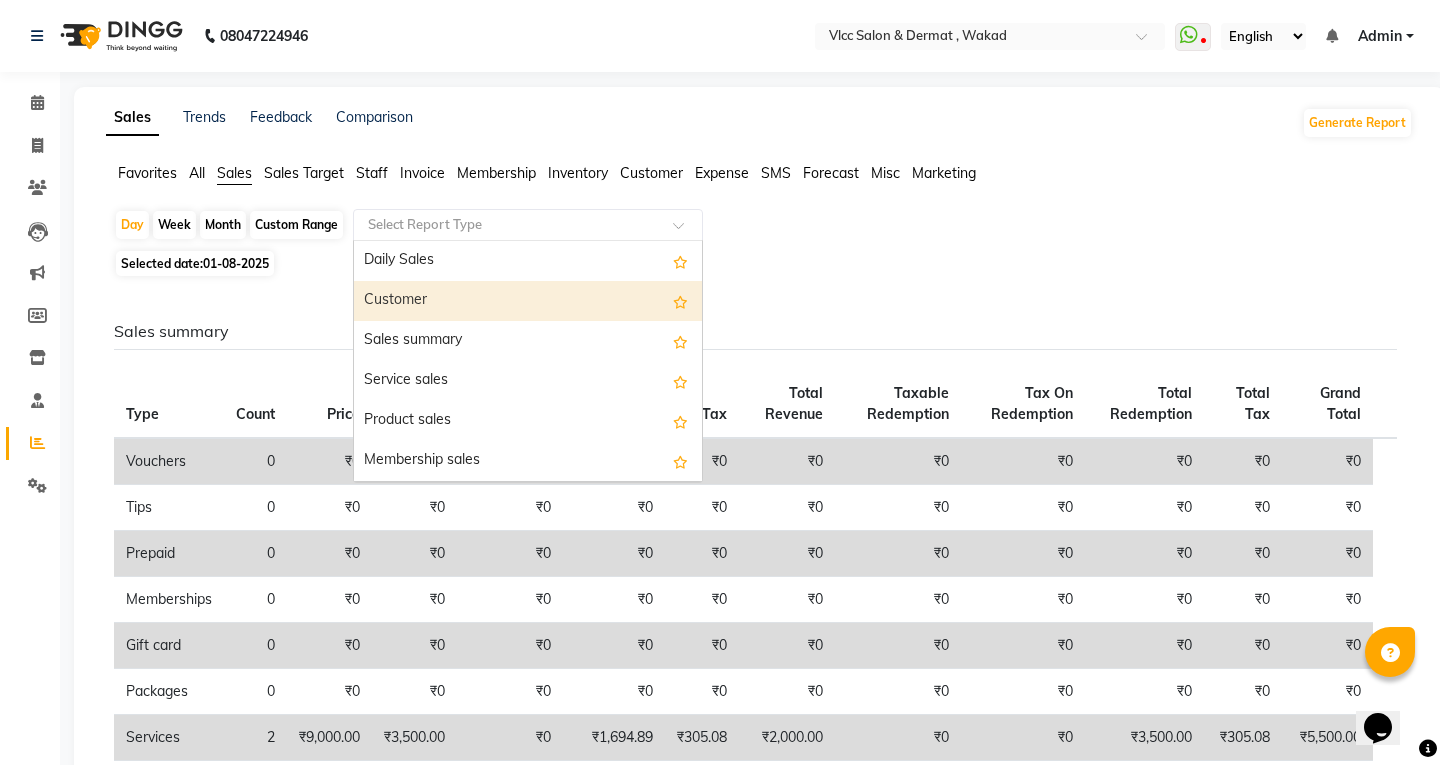 select on "full_report" 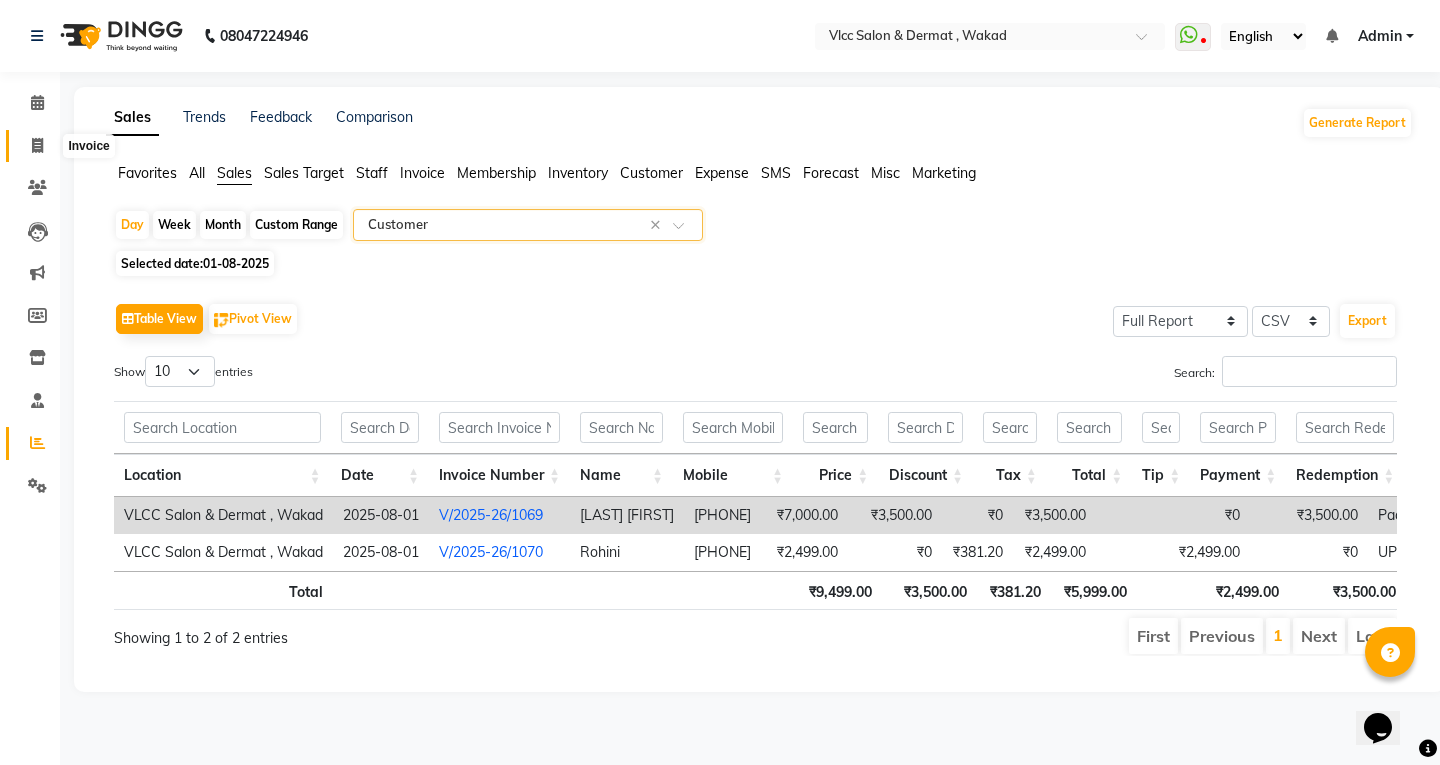 click 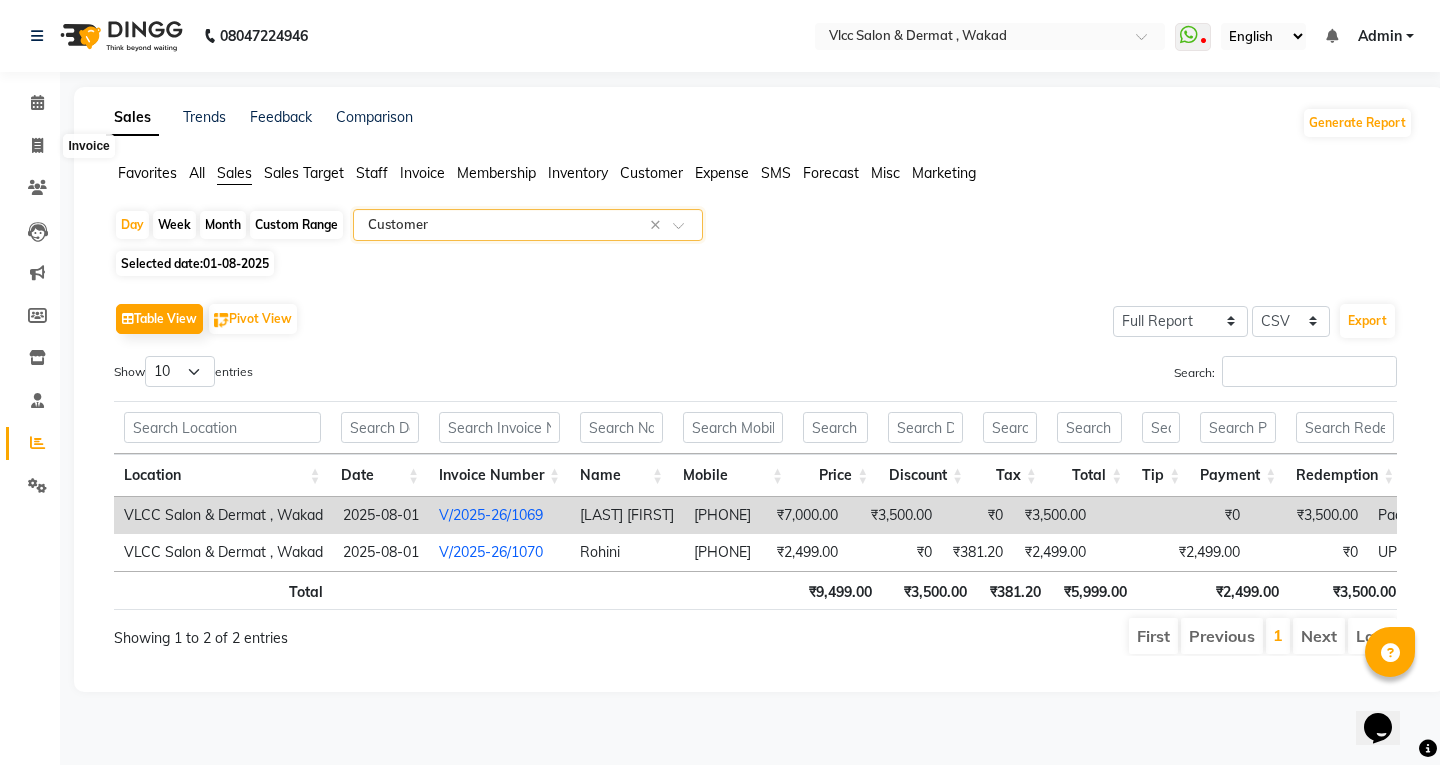 select on "service" 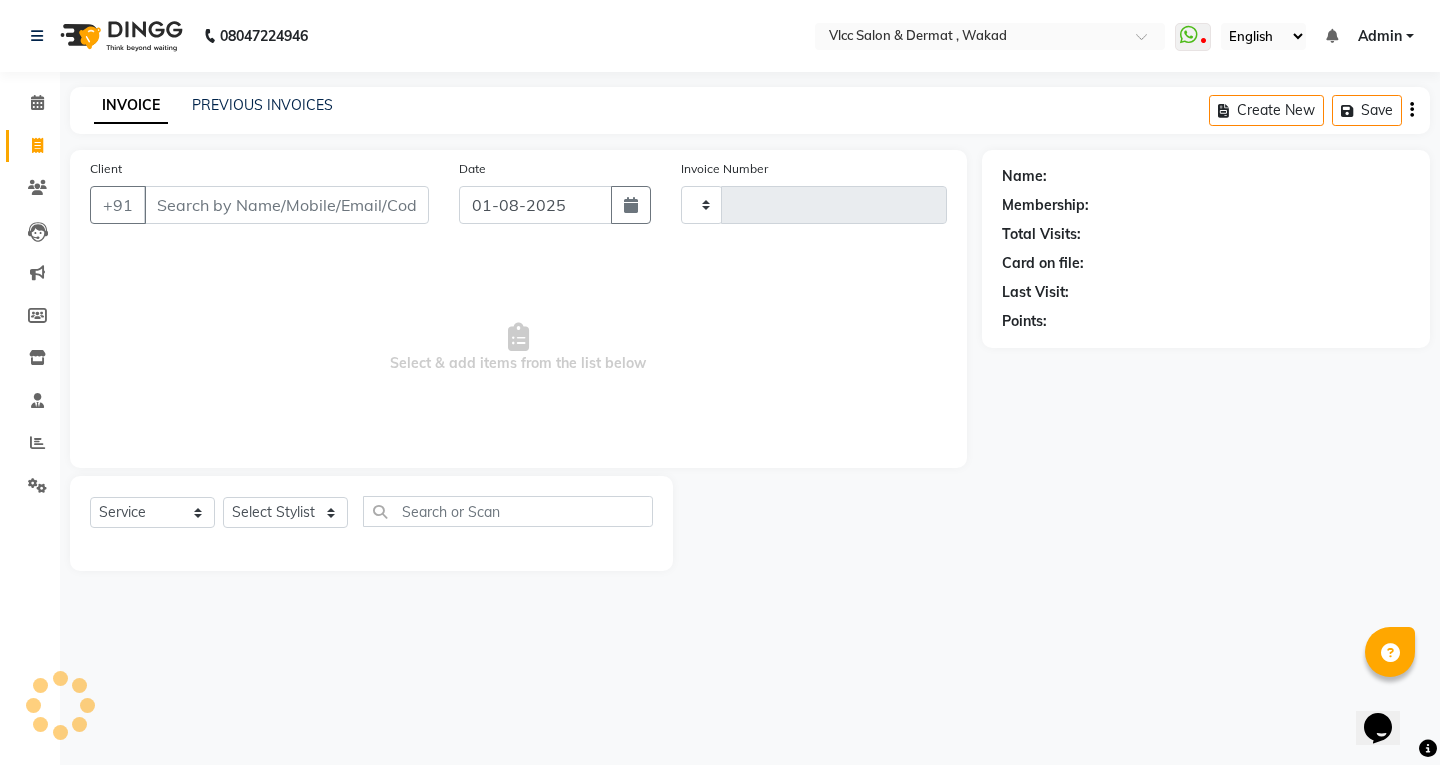 type on "1071" 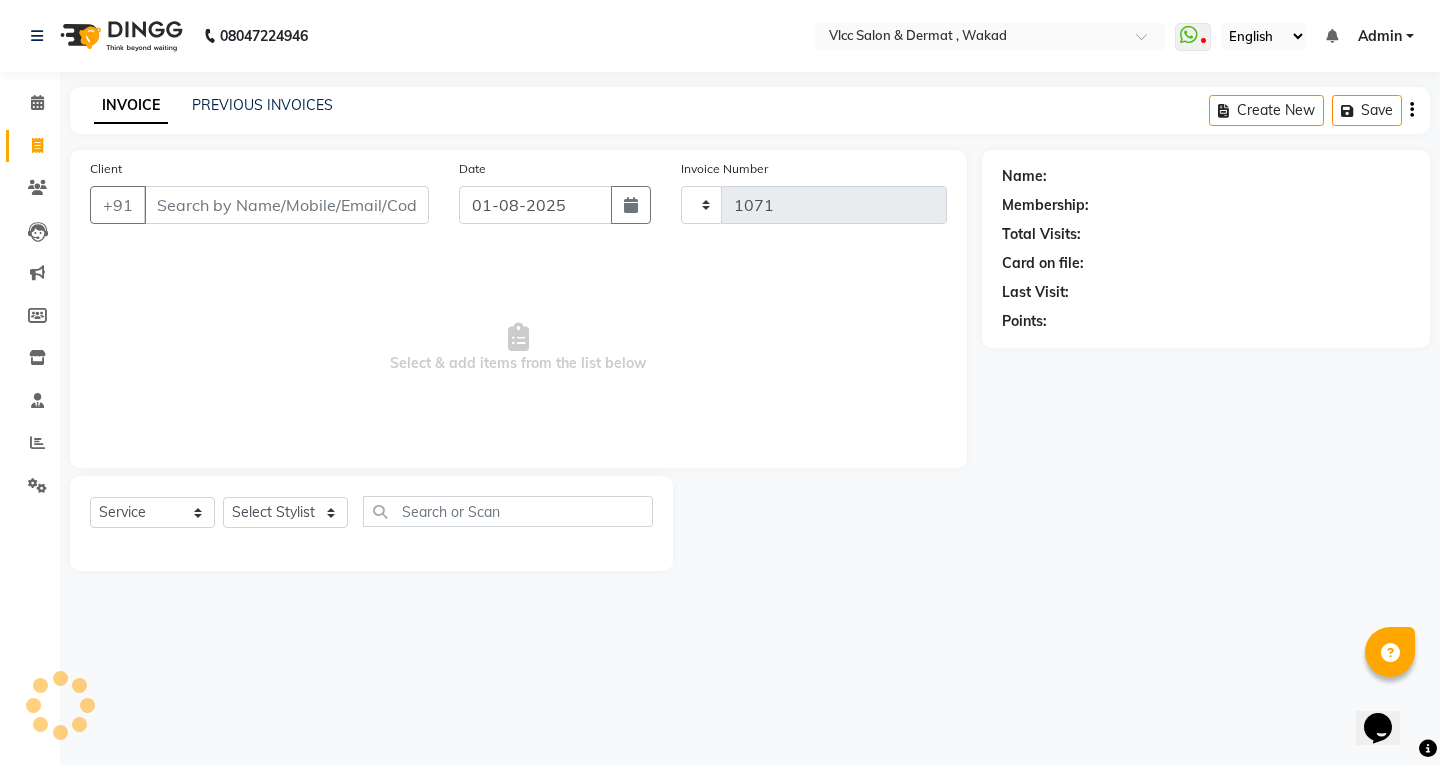 click on "Client" at bounding box center (286, 205) 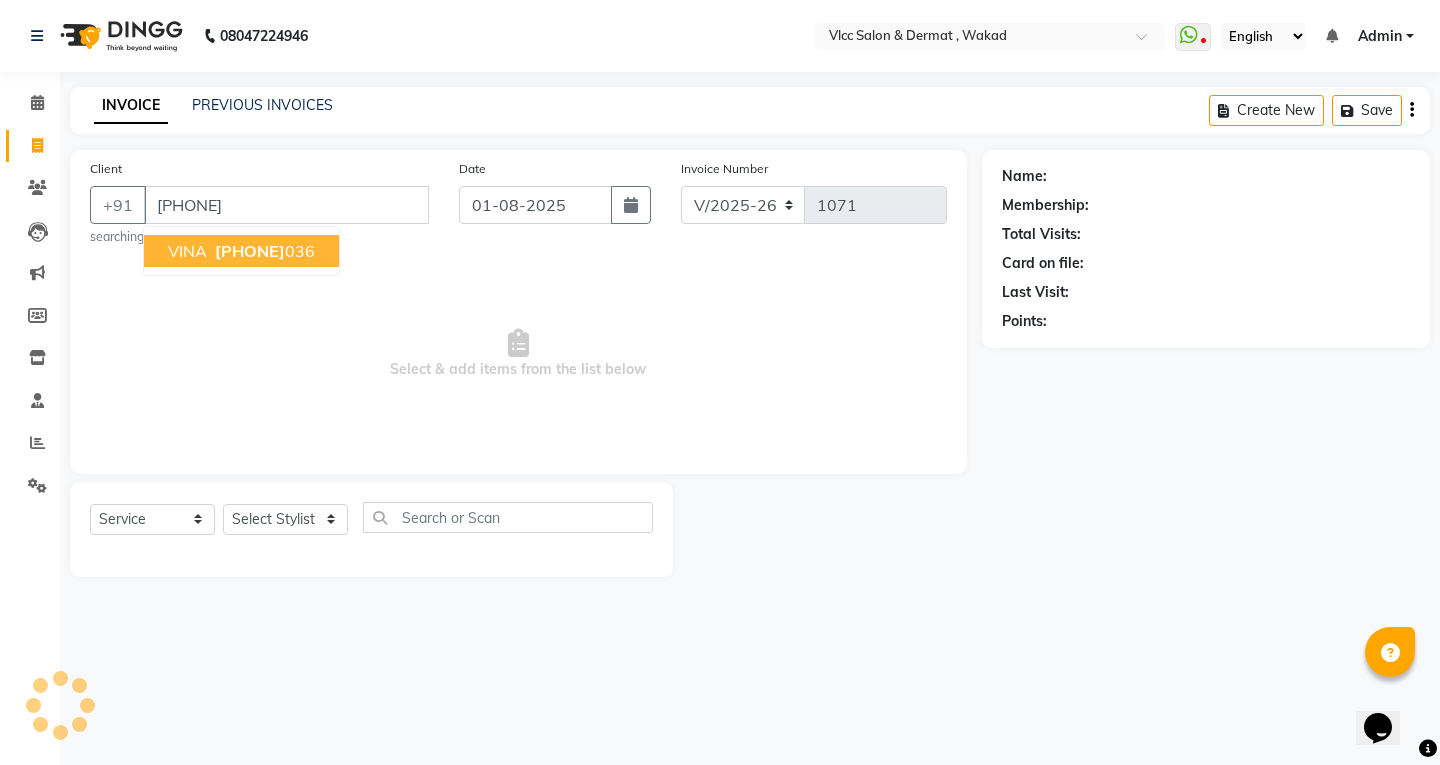 type on "[PHONE]" 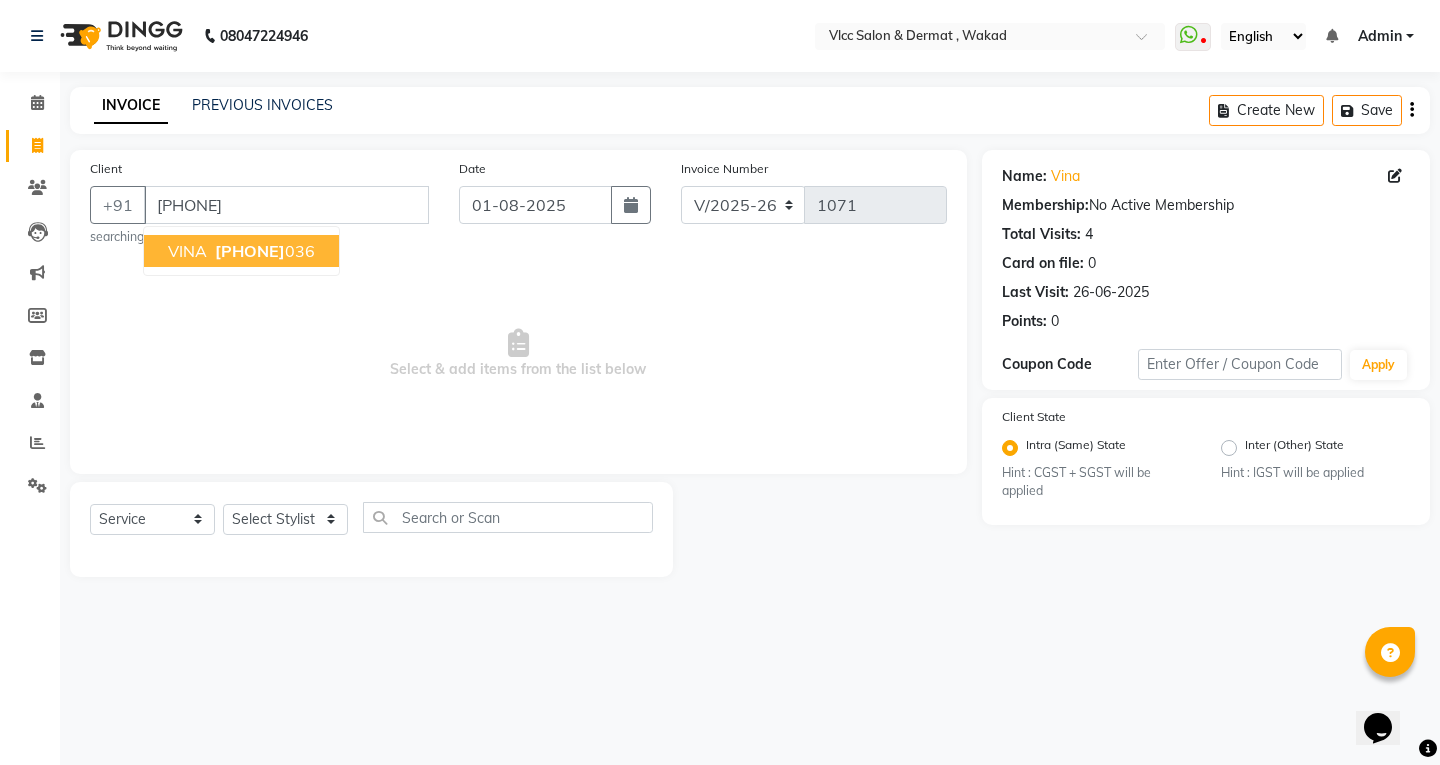 click on "[PHONE]" at bounding box center [250, 251] 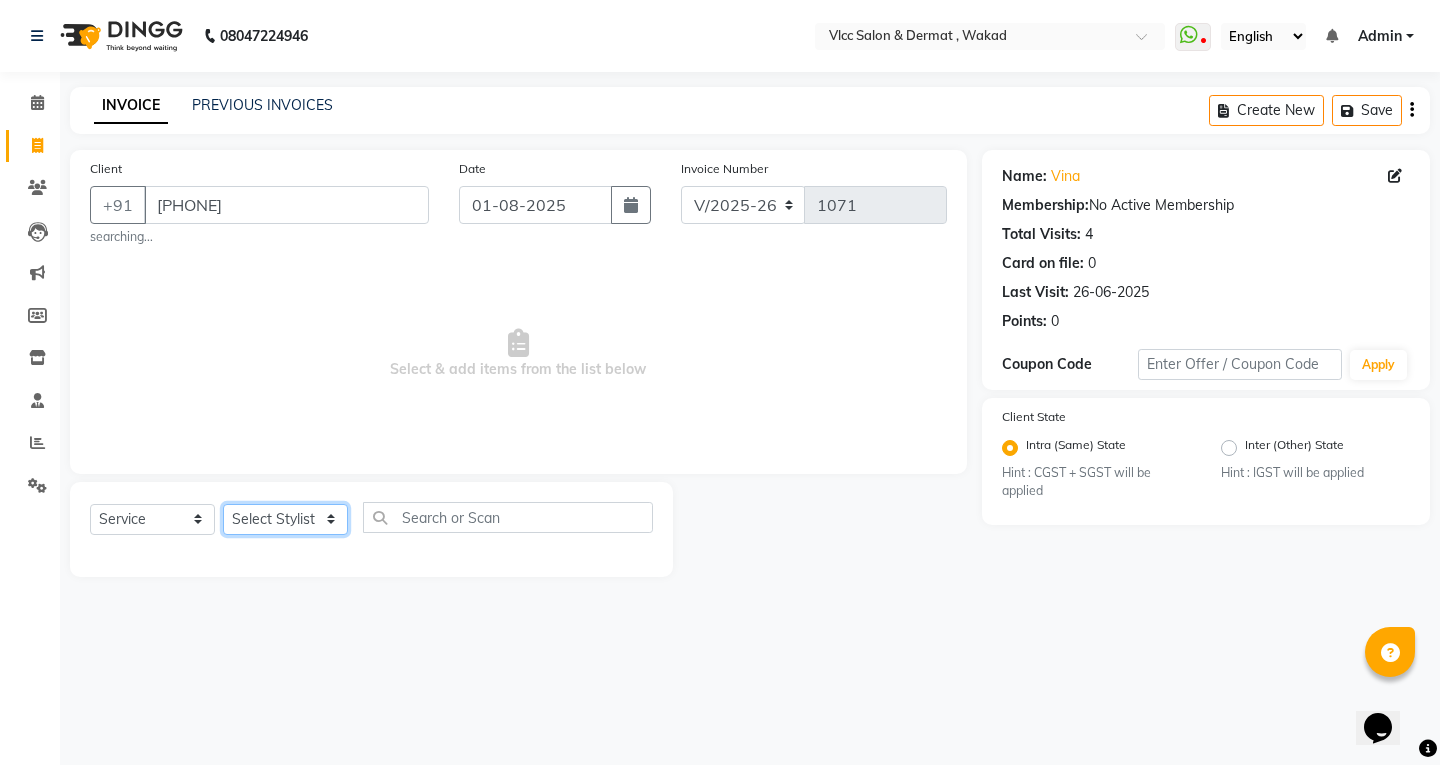 click on "Select Stylist [NAME] [NAME] [NAME] [NAME] [NAME] [NAME] [NAME] [NAME] [NAME] [NAME] [NAME] [NAME] [NAME] [NAME] [NAME] [NAME]" 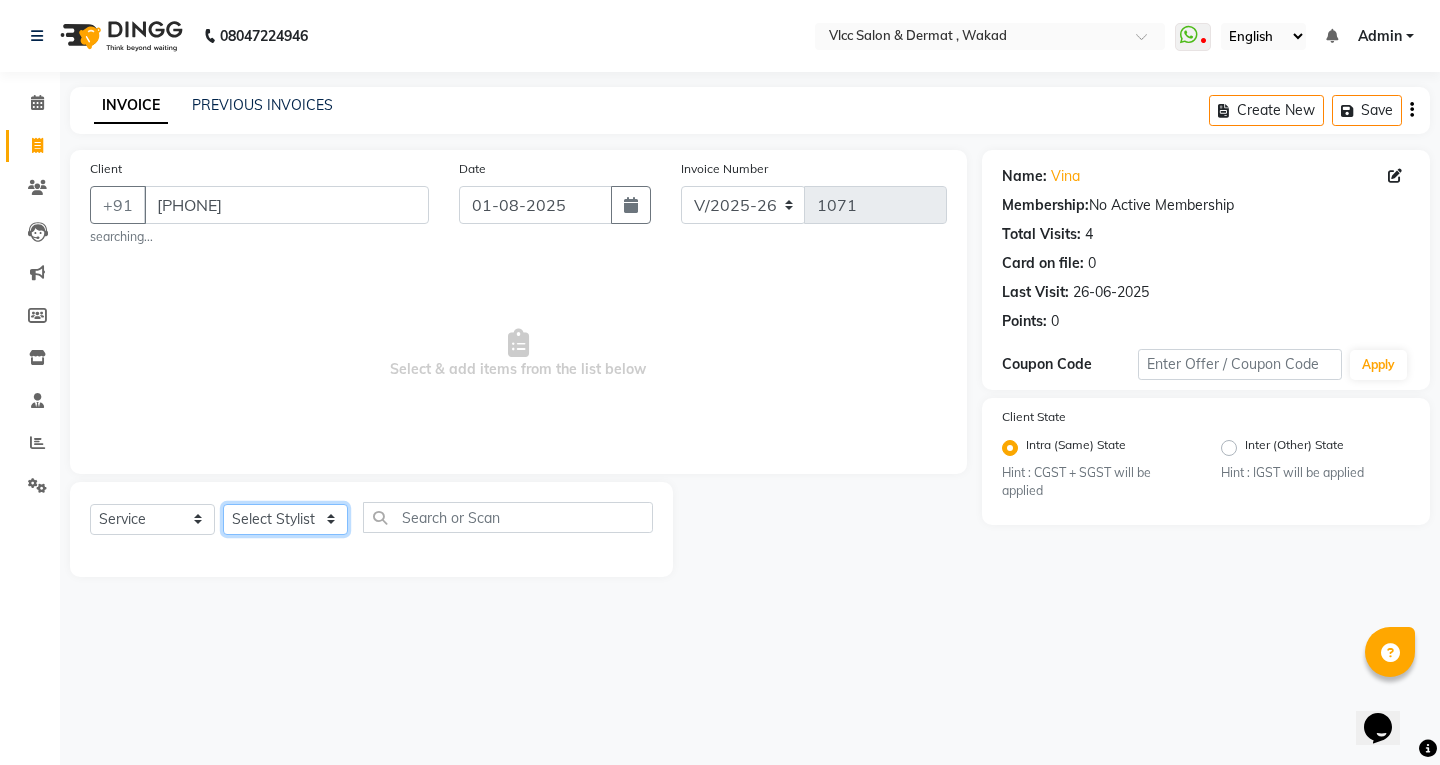 select on "87879" 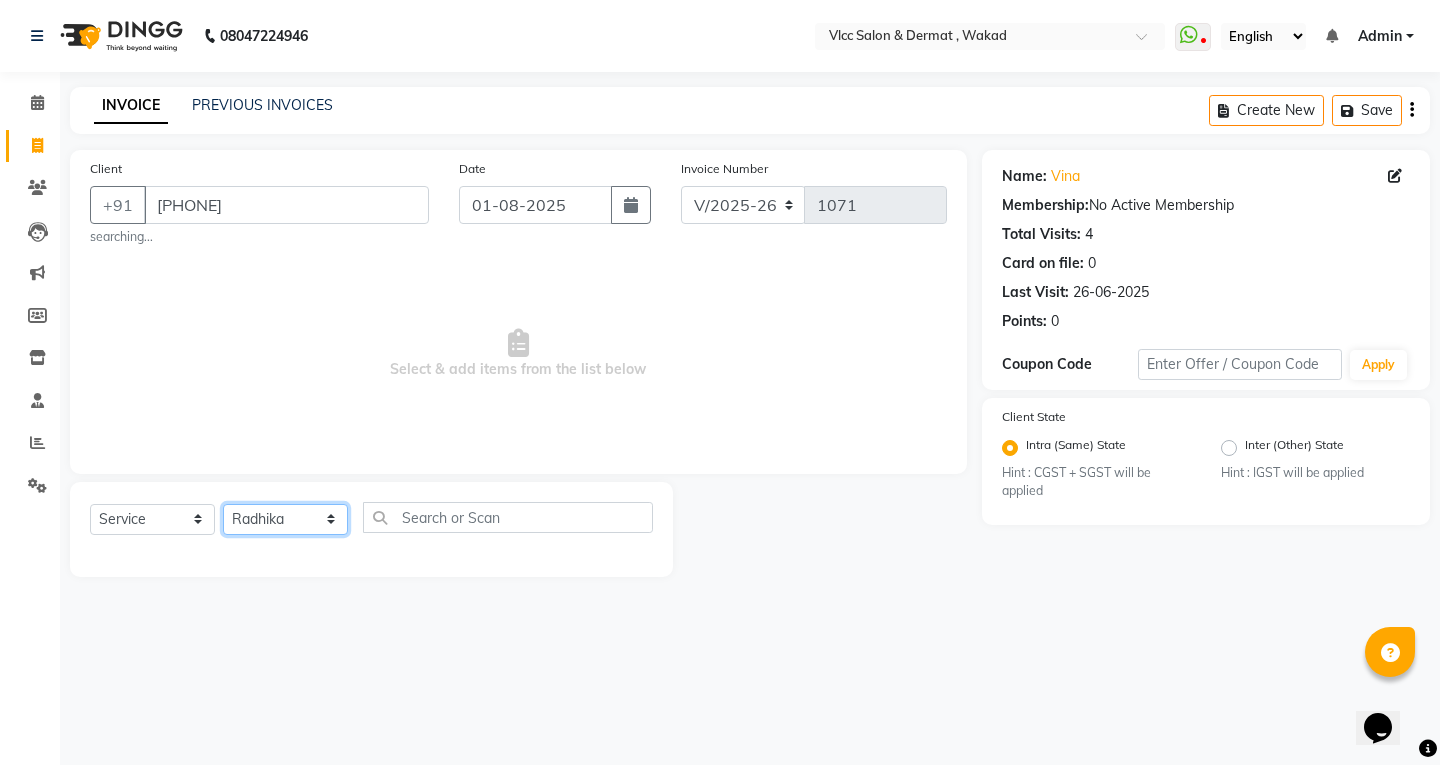 click on "Select Stylist [NAME] [NAME] [NAME] [NAME] [NAME] [NAME] [NAME] [NAME] [NAME] [NAME] [NAME] [NAME] [NAME] [NAME] [NAME] [NAME]" 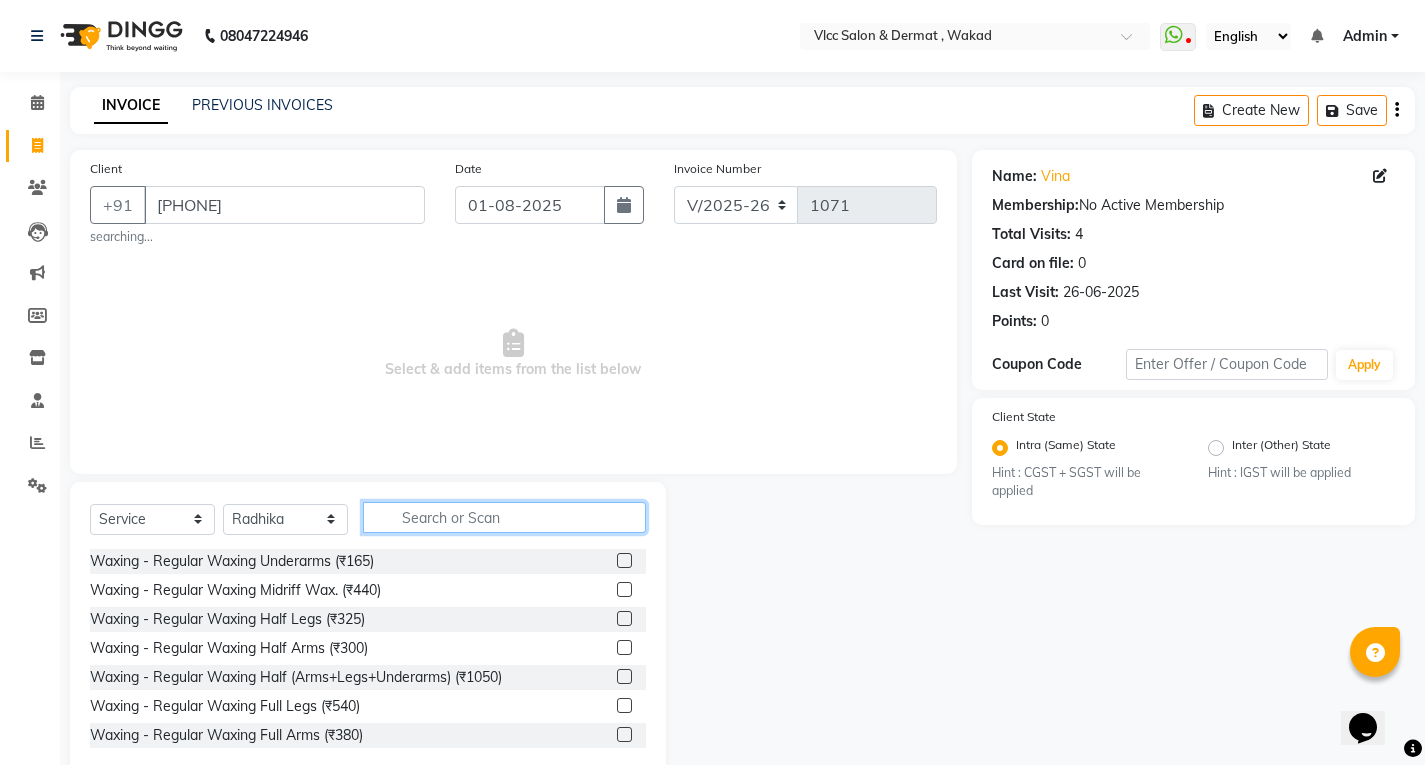 click 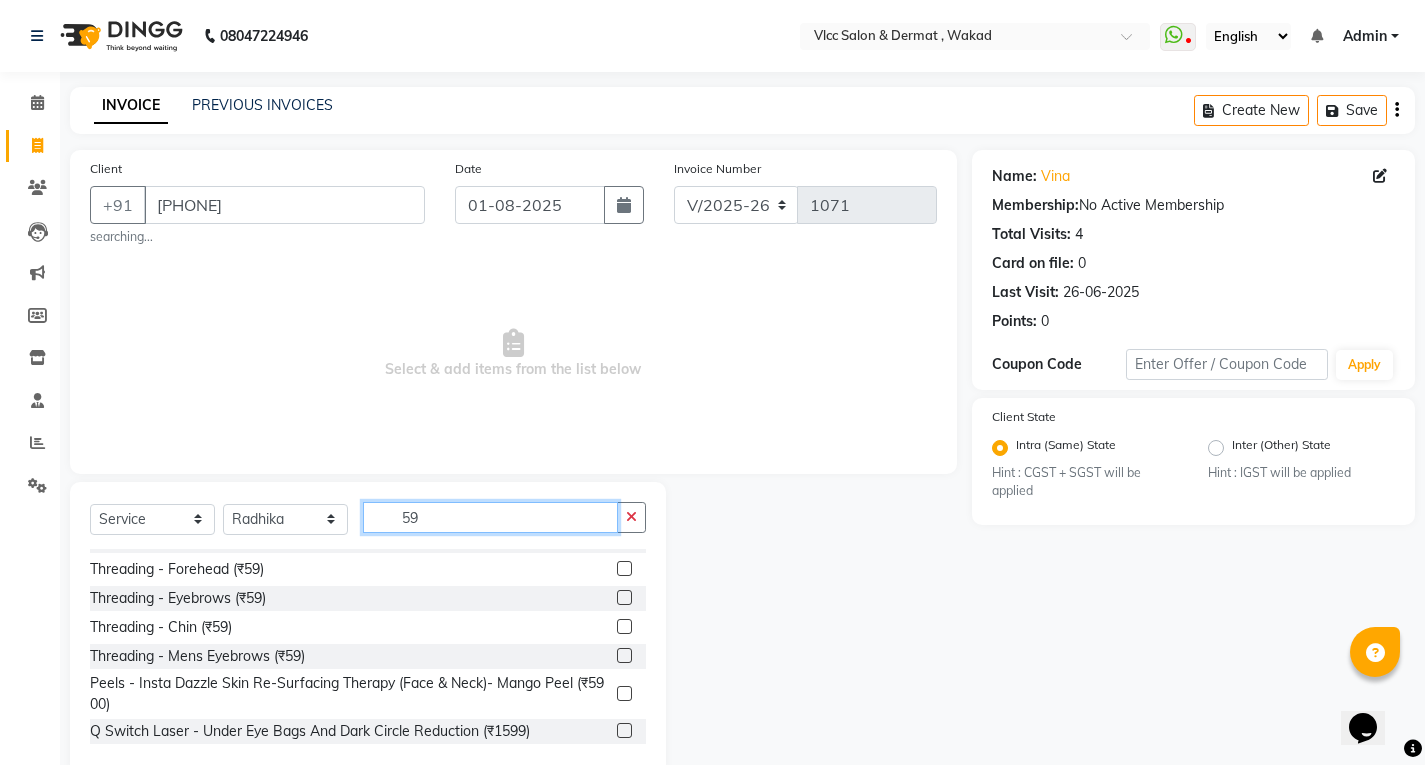 scroll, scrollTop: 200, scrollLeft: 0, axis: vertical 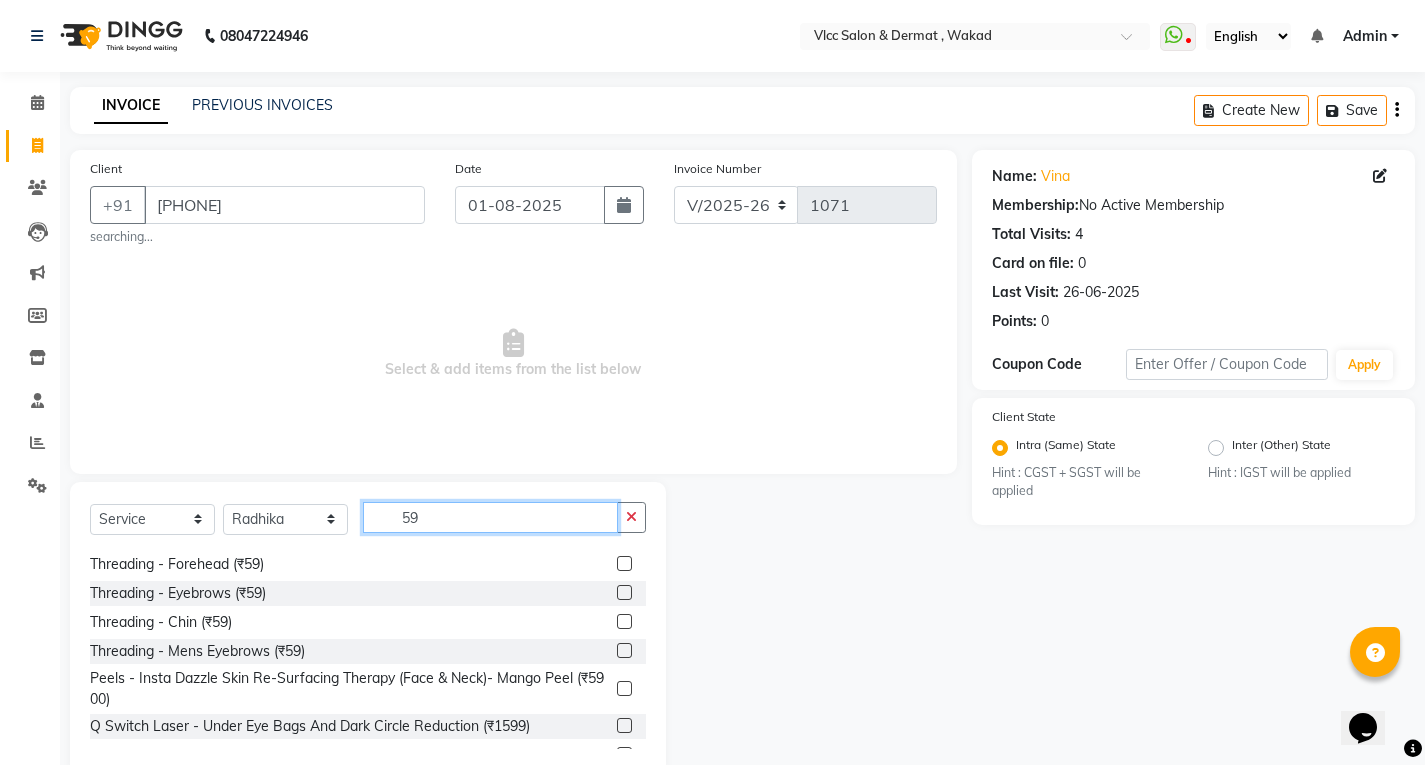 type on "59" 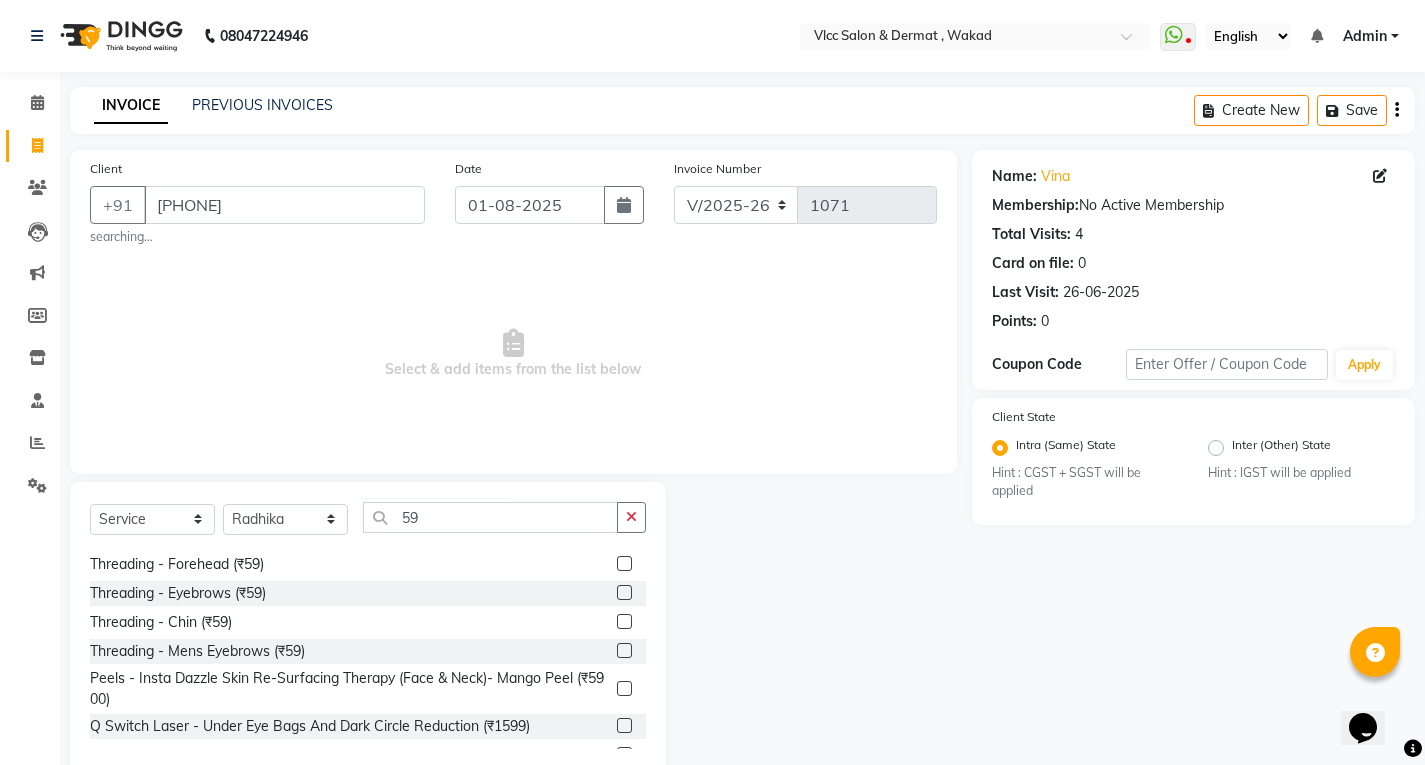 click on "Threading - Eyebrows (₹59)" 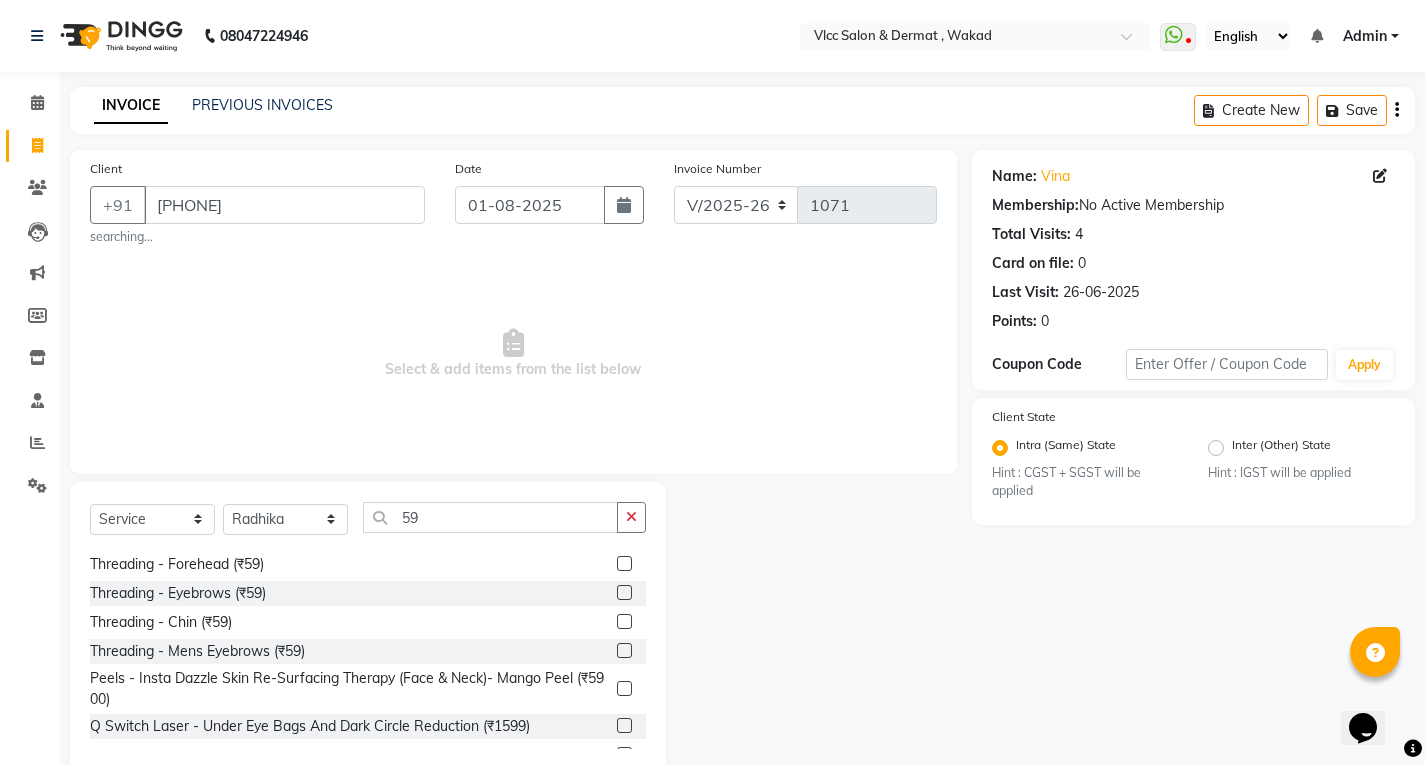 click 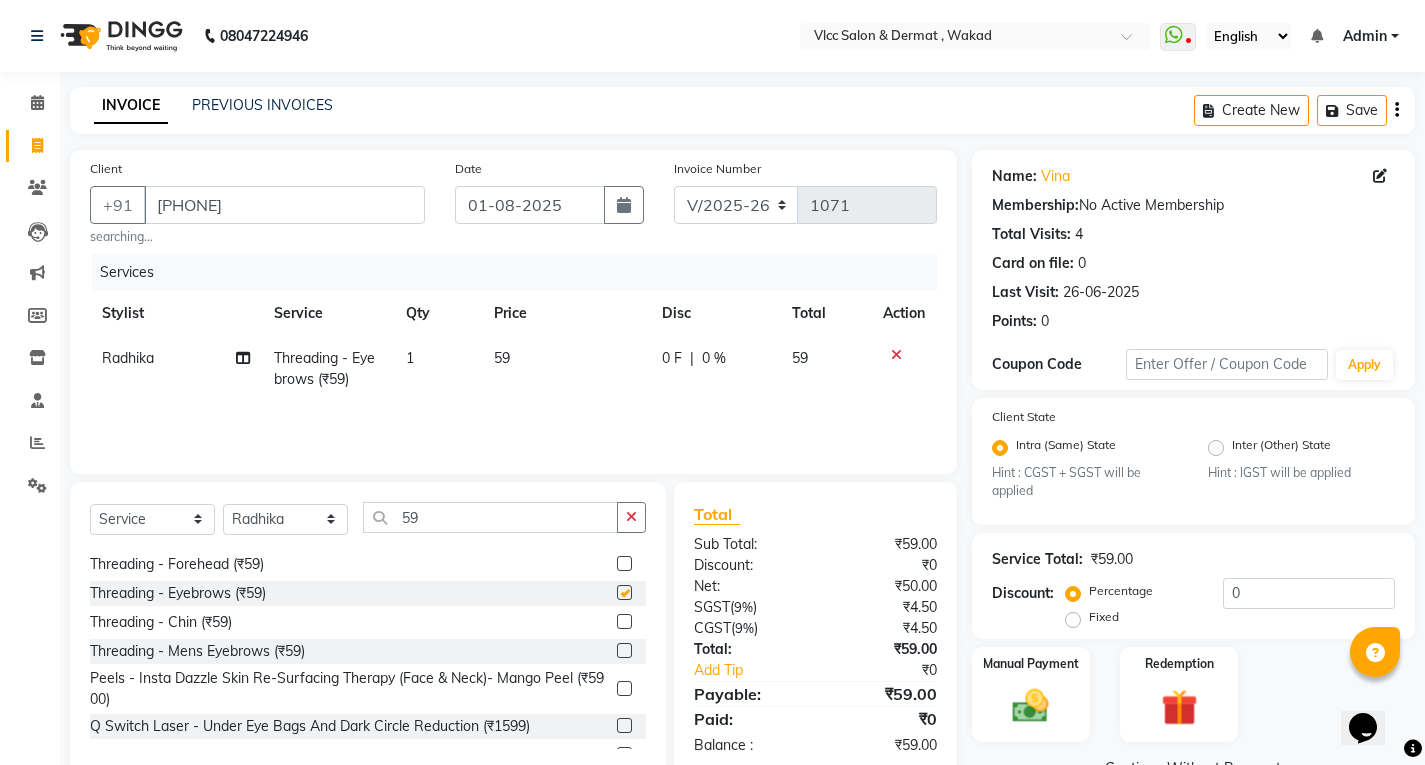 checkbox on "false" 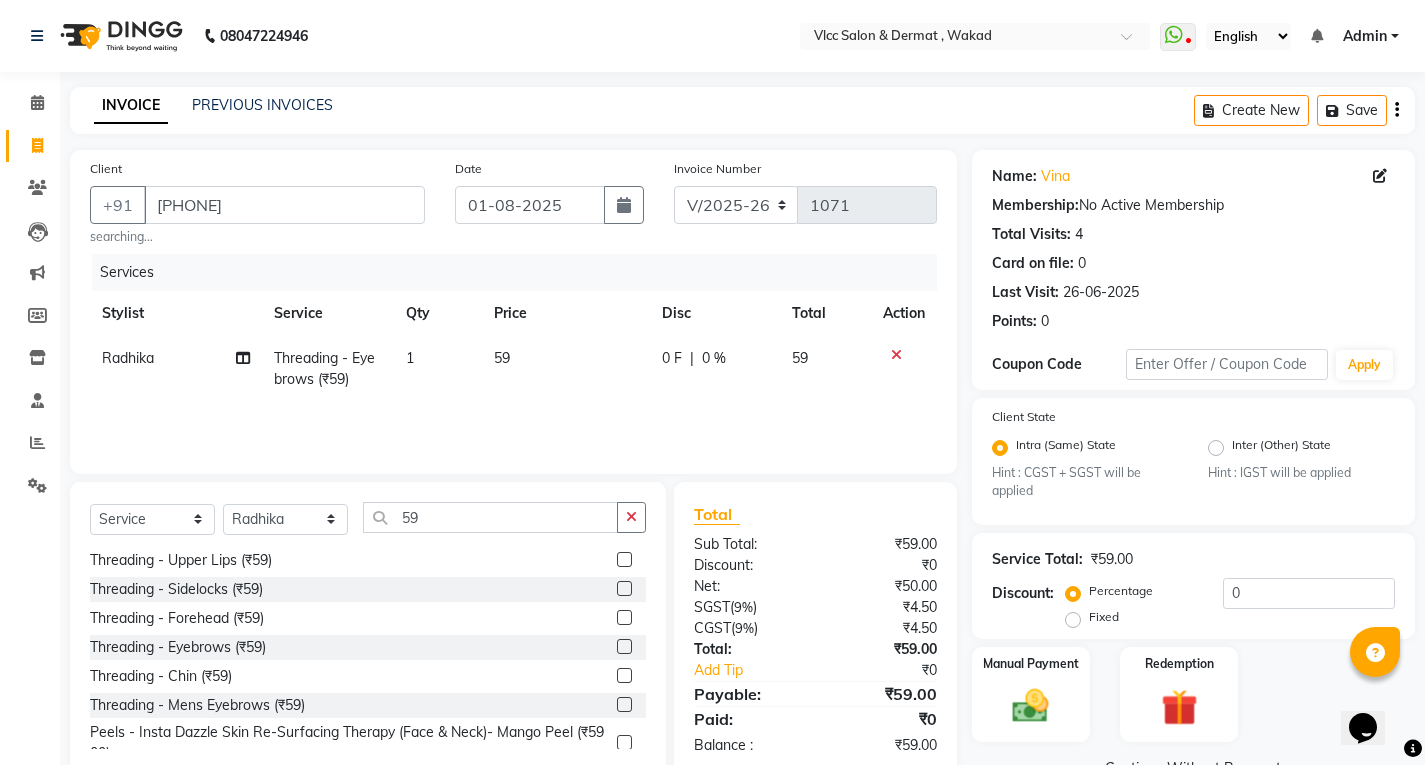 scroll, scrollTop: 100, scrollLeft: 0, axis: vertical 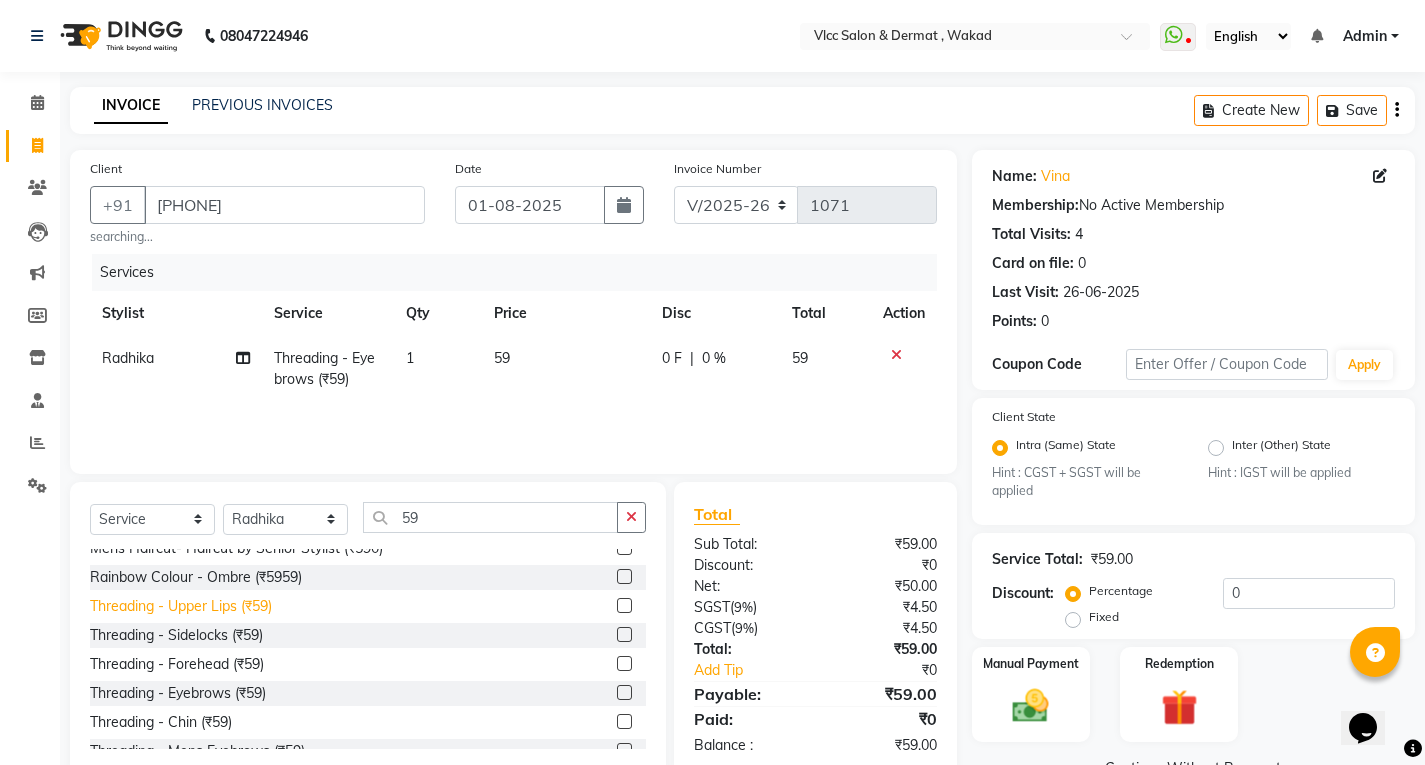 click on "Threading - Upper Lips (₹59)" 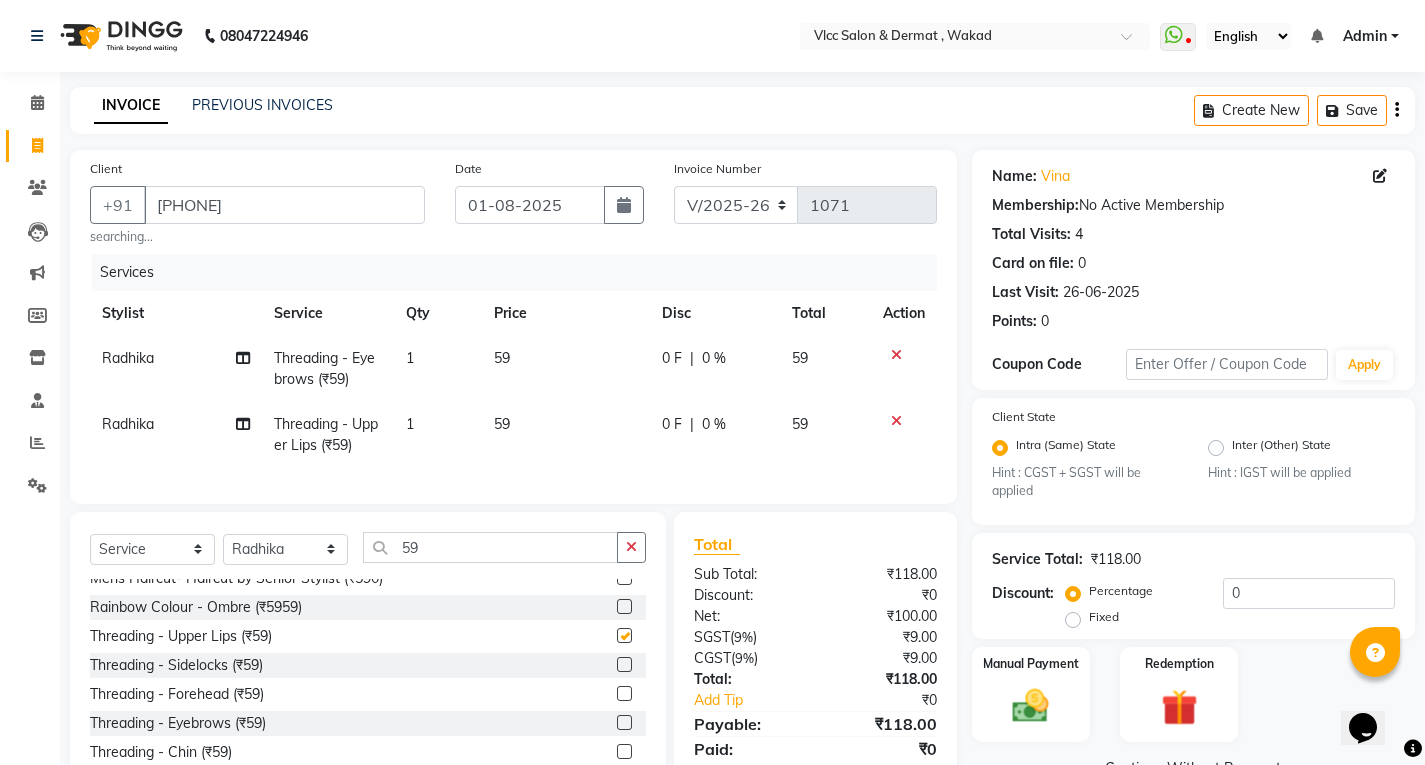 checkbox on "false" 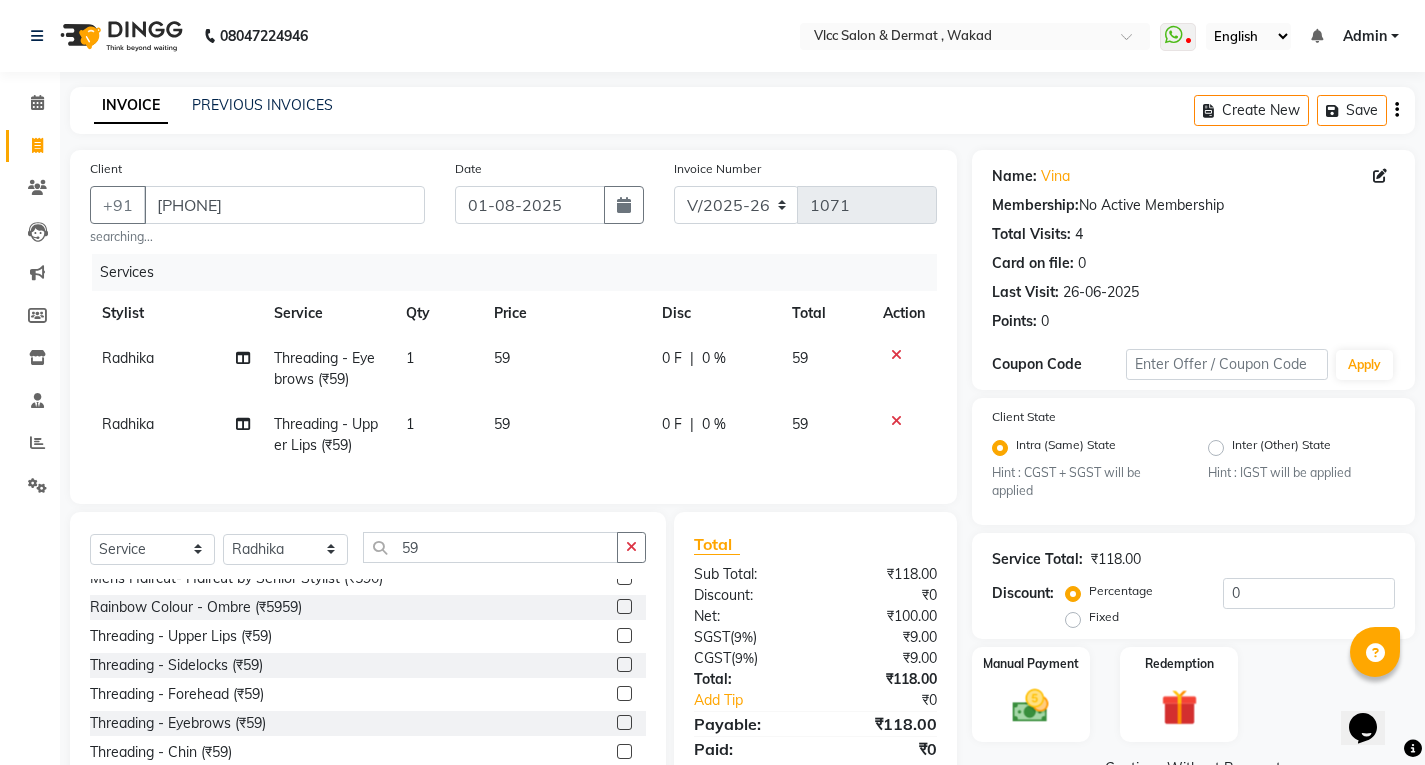 scroll, scrollTop: 87, scrollLeft: 0, axis: vertical 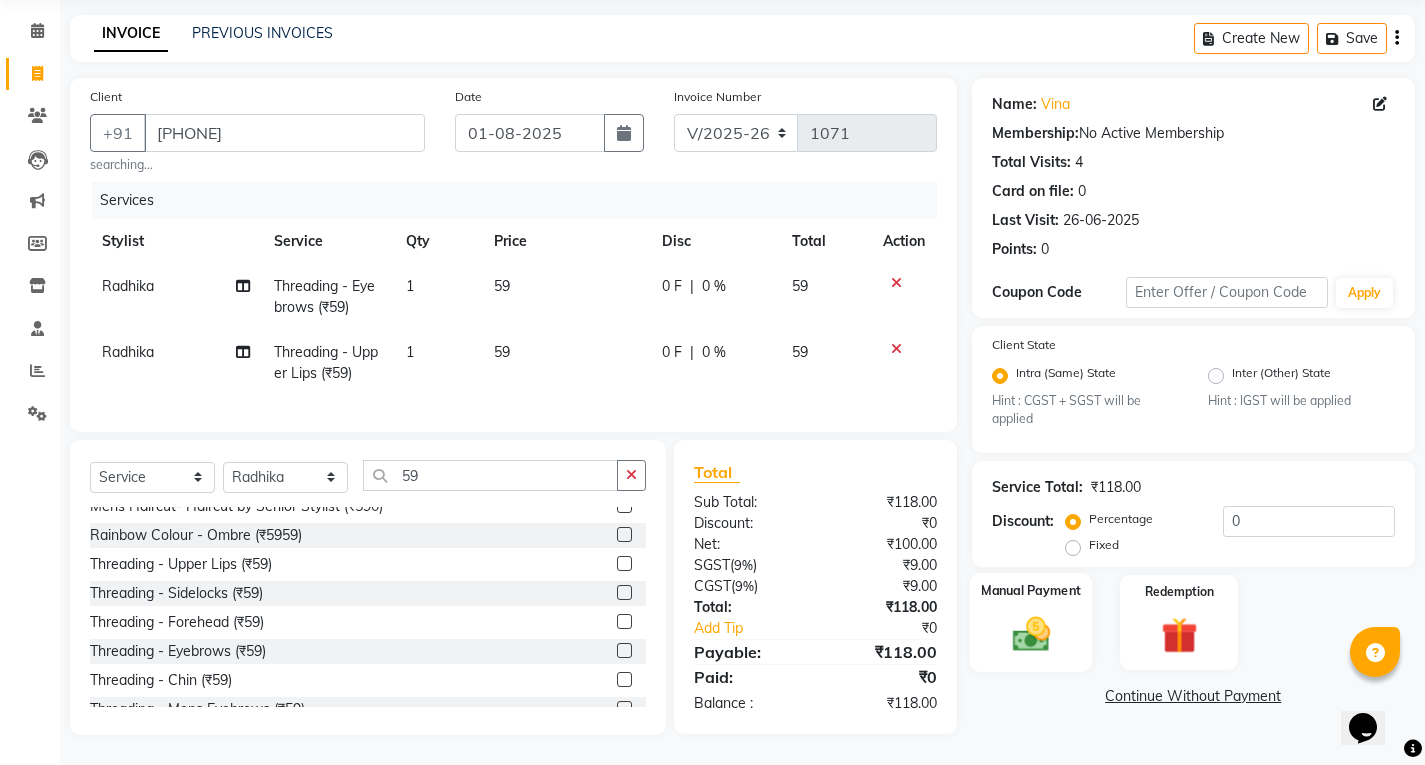 click 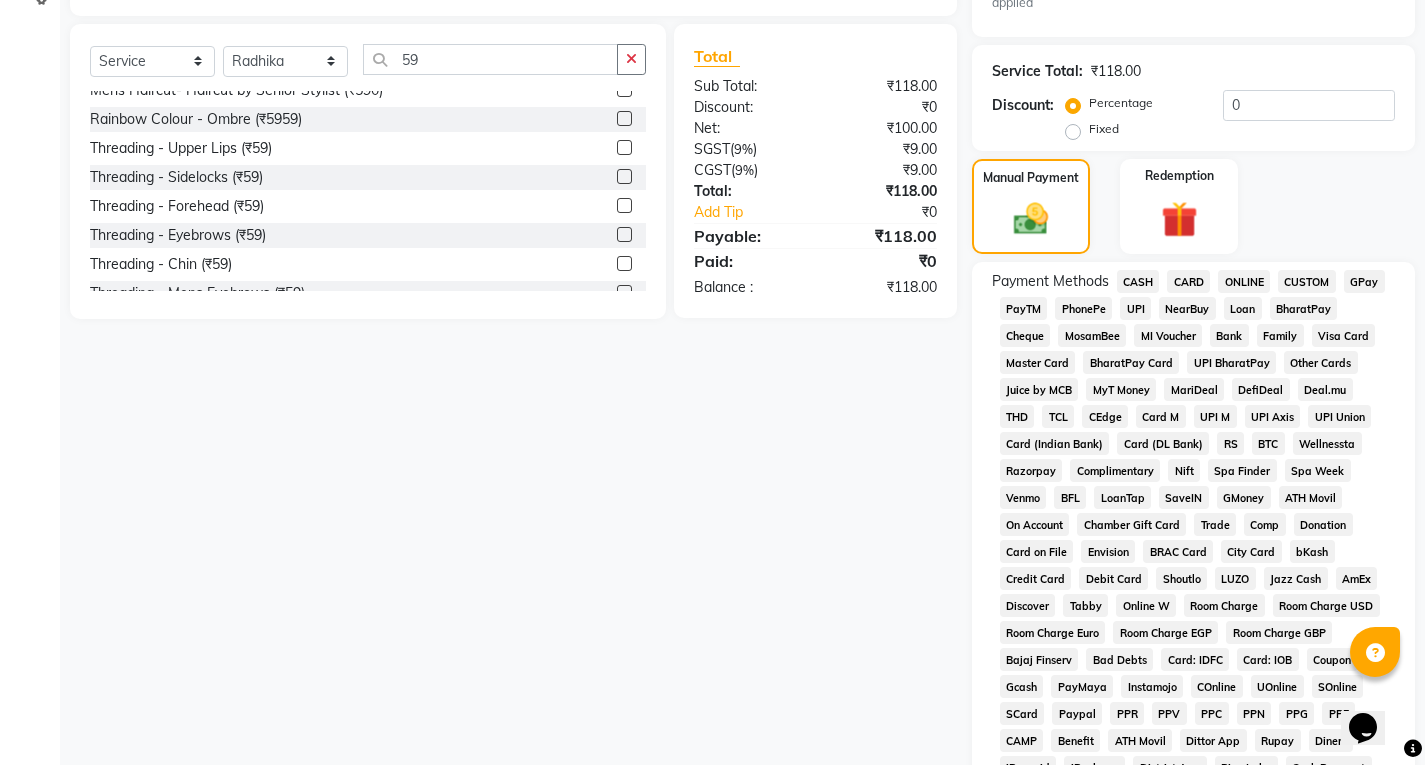 scroll, scrollTop: 487, scrollLeft: 0, axis: vertical 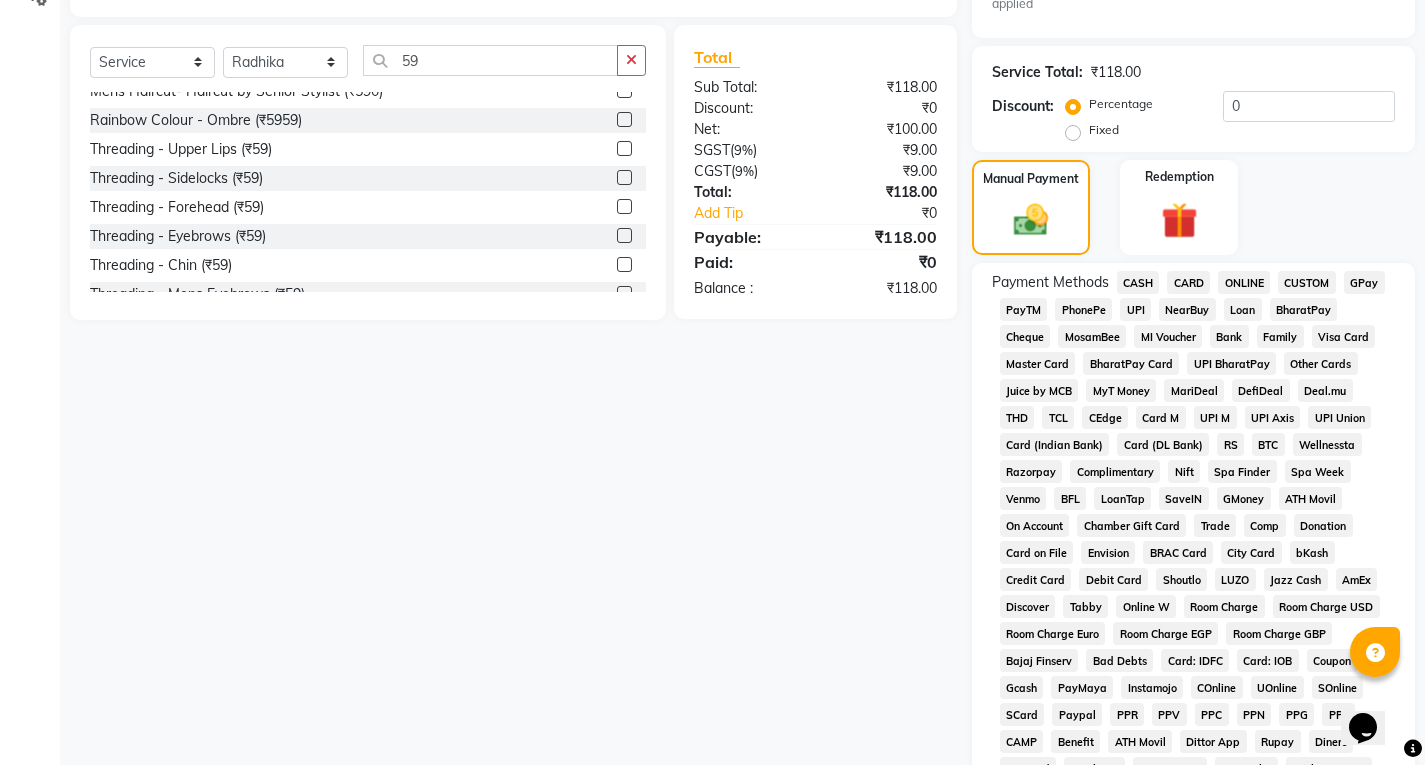 drag, startPoint x: 1132, startPoint y: 307, endPoint x: 1134, endPoint y: 324, distance: 17.117243 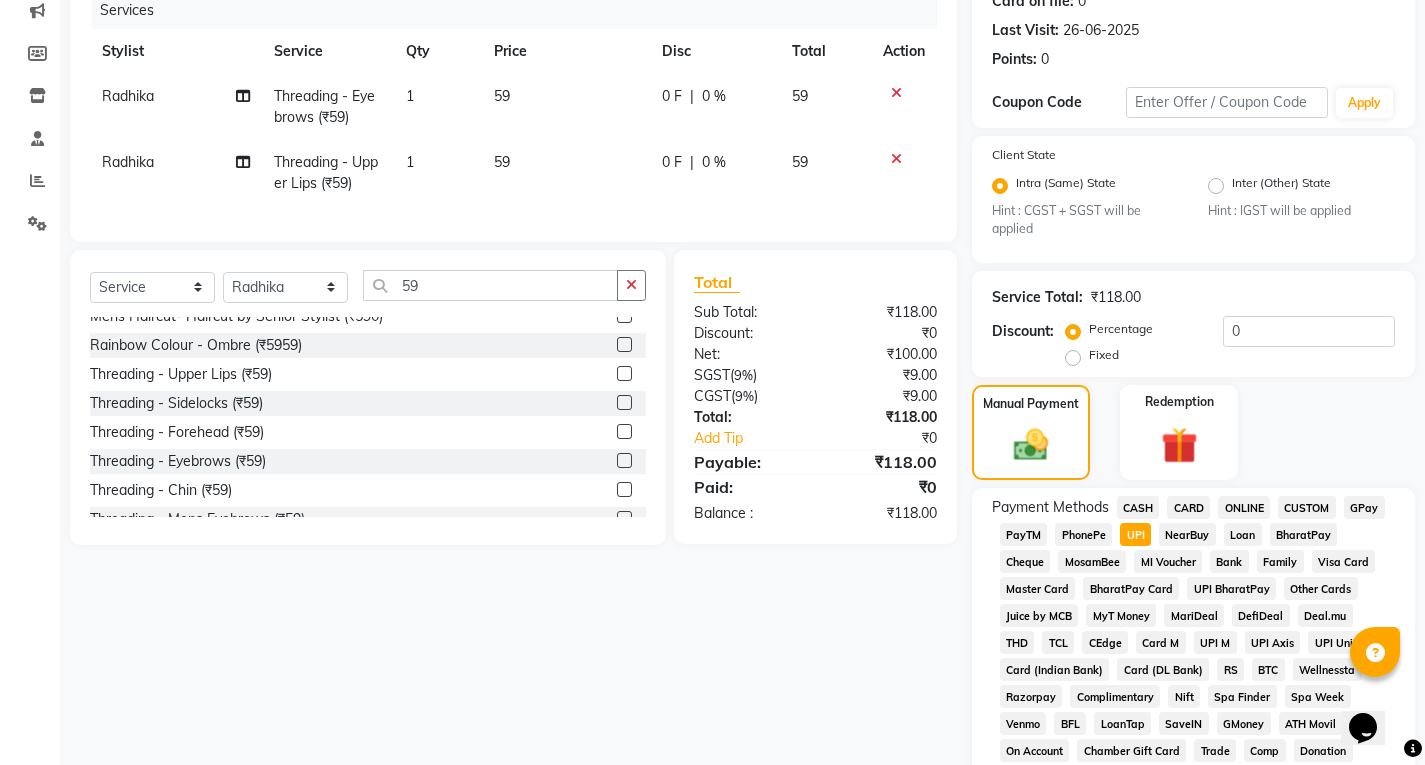 scroll, scrollTop: 0, scrollLeft: 0, axis: both 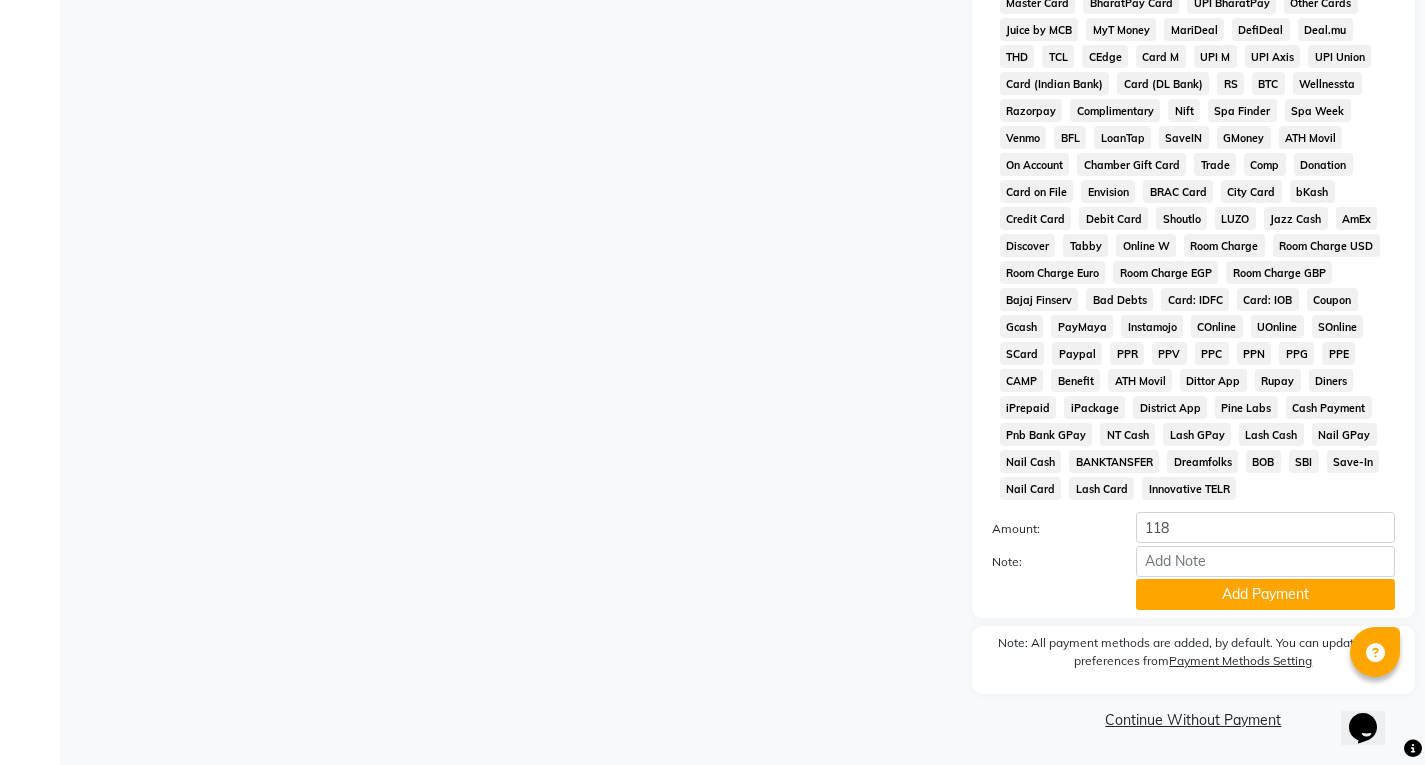 click on "Add Payment" 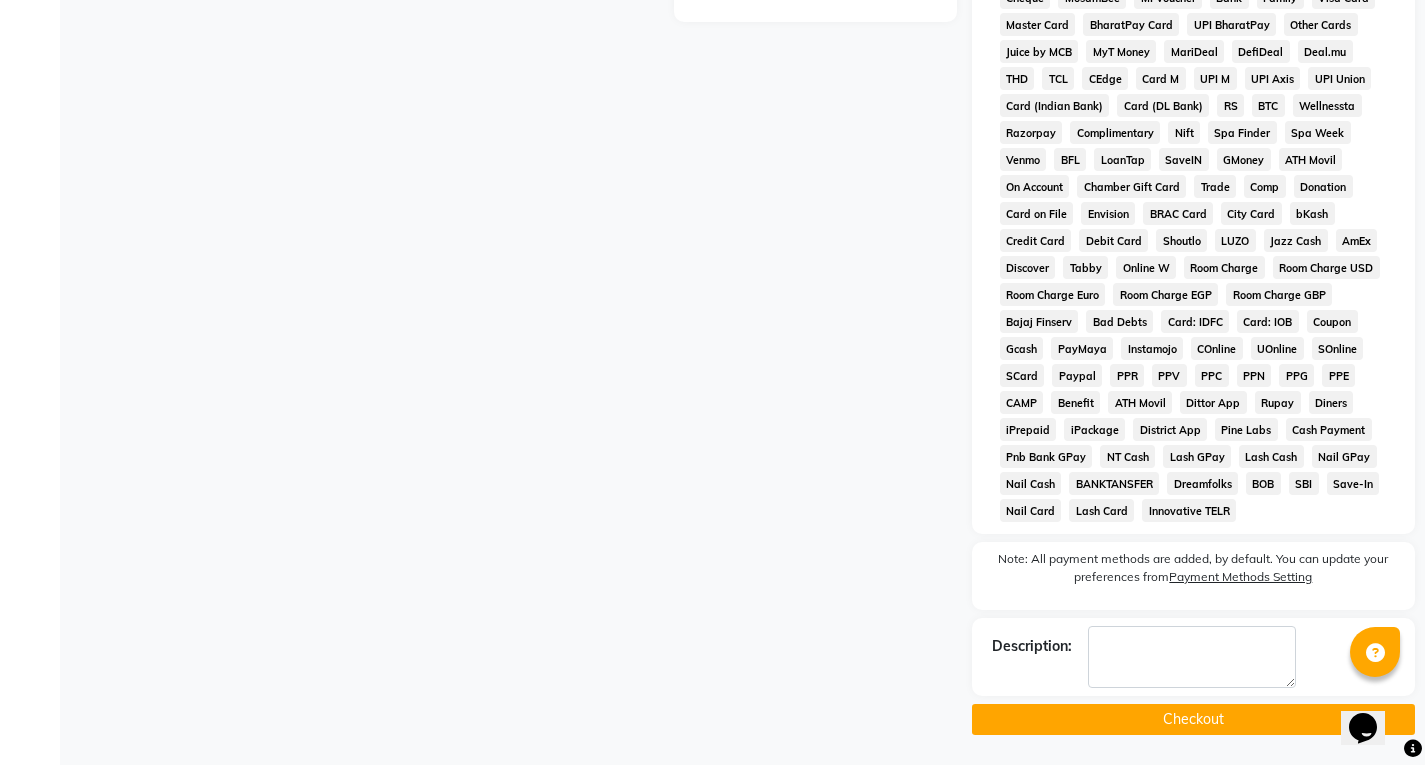 scroll, scrollTop: 826, scrollLeft: 0, axis: vertical 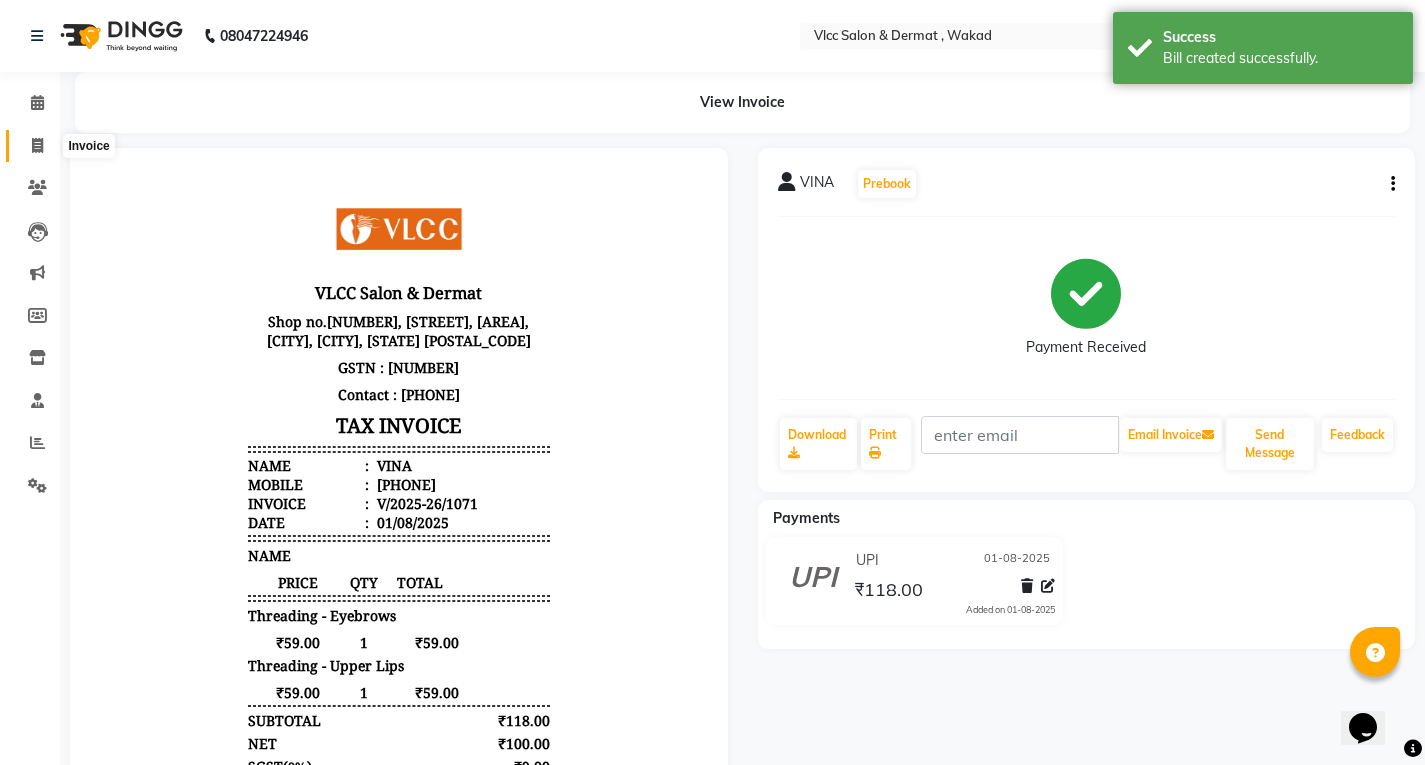 click 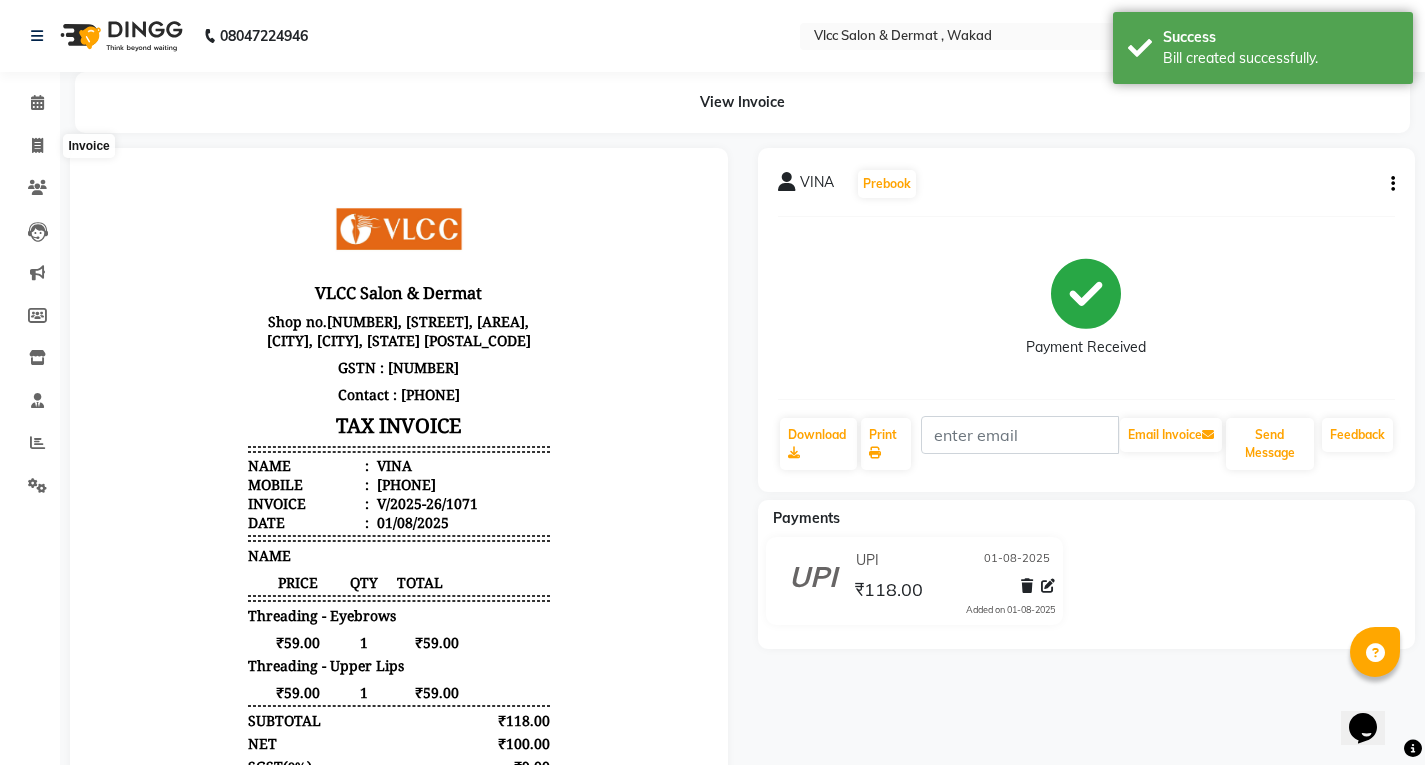 select on "service" 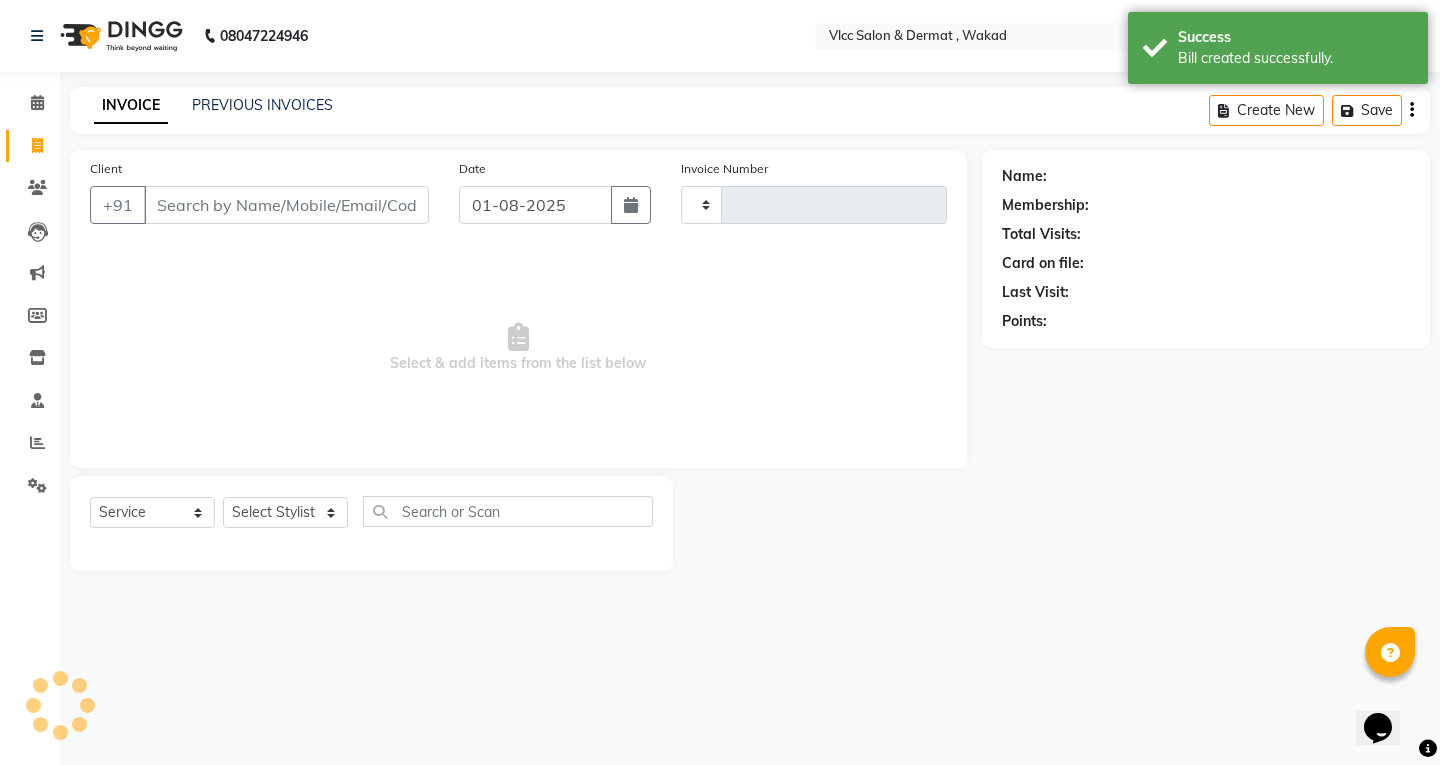 type on "1072" 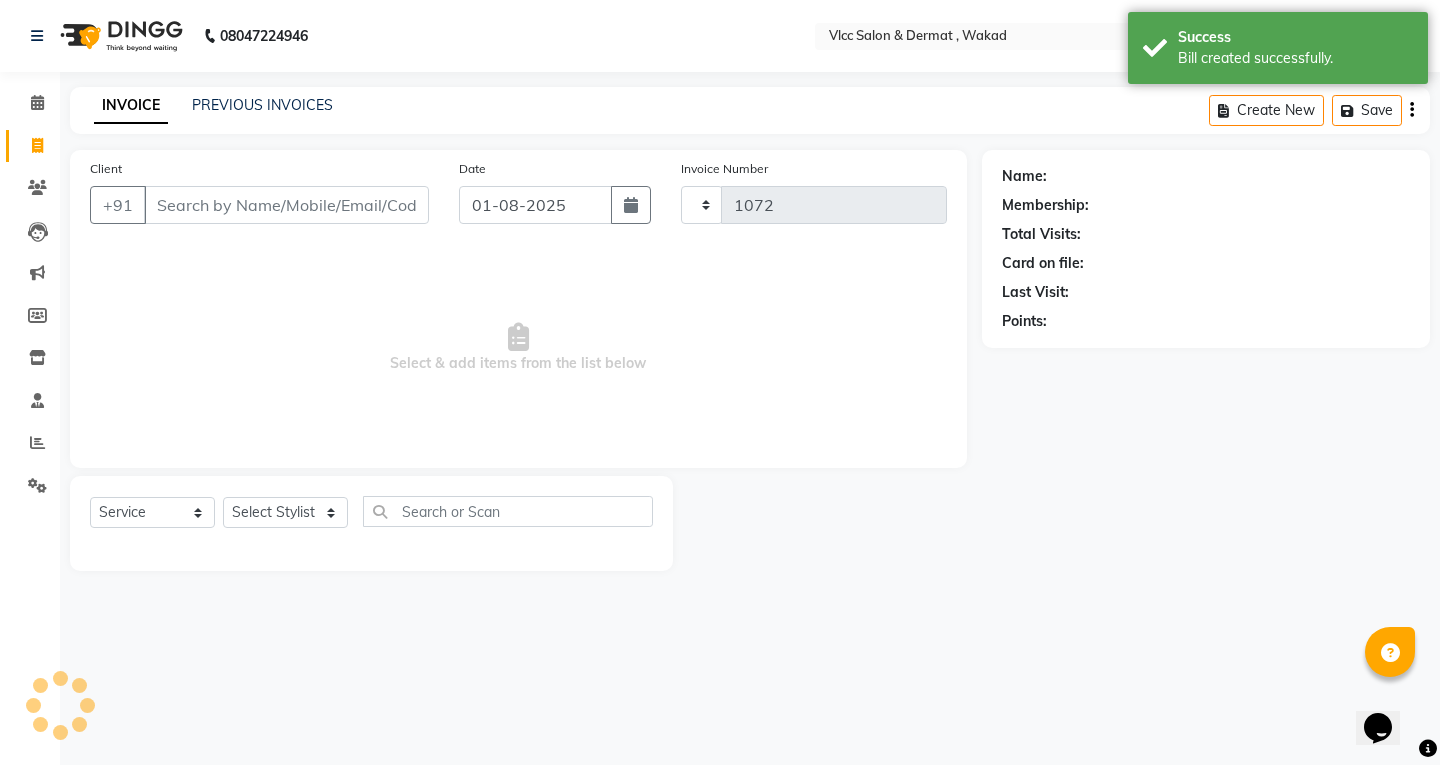 select on "5256" 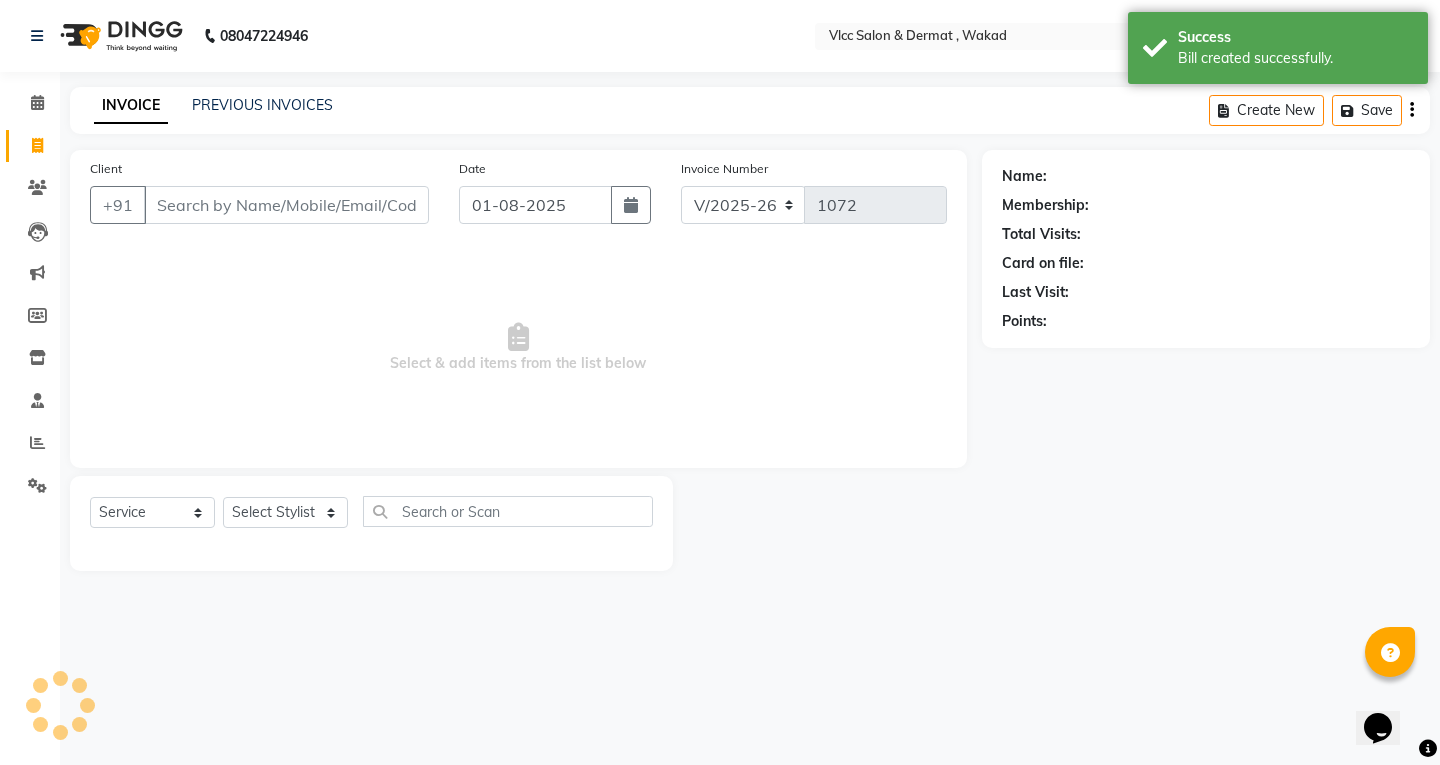 click on "Client" at bounding box center [286, 205] 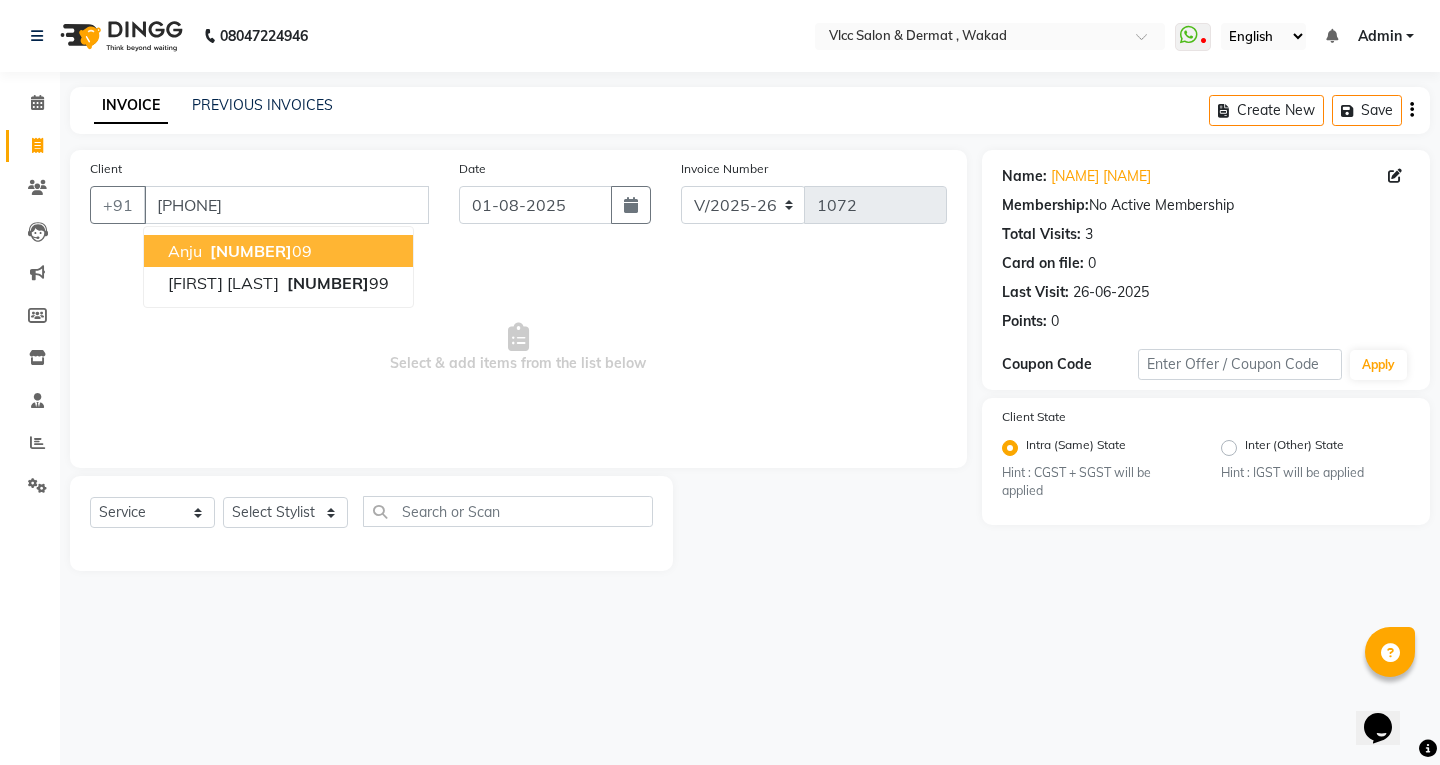 click on "[NAME] [NUMBER] [NUMBER]" at bounding box center [278, 251] 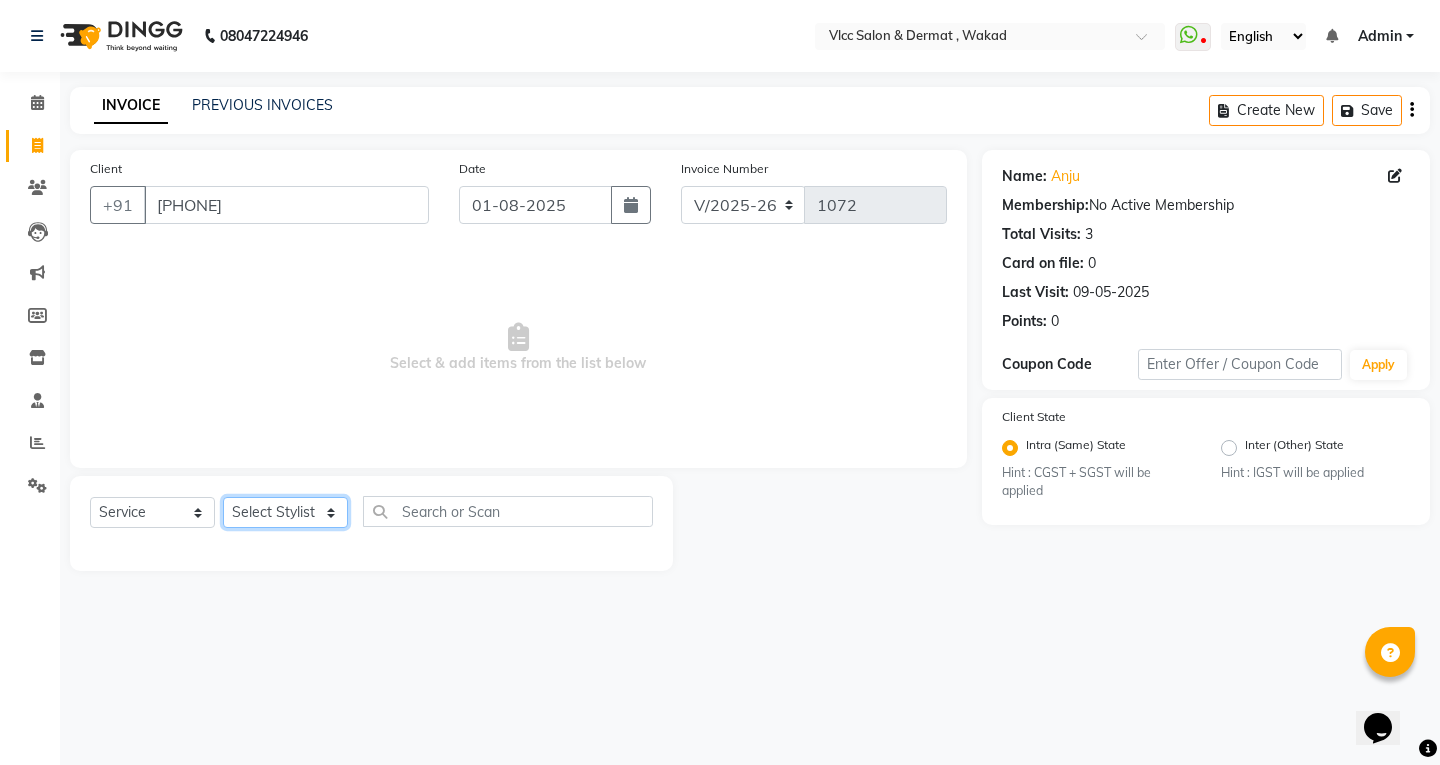 click on "Select Stylist [NAME] [NAME] [NAME] [NAME] [NAME] [NAME] [NAME] [NAME] [NAME] [NAME] [NAME] [NAME] [NAME] [NAME] [NAME] [NAME]" 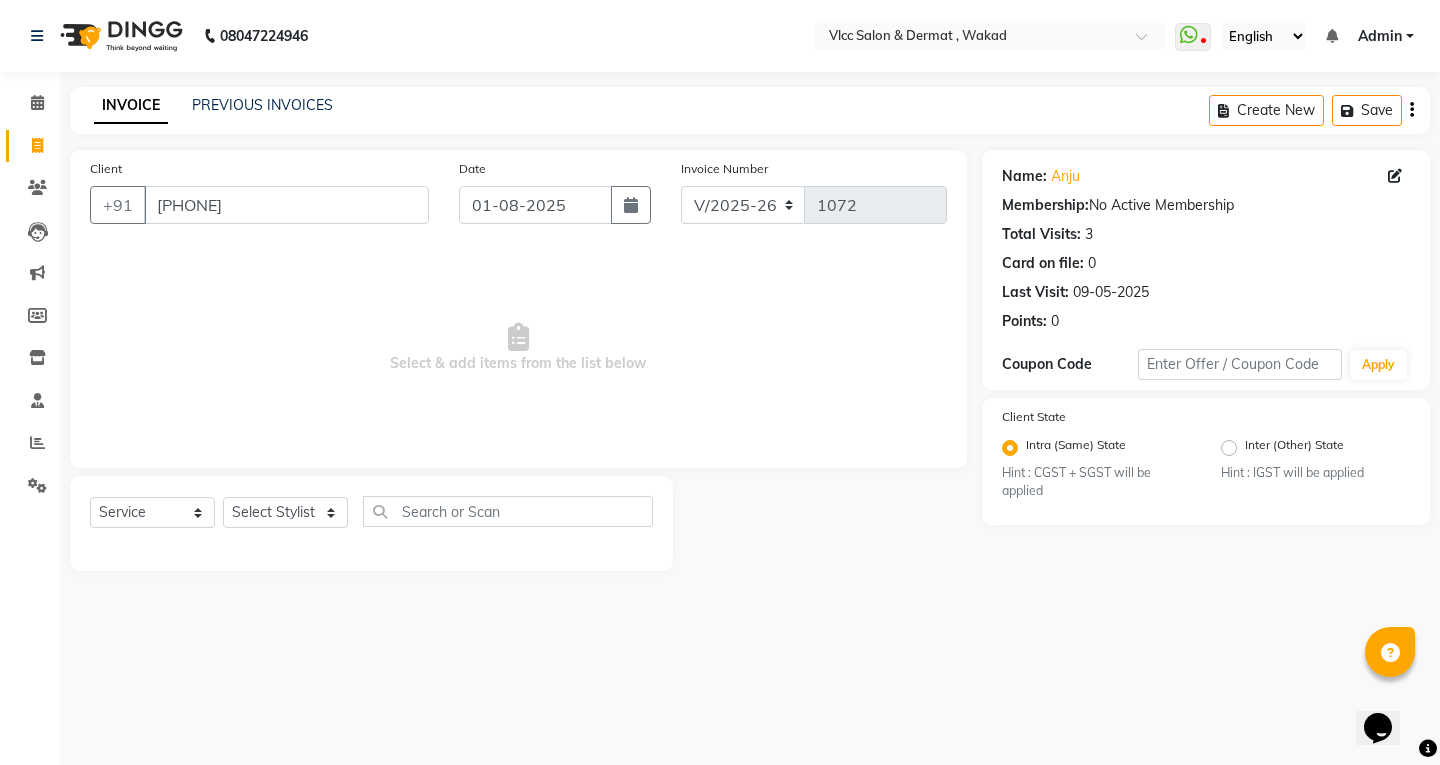 click on "Select & add items from the list below" at bounding box center (518, 348) 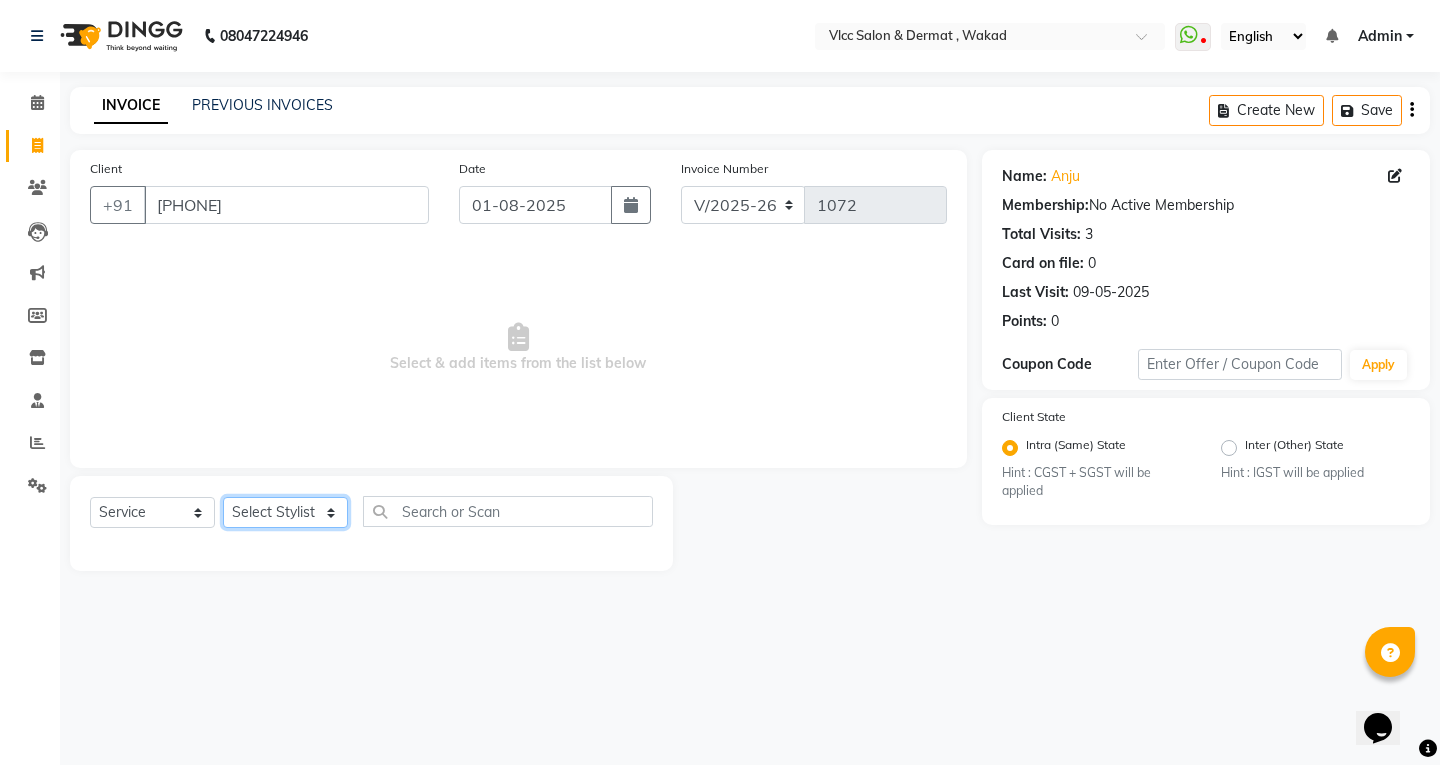 click on "Select Stylist [NAME] [NAME] [NAME] [NAME] [NAME] [NAME] [NAME] [NAME] [NAME] [NAME] [NAME] [NAME] [NAME] [NAME] [NAME] [NAME]" 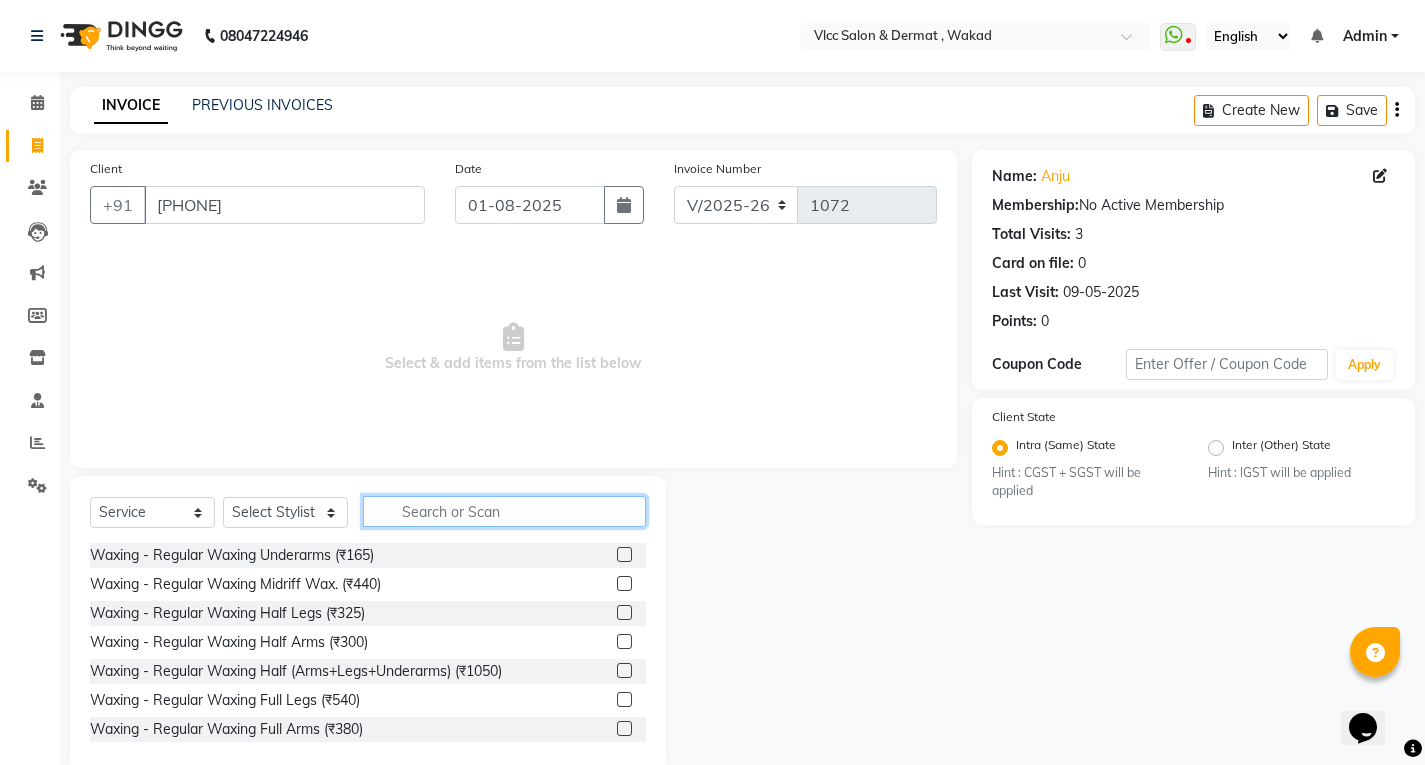 click 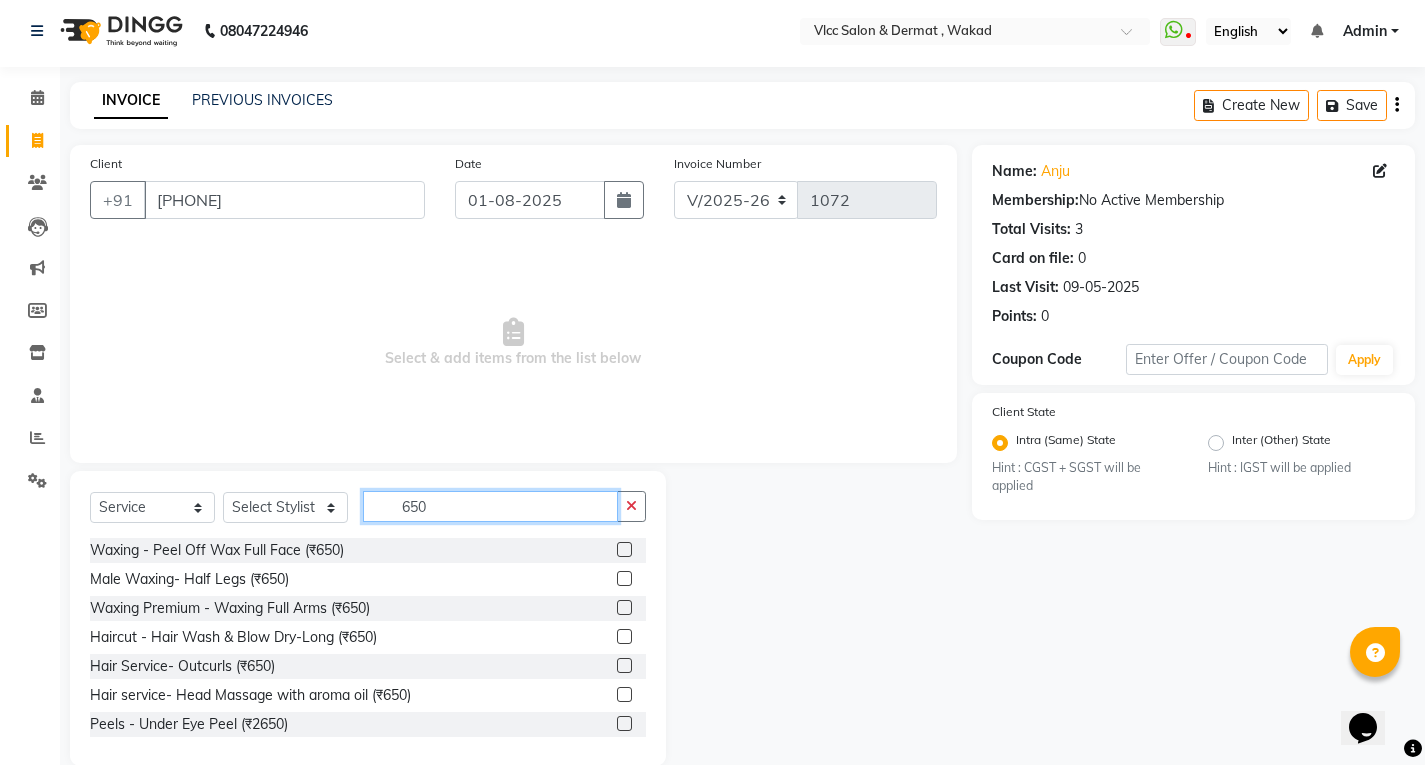 scroll, scrollTop: 36, scrollLeft: 0, axis: vertical 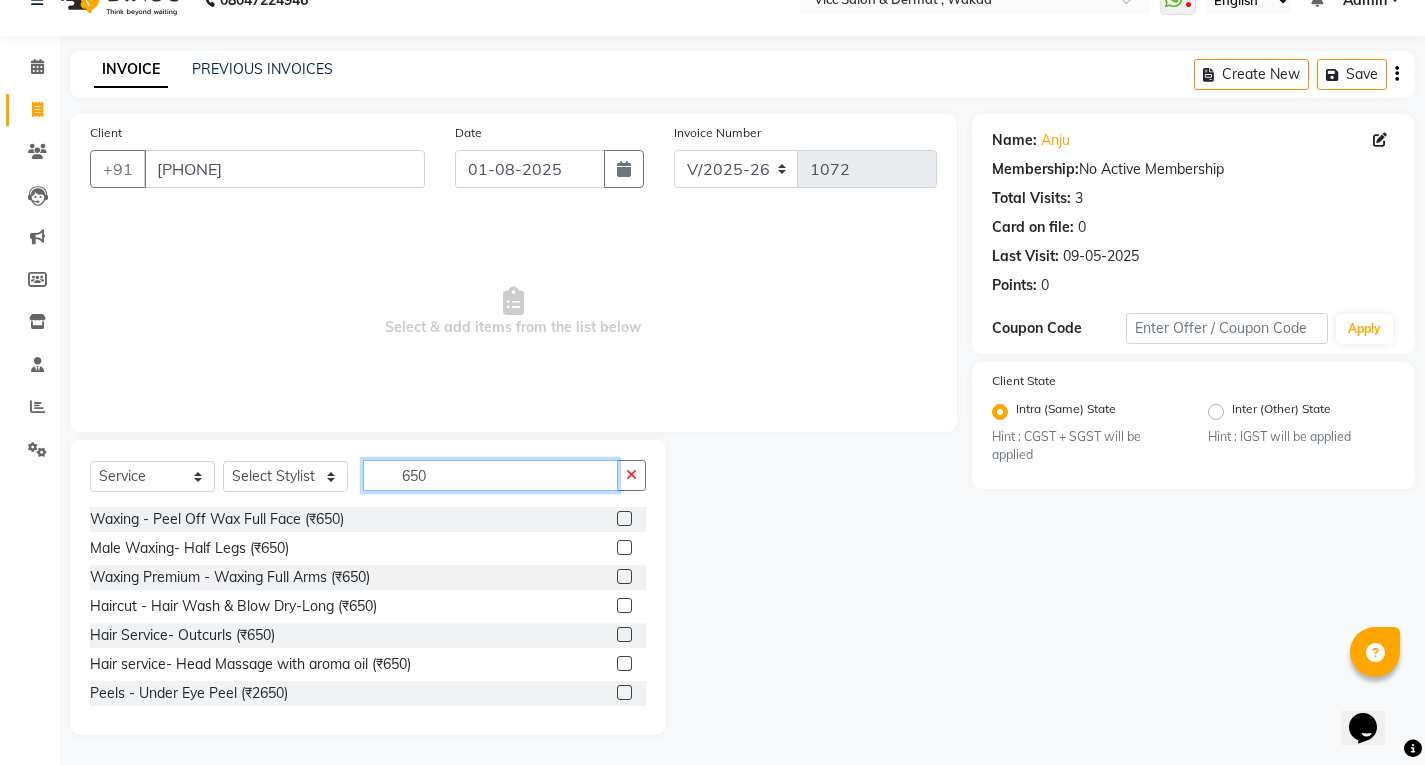 type on "650" 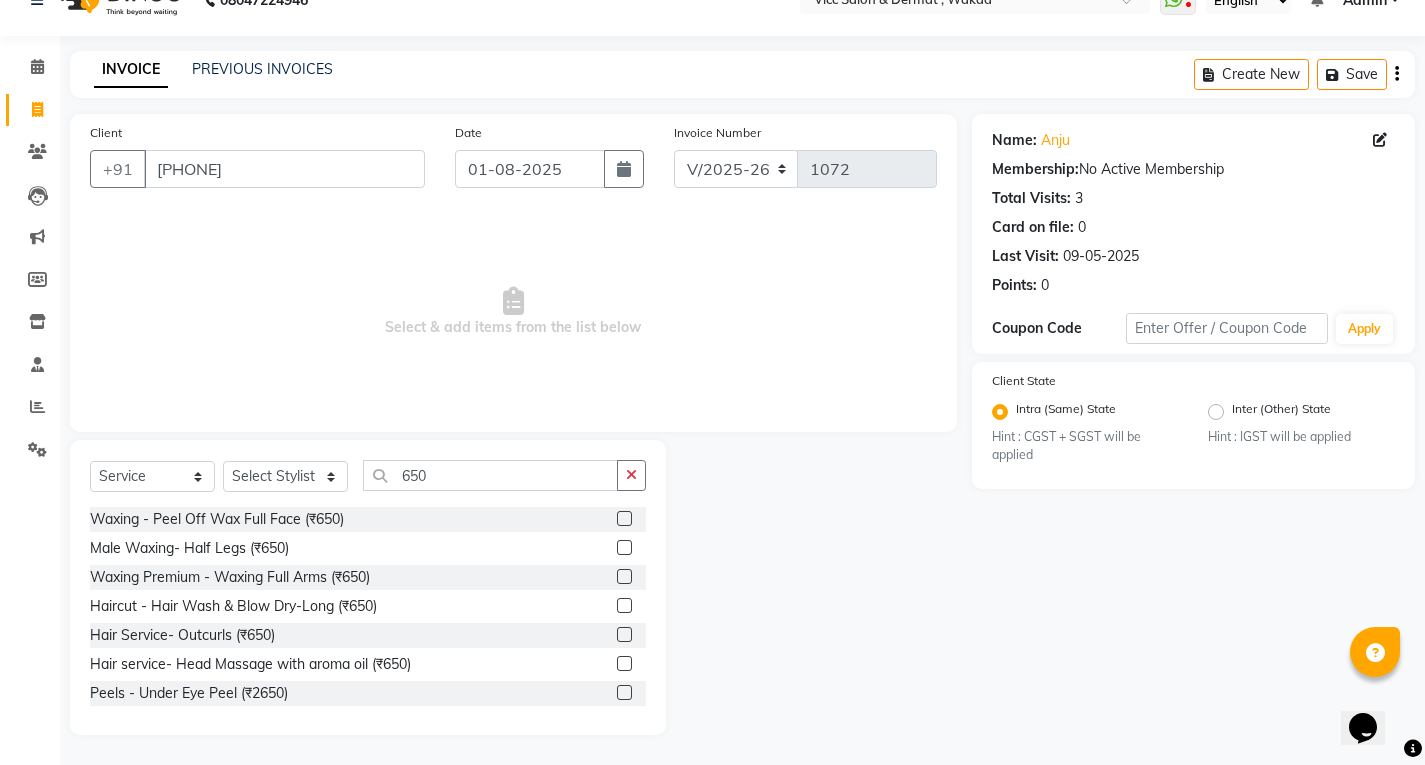 click 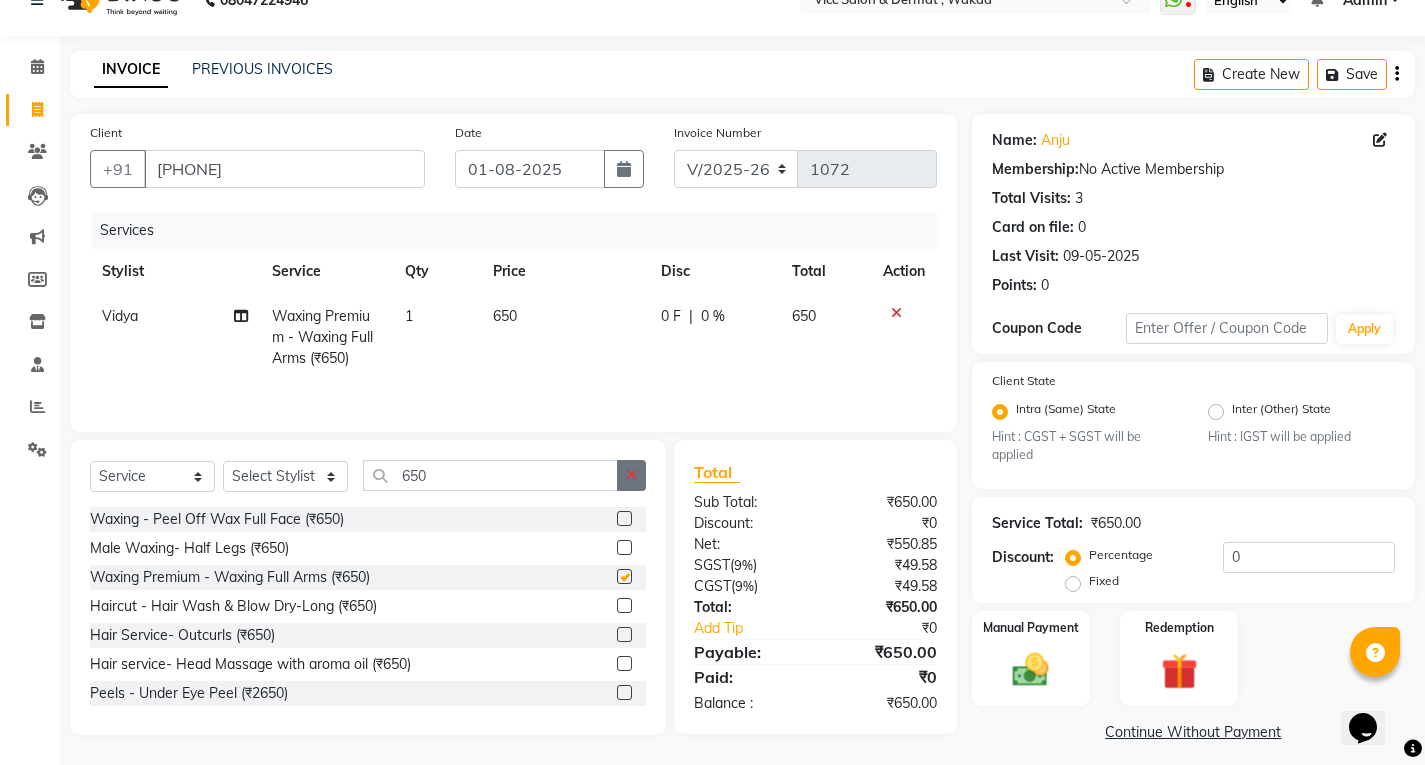 checkbox on "false" 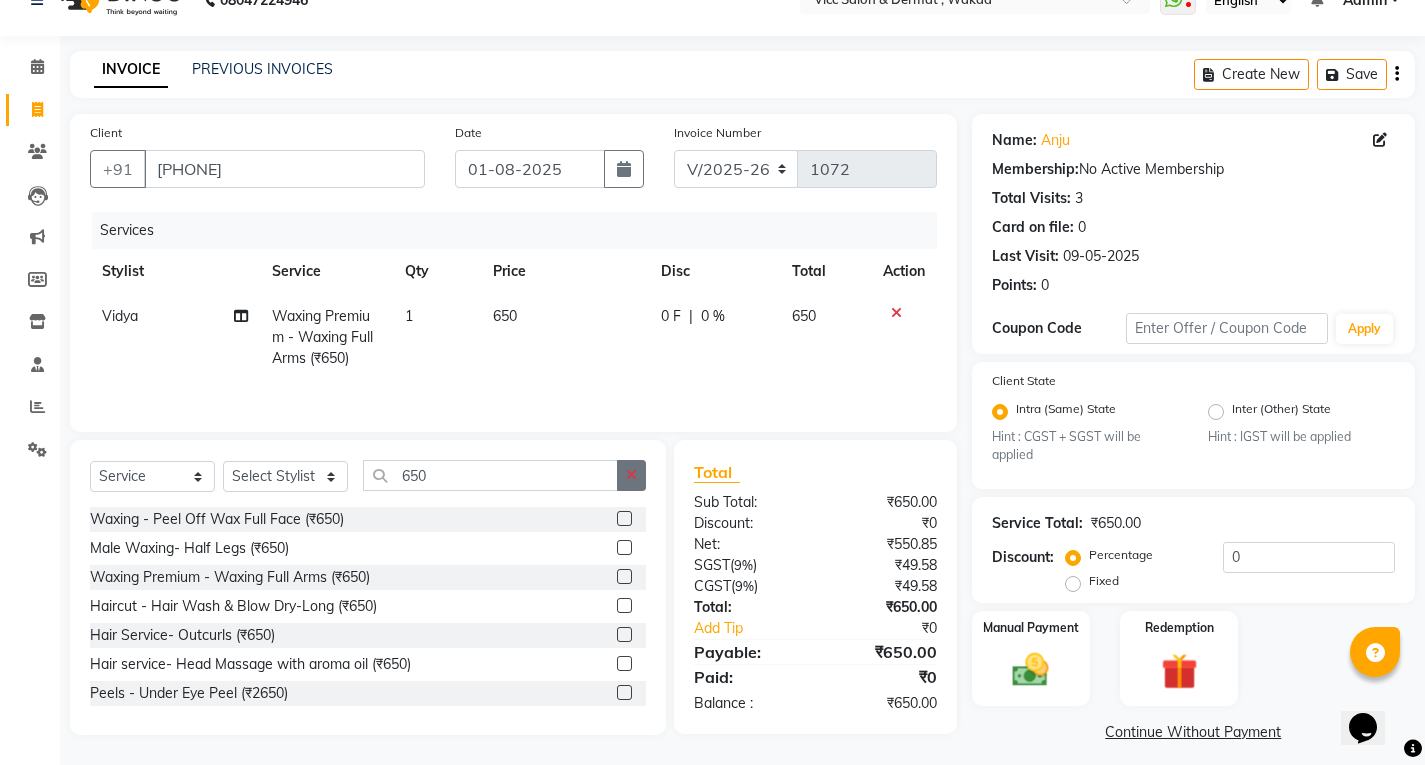 click 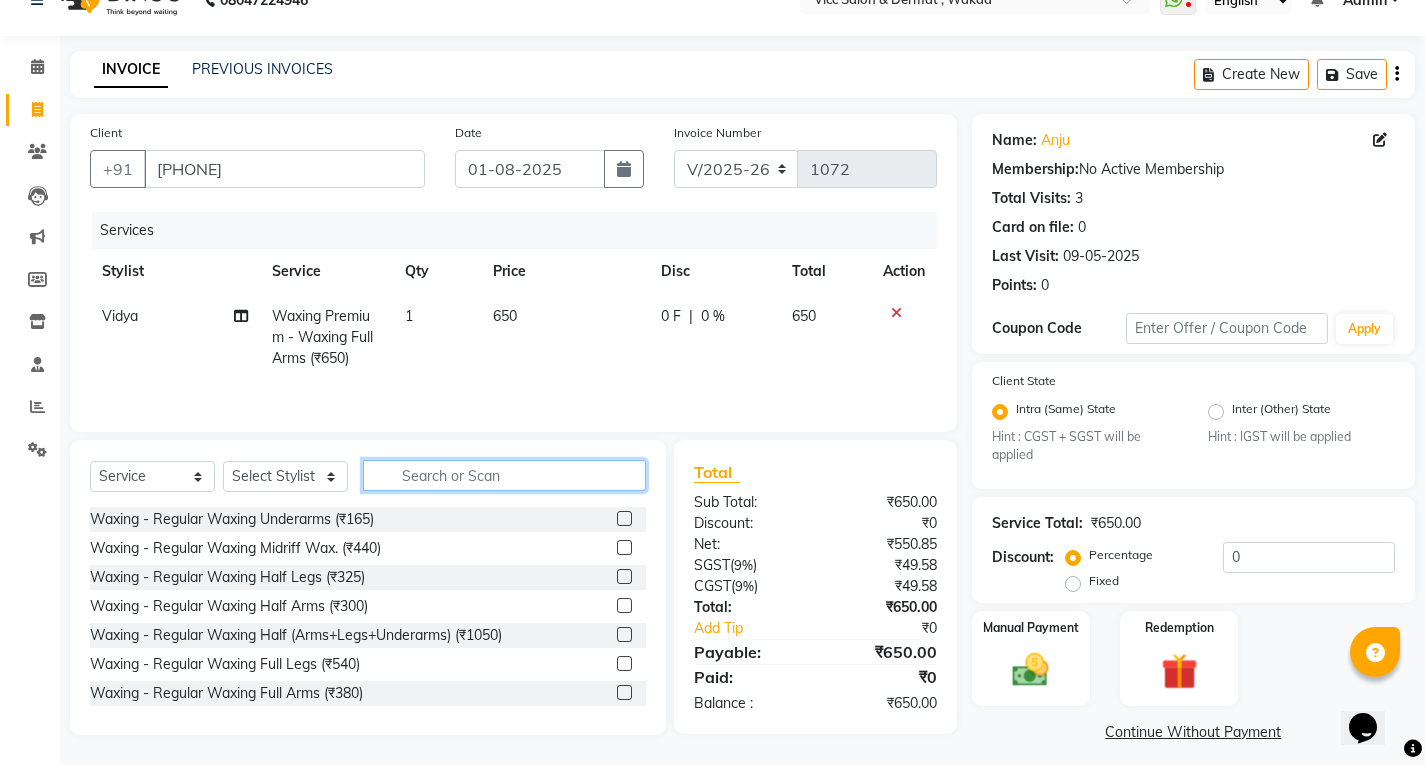 click 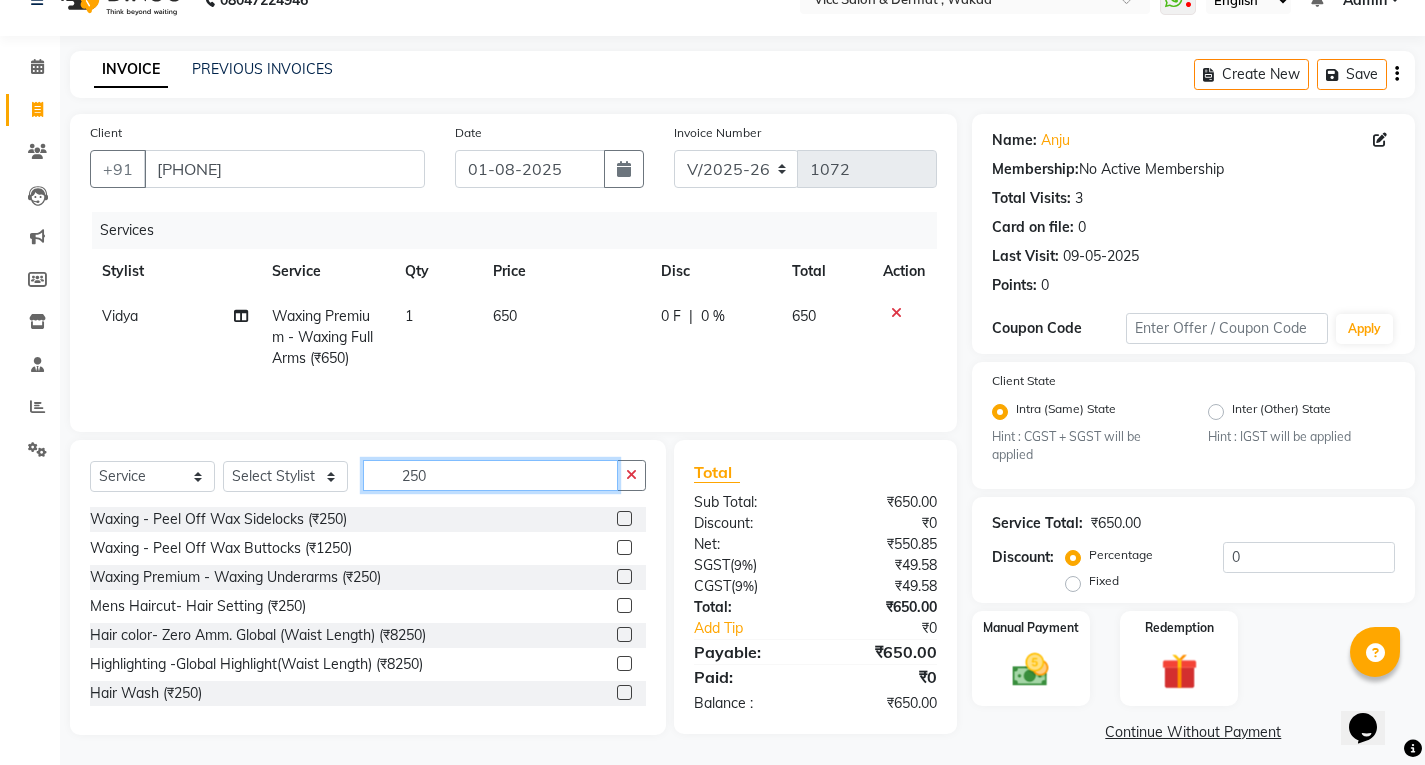 type on "250" 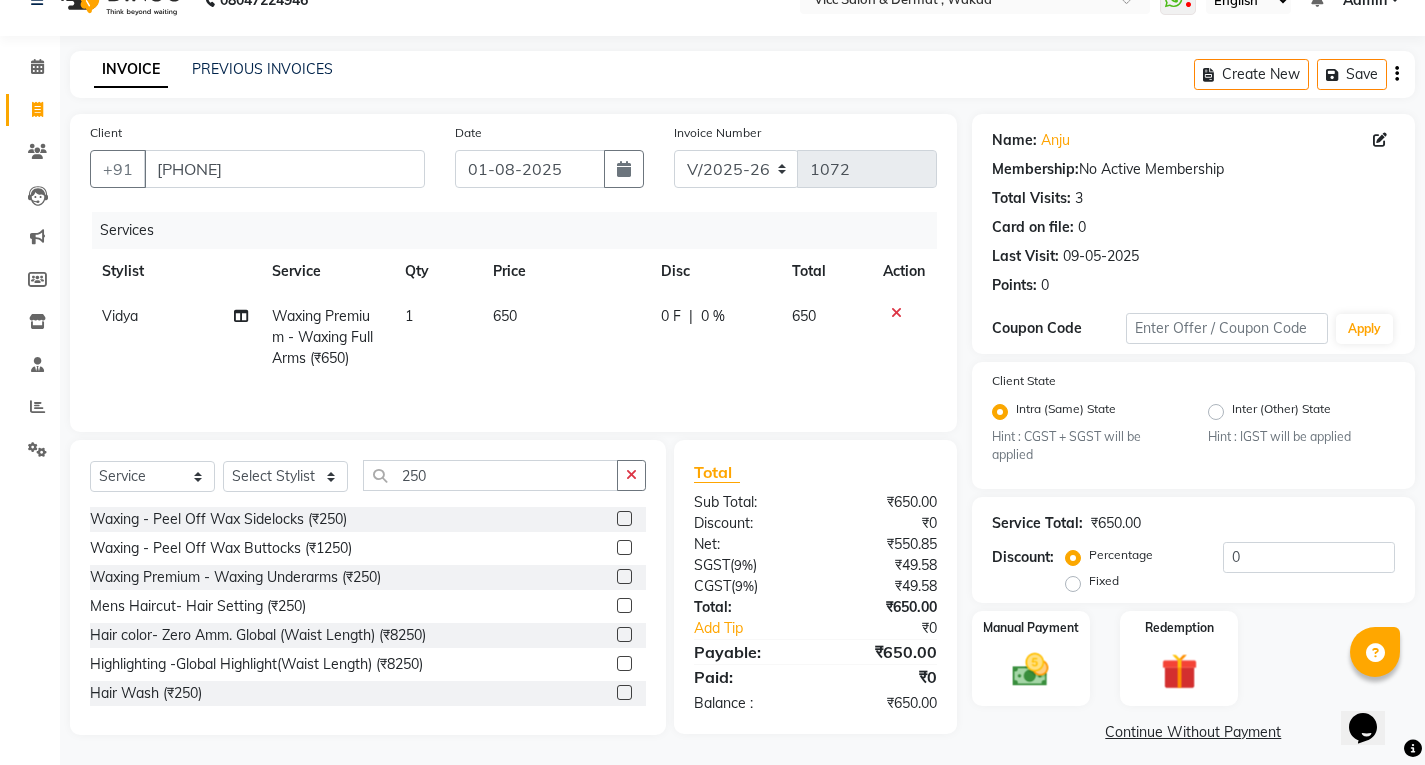 click 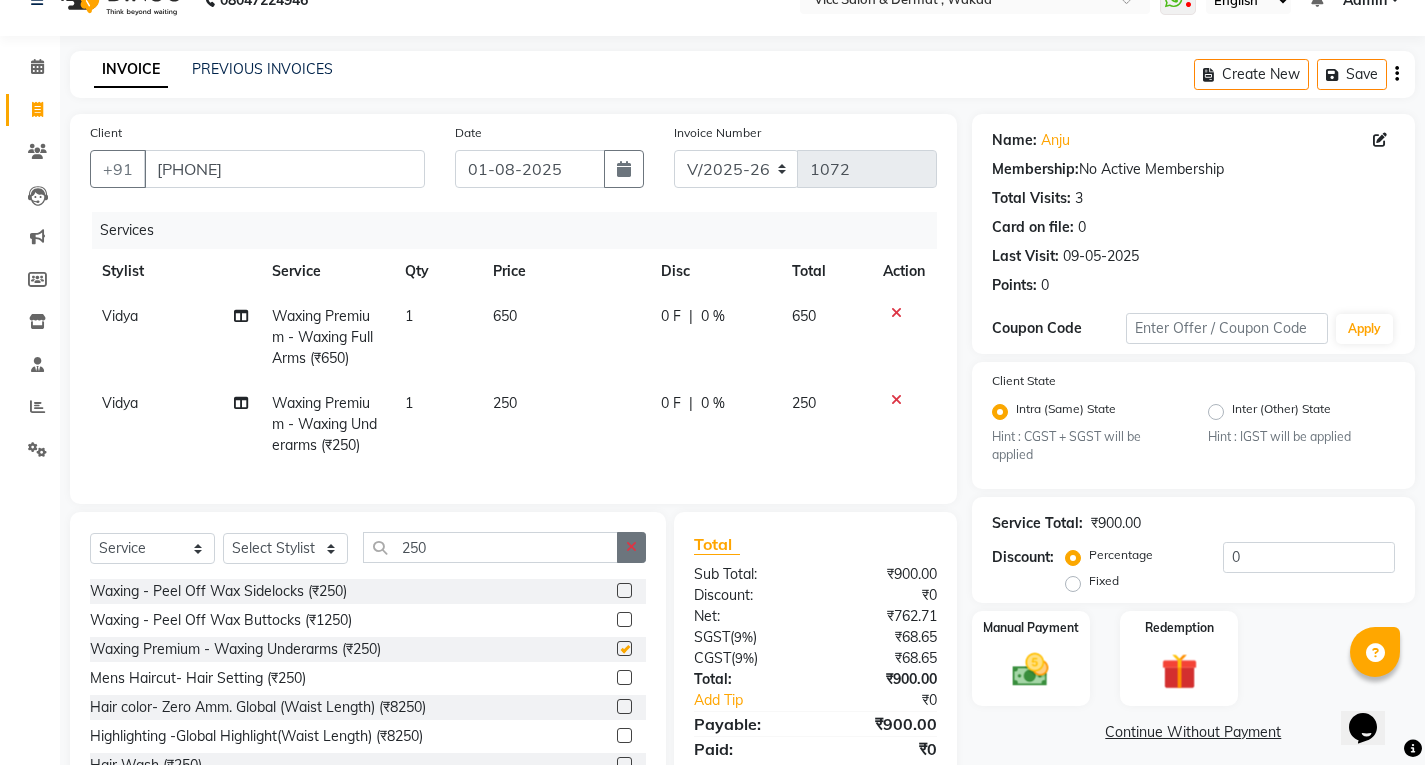 checkbox on "false" 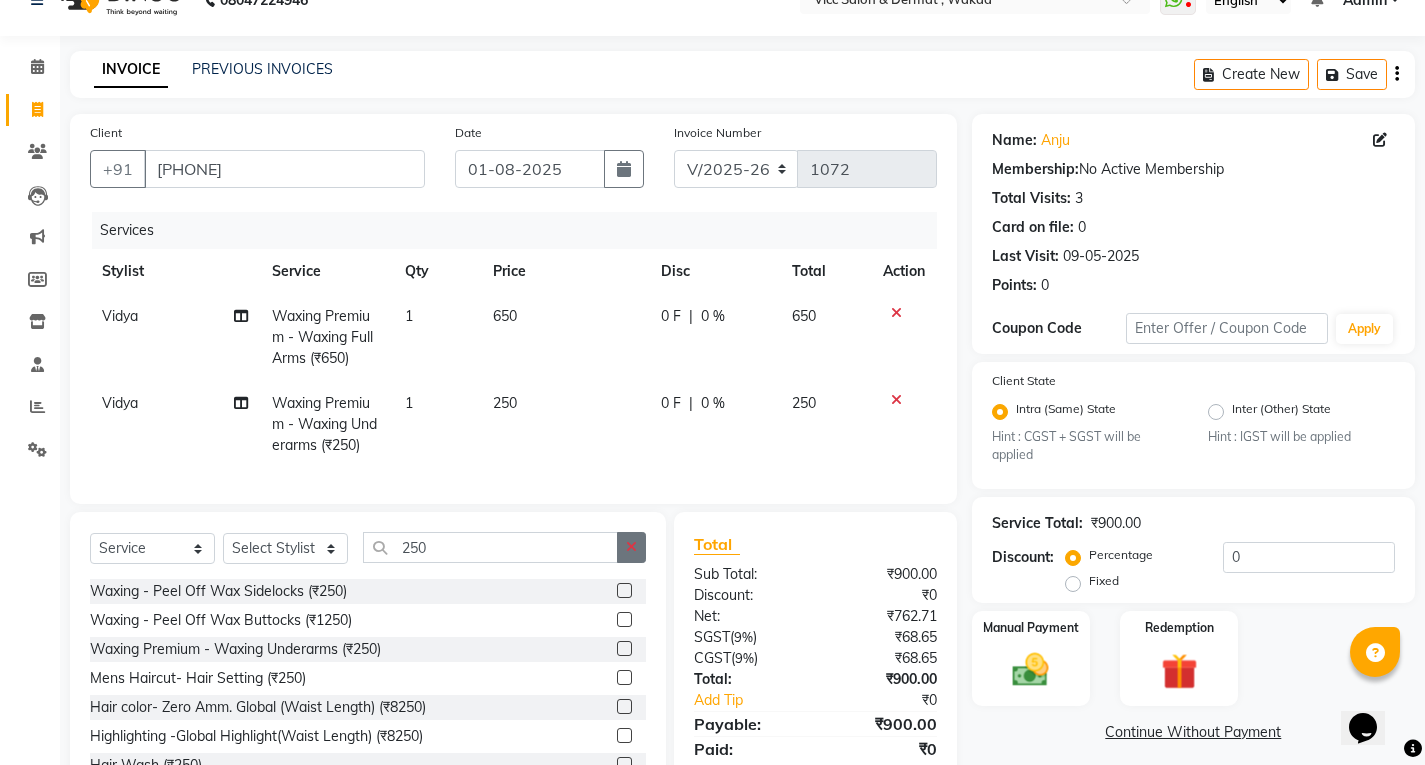 click 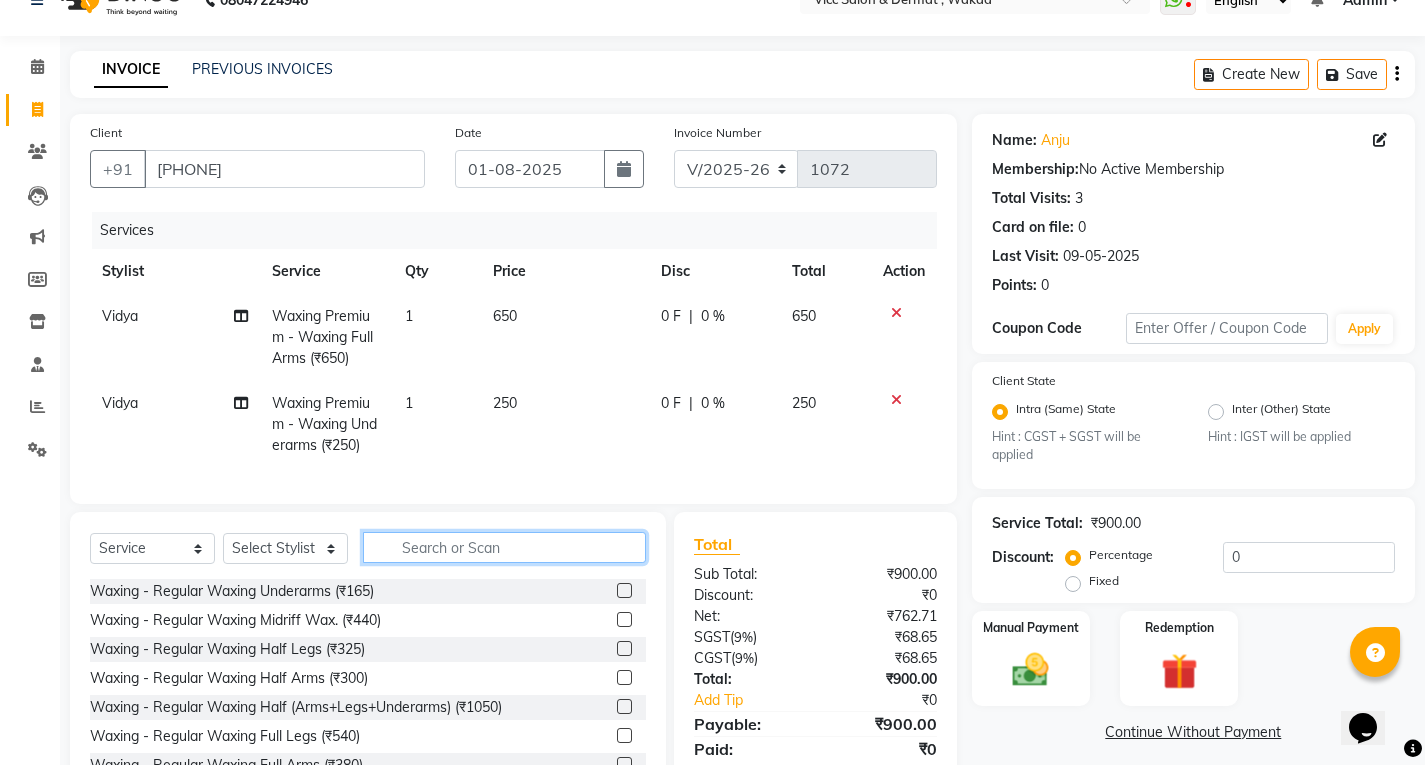 click 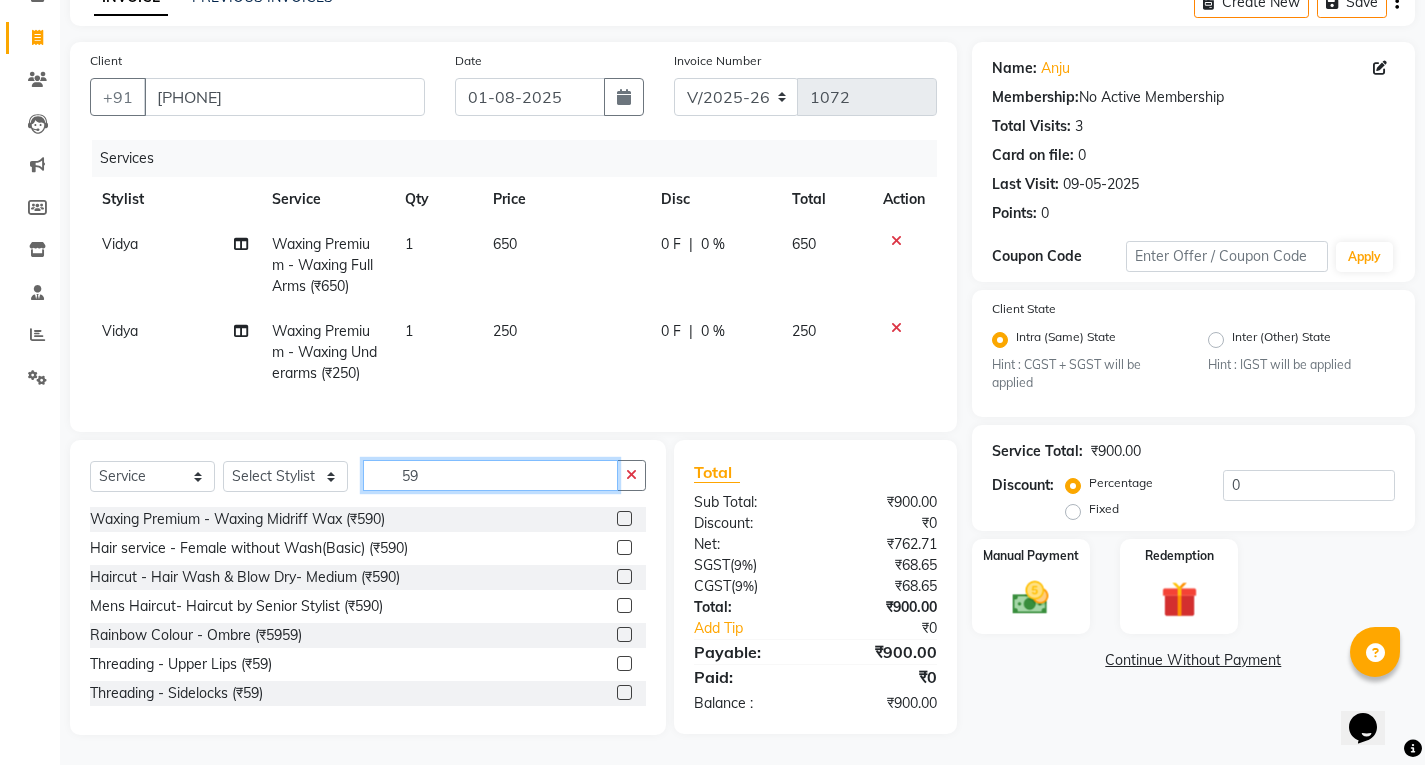 scroll, scrollTop: 123, scrollLeft: 0, axis: vertical 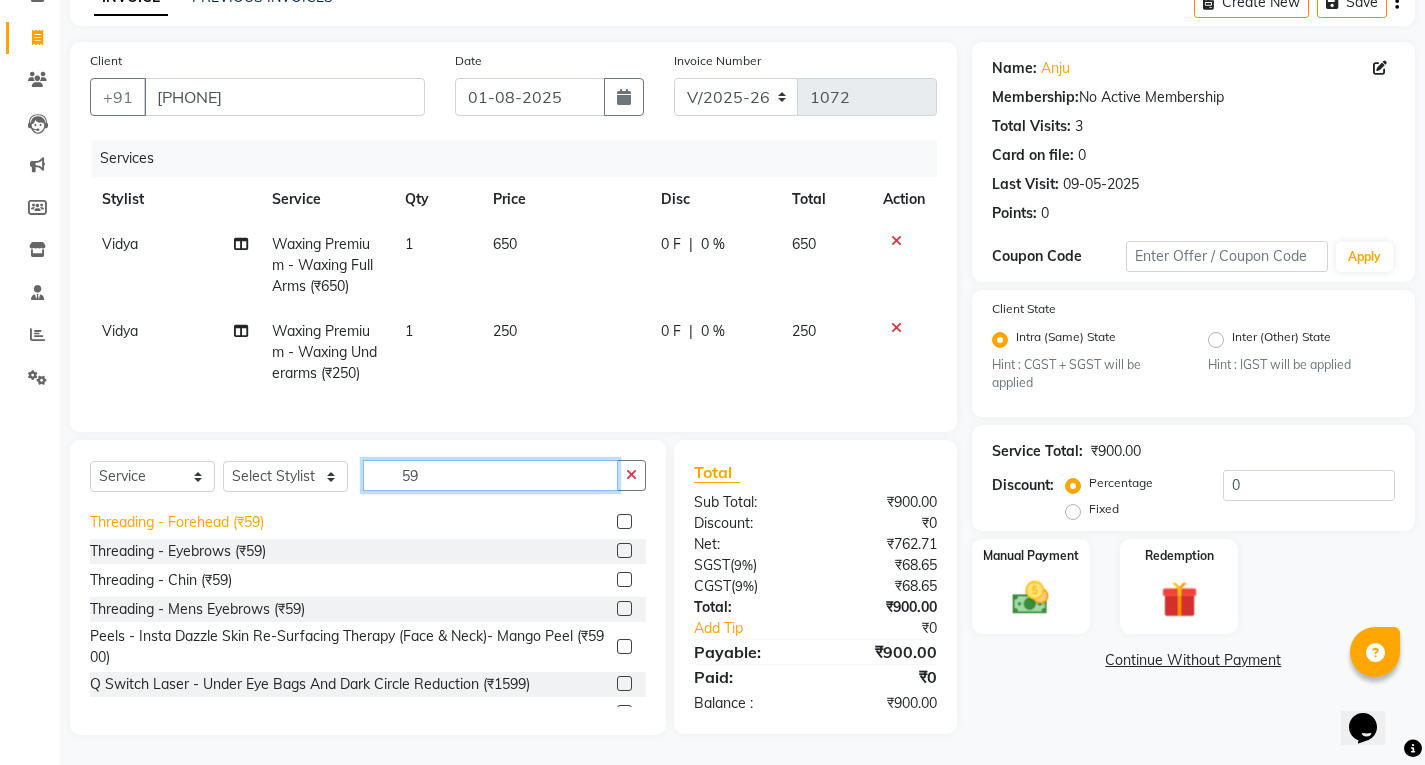 type on "59" 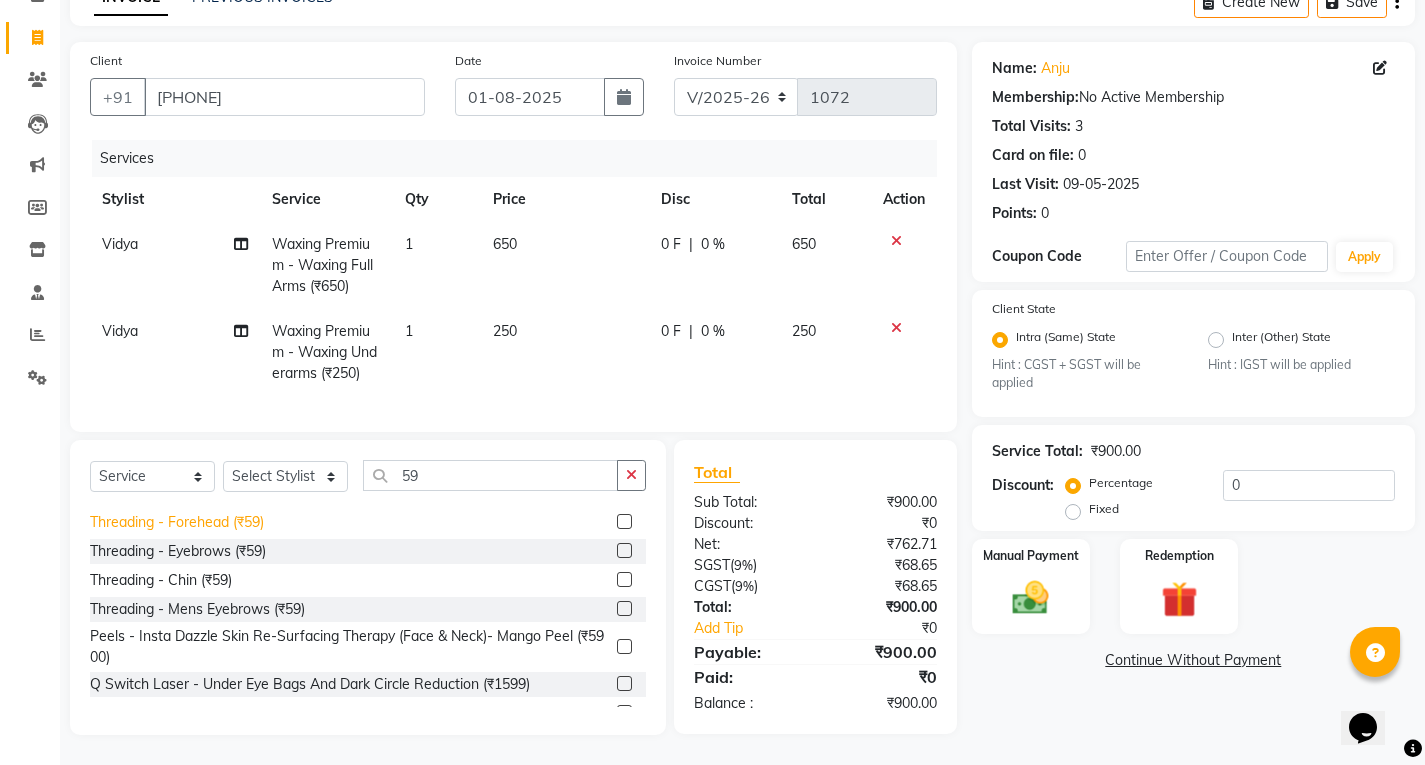 click on "Threading - Forehead (₹59)" 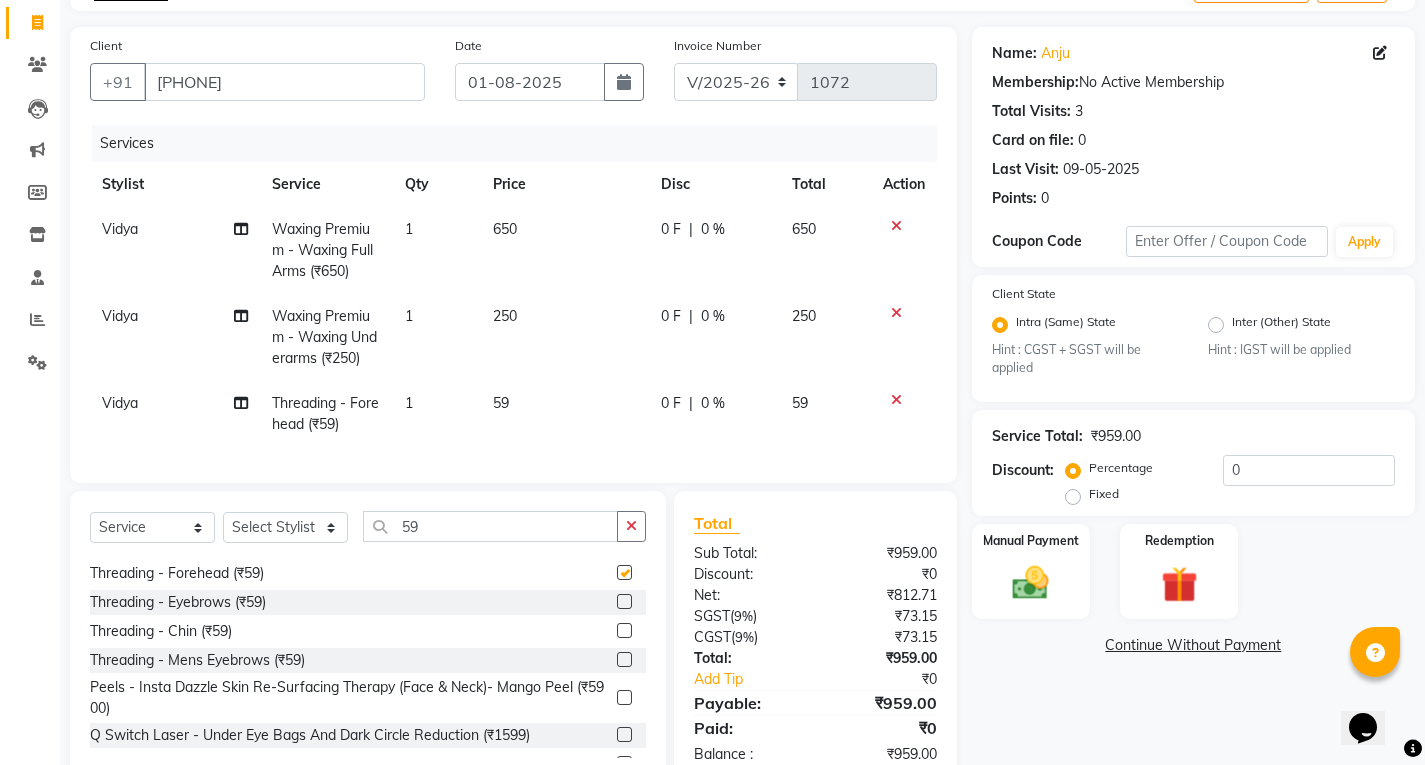 checkbox on "false" 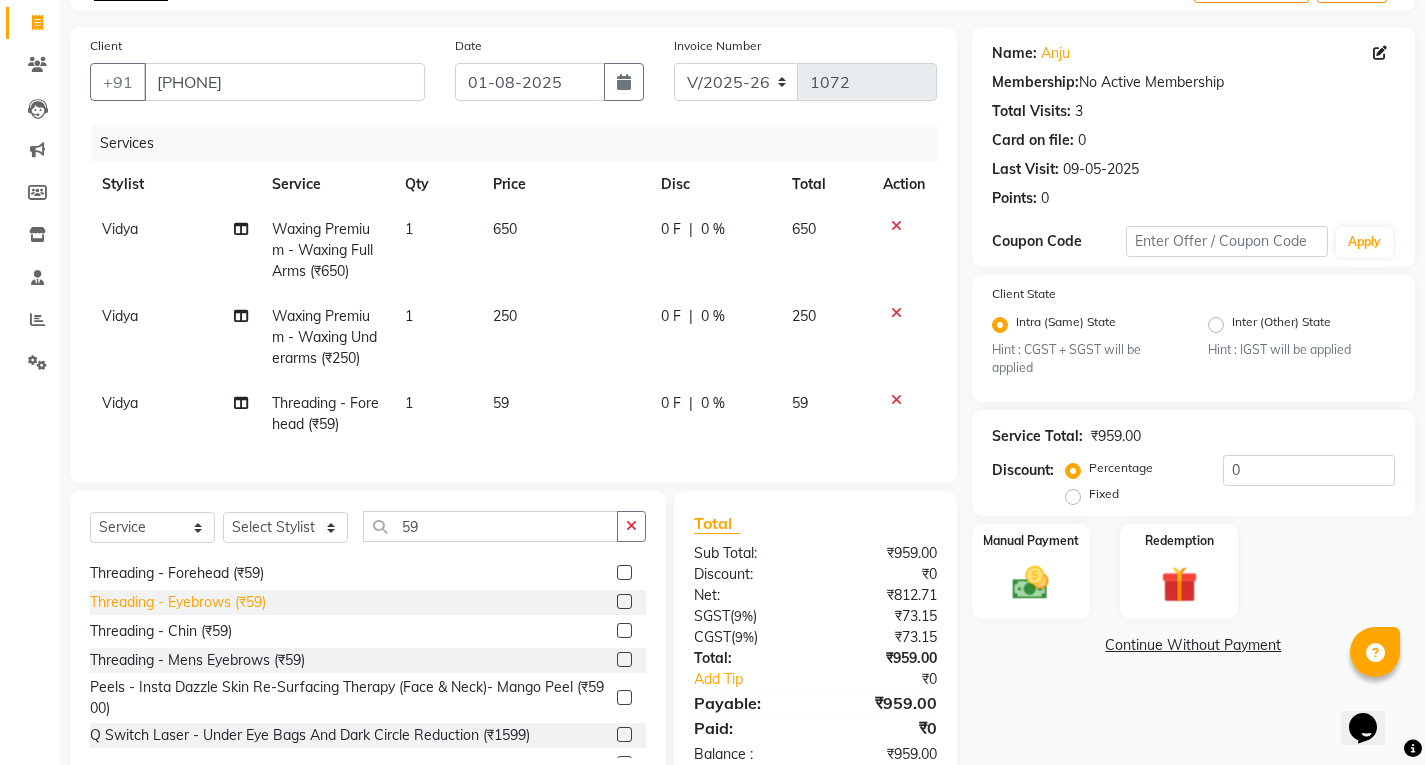 click on "Threading - Eyebrows (₹59)" 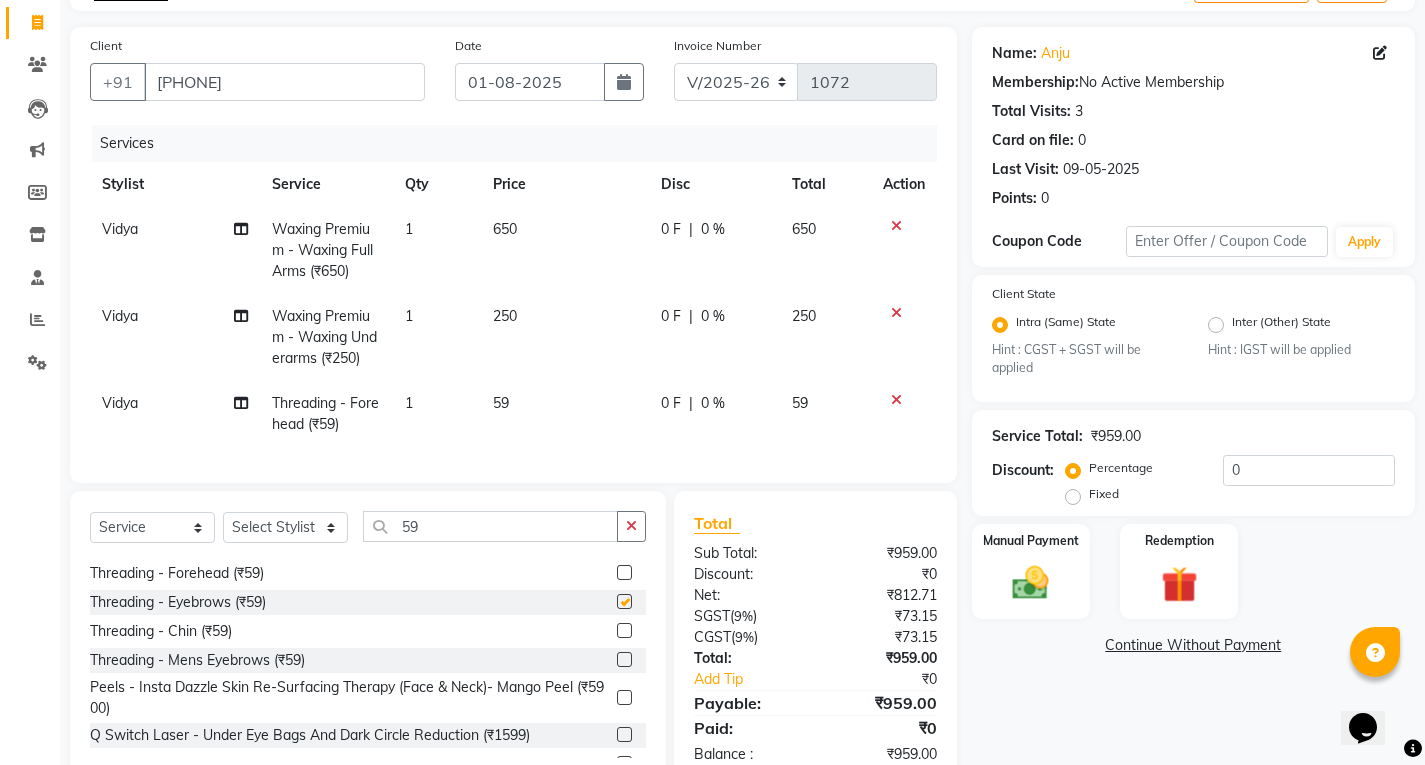 checkbox on "false" 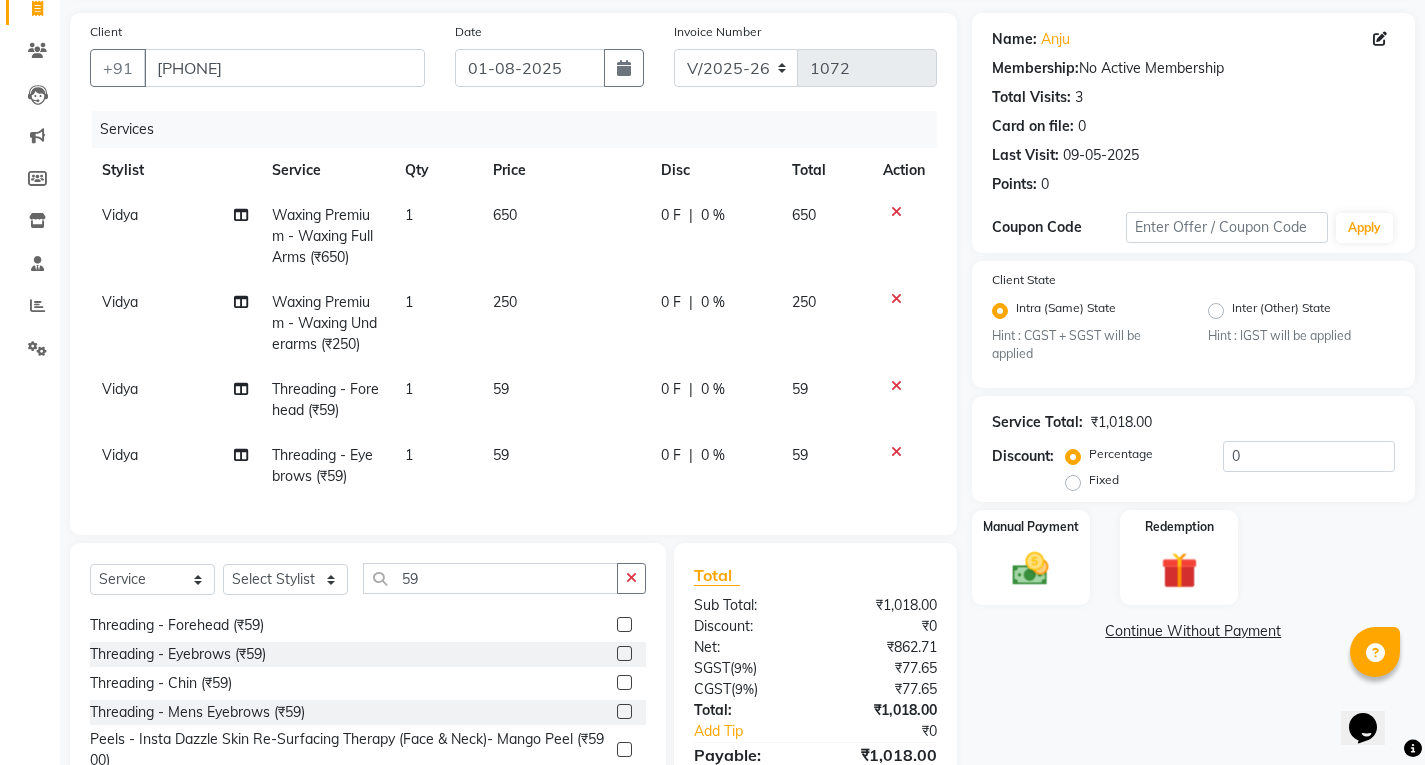 scroll, scrollTop: 255, scrollLeft: 0, axis: vertical 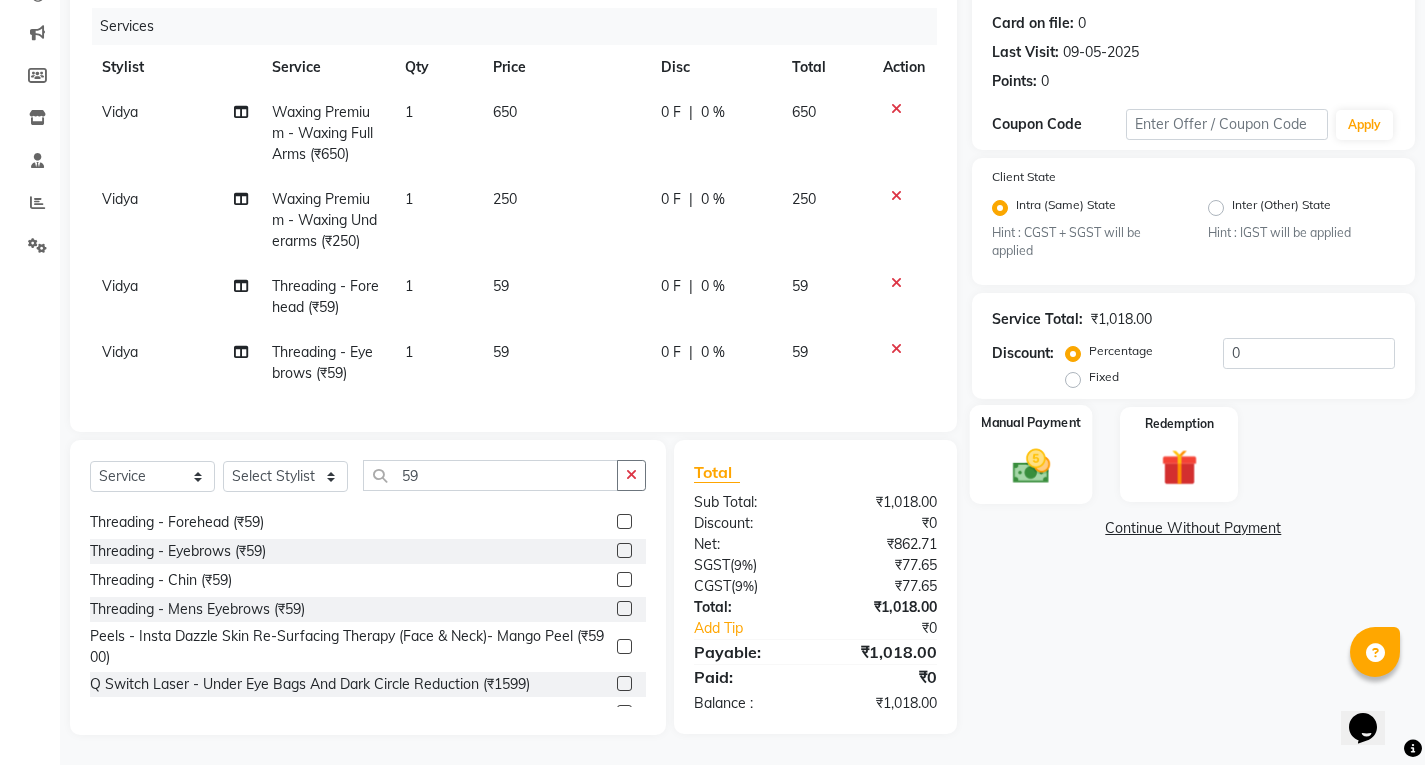 click on "Manual Payment" 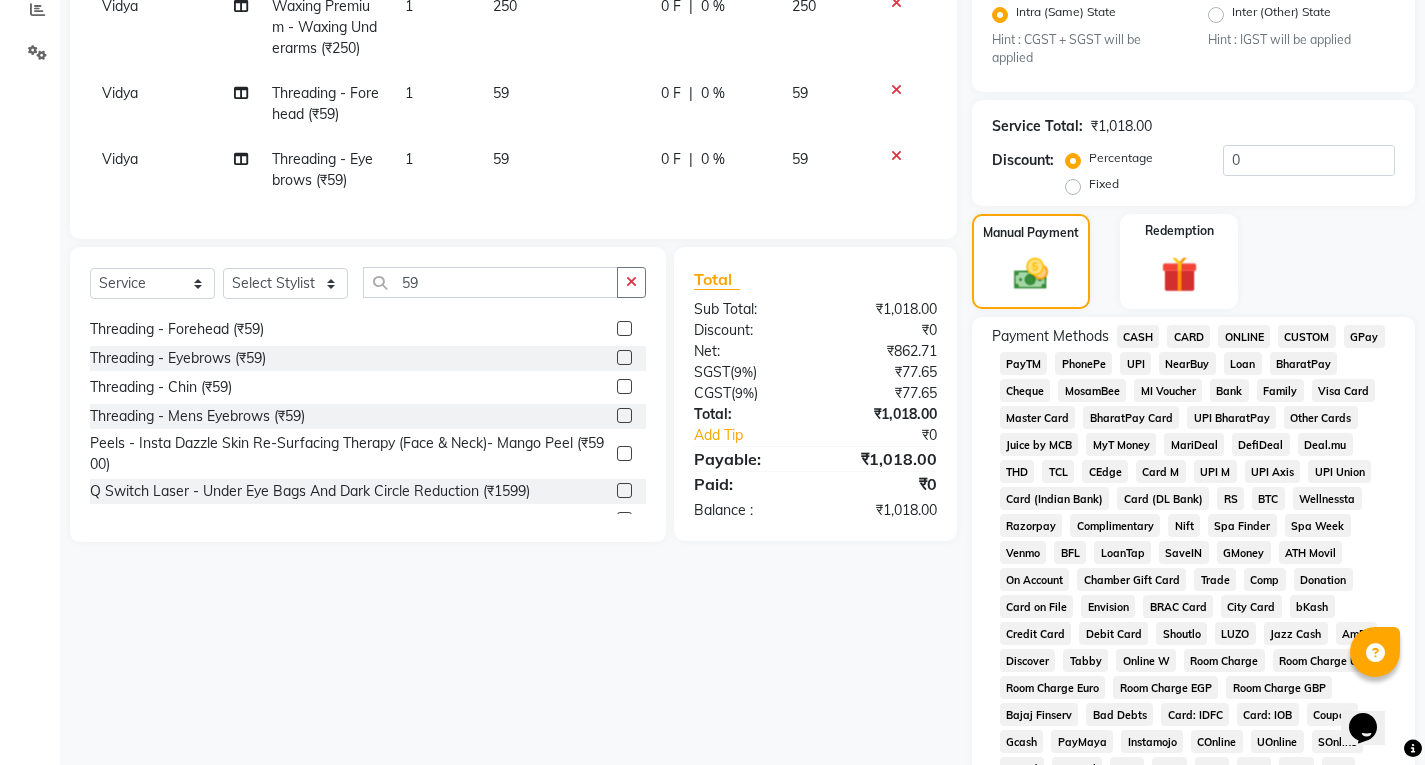 scroll, scrollTop: 455, scrollLeft: 0, axis: vertical 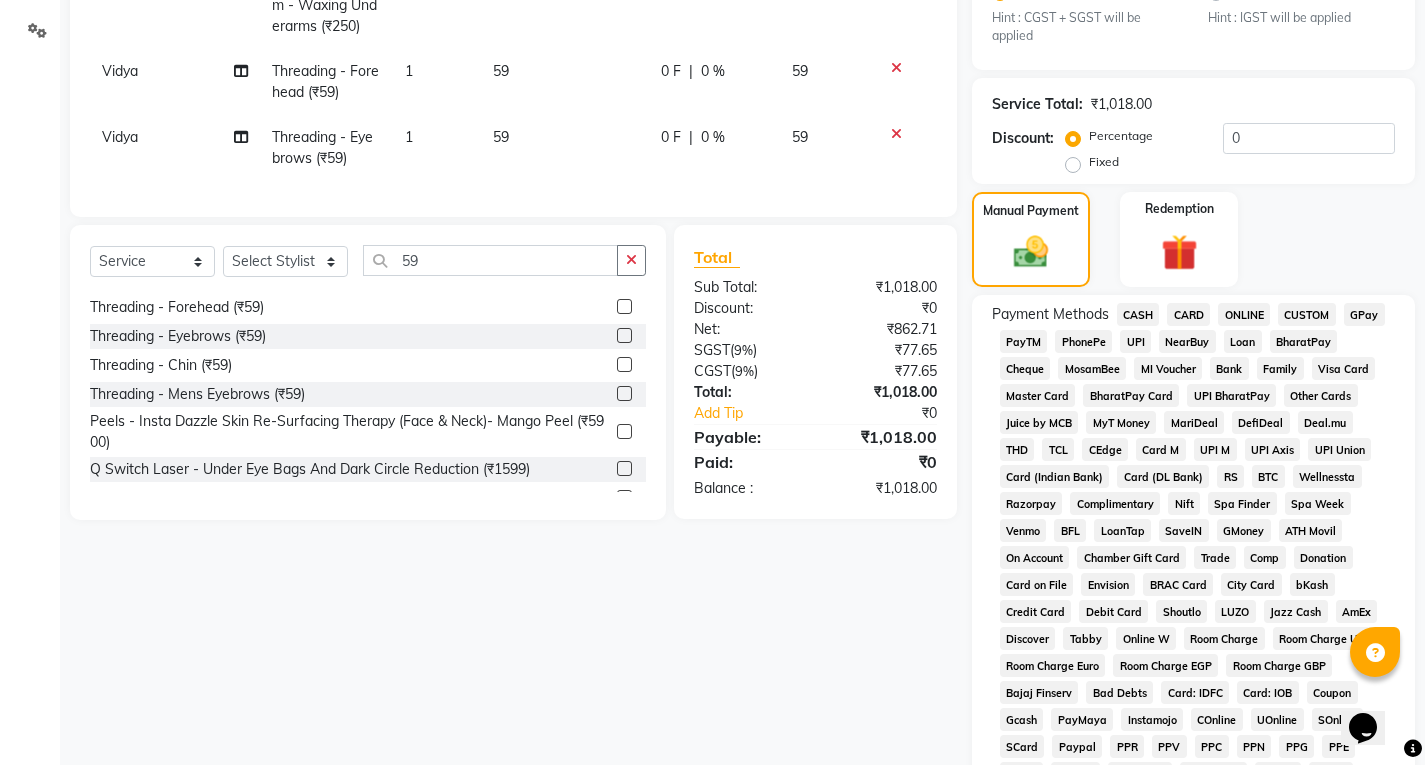 drag, startPoint x: 1186, startPoint y: 303, endPoint x: 1200, endPoint y: 357, distance: 55.7853 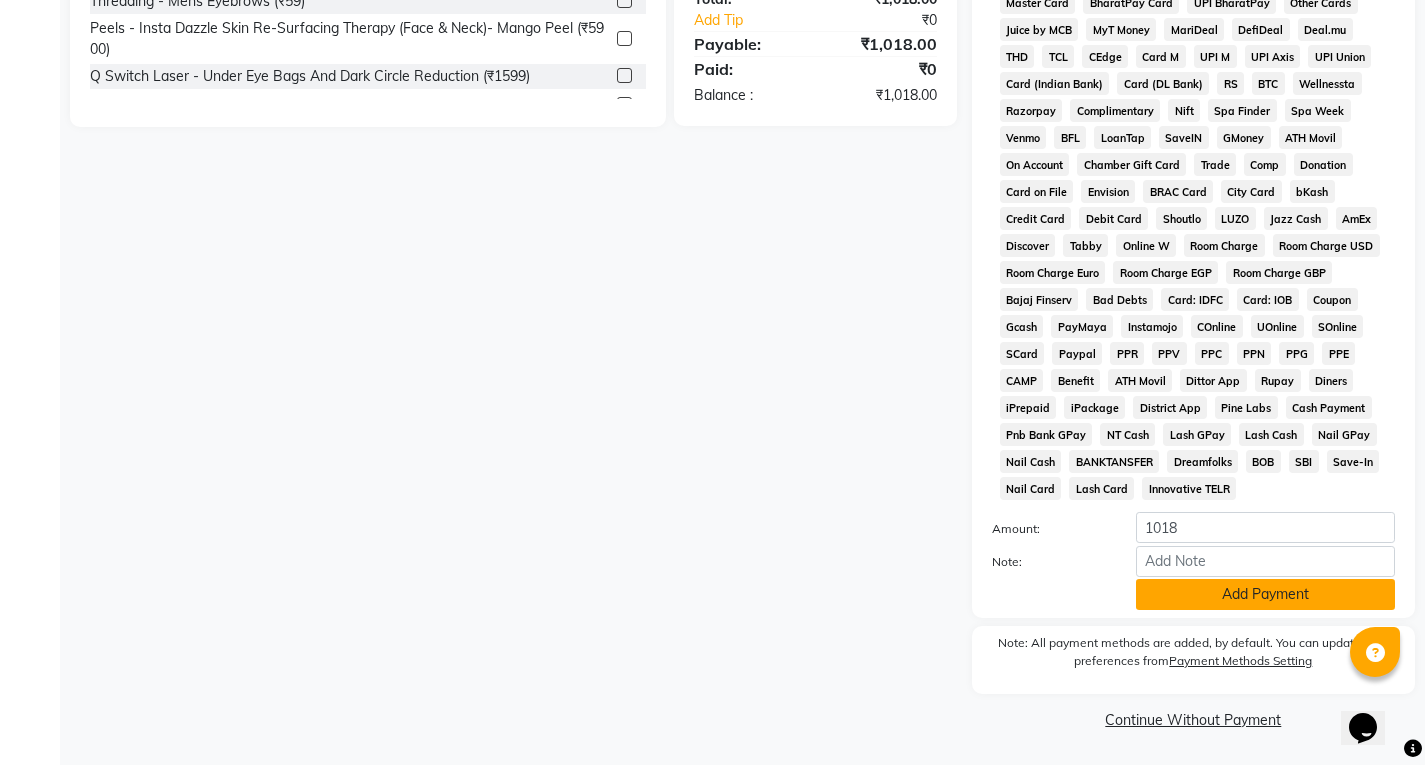 click on "Add Payment" 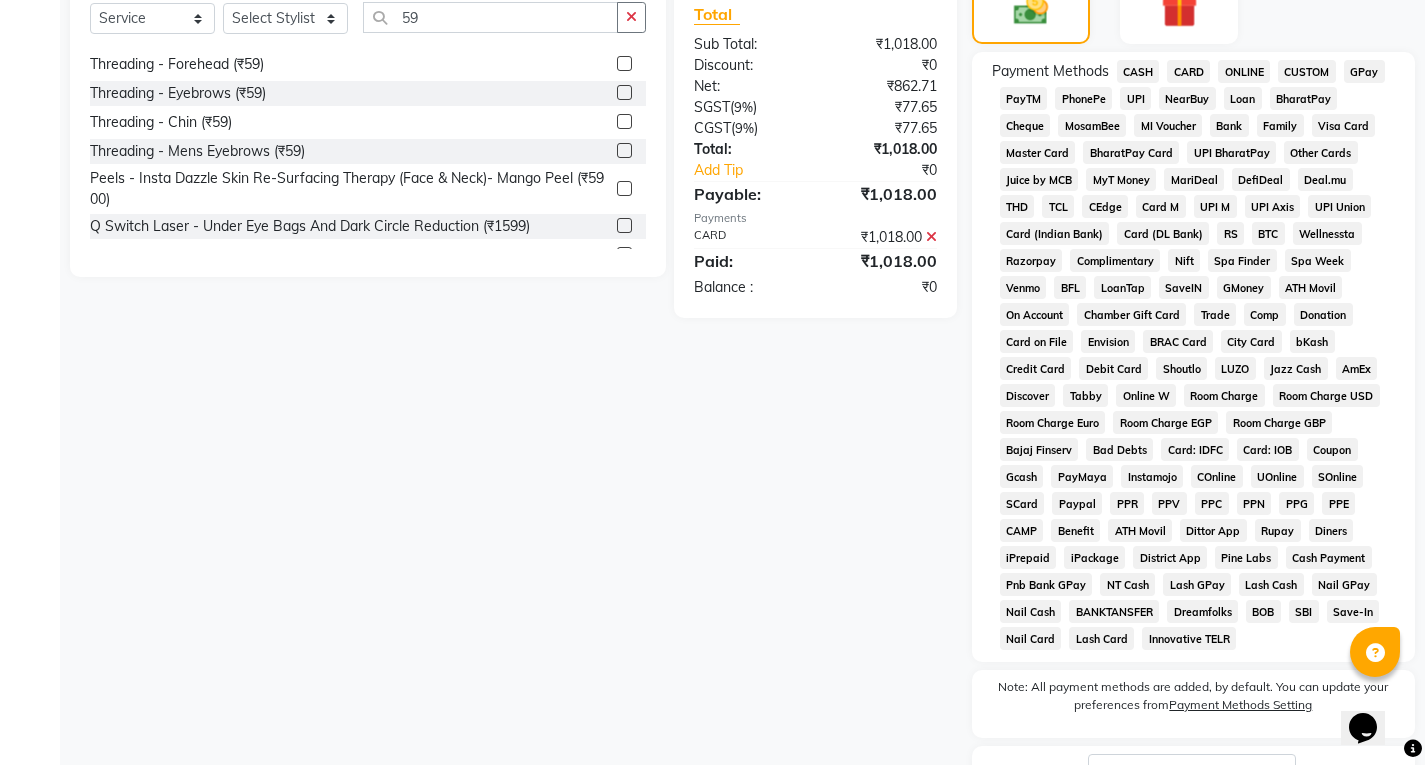 scroll, scrollTop: 826, scrollLeft: 0, axis: vertical 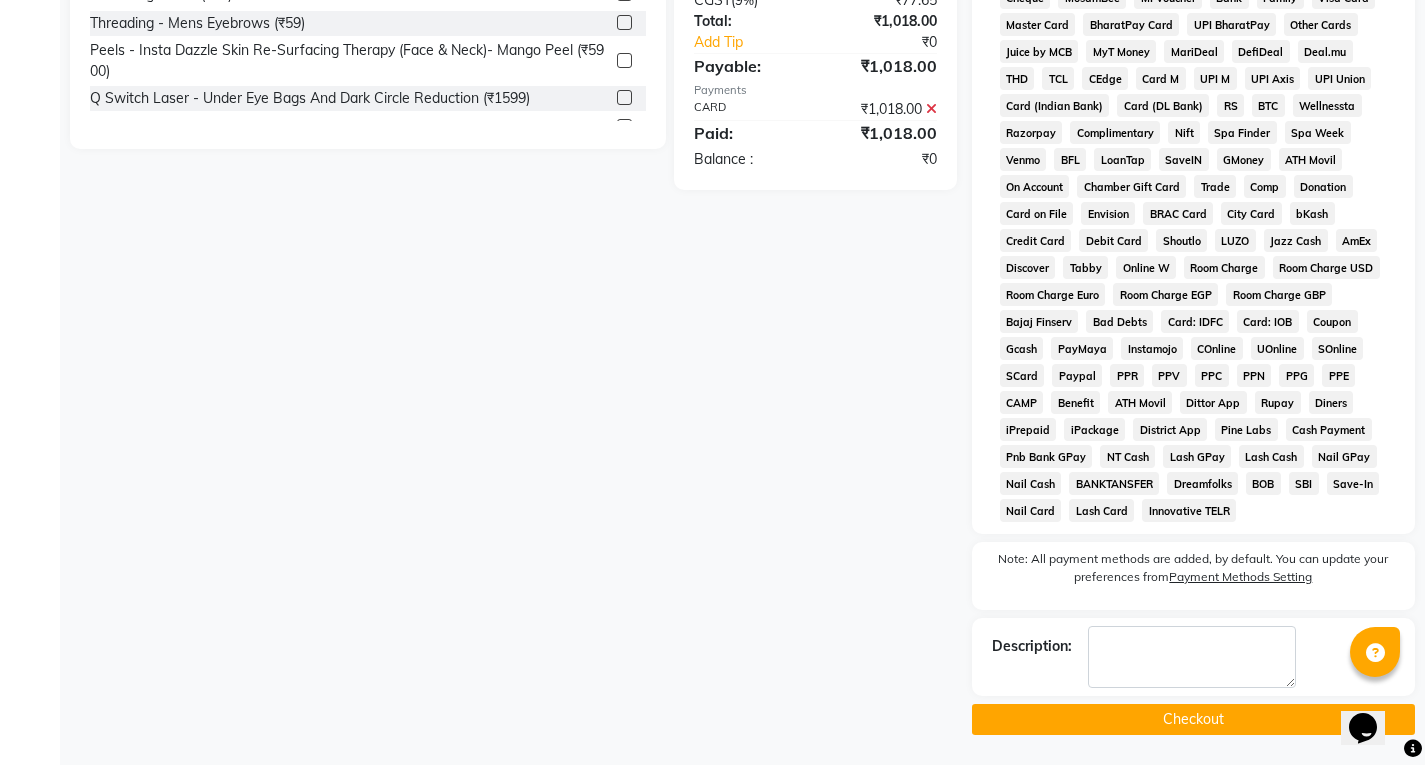 click on "Checkout" 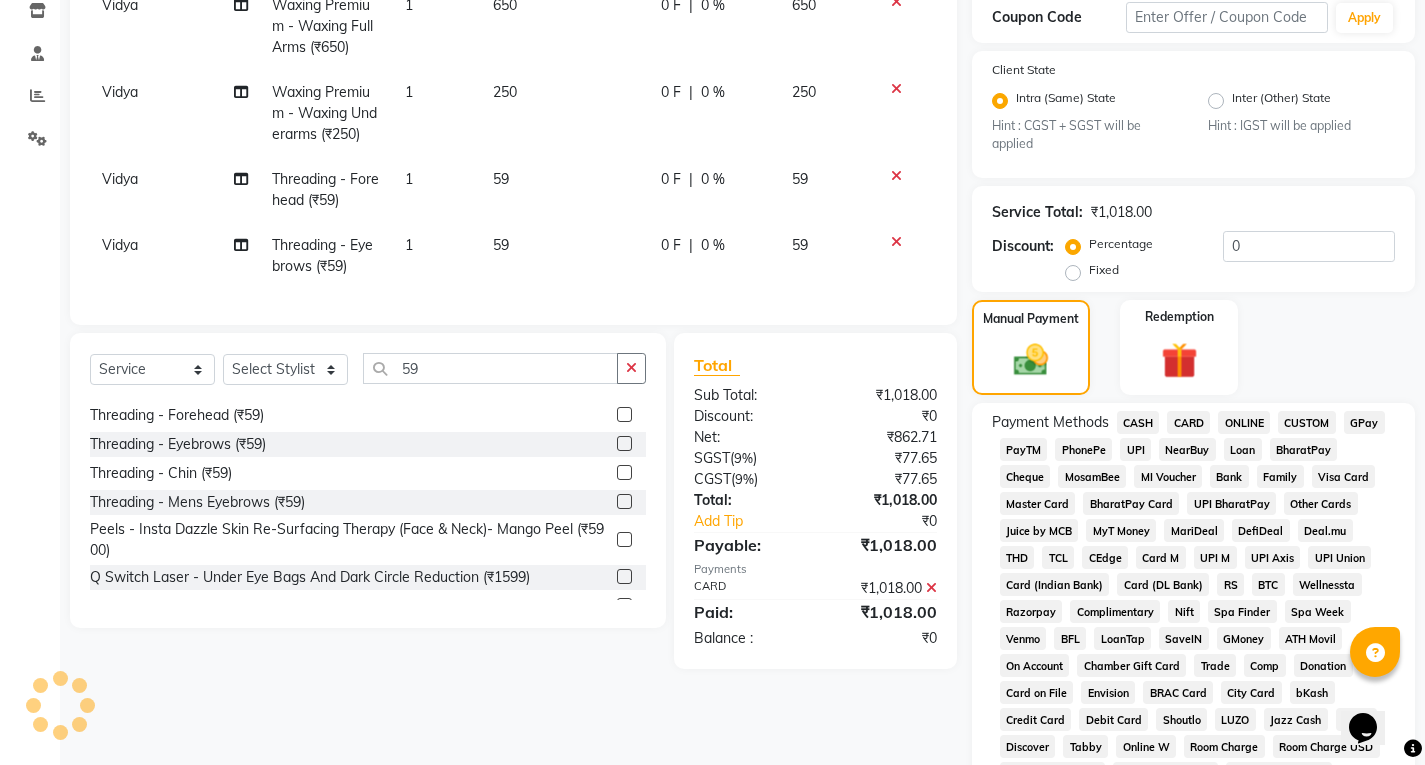 scroll, scrollTop: 326, scrollLeft: 0, axis: vertical 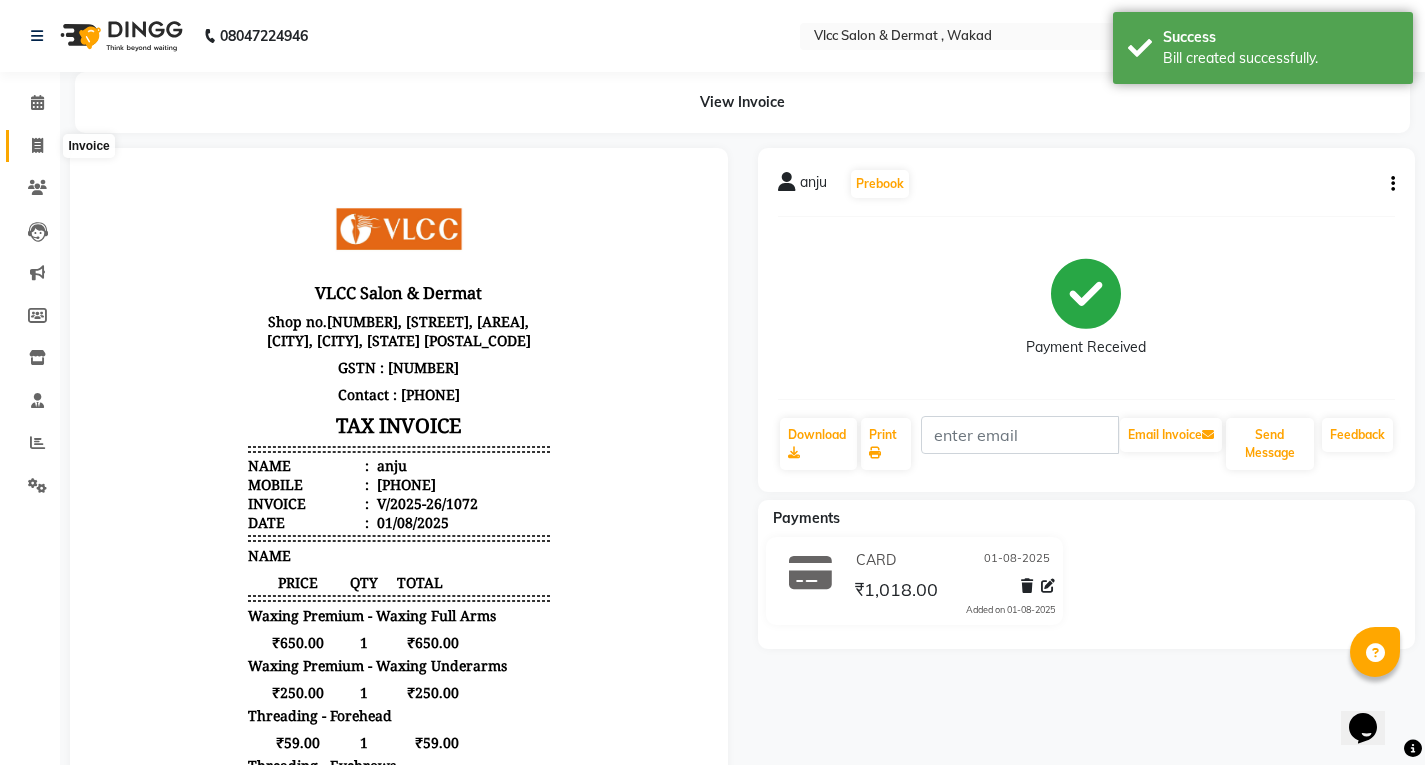 click 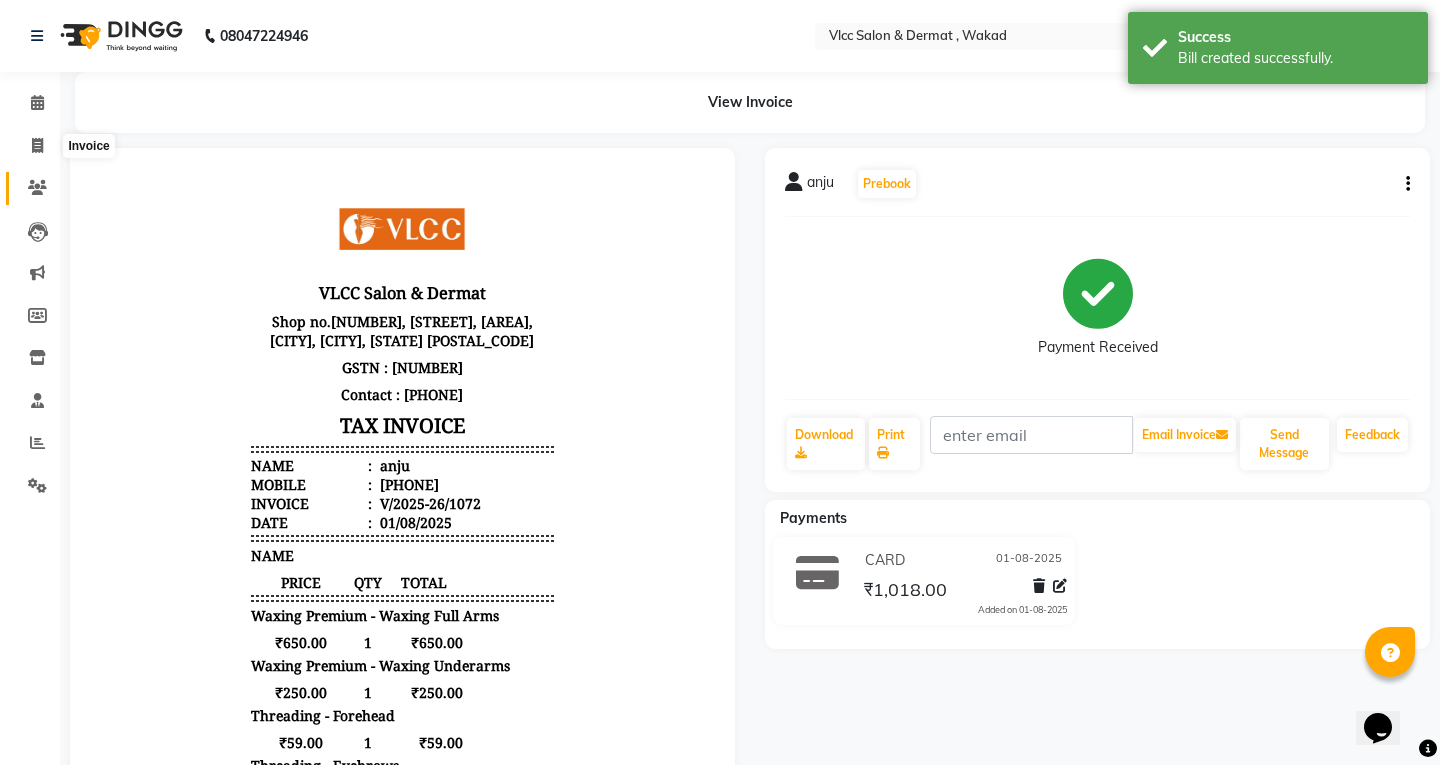 select on "5256" 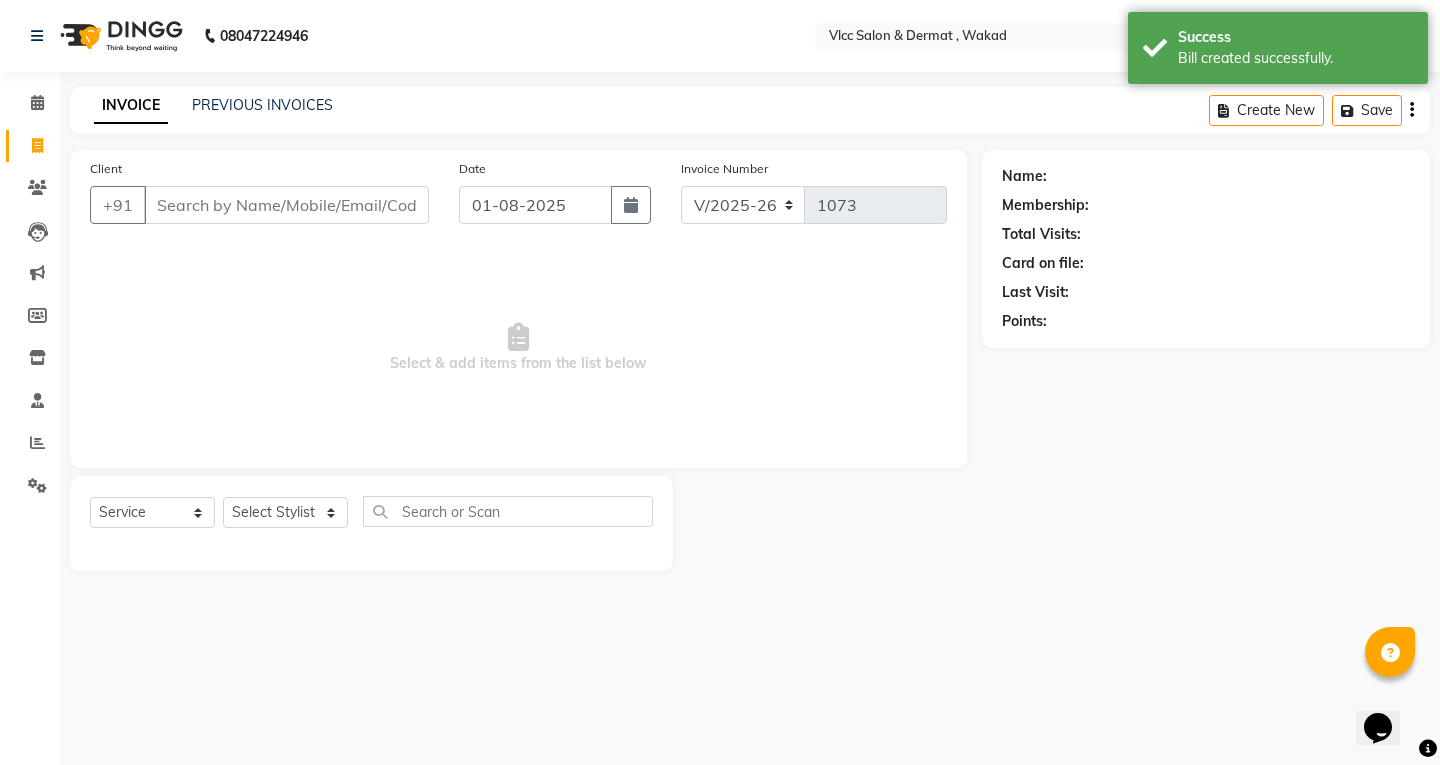 click on "Client" at bounding box center (286, 205) 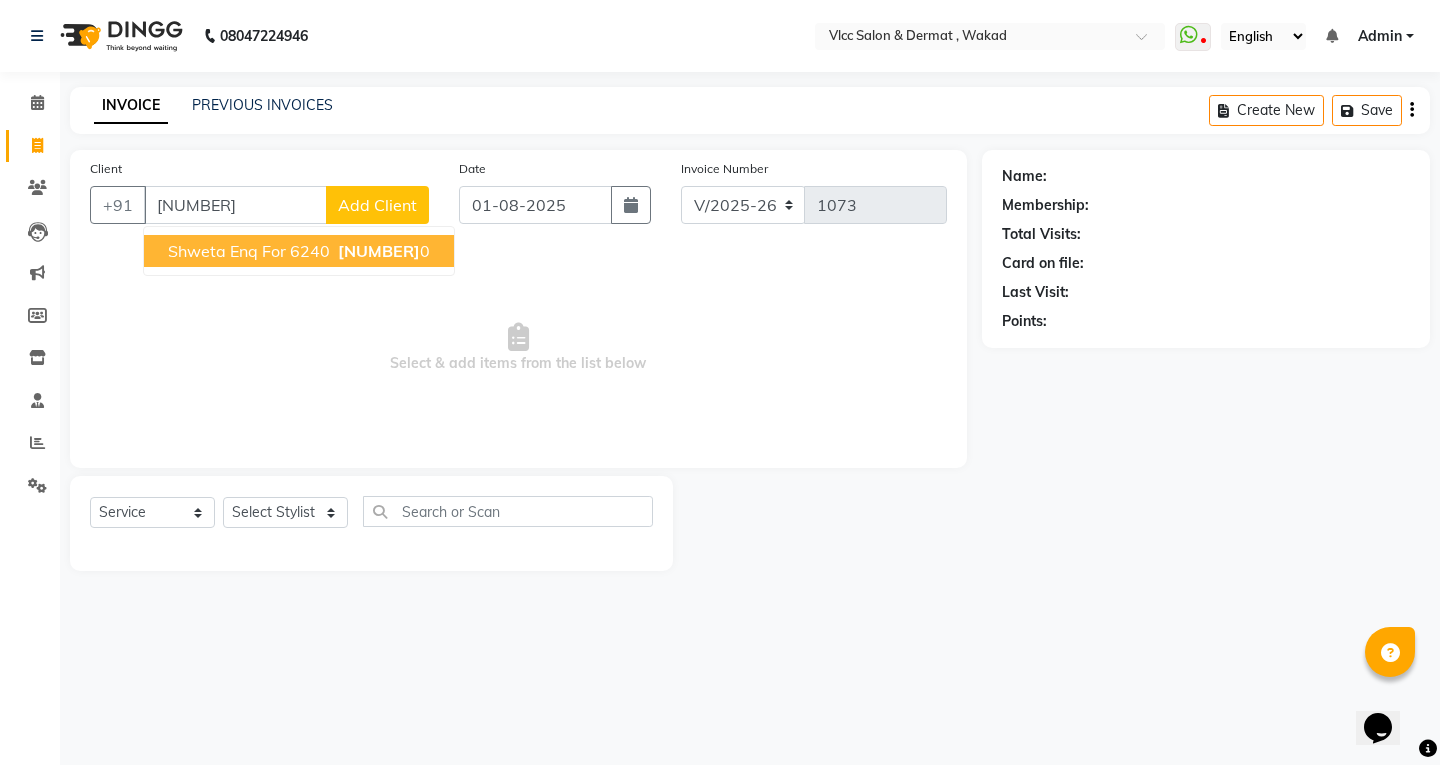 click on "Shweta Enq For 6240" at bounding box center (249, 251) 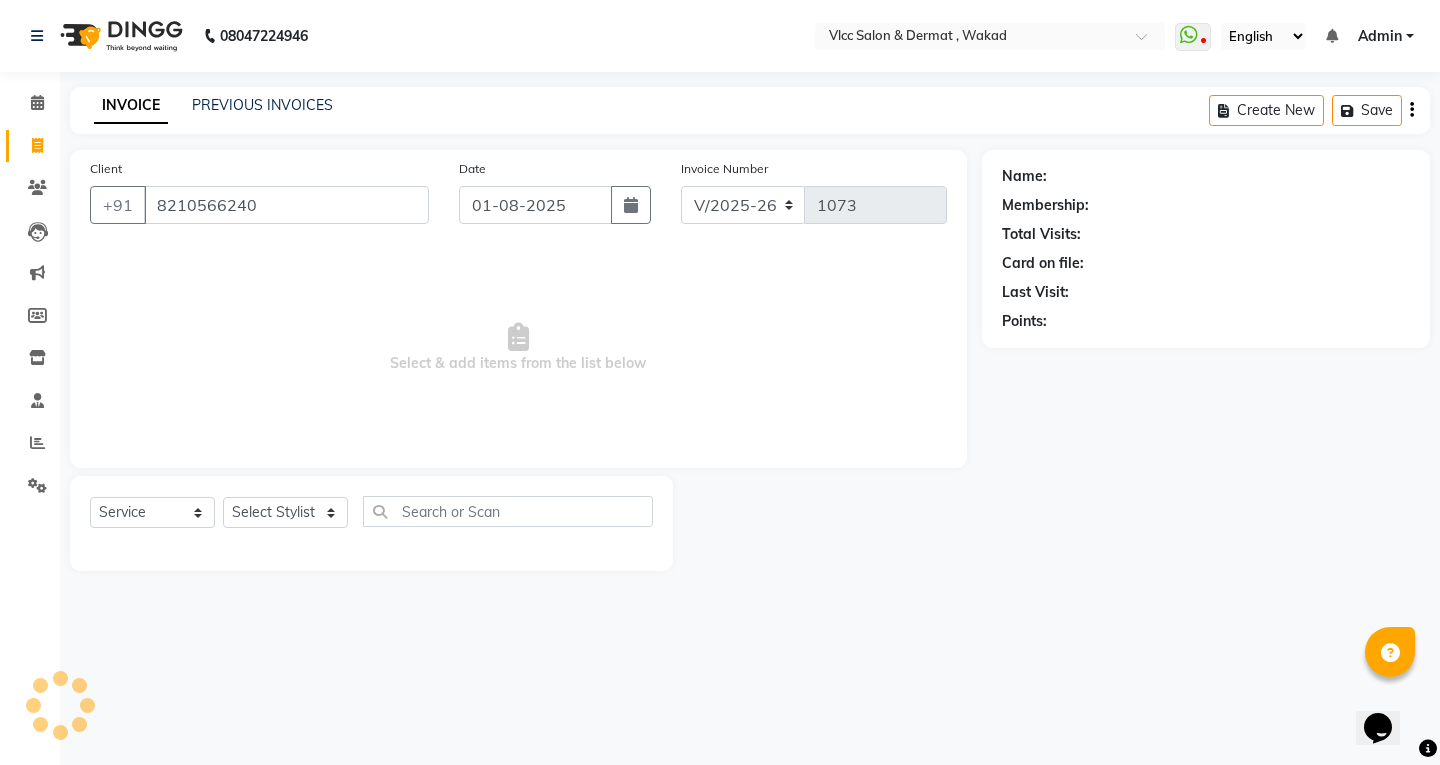 type on "8210566240" 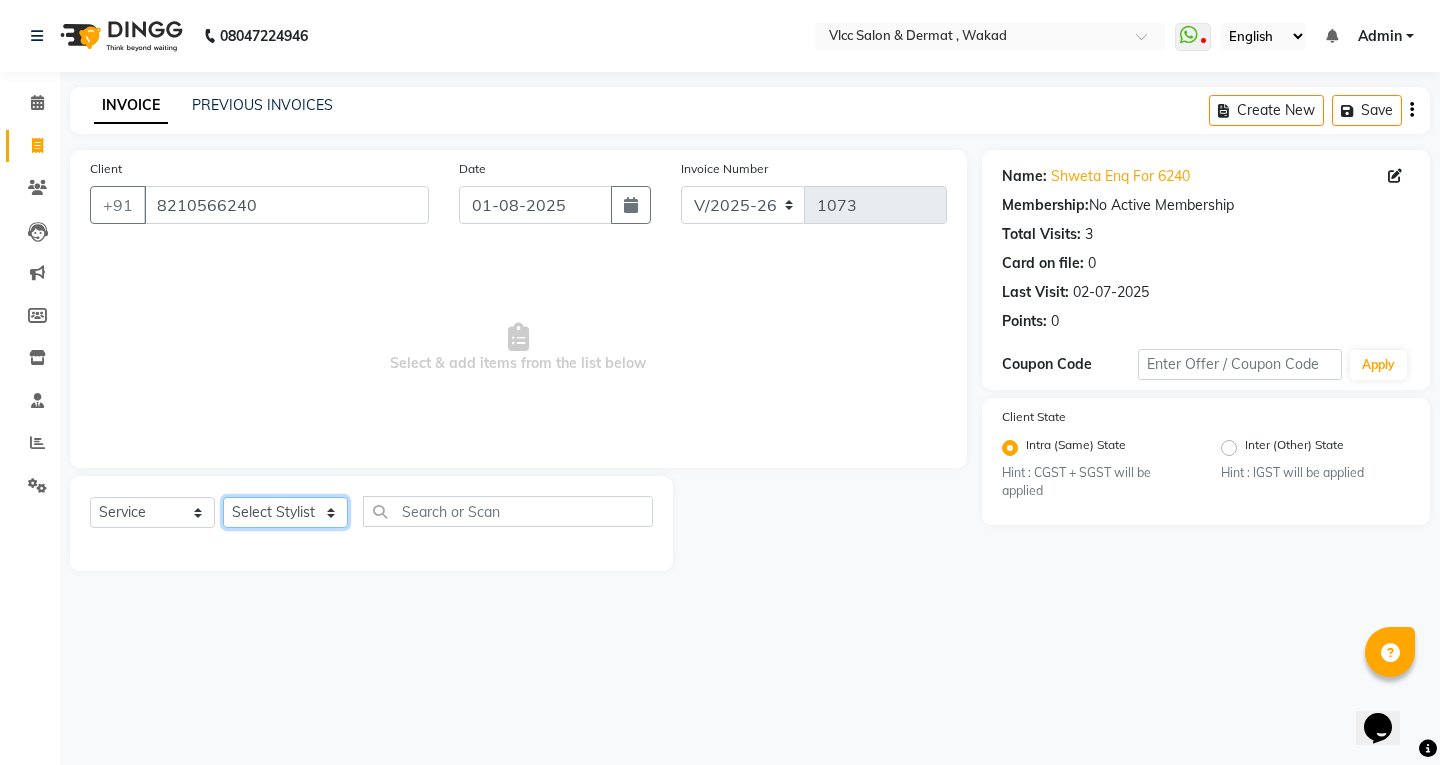 click on "Select Stylist [NAME] [NAME] [NAME] [NAME] [NAME] [NAME] [NAME] [NAME] [NAME] [NAME] [NAME] [NAME] [NAME] [NAME] [NAME] [NAME]" 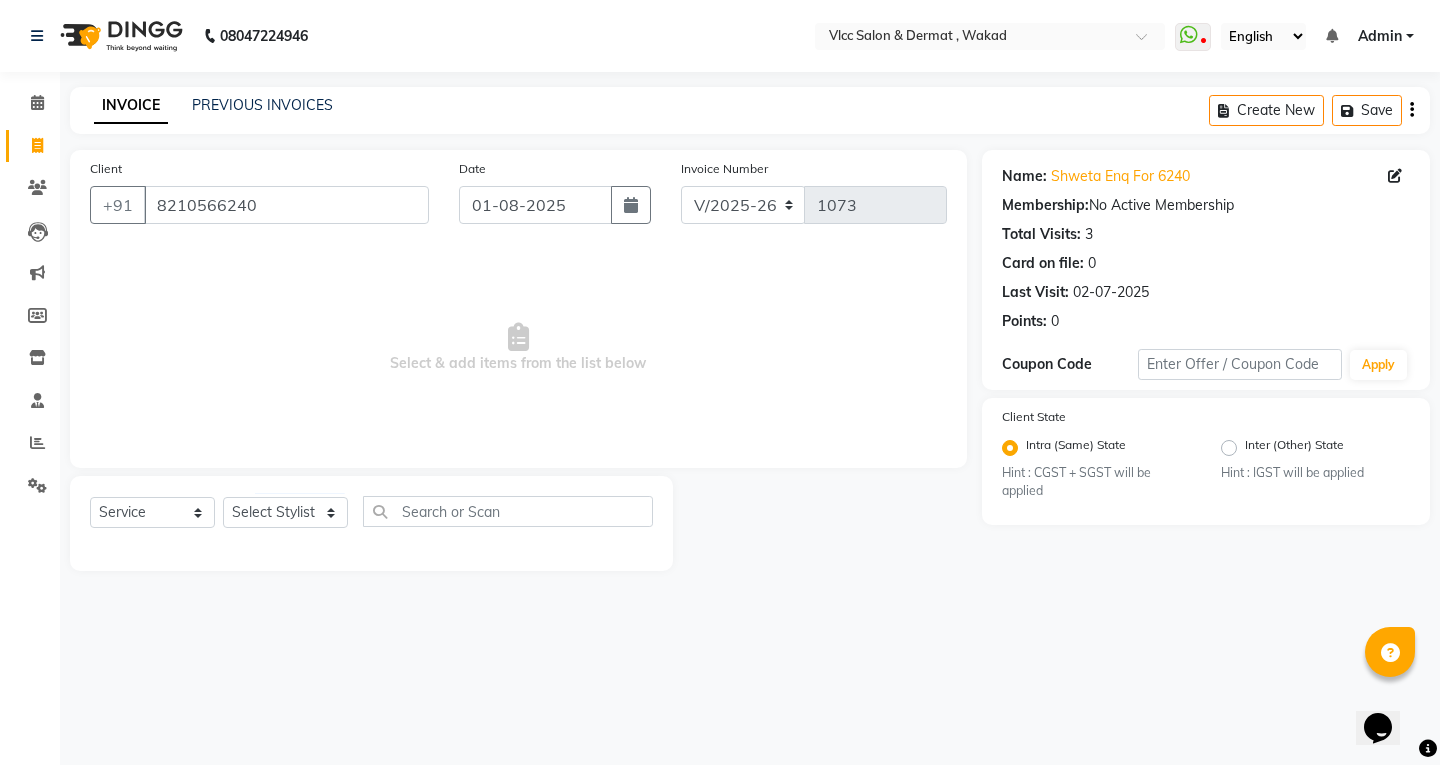 click on "Select & add items from the list below" at bounding box center (518, 348) 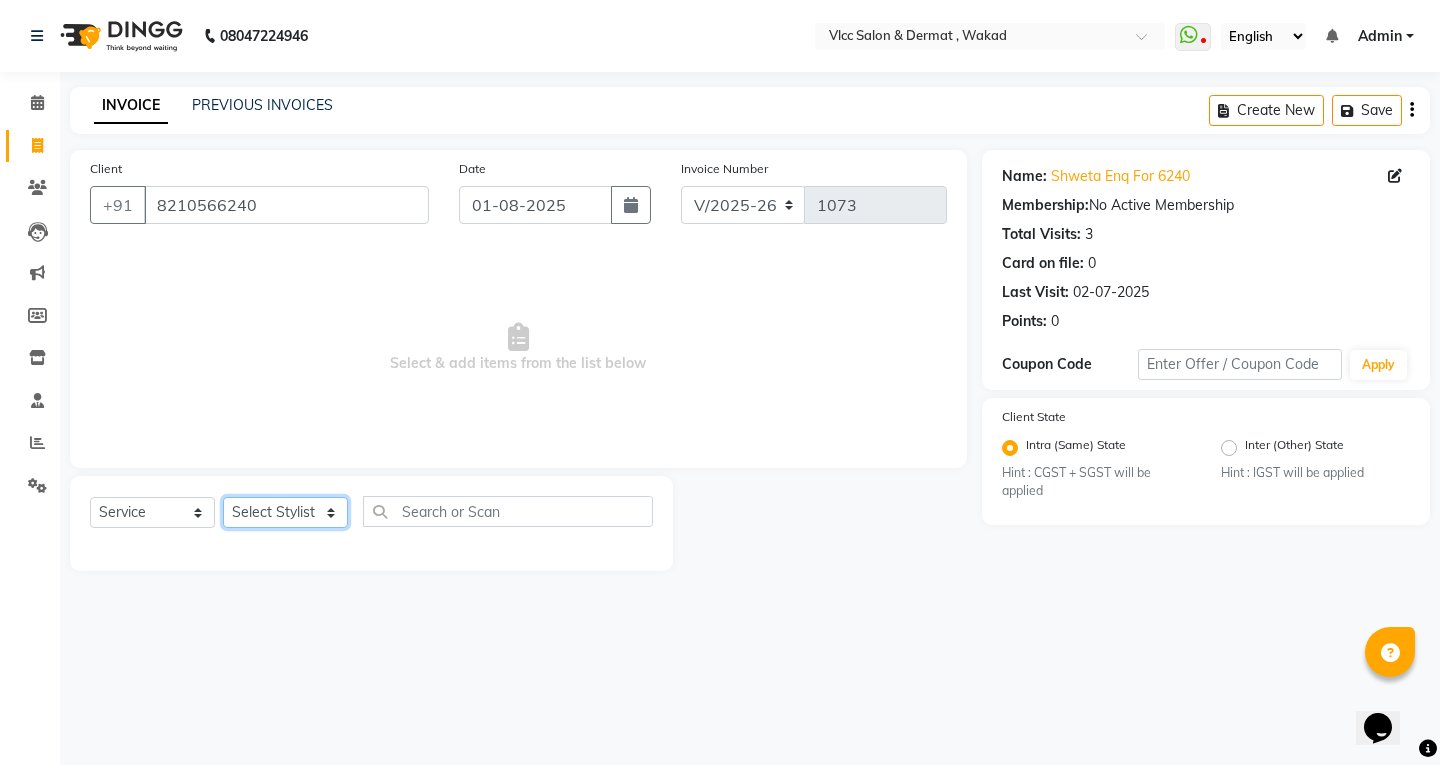 click on "Select Stylist [NAME] [NAME] [NAME] [NAME] [NAME] [NAME] [NAME] [NAME] [NAME] [NAME] [NAME] [NAME] [NAME] [NAME] [NAME] [NAME]" 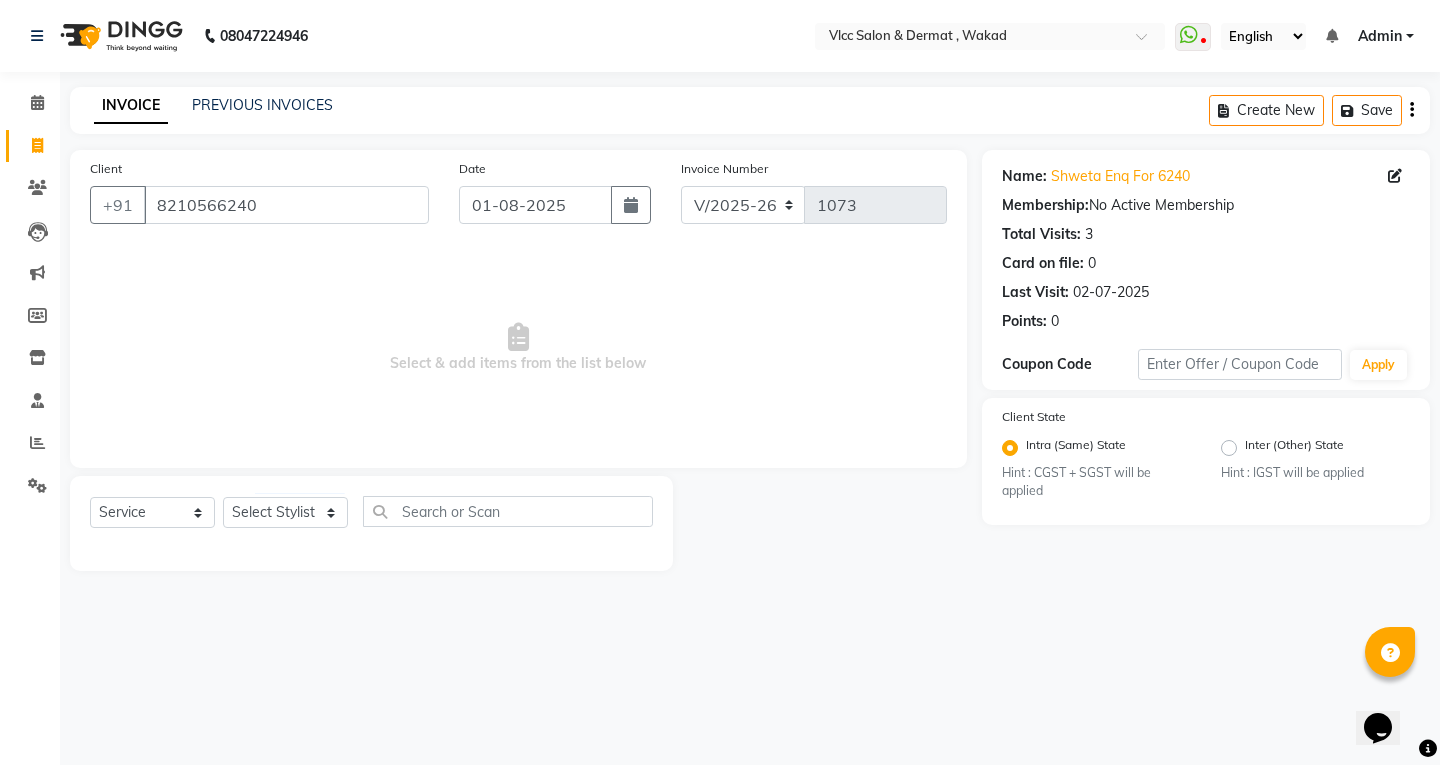 click on "Select & add items from the list below" at bounding box center [518, 348] 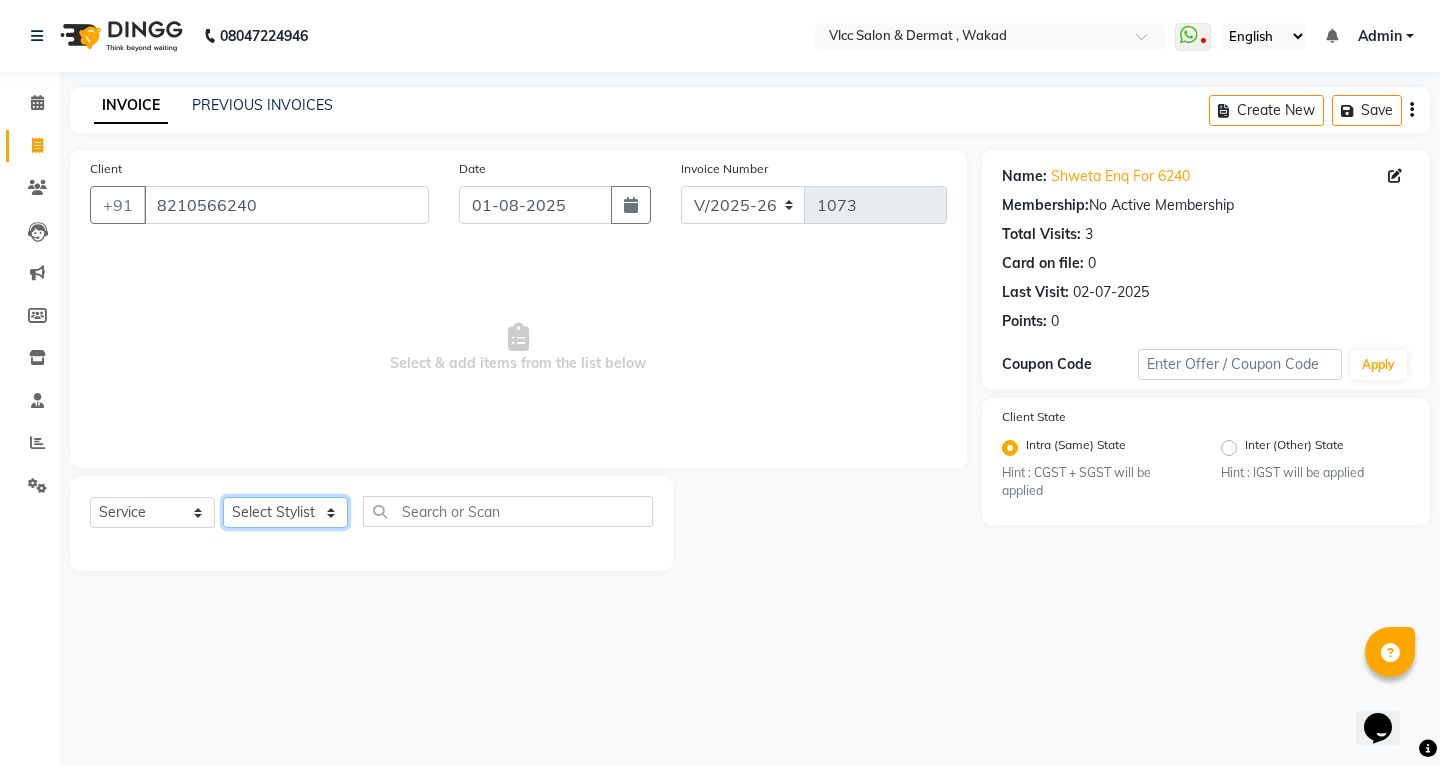 click on "Select Stylist [NAME] [NAME] [NAME] [NAME] [NAME] [NAME] [NAME] [NAME] [NAME] [NAME] [NAME] [NAME] [NAME] [NAME] [NAME] [NAME]" 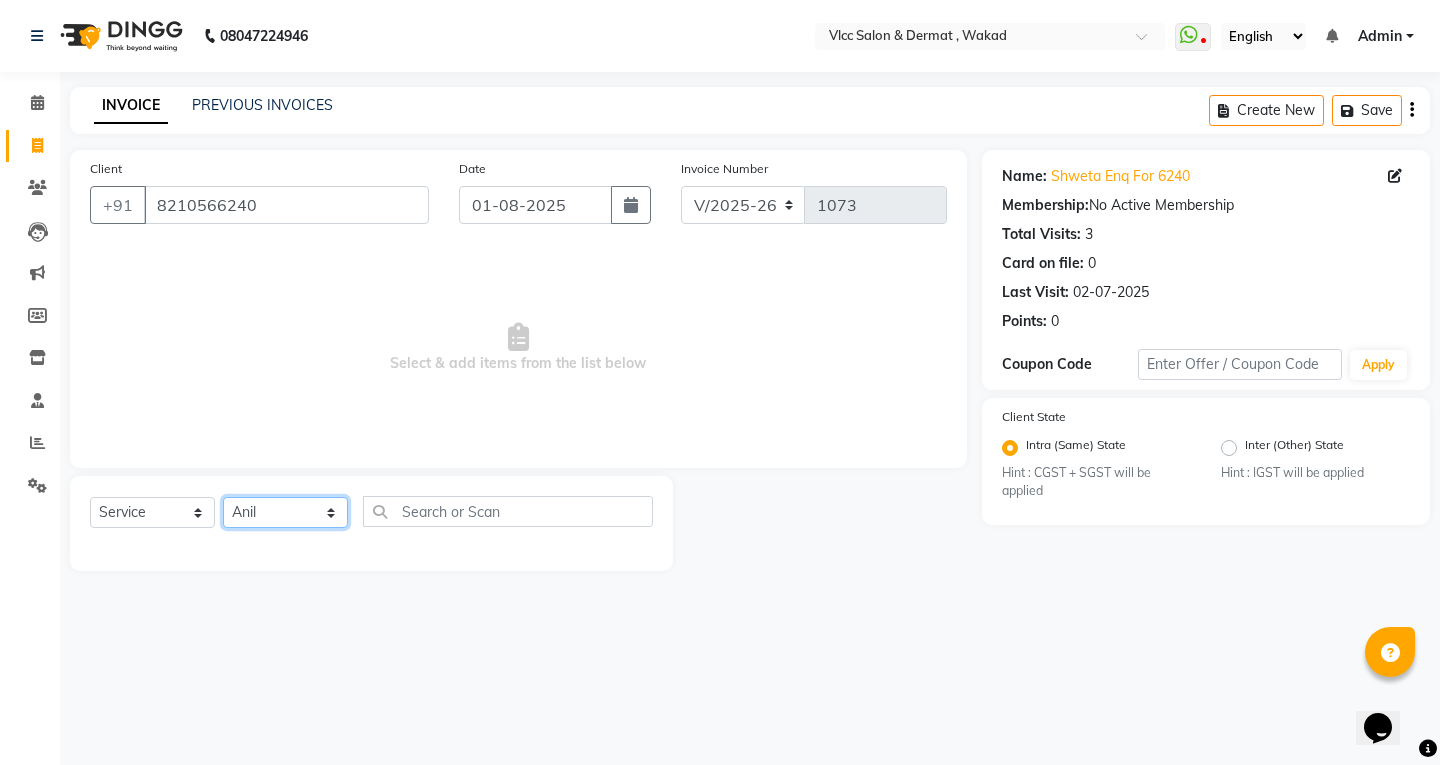 click on "Select Stylist [NAME] [NAME] [NAME] [NAME] [NAME] [NAME] [NAME] [NAME] [NAME] [NAME] [NAME] [NAME] [NAME] [NAME] [NAME] [NAME]" 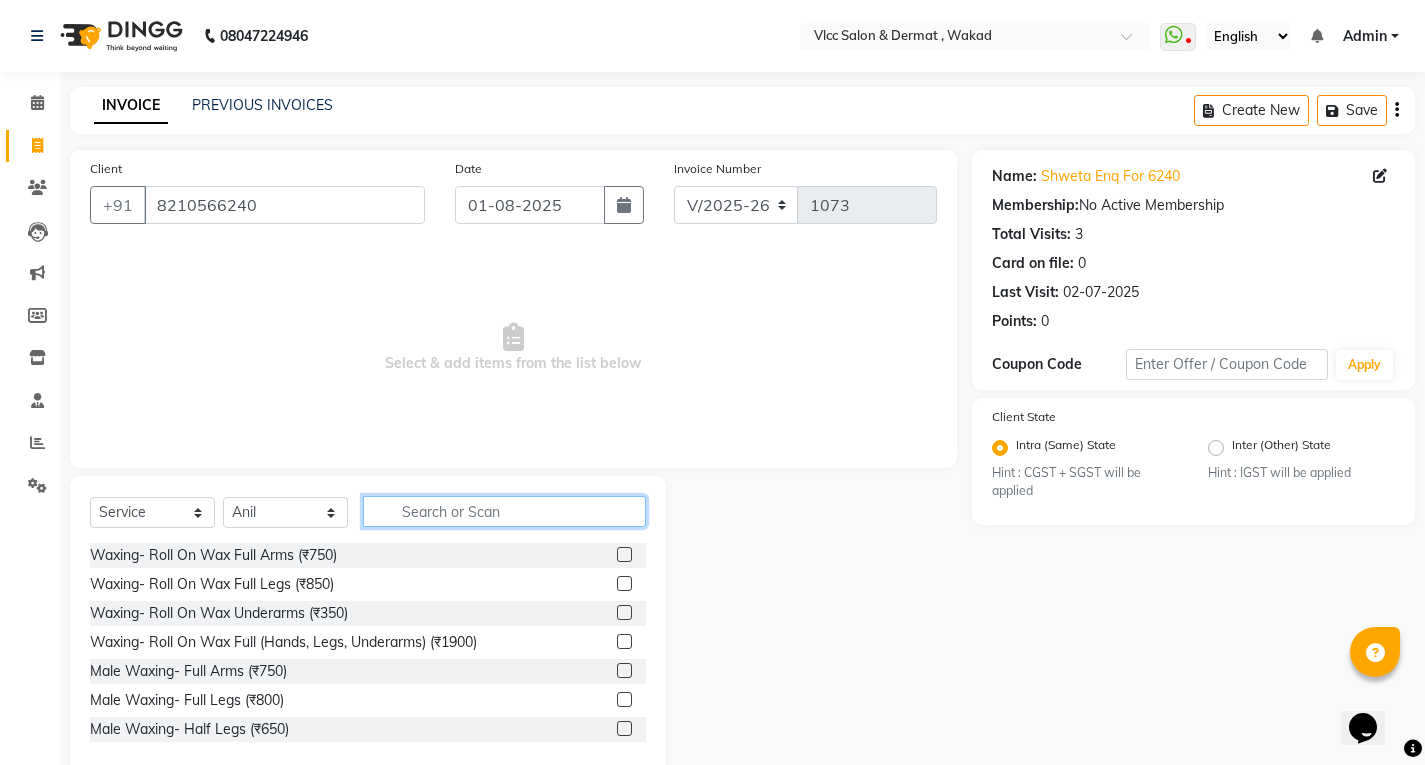 click 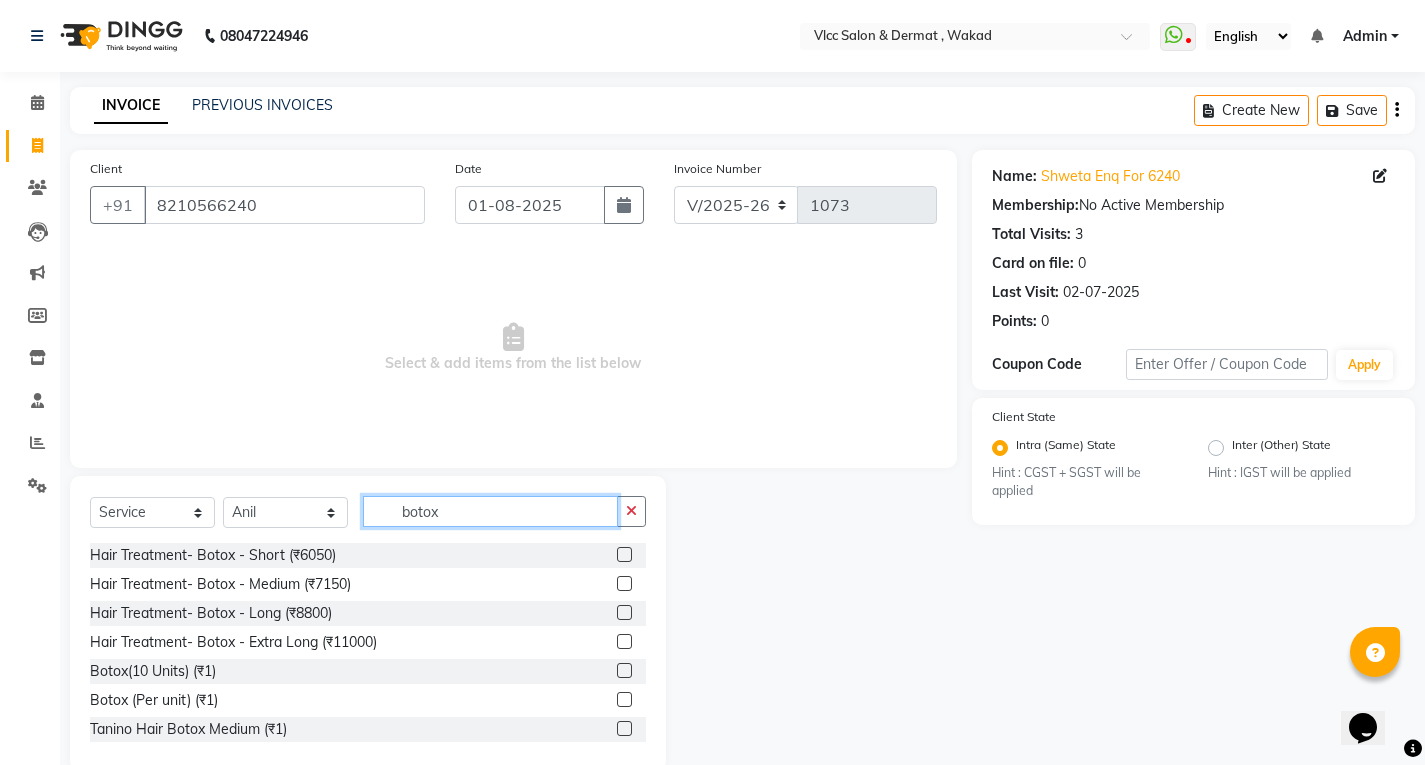 type on "botox" 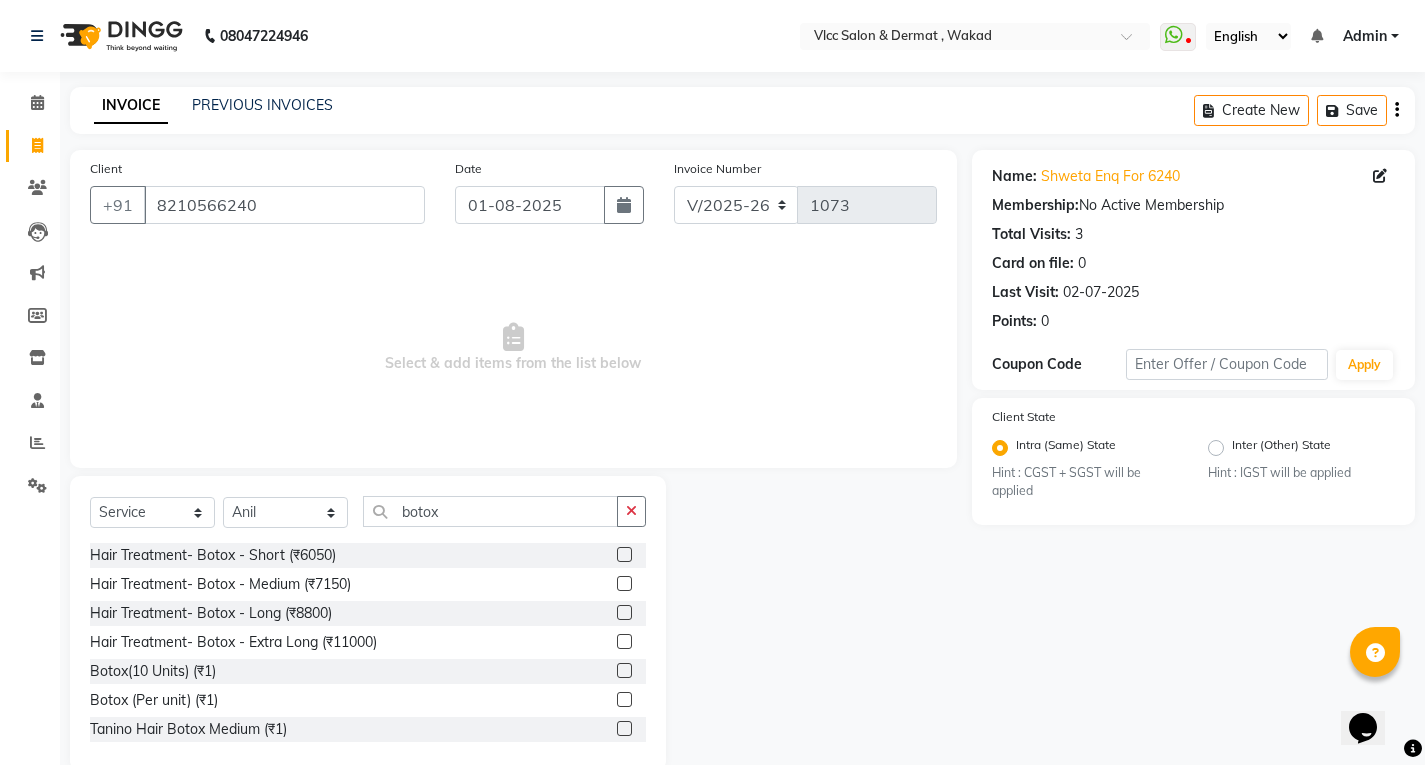 click 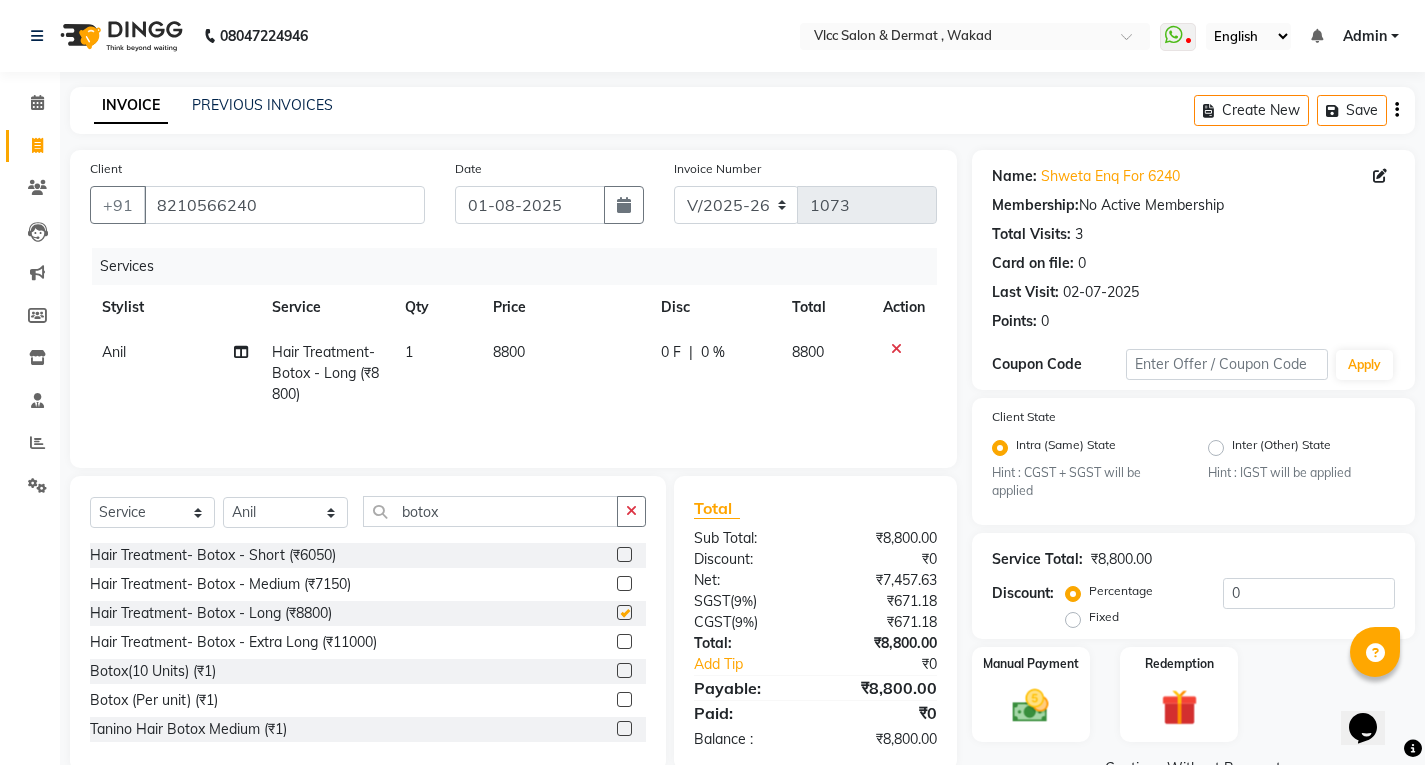 checkbox on "false" 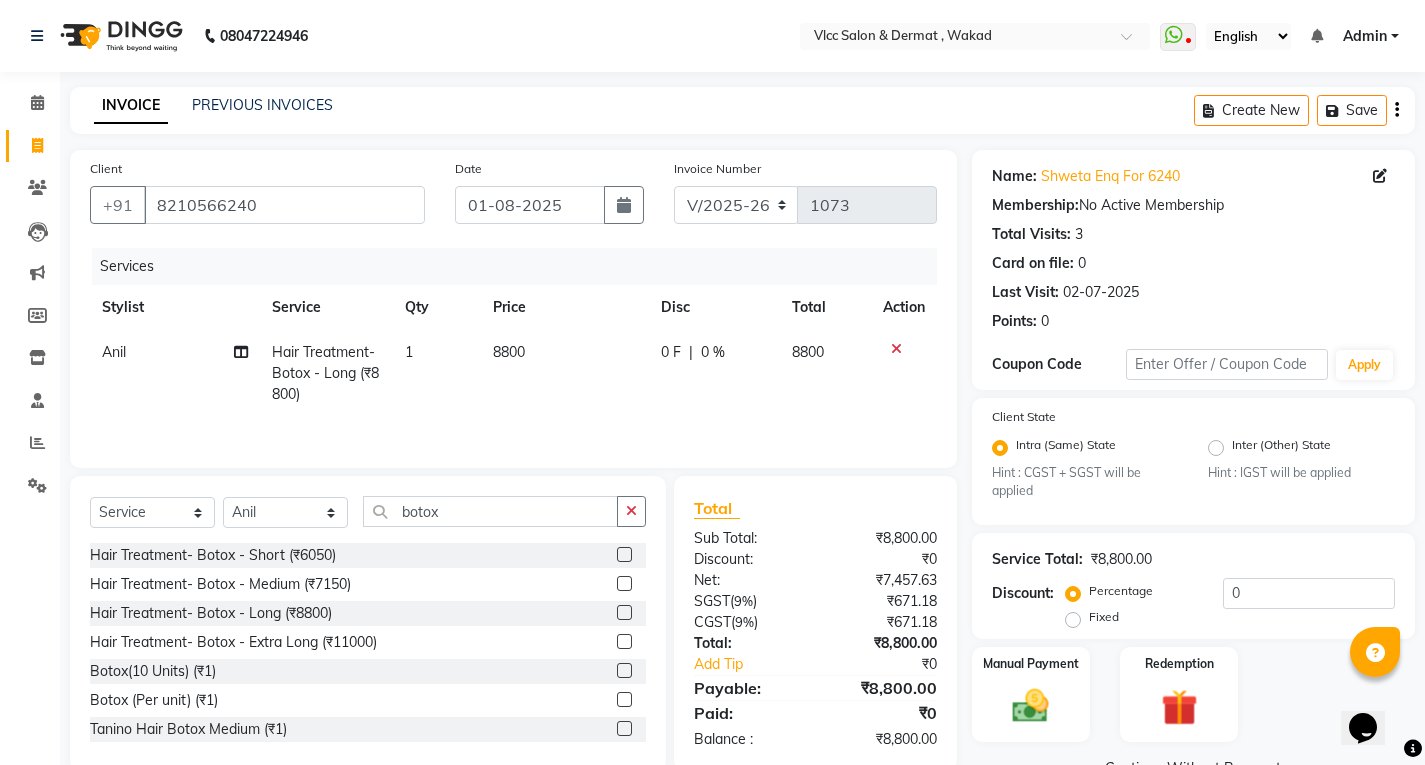 click on "8800" 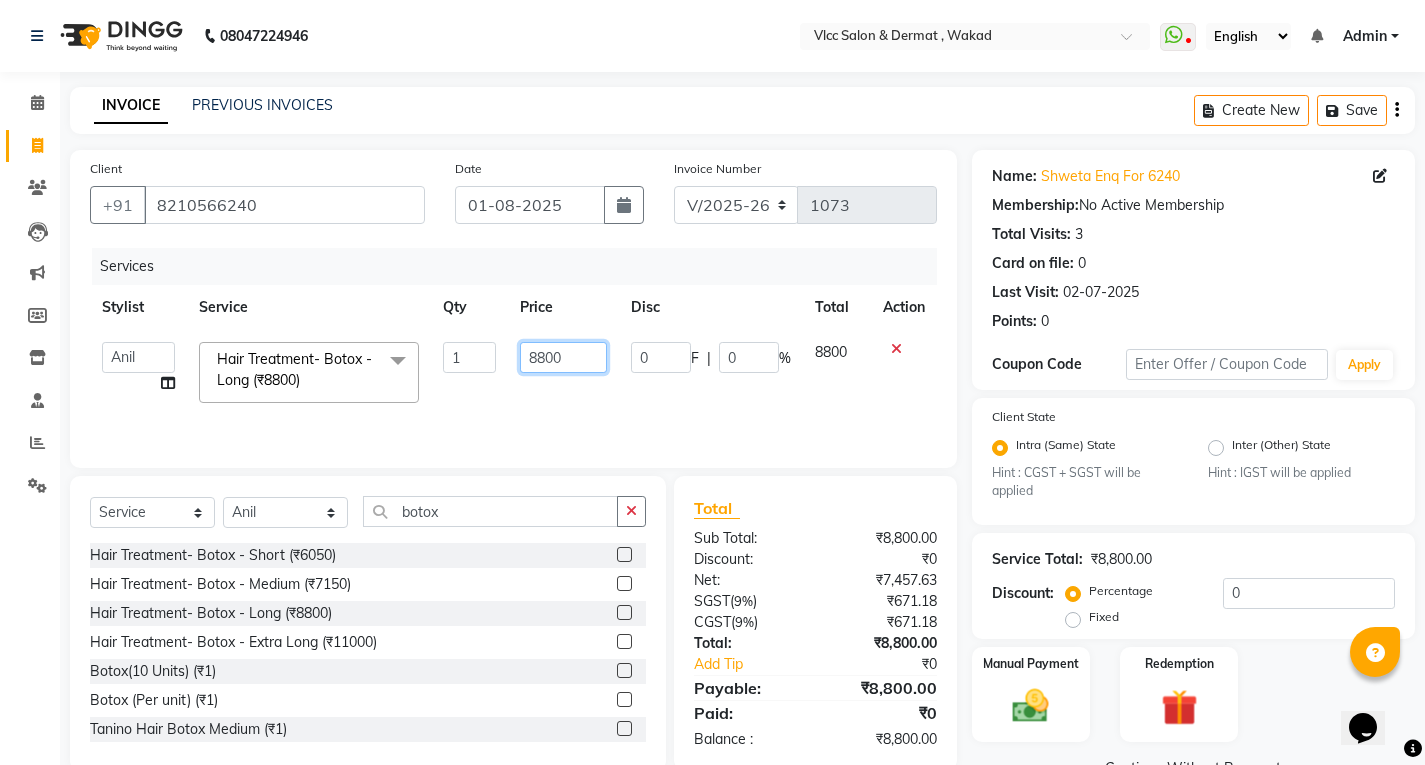 click on "8800" 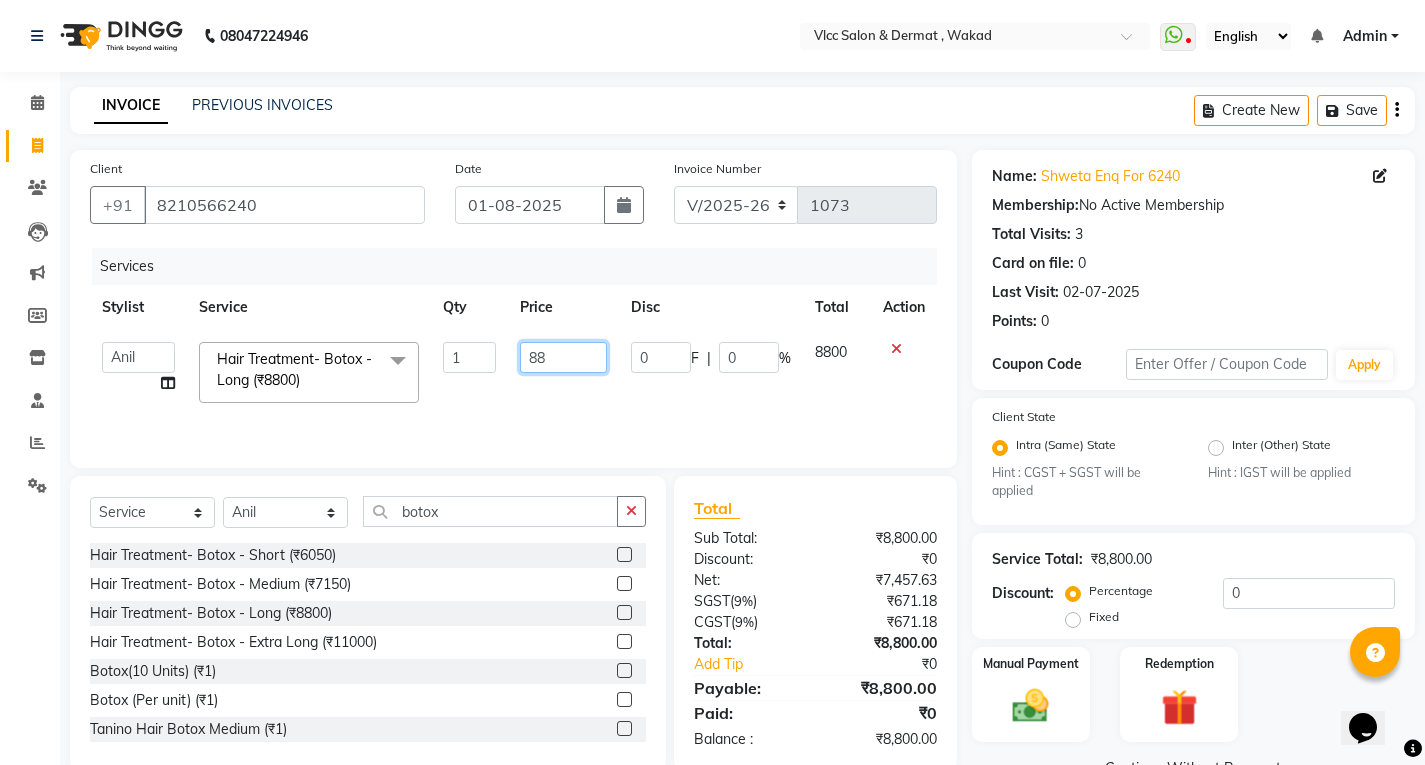 type on "8" 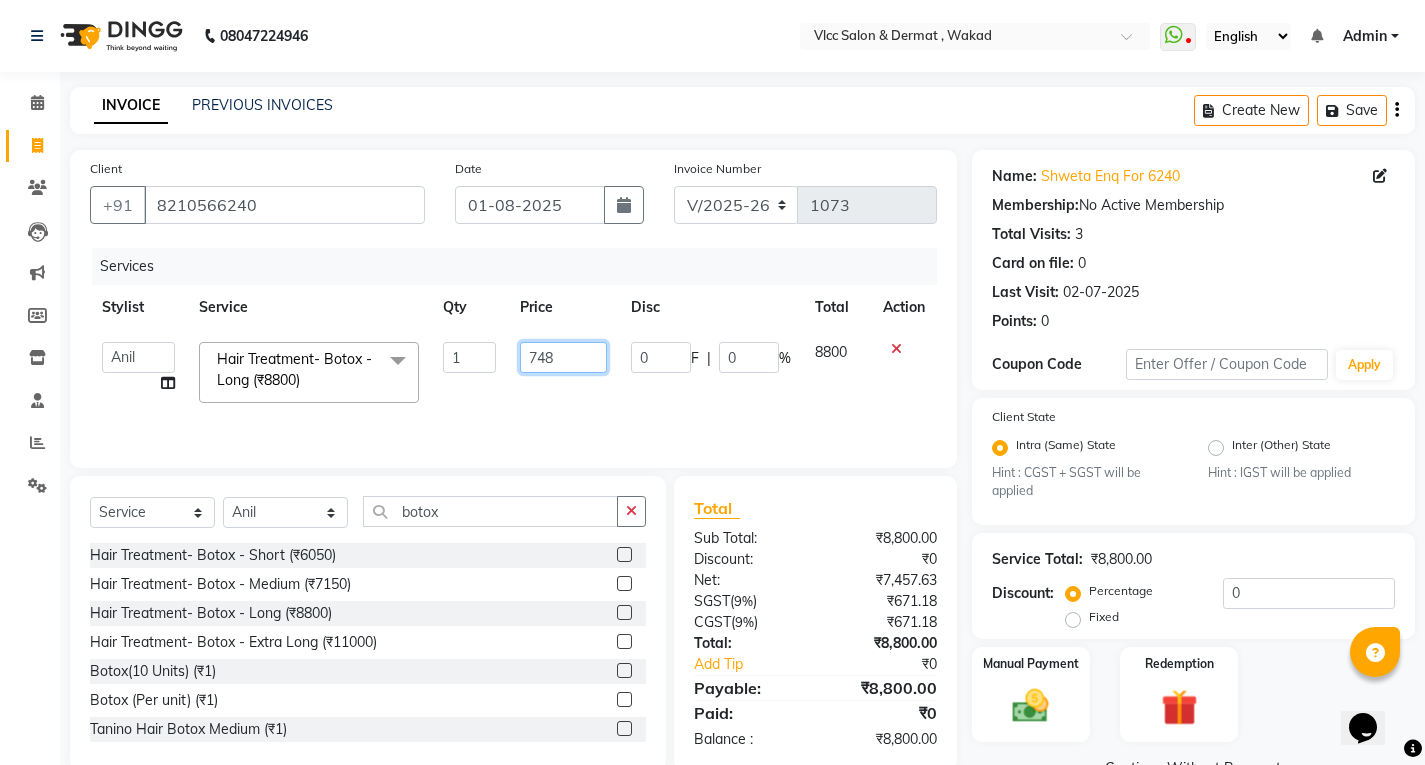 type on "7480" 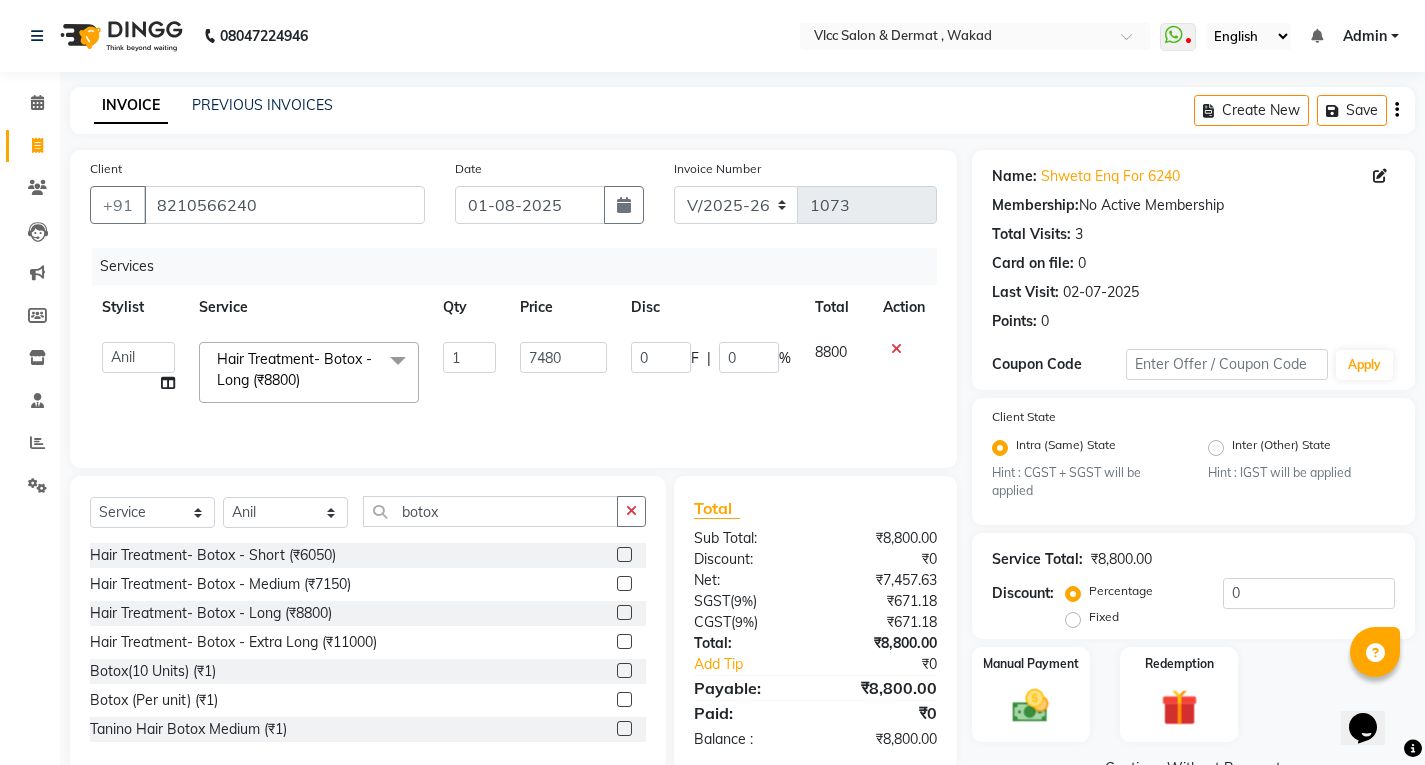 click on "Services Stylist Service Qty Price Disc Total Action Anagha Aniket Anil Dr nupur Junaid Karishma Payal Pranjali Prema Birajdar Radha Radhika Sakshi Shivani Shravan Varsha Malpote Vidya Hair Treatment- Botox - Long (₹8800) x Waxing- Roll On Wax Full Arms (₹750) Waxing- Roll On Wax Full Legs (₹850) Waxing- Roll On Wax Underarms (₹350) Waxing- Roll On Wax Full (Hands, Legs, Underarms) (₹1900) Male Waxing- Full Arms (₹750) Male Waxing- Full Legs (₹800) Male Waxing- Half Legs (₹650) Male Waxing- Underarms (₹400) Male Waxing- Chest/ Stomach/Back Waxing (₹1120) Male Waxing-Full Waxing (₹4000) Pedicure - Cocktail Pedicure (₹1416) Pedicure - Deluxe International Pedicure (₹2360) Pedicure - Bomb Pedicure (₹1416) Hair service -Female with wash (₹708) Hair service - Female without Wash(Basic) (₹590) Haircut - Haircut by senior stylist (₹944) Haircut kids haircut Boy(upto 12 years) (₹300) Haircut-Kids haircut girls (upto 12 years) (₹350) 1 7480 0 F |" 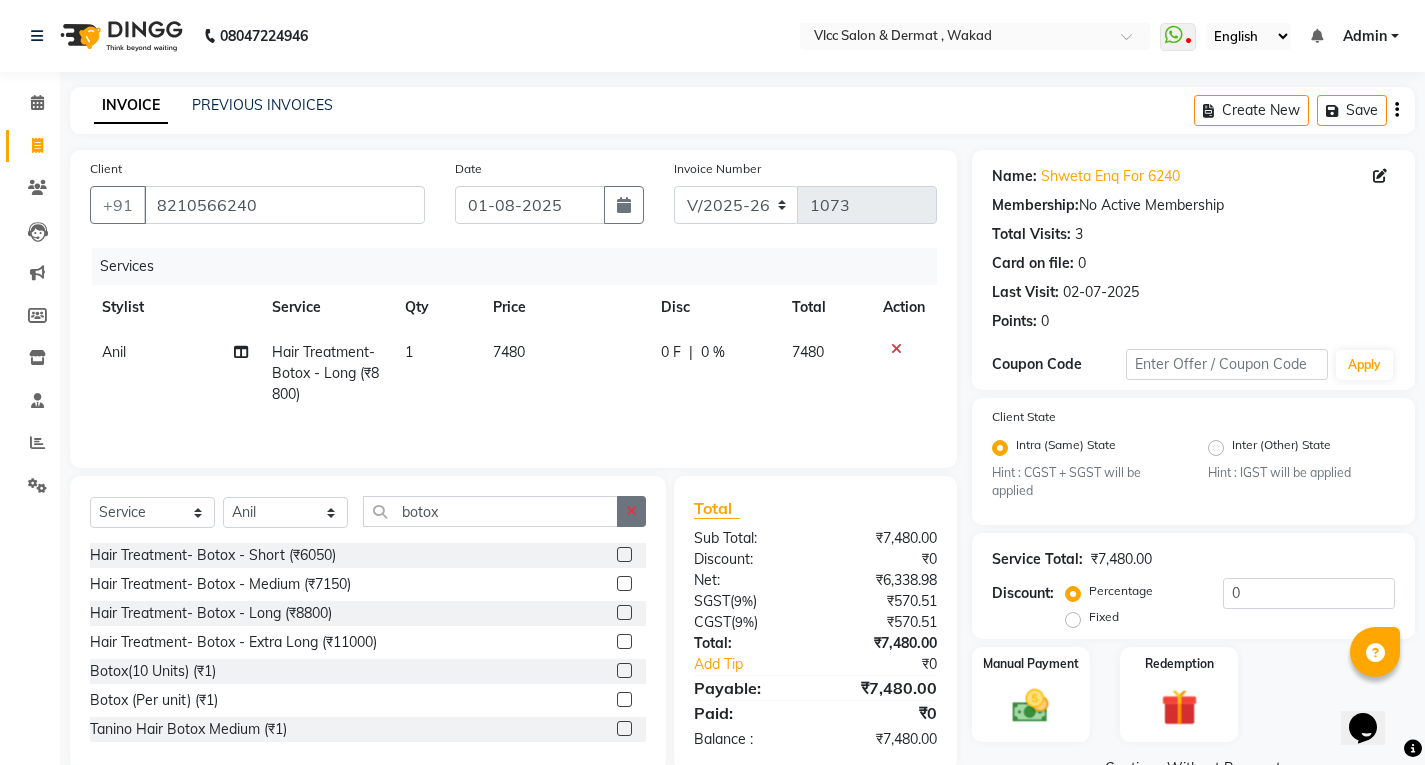 click 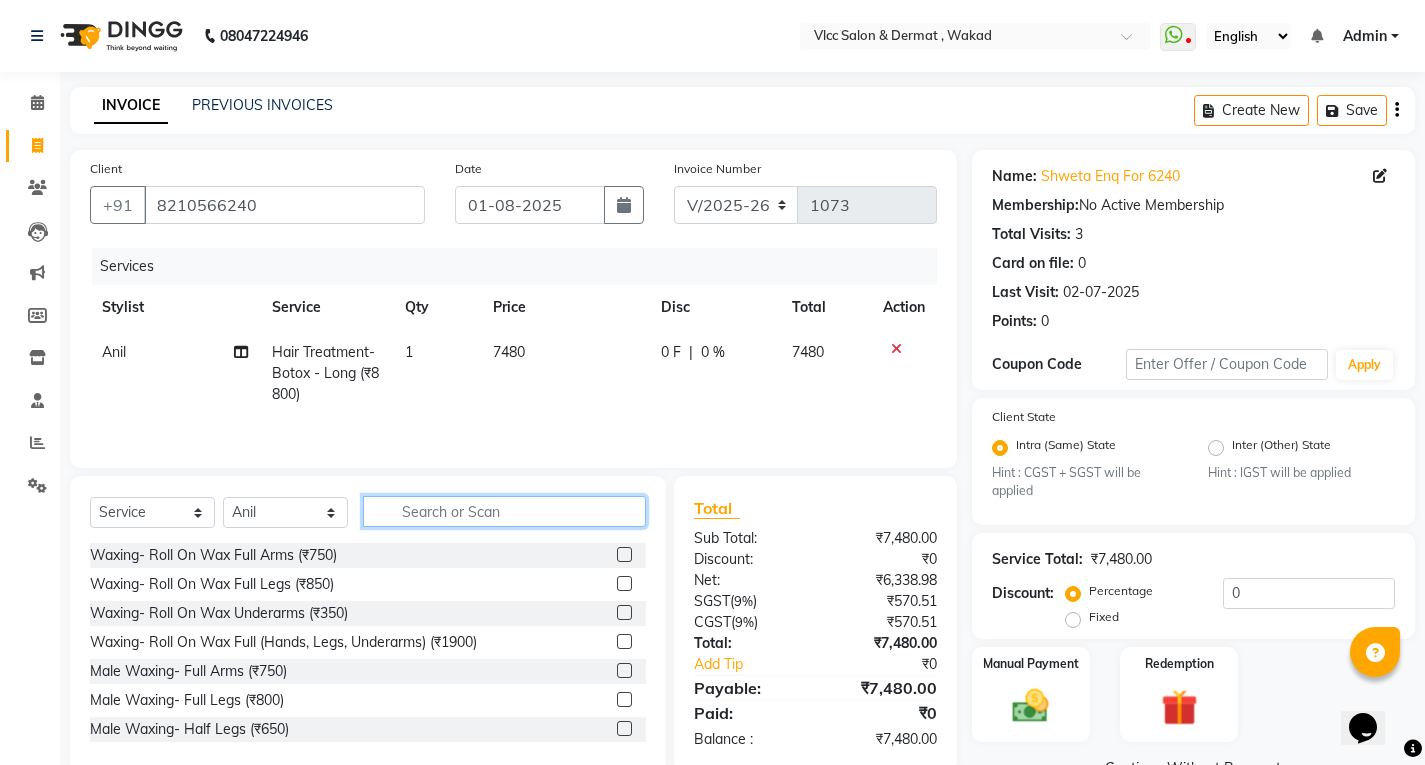 click 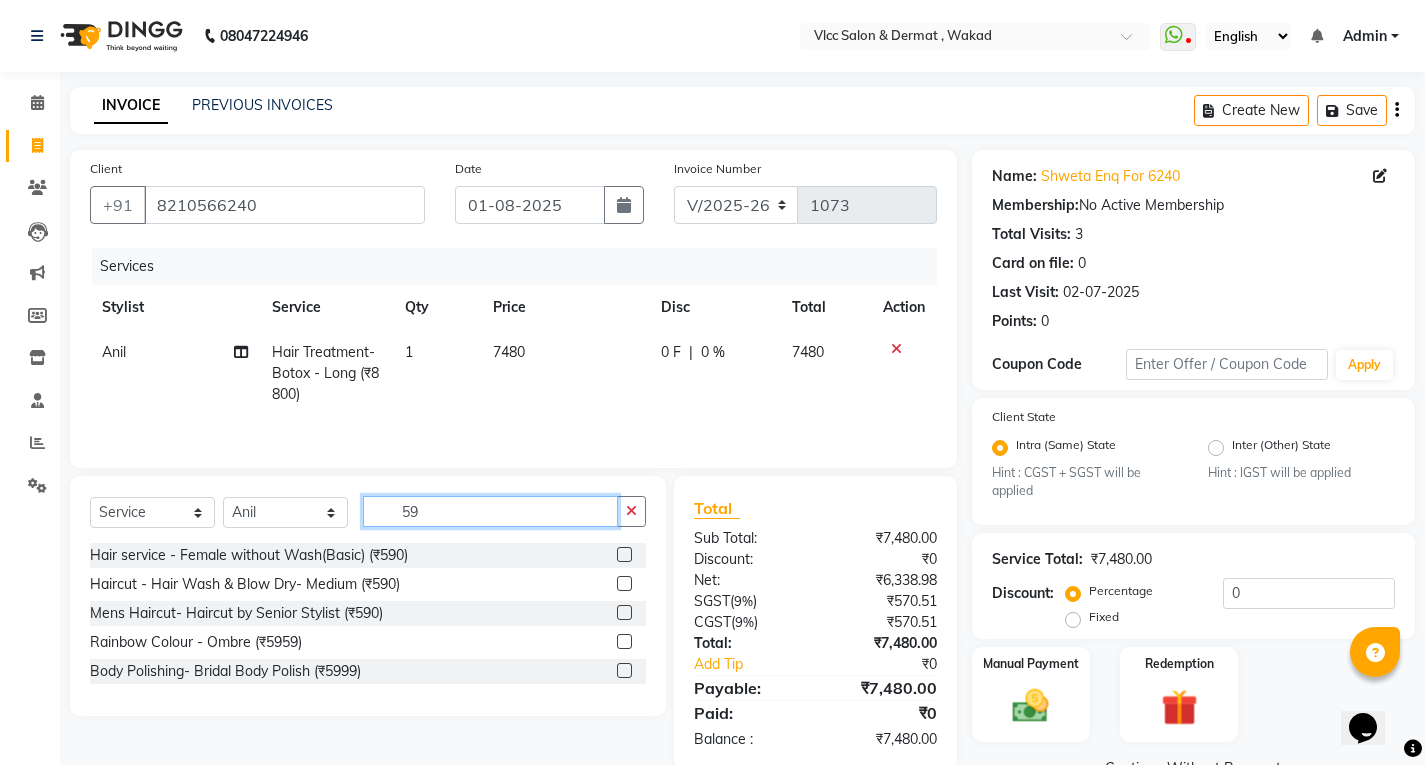type on "59" 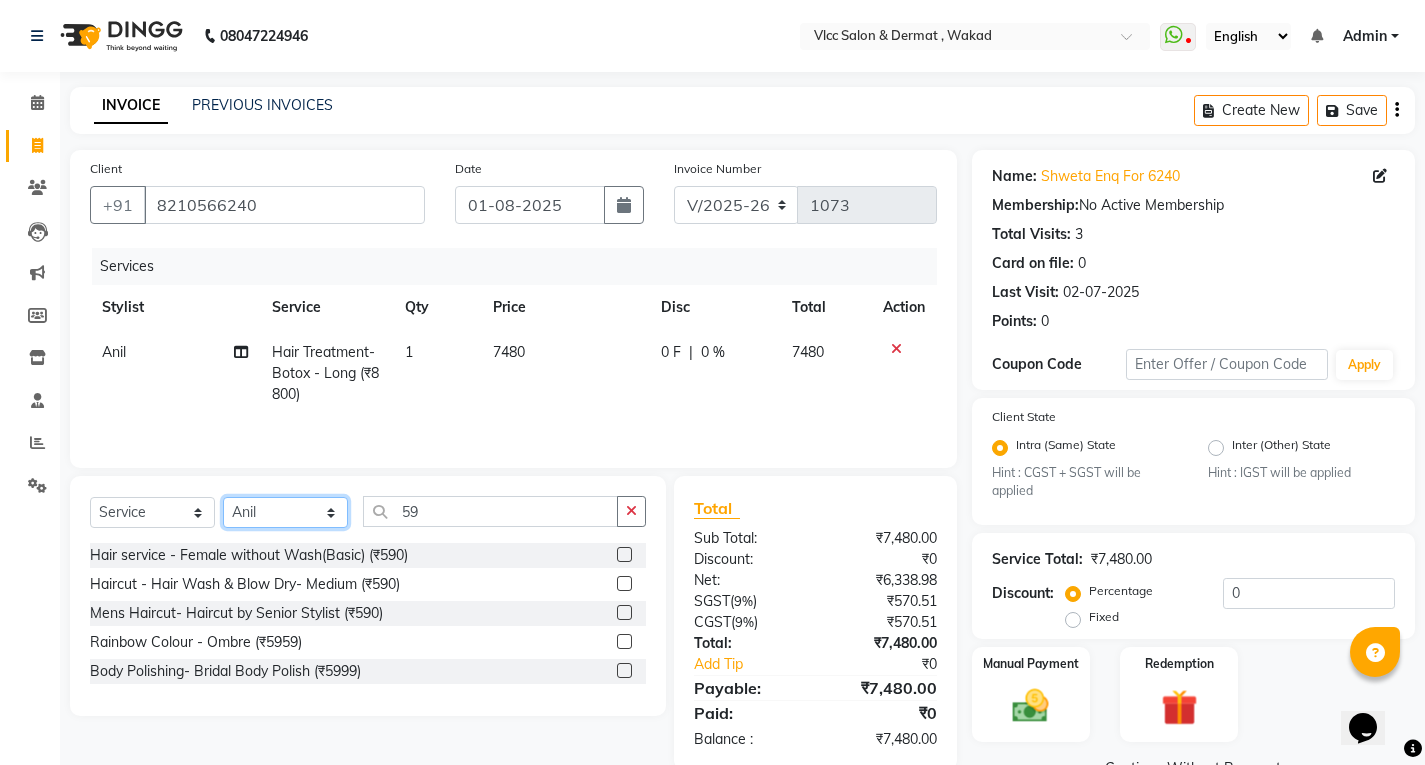 click on "Select Stylist [NAME] [NAME] [NAME] [NAME] [NAME] [NAME] [NAME] [NAME] [NAME] [NAME] [NAME] [NAME] [NAME] [NAME] [NAME] [NAME]" 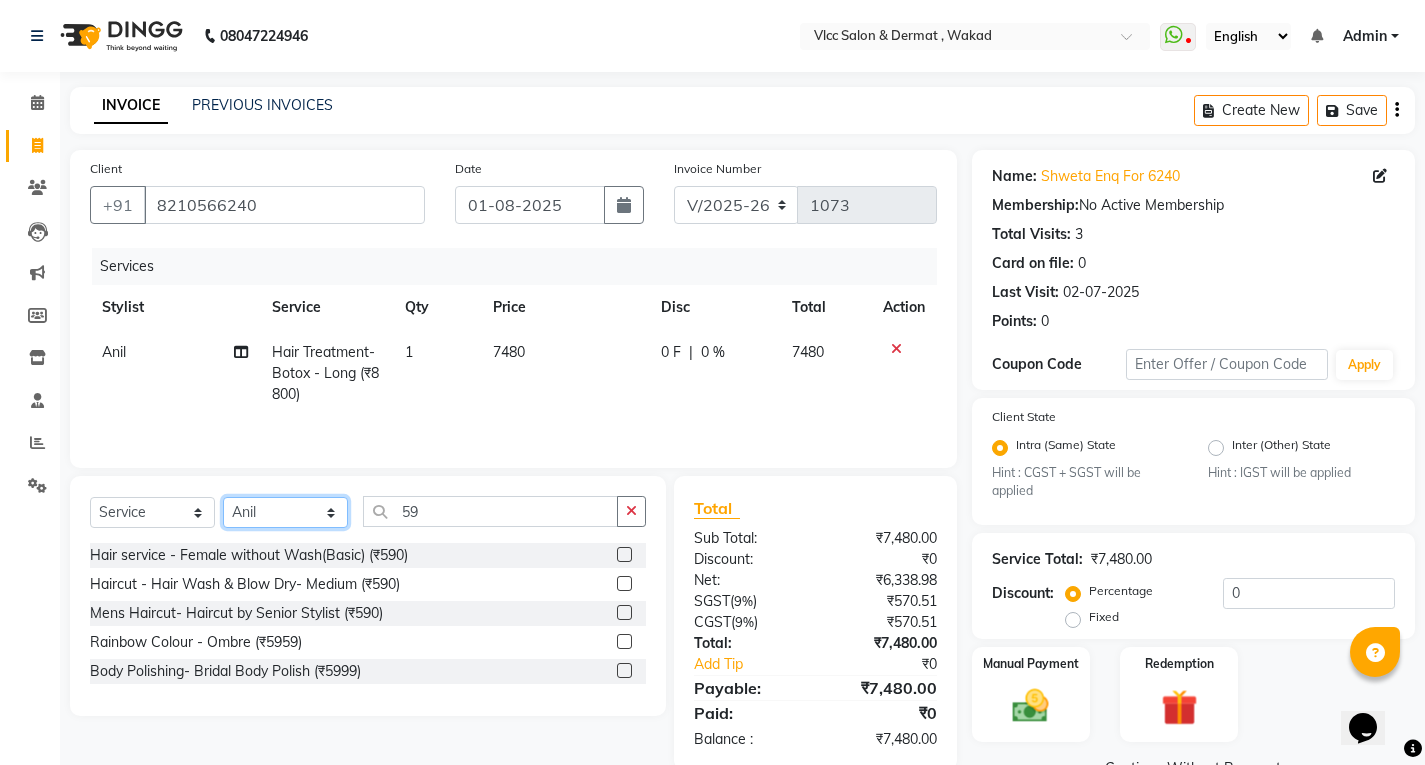 select on "61236" 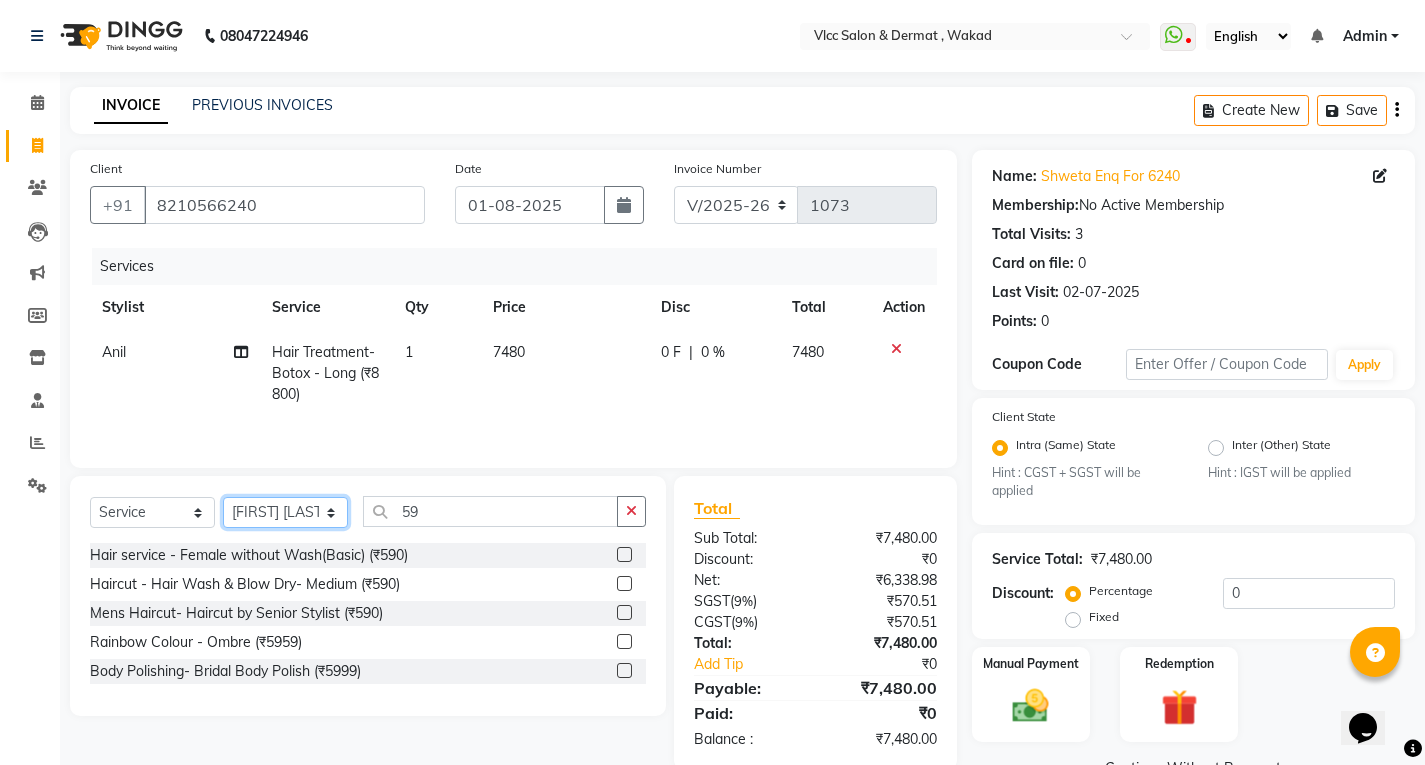 click on "Select Stylist [NAME] [NAME] [NAME] [NAME] [NAME] [NAME] [NAME] [NAME] [NAME] [NAME] [NAME] [NAME] [NAME] [NAME] [NAME] [NAME]" 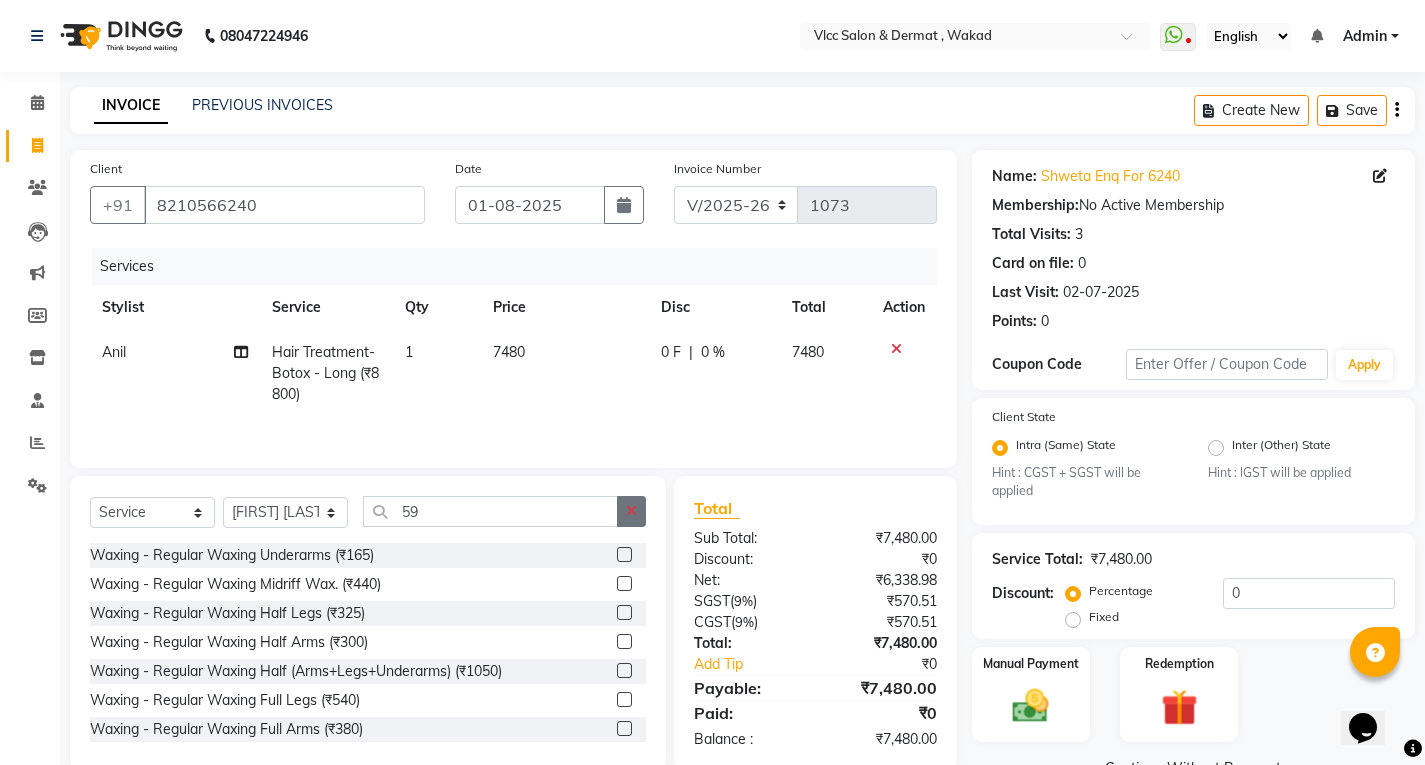 click 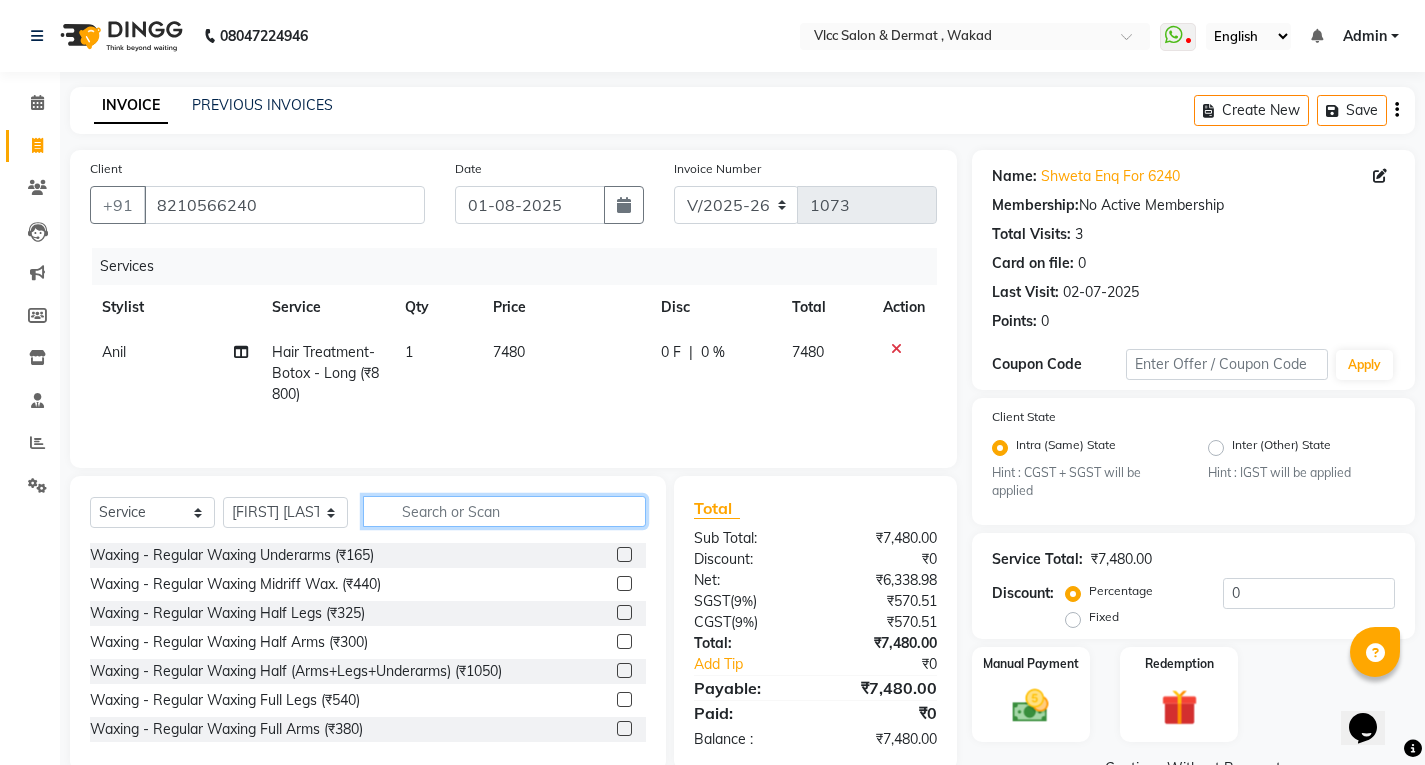click 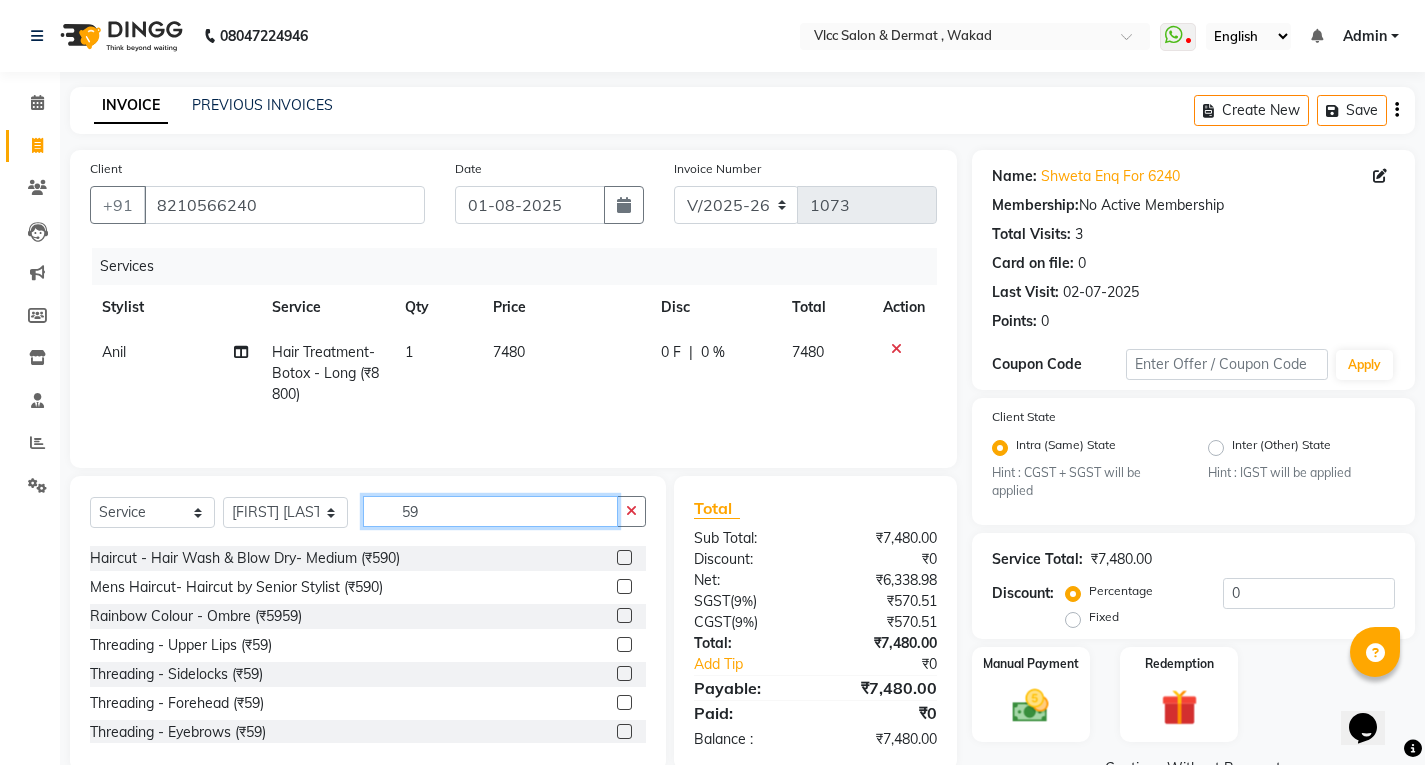 scroll, scrollTop: 100, scrollLeft: 0, axis: vertical 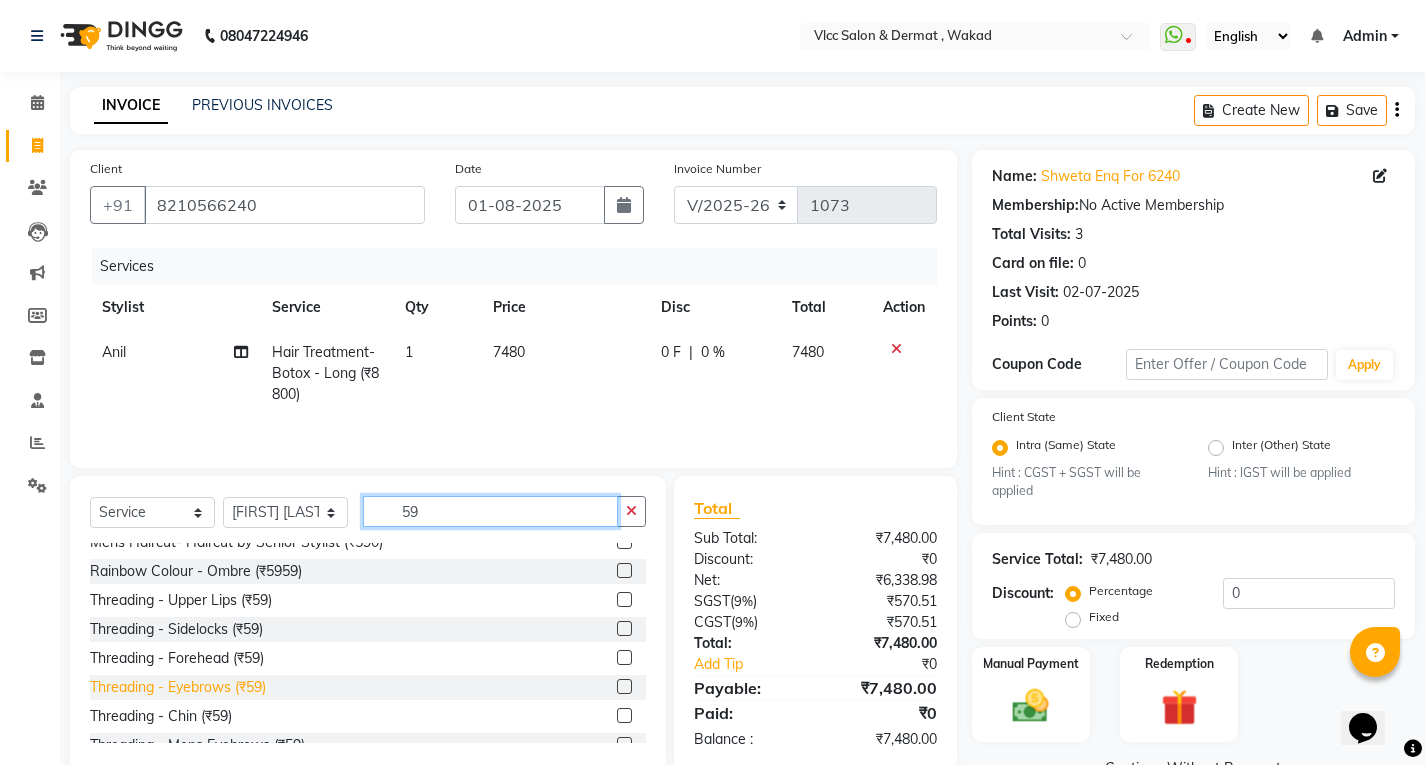 type on "59" 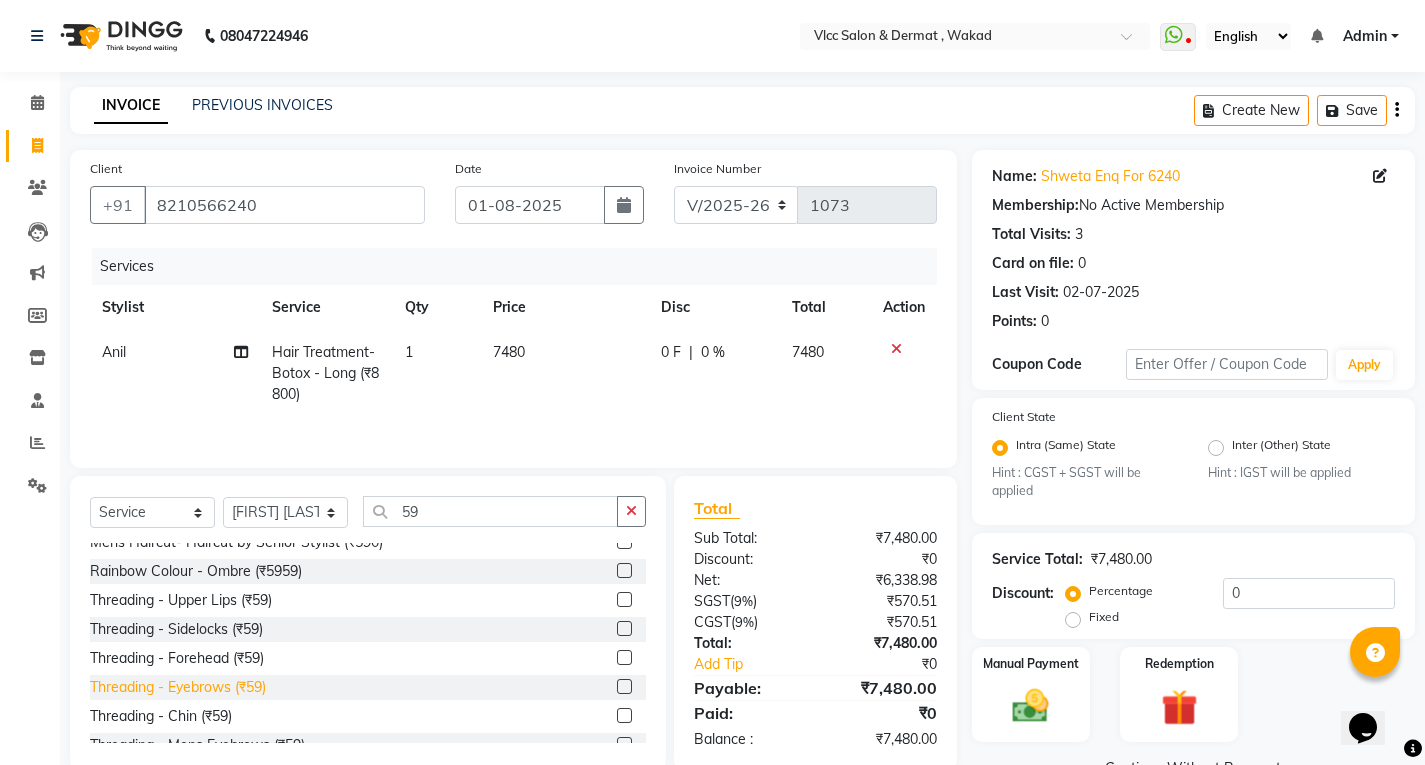 click on "Threading - Eyebrows (₹59)" 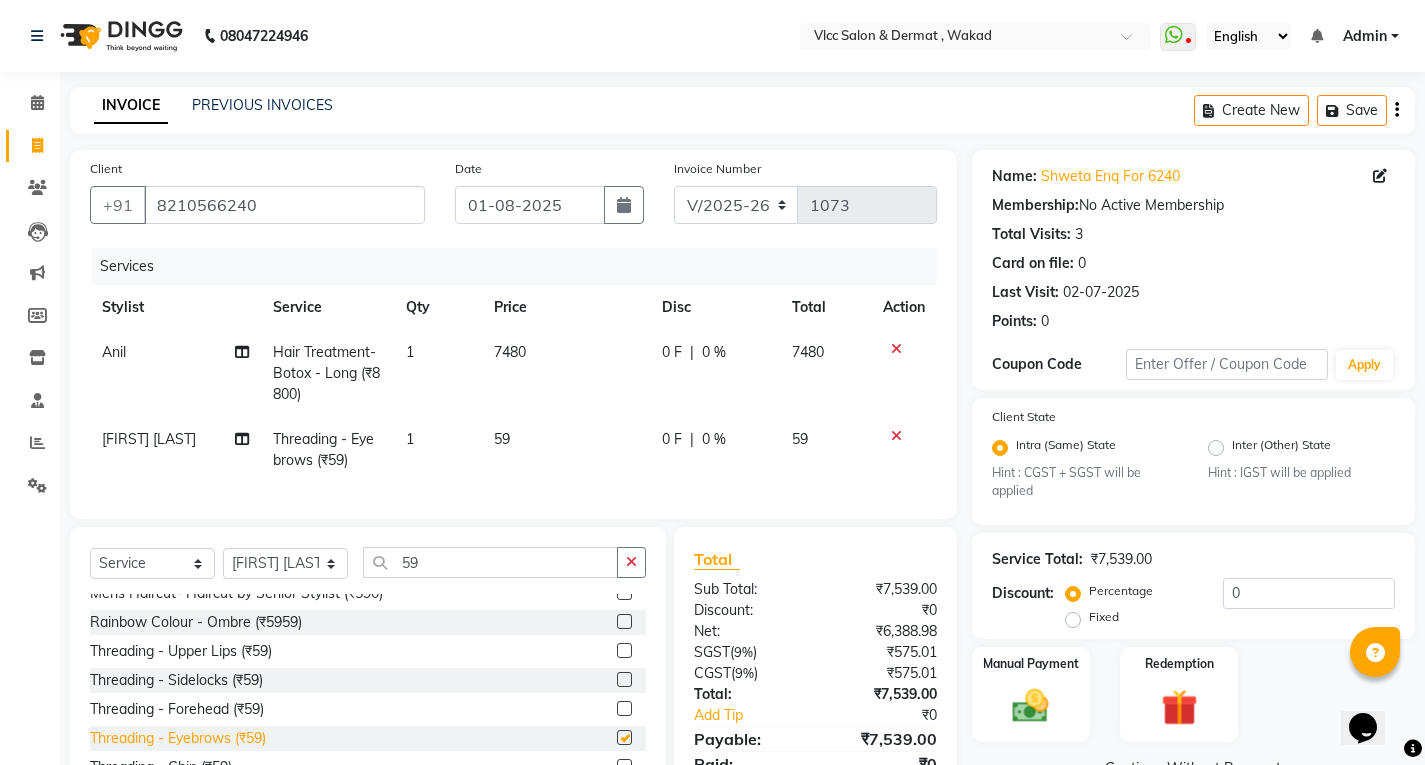 checkbox on "false" 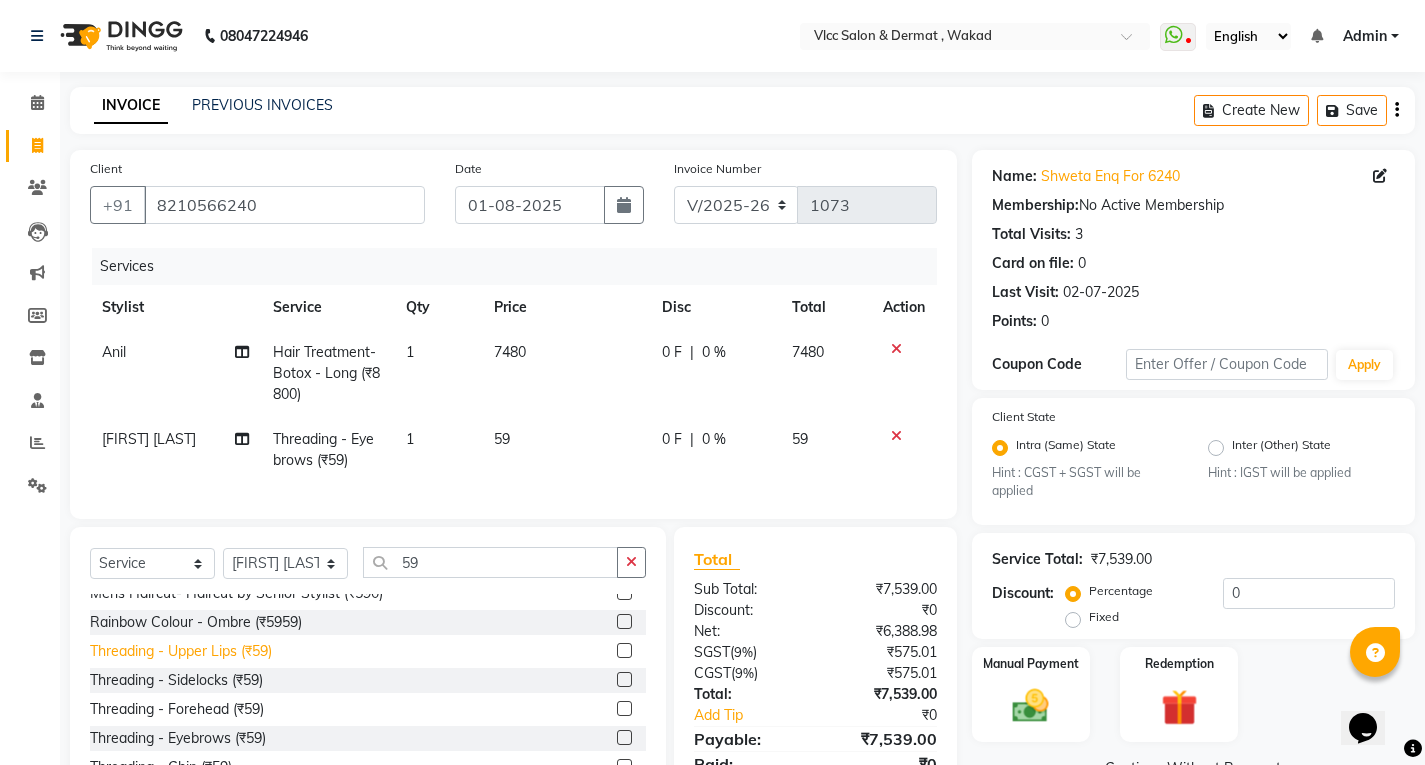 click on "Threading - Upper Lips (₹59)" 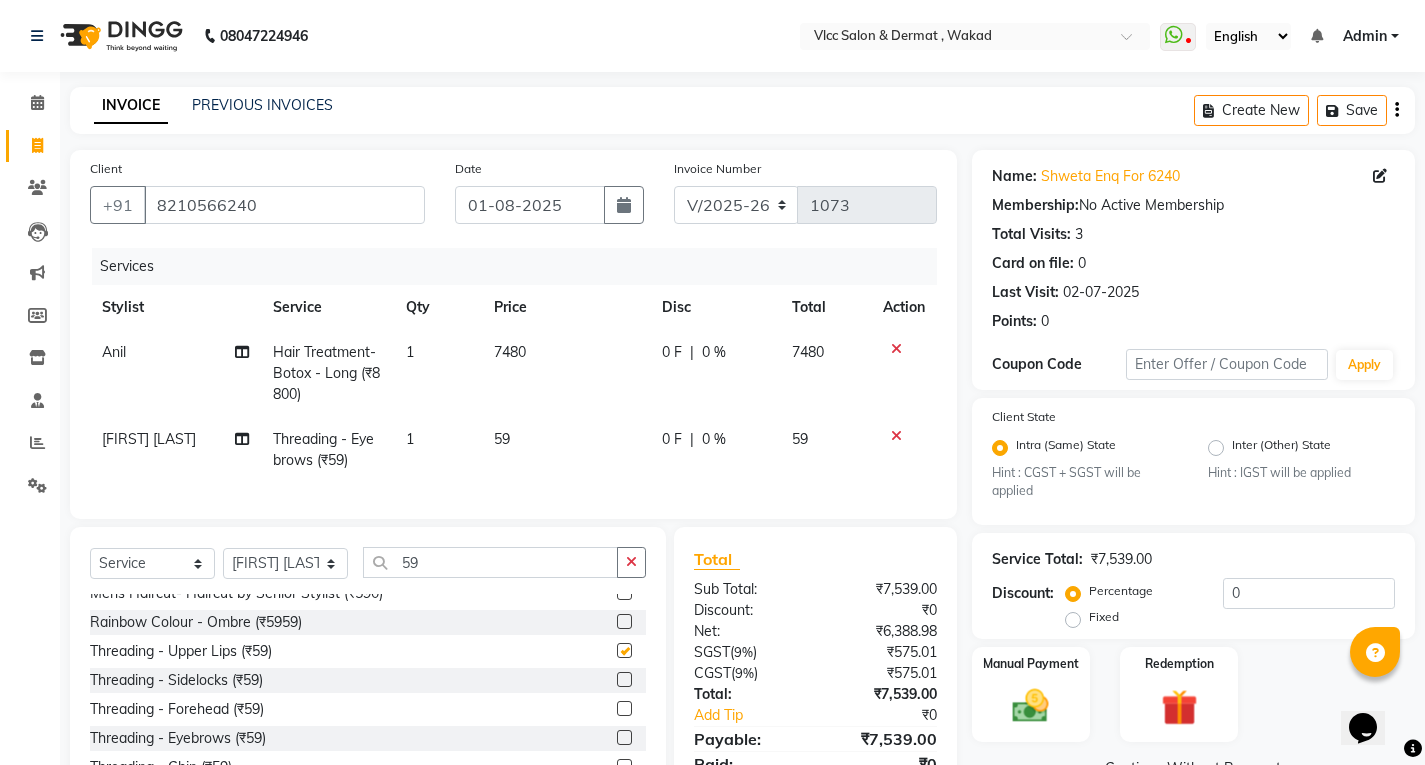 checkbox on "false" 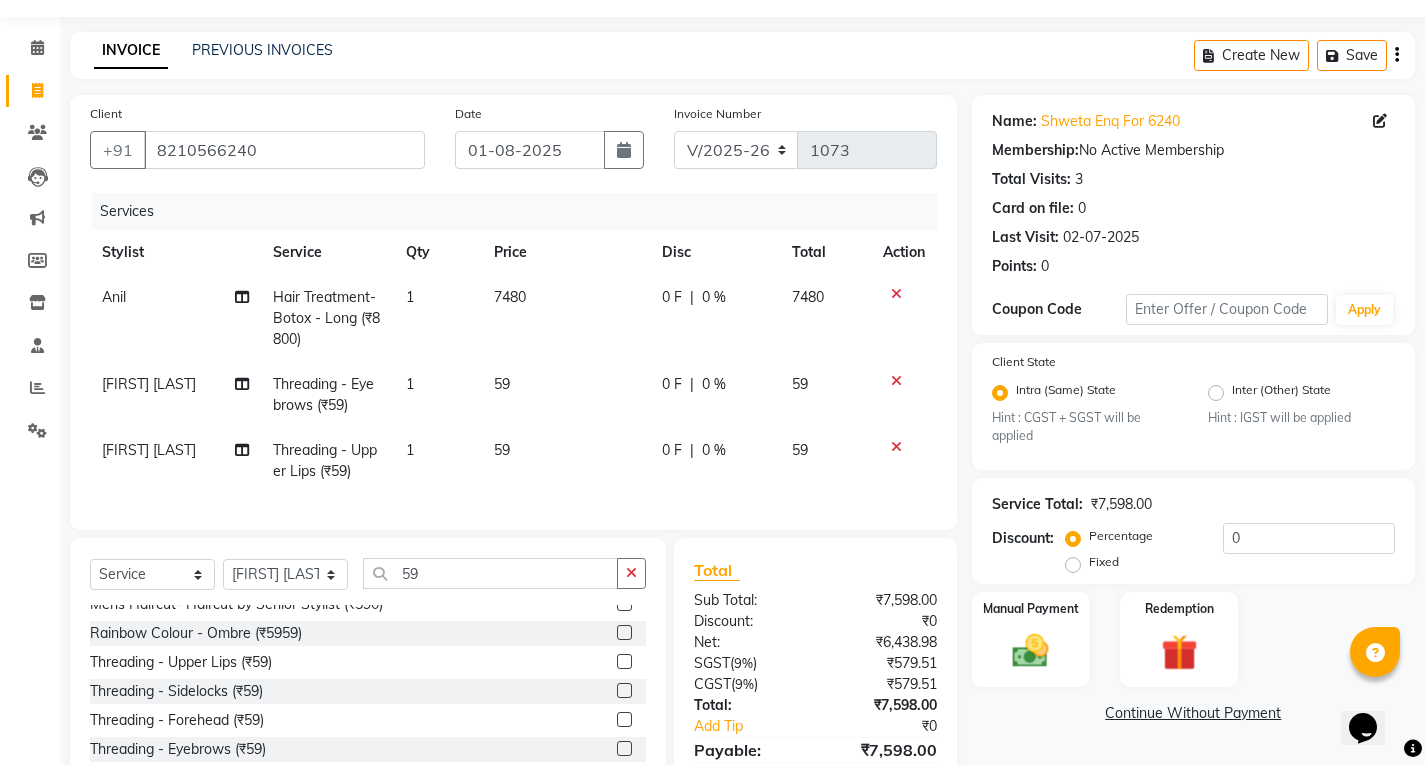 scroll, scrollTop: 168, scrollLeft: 0, axis: vertical 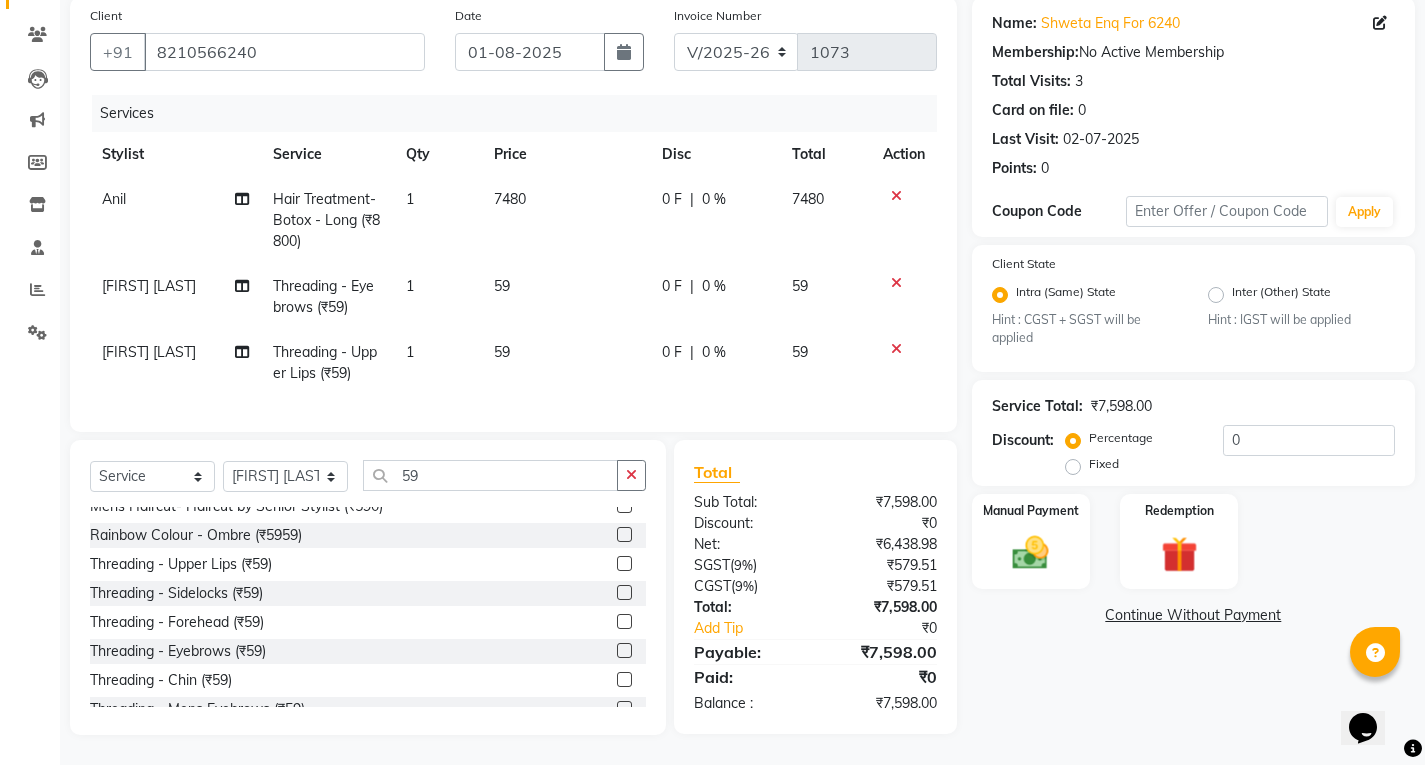 click on "Name: [NAME] Membership: No Active Membership Total Visits: 3 Card on file: 0 Last Visit: 02-07-2025 Points: 0 Coupon Code Apply Client State Intra (Same) State Hint : CGST + SGST will be applied Inter (Other) State Hint : IGST will be applied Service Total: ₹7,598.00 Discount: Percentage Fixed 0 Manual Payment Redemption Continue Without Payment" 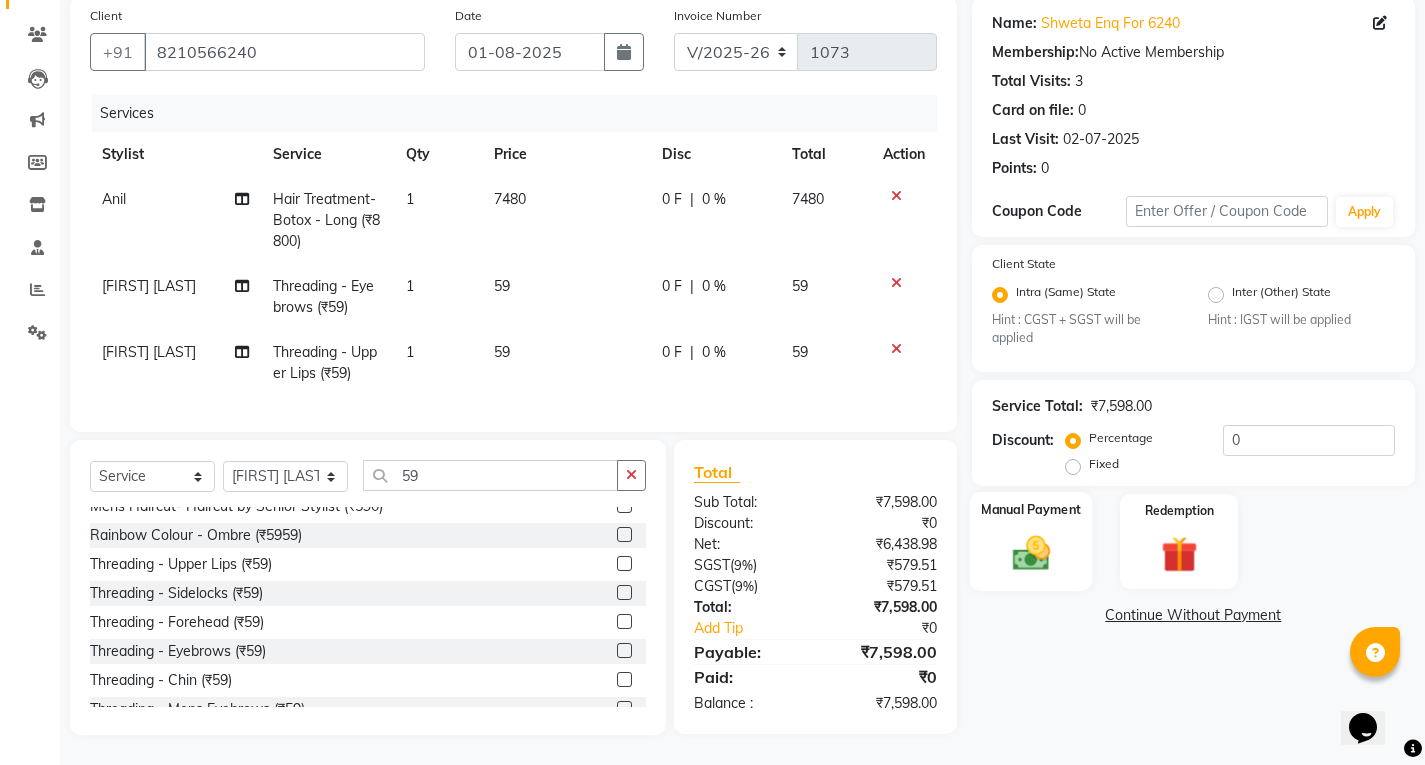 click on "Manual Payment" 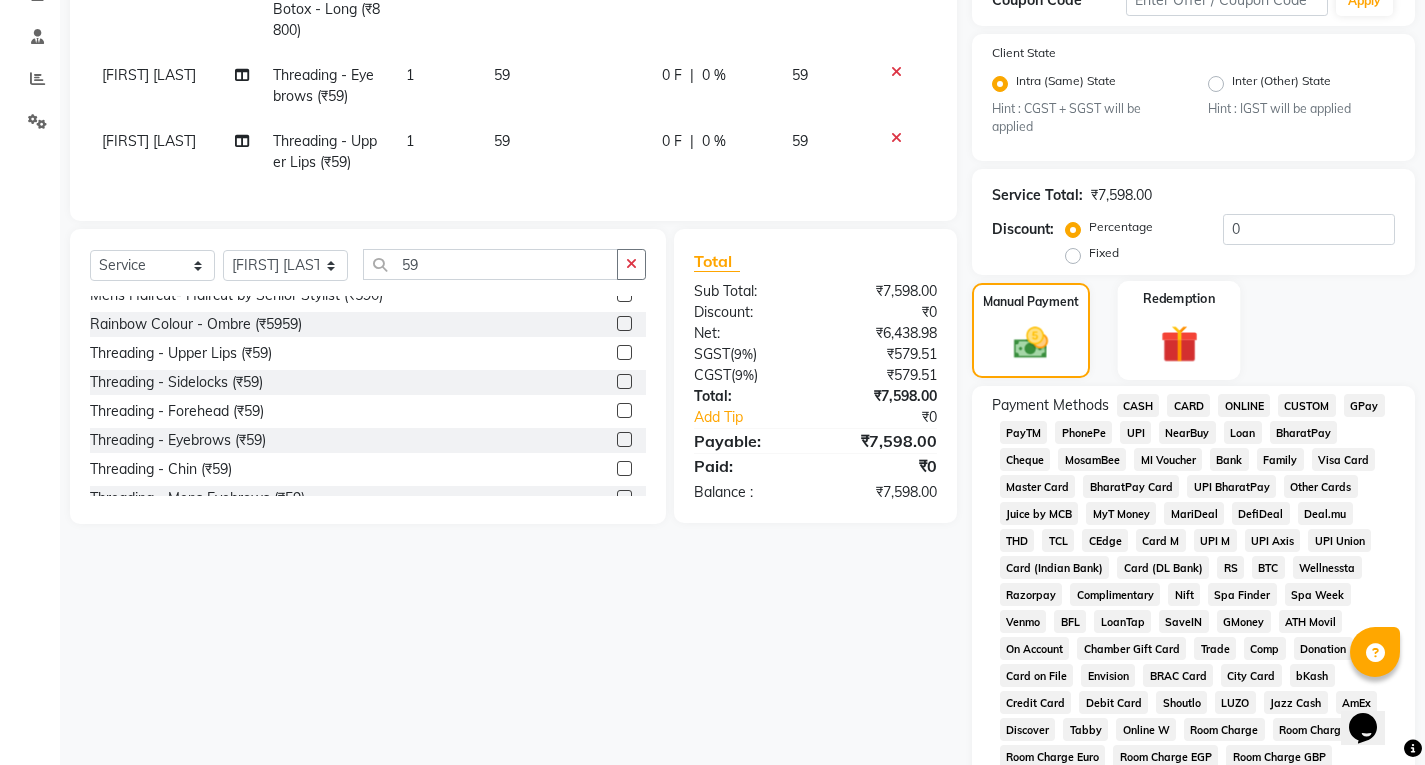 scroll, scrollTop: 368, scrollLeft: 0, axis: vertical 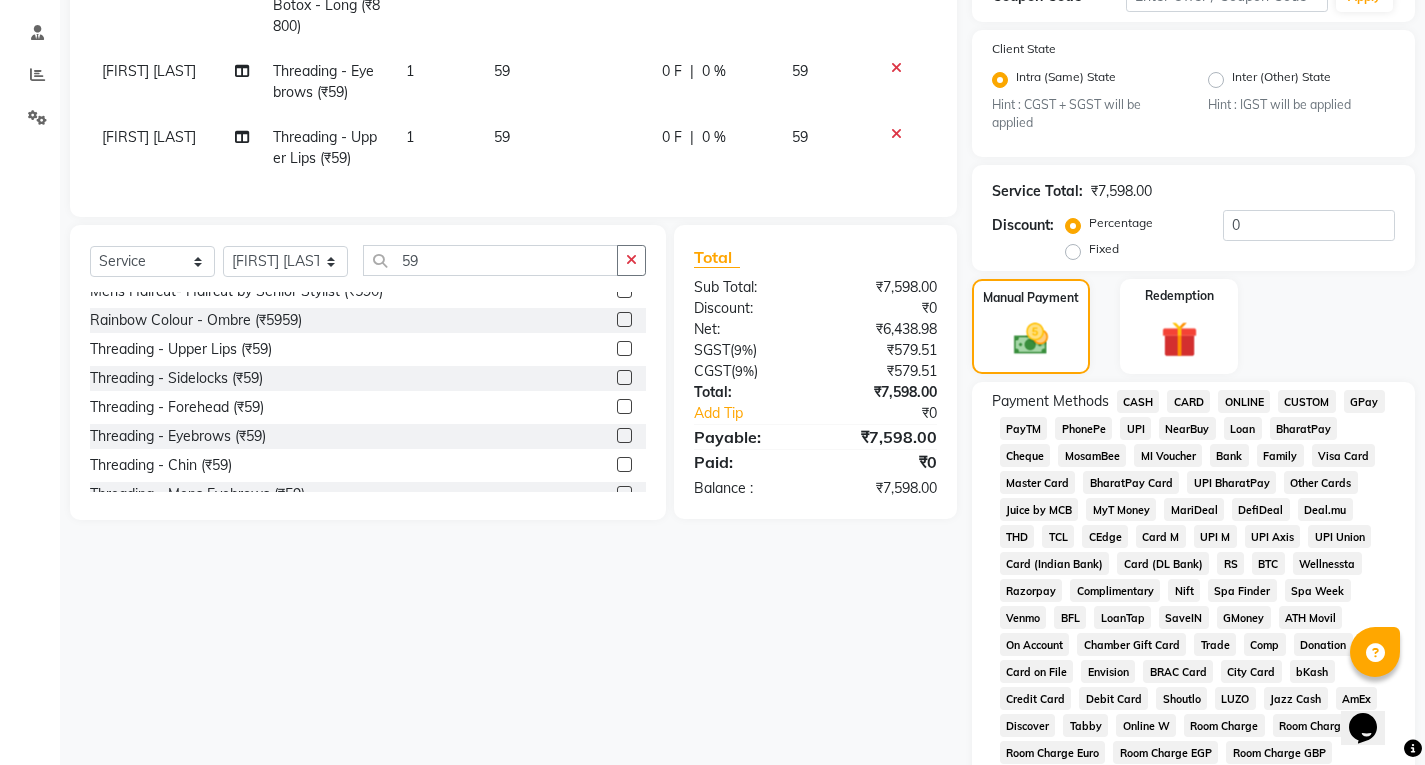 click on "UPI" 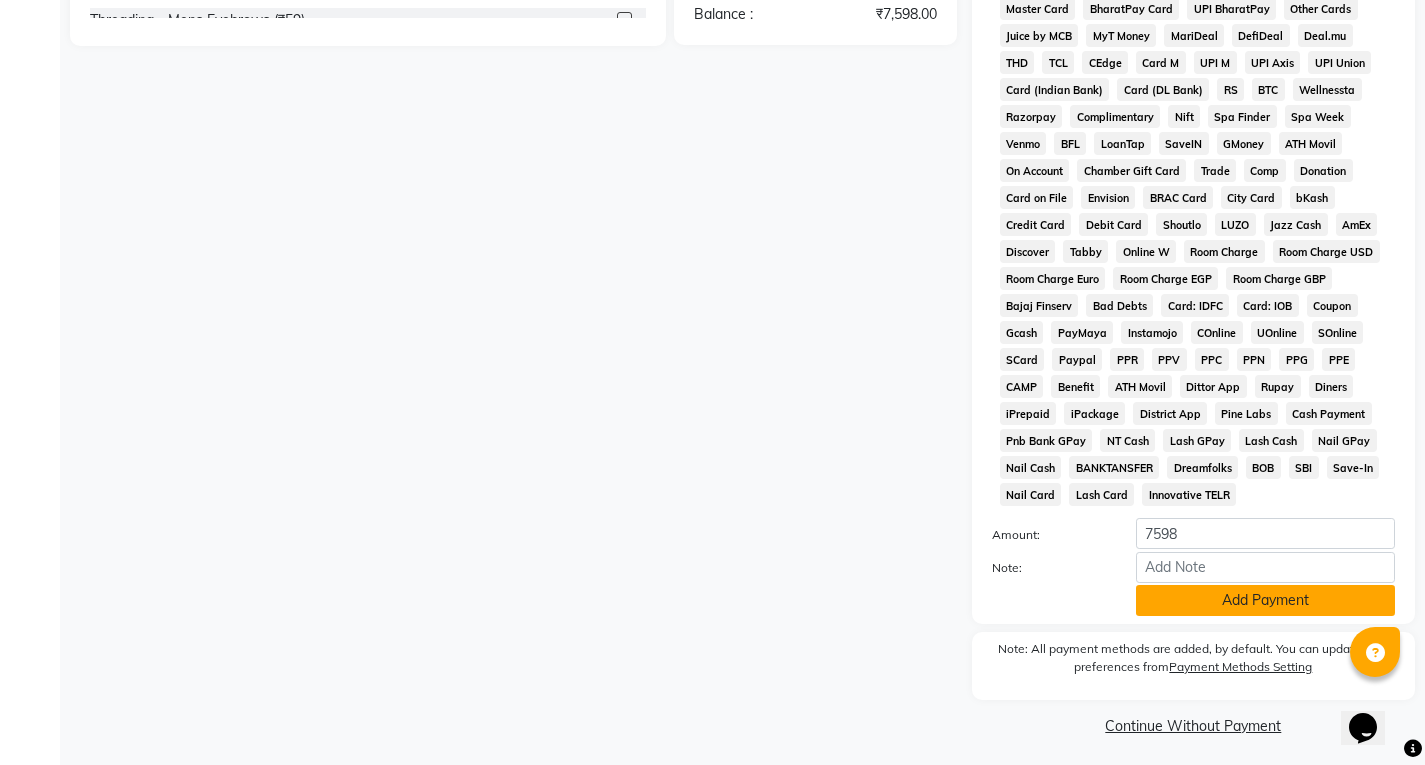 scroll, scrollTop: 848, scrollLeft: 0, axis: vertical 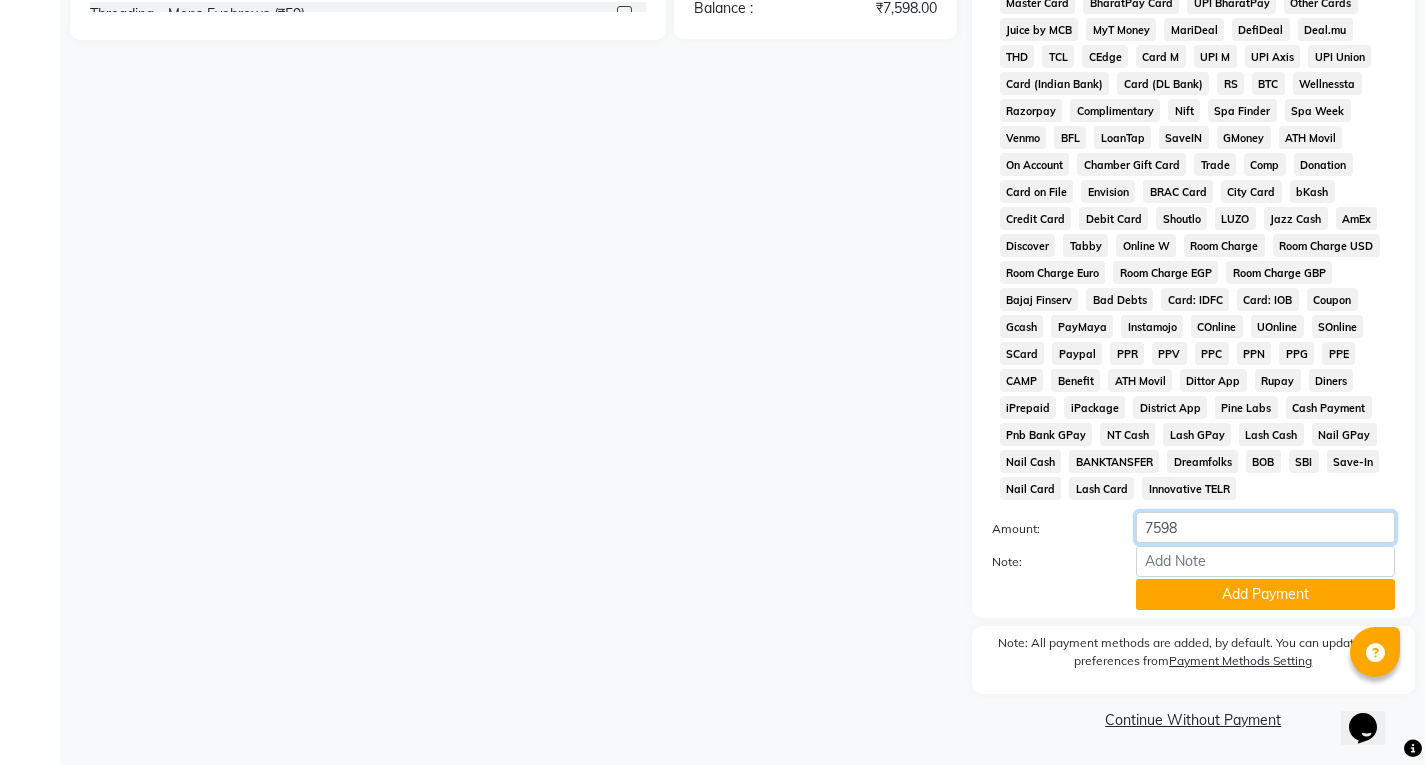 click on "7598" 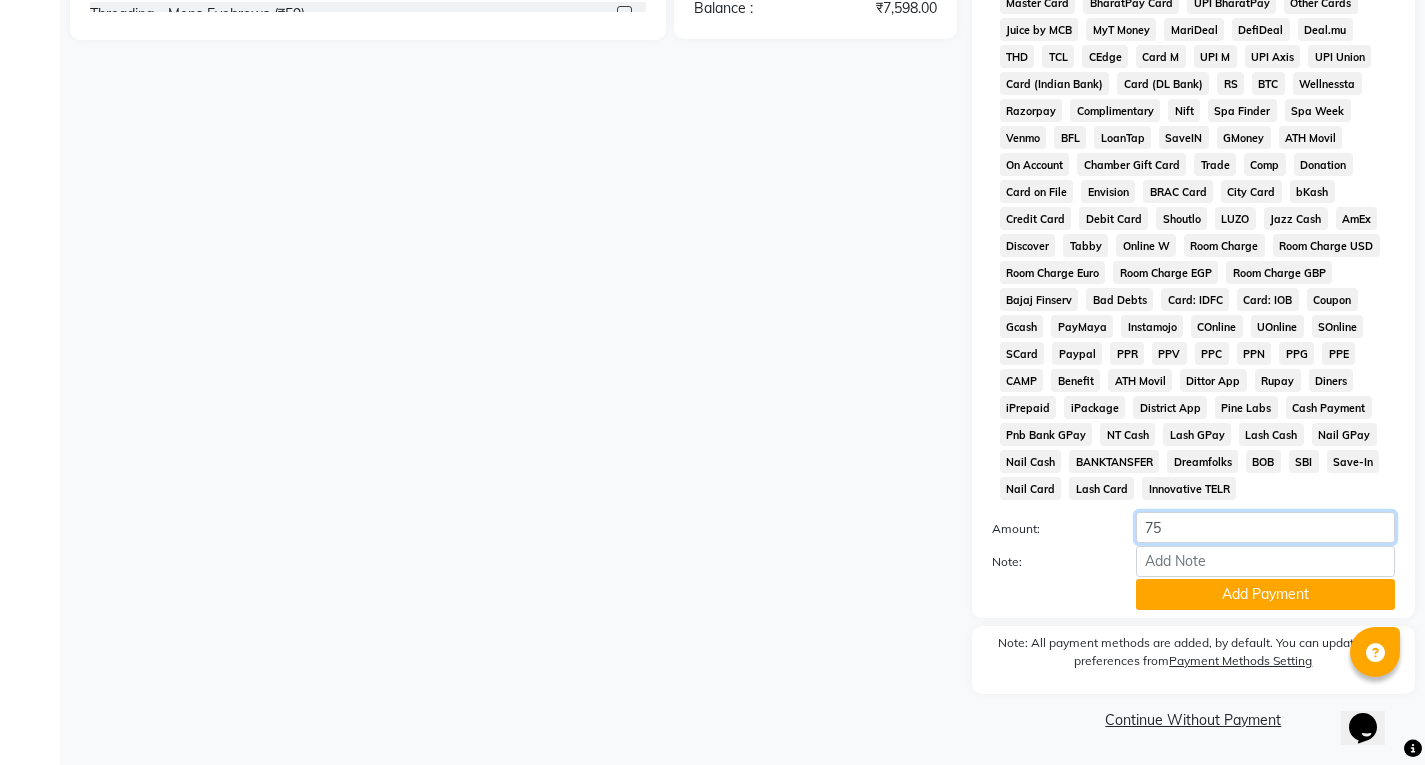 type on "7" 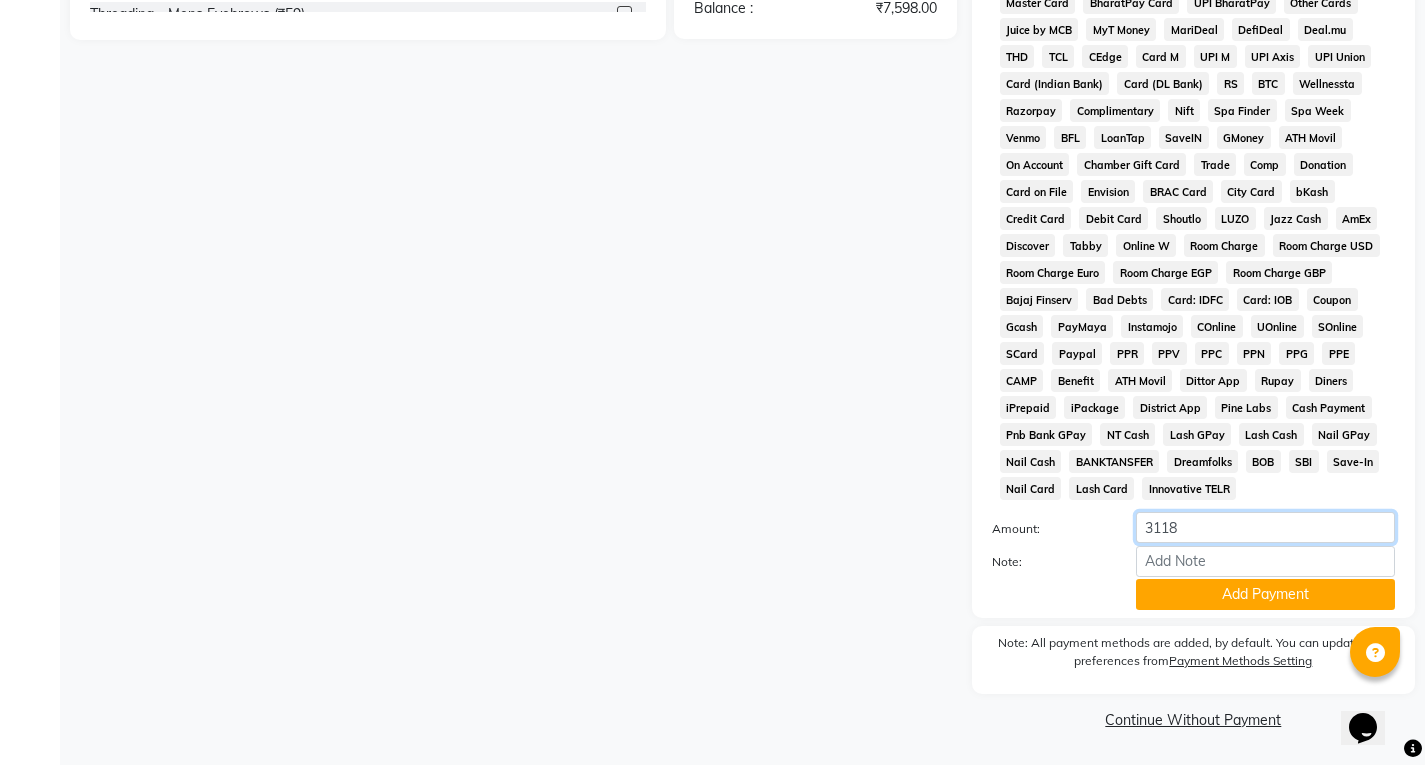 type on "3118" 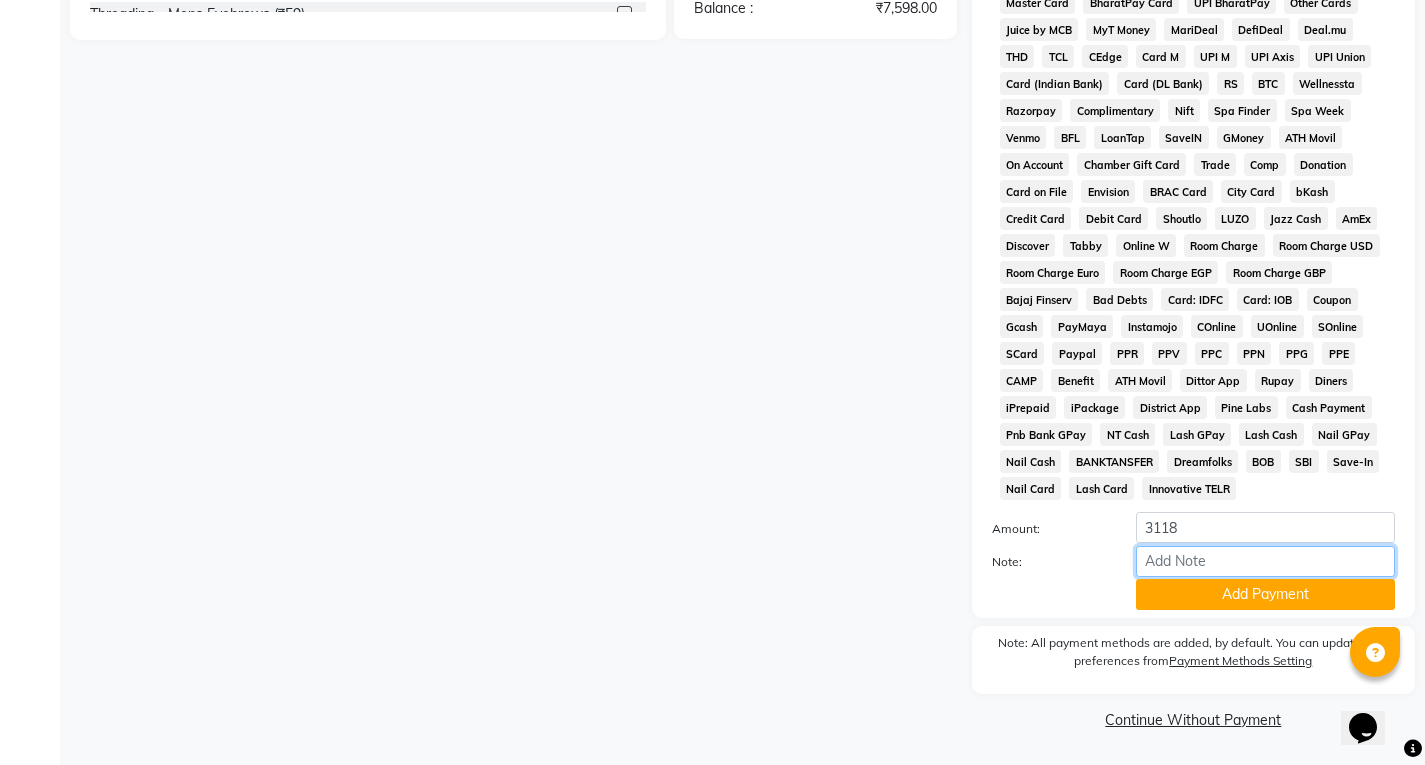 click on "Note:" at bounding box center (1265, 561) 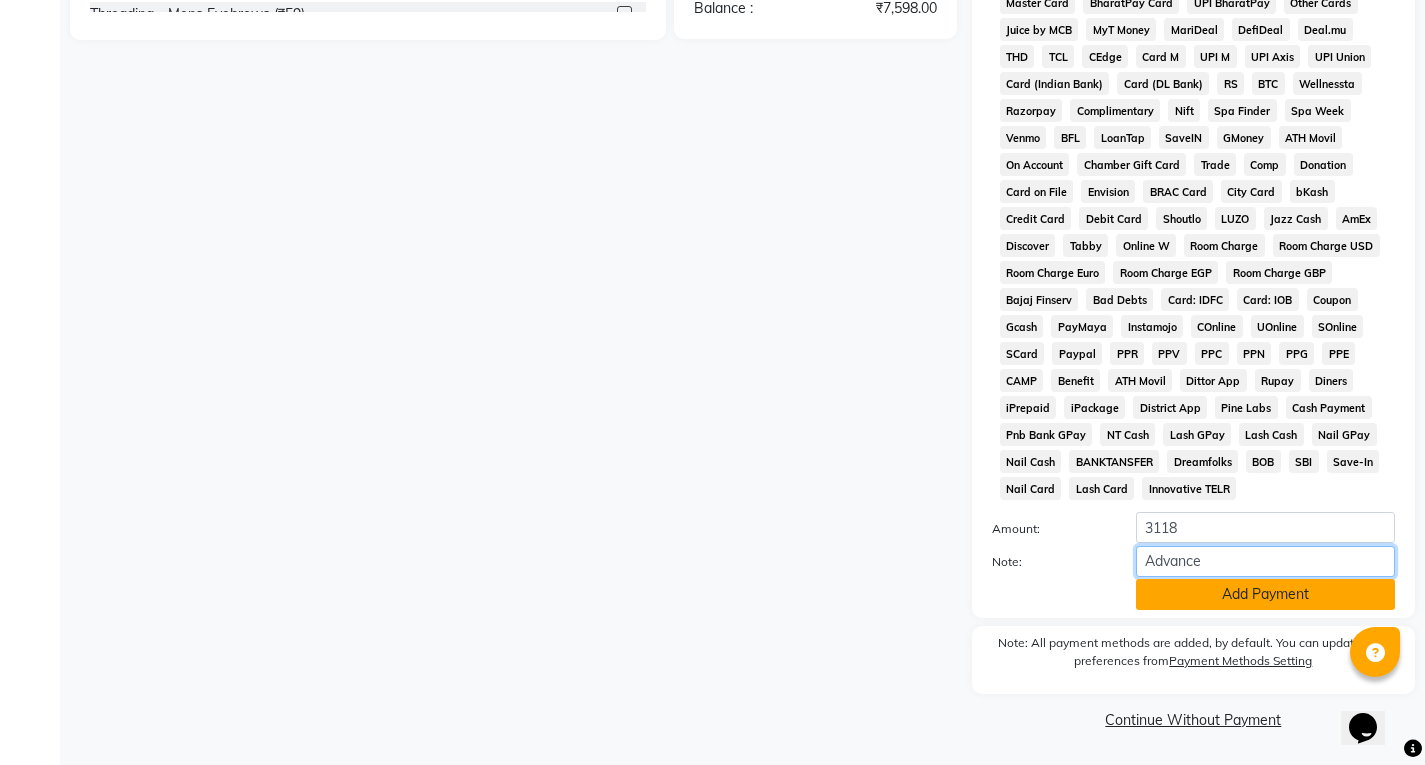 type on "Advance" 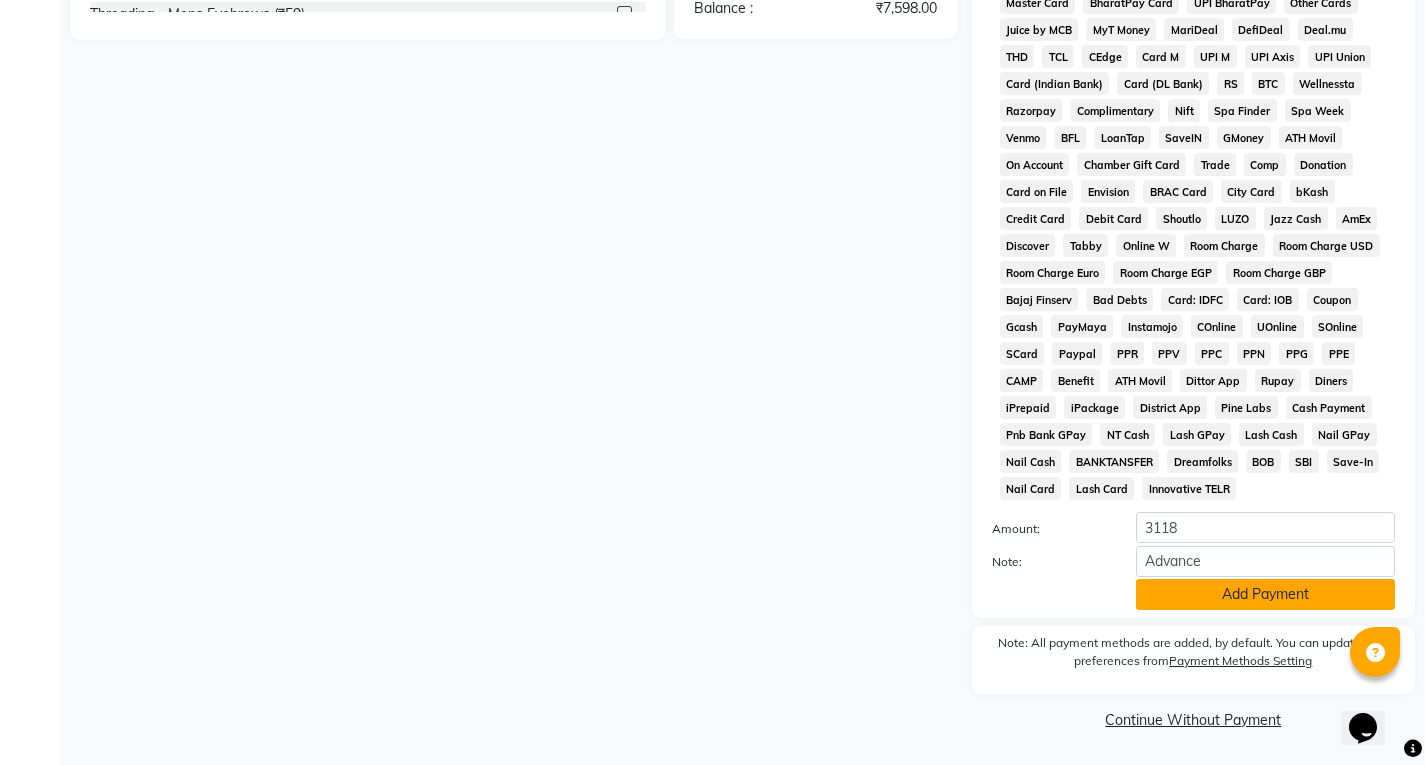 click on "Add Payment" 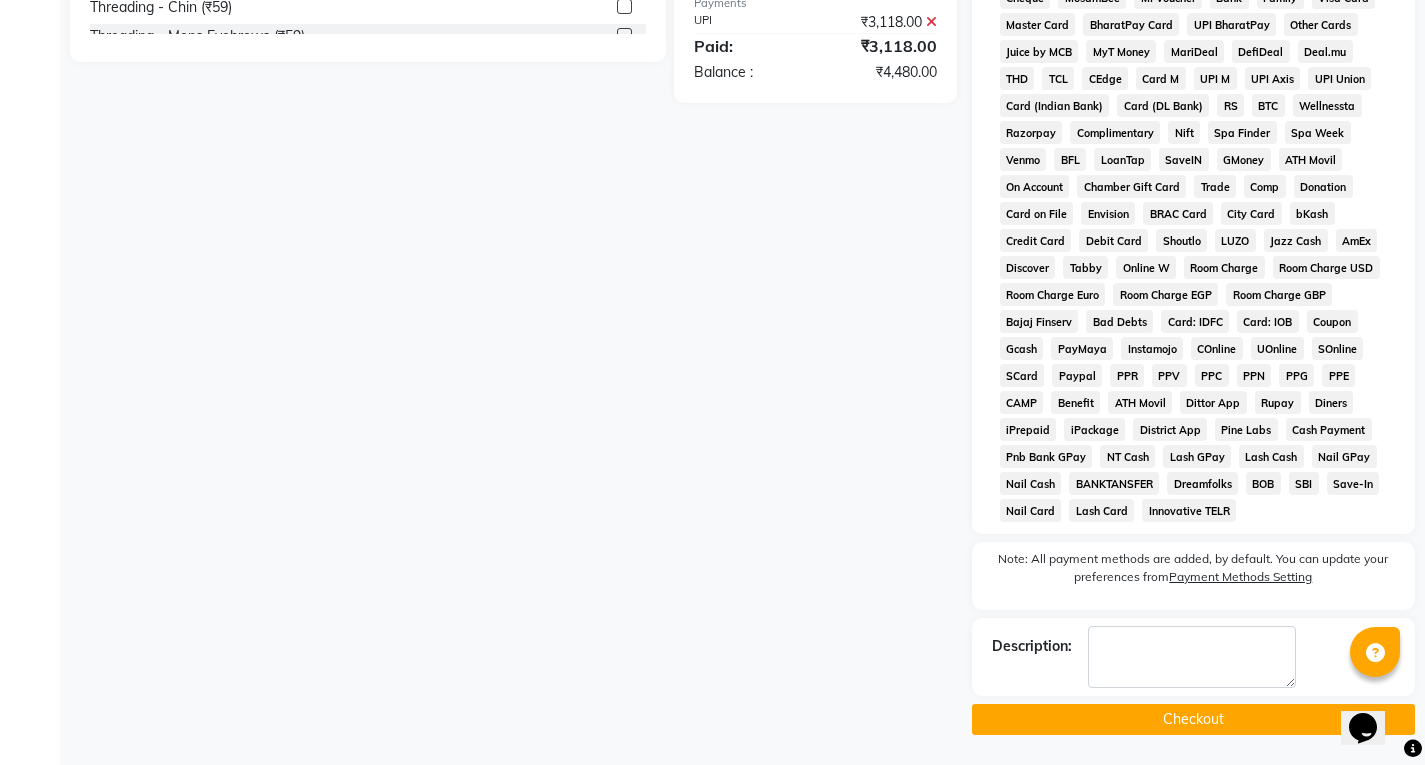 scroll, scrollTop: 826, scrollLeft: 0, axis: vertical 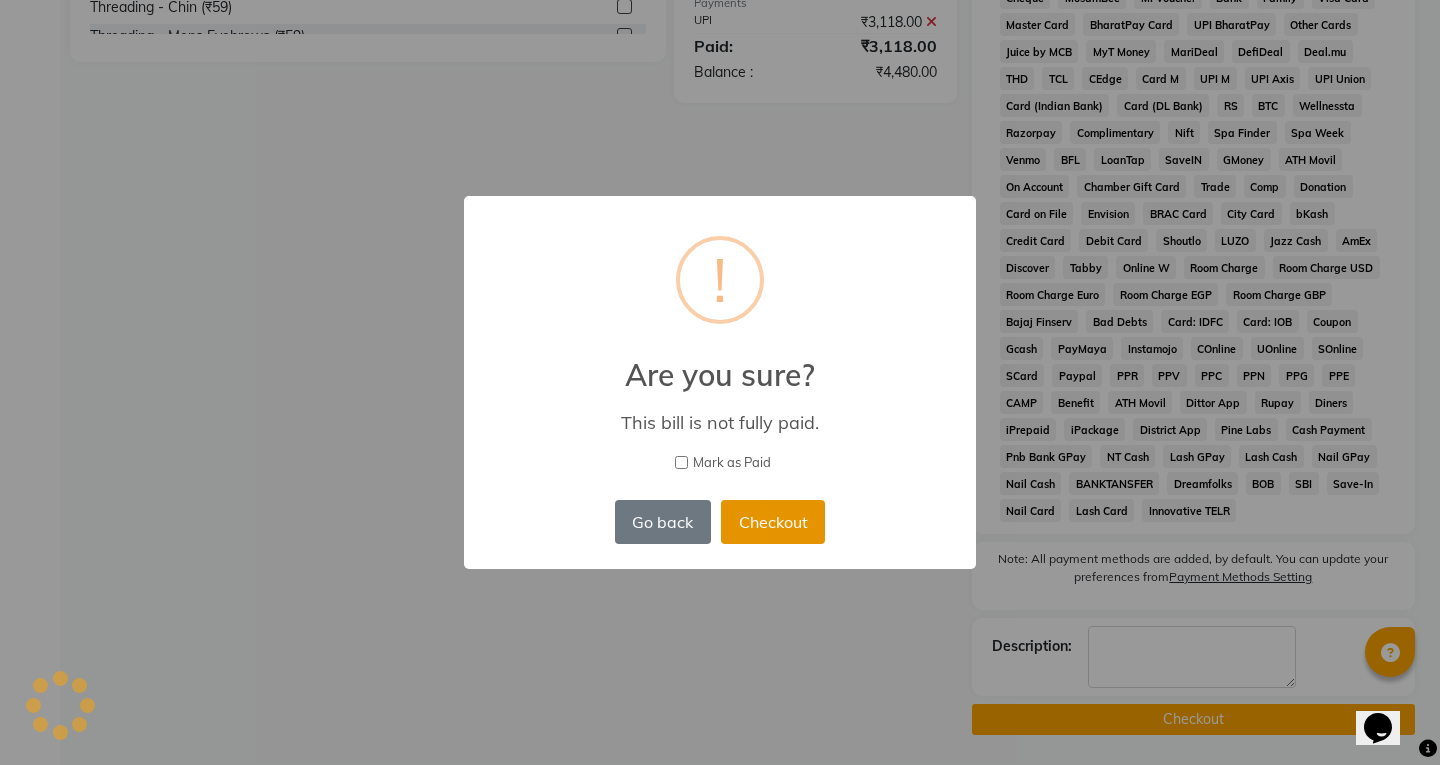 click on "Checkout" at bounding box center [773, 522] 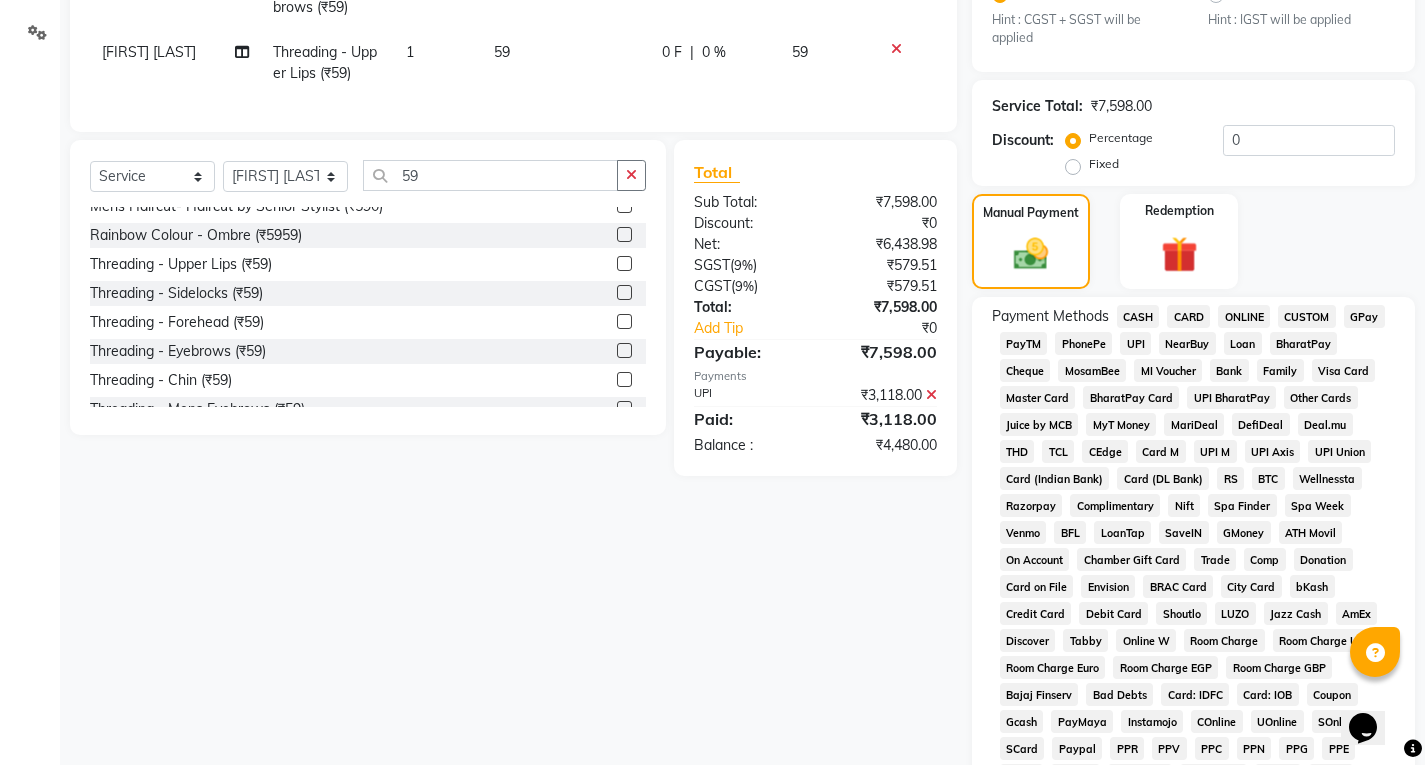 scroll, scrollTop: 226, scrollLeft: 0, axis: vertical 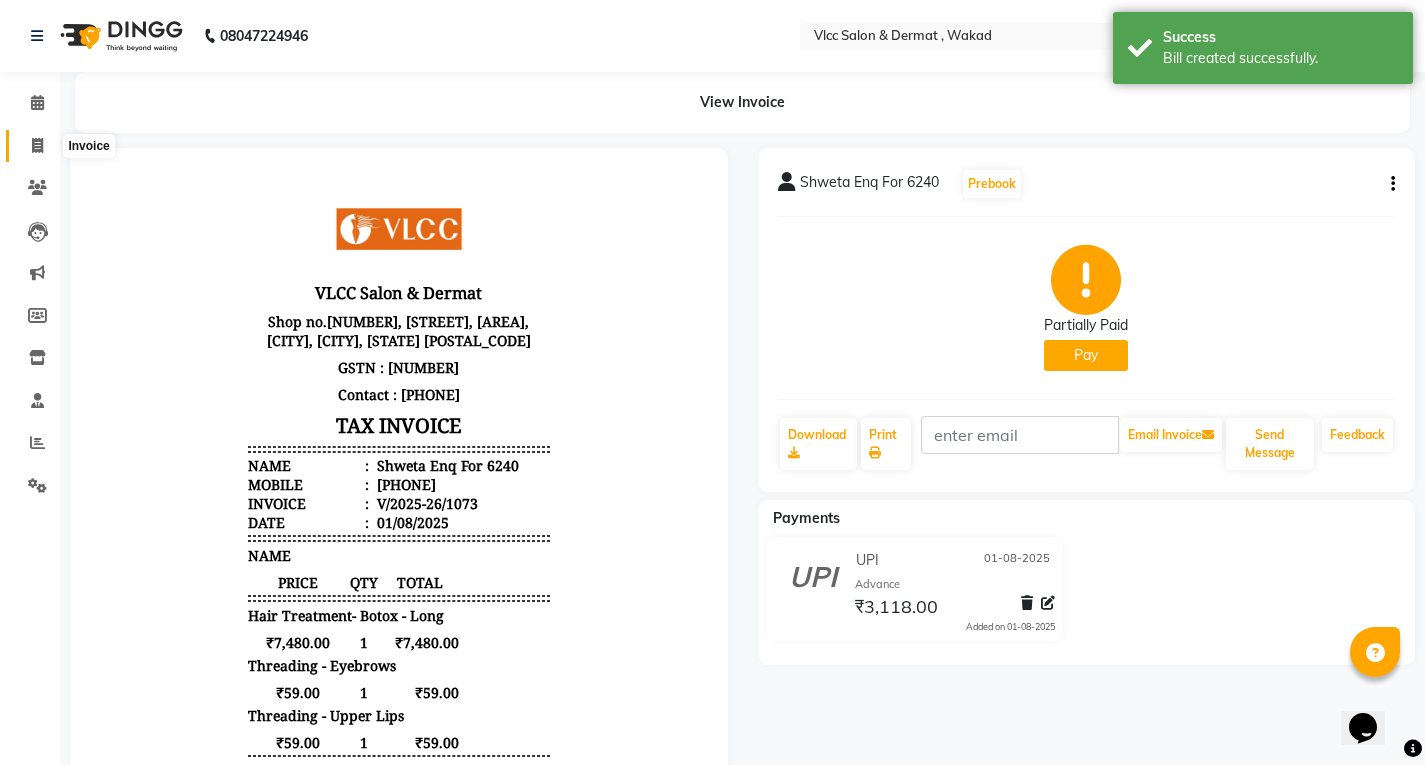 click 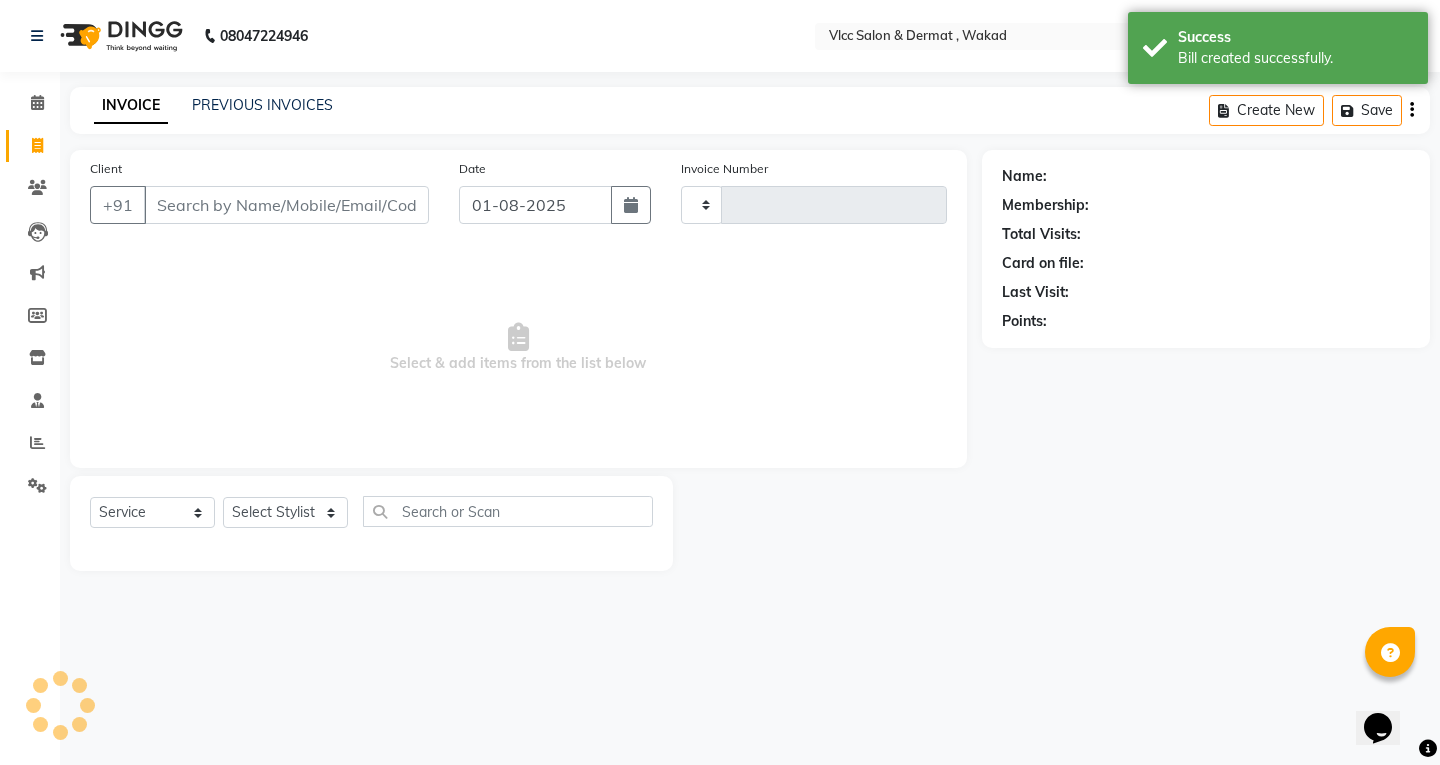 type on "1074" 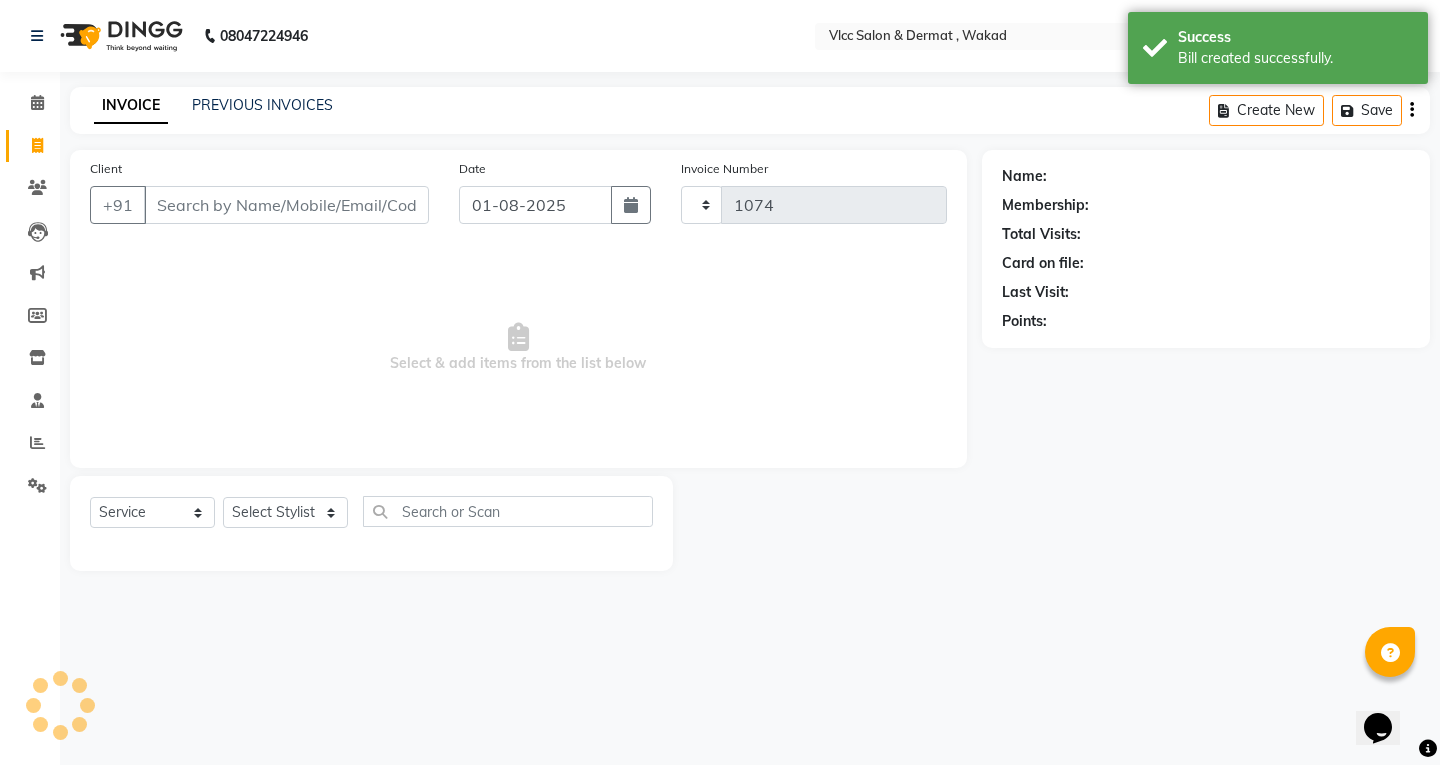 select on "5256" 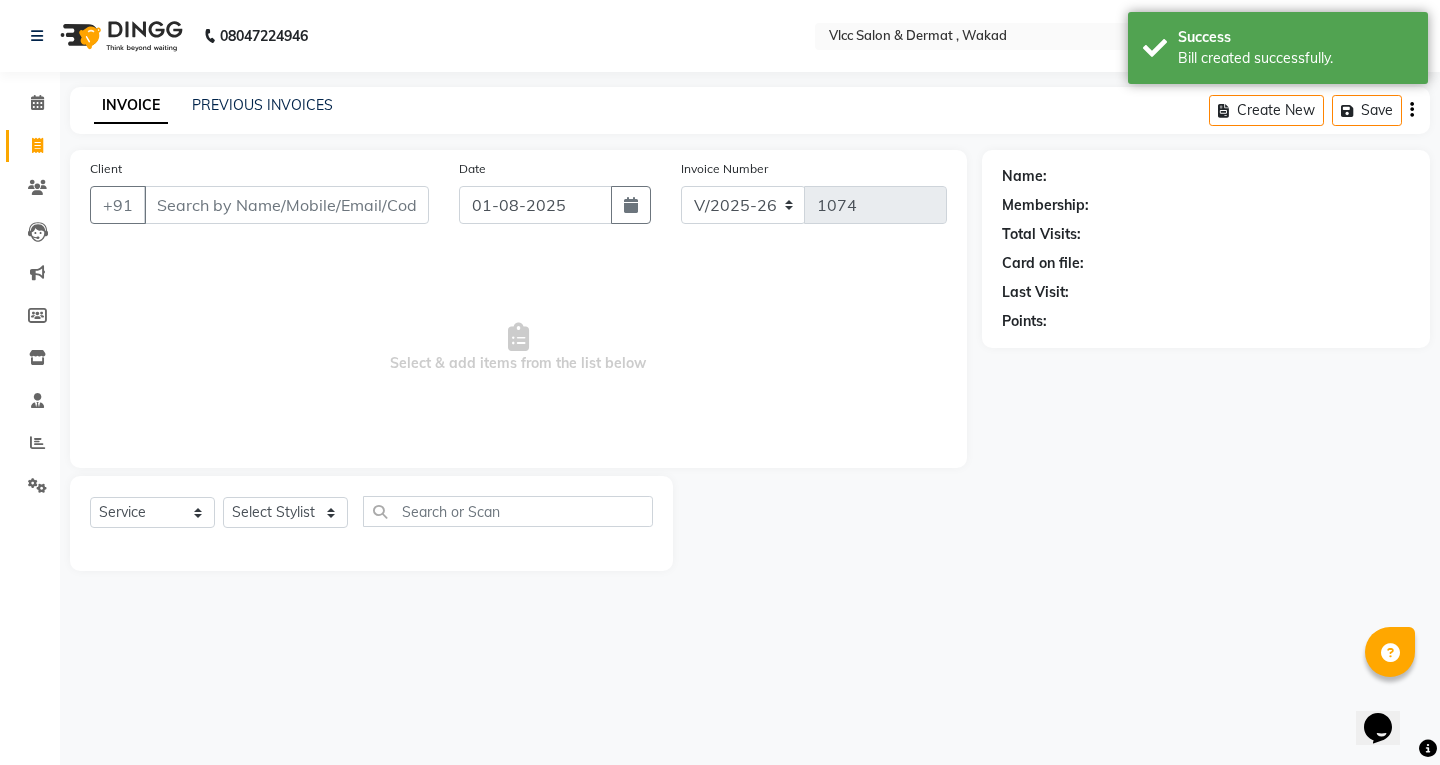 click on "Client" at bounding box center [286, 205] 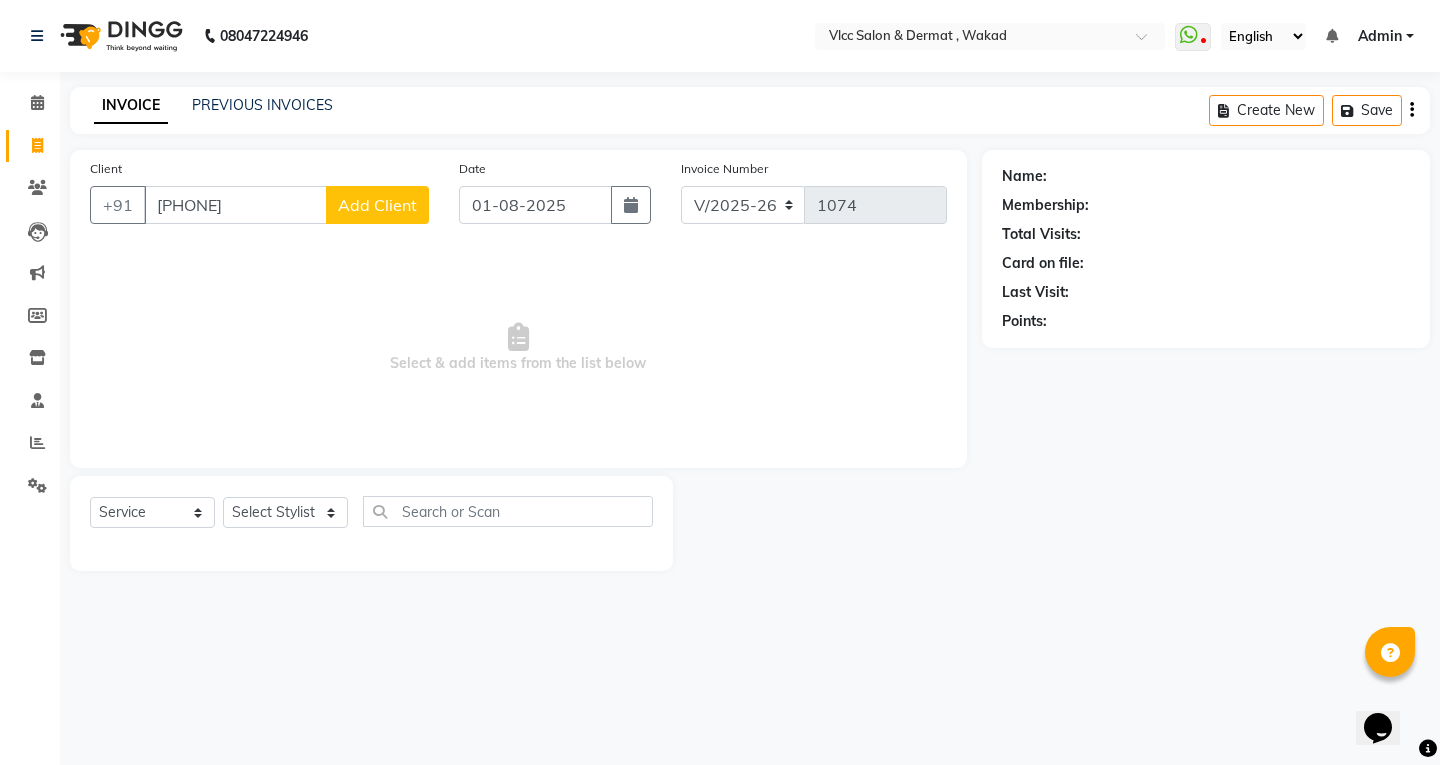 type on "[PHONE]" 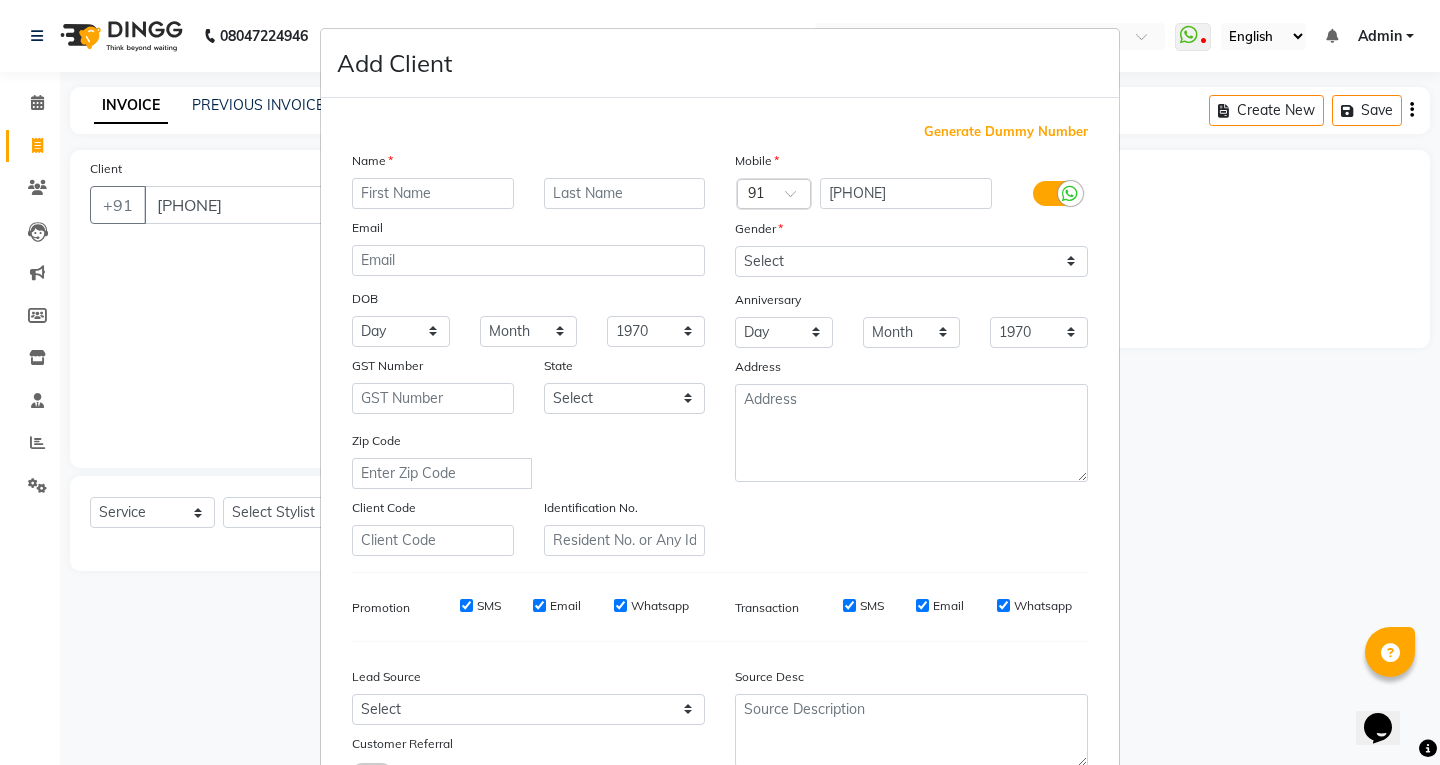 click at bounding box center [433, 193] 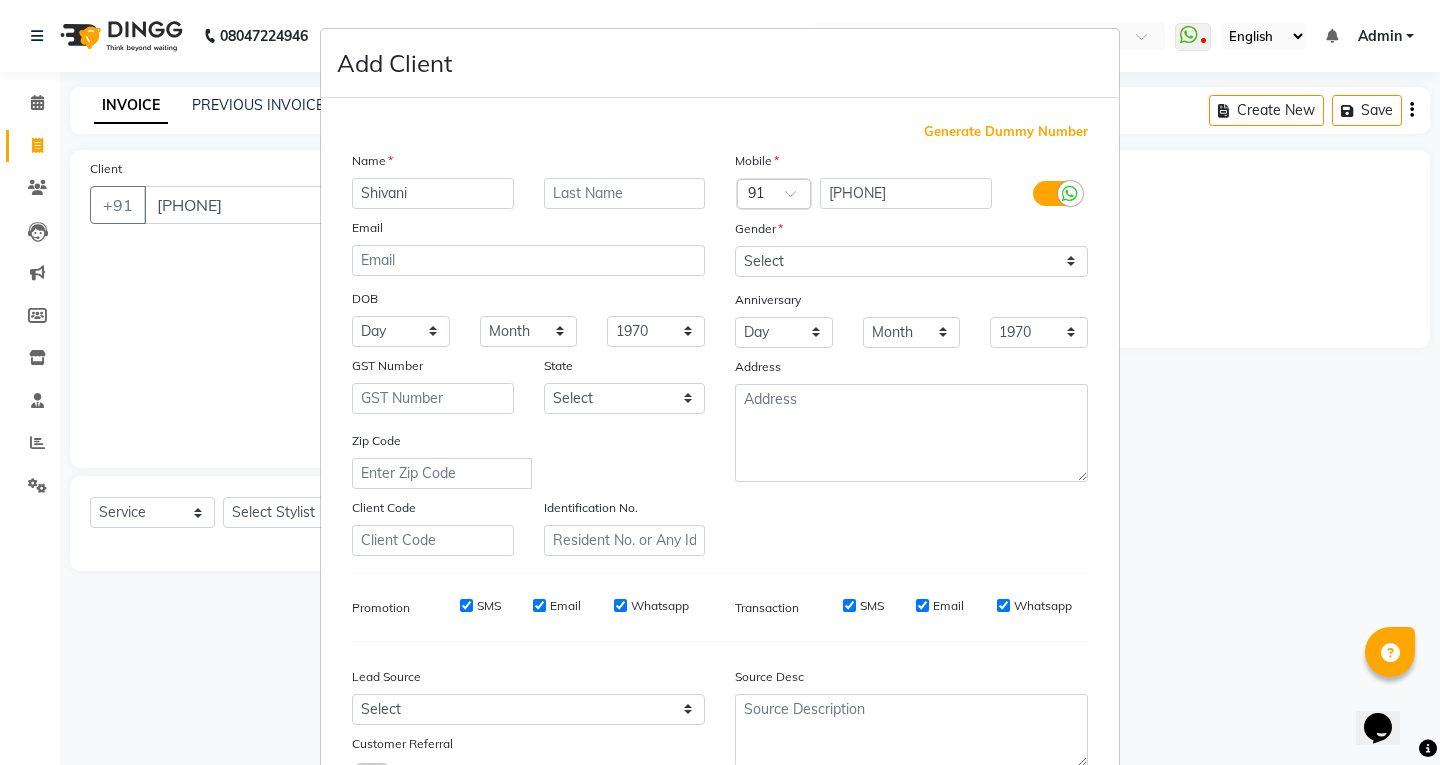 type on "Shivani" 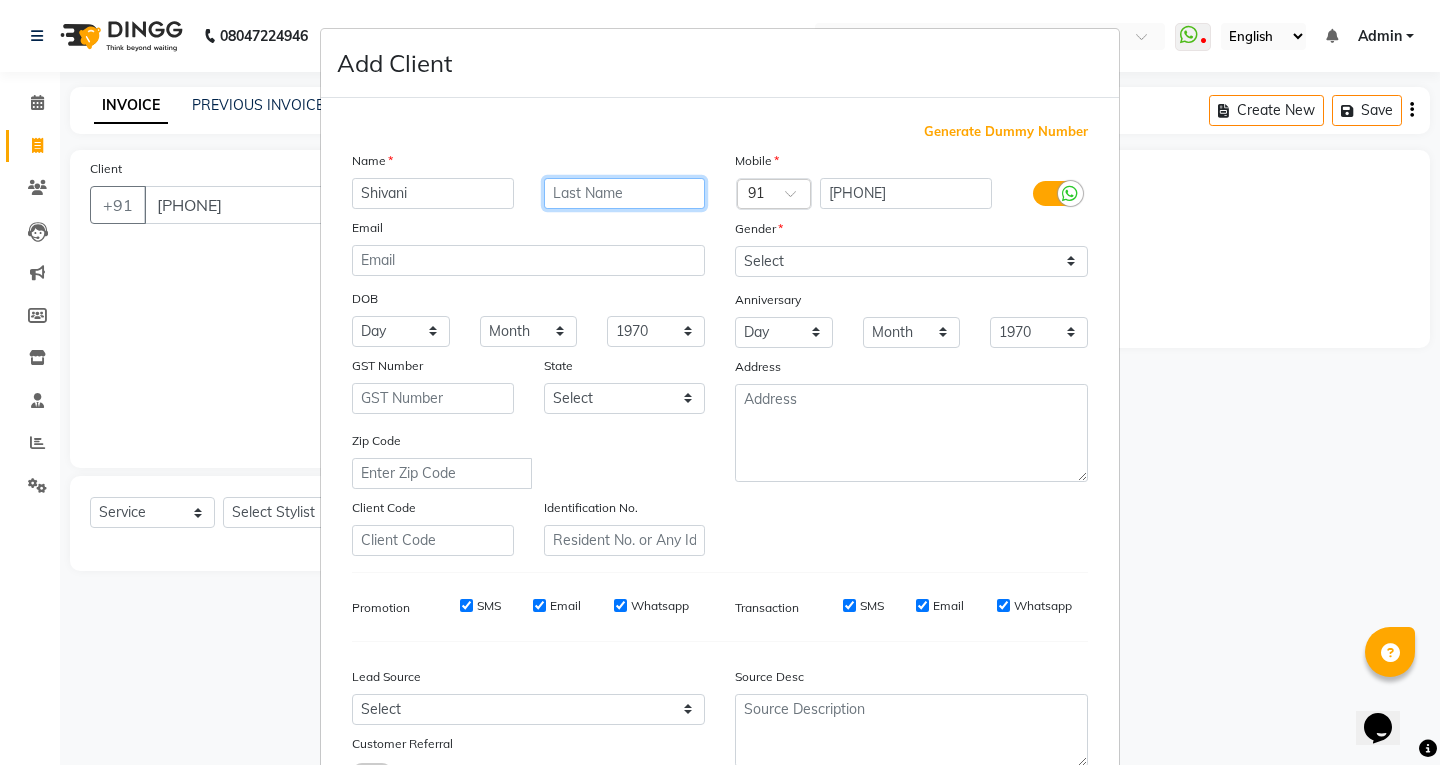 click at bounding box center [625, 193] 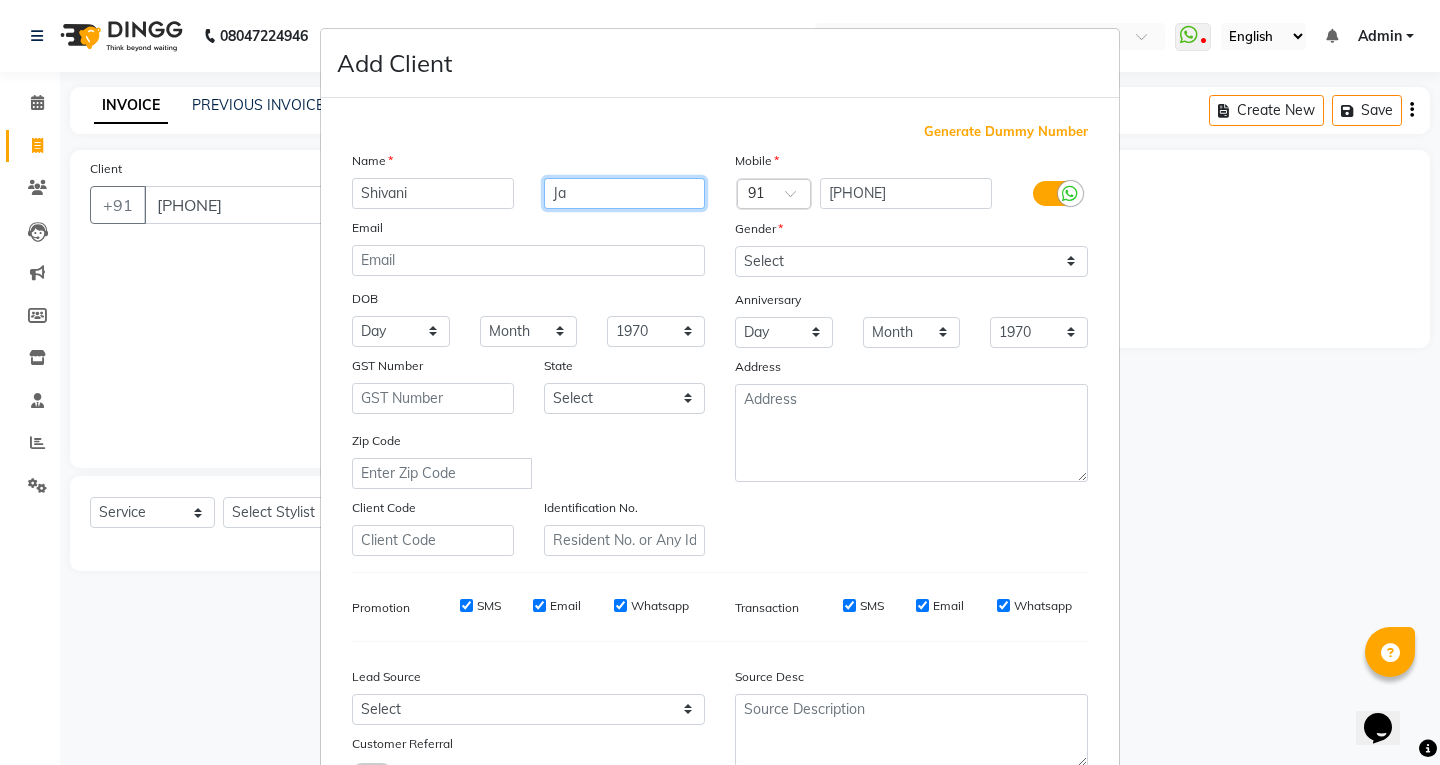 type on "J" 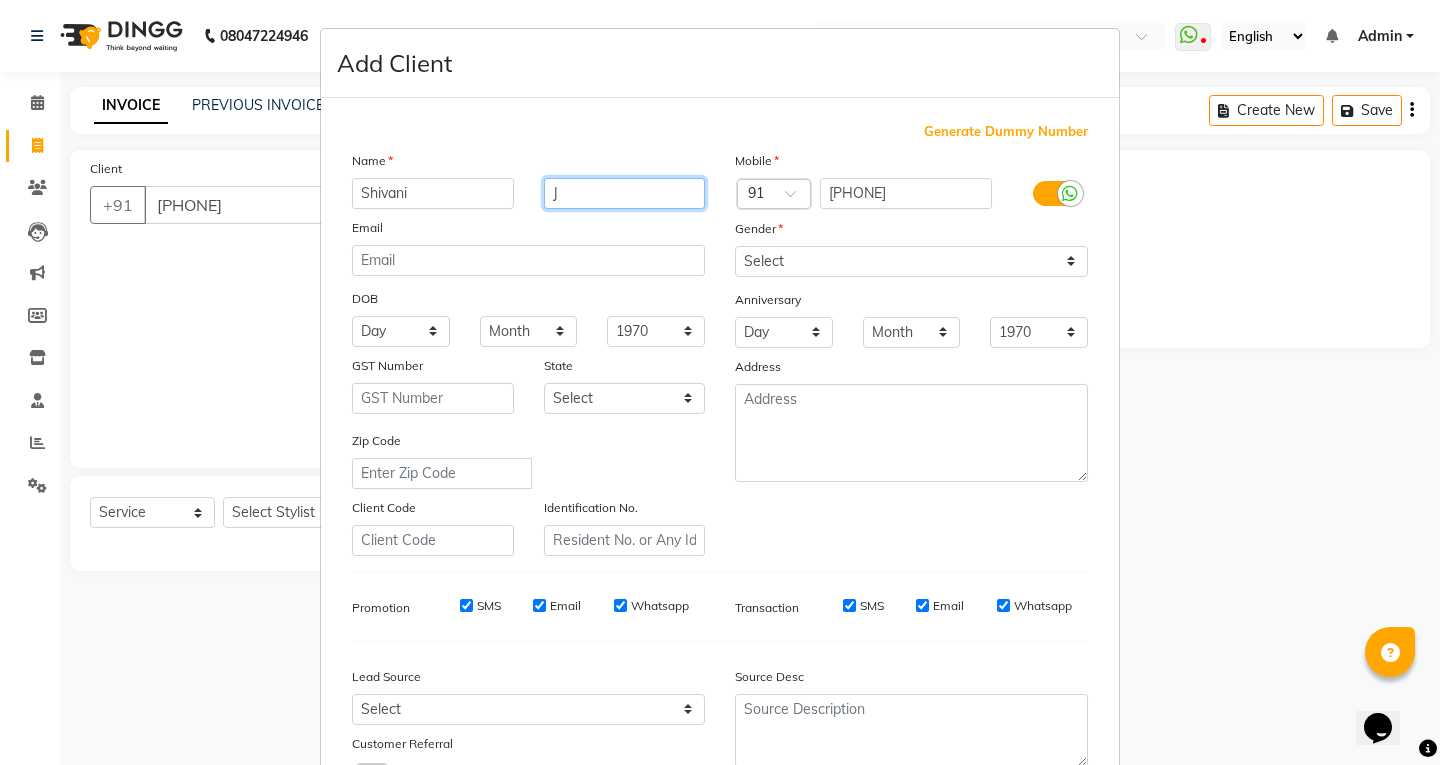 type 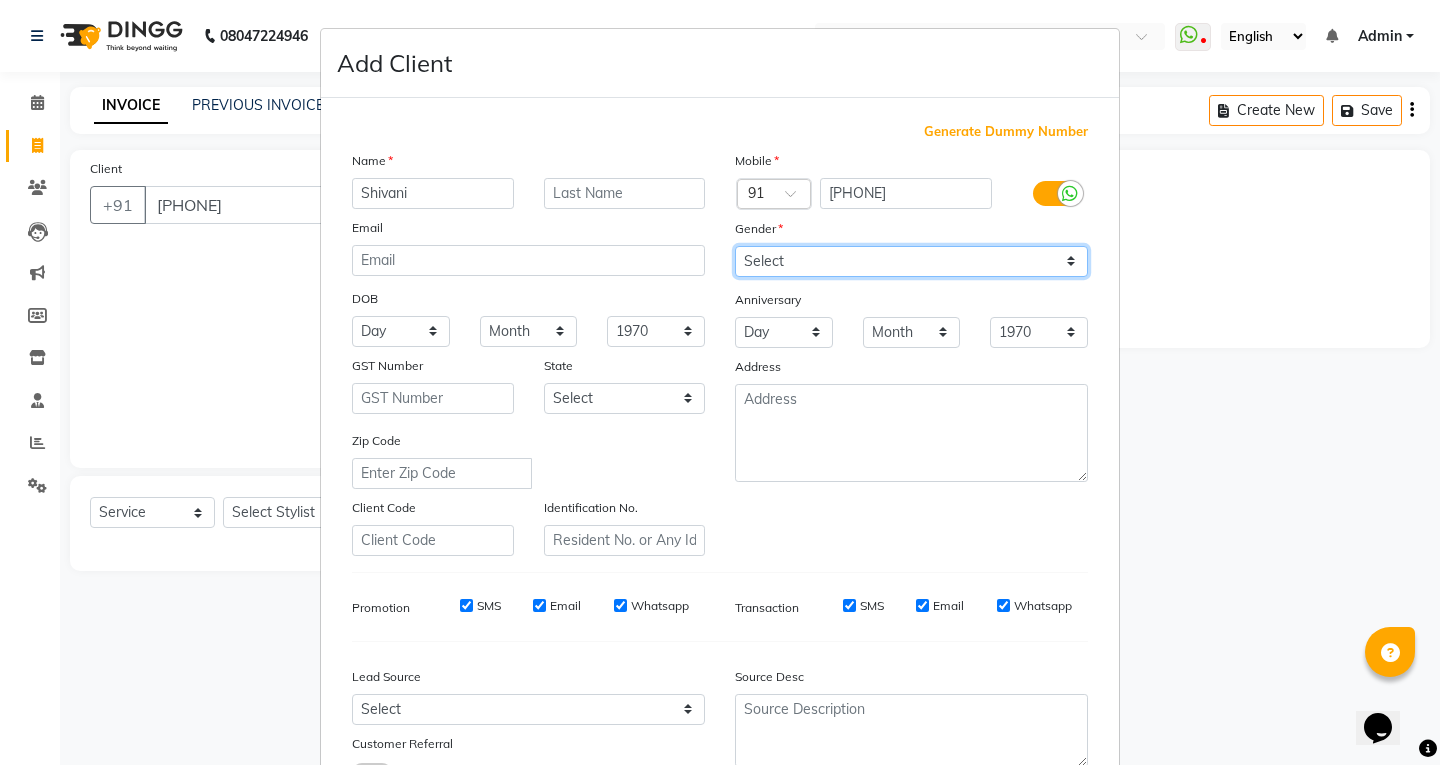 click on "Select Male Female Other Prefer Not To Say" at bounding box center (911, 261) 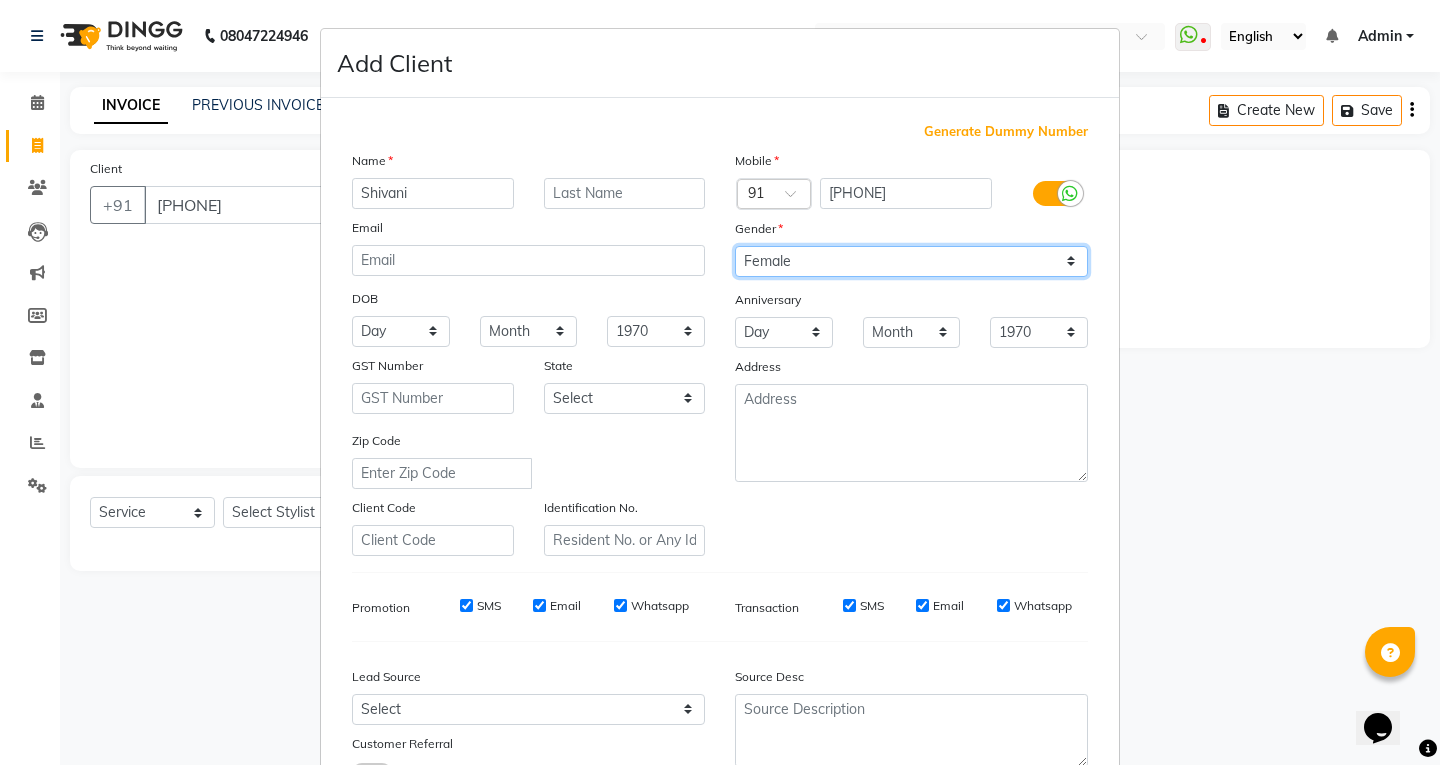 click on "Select Male Female Other Prefer Not To Say" at bounding box center (911, 261) 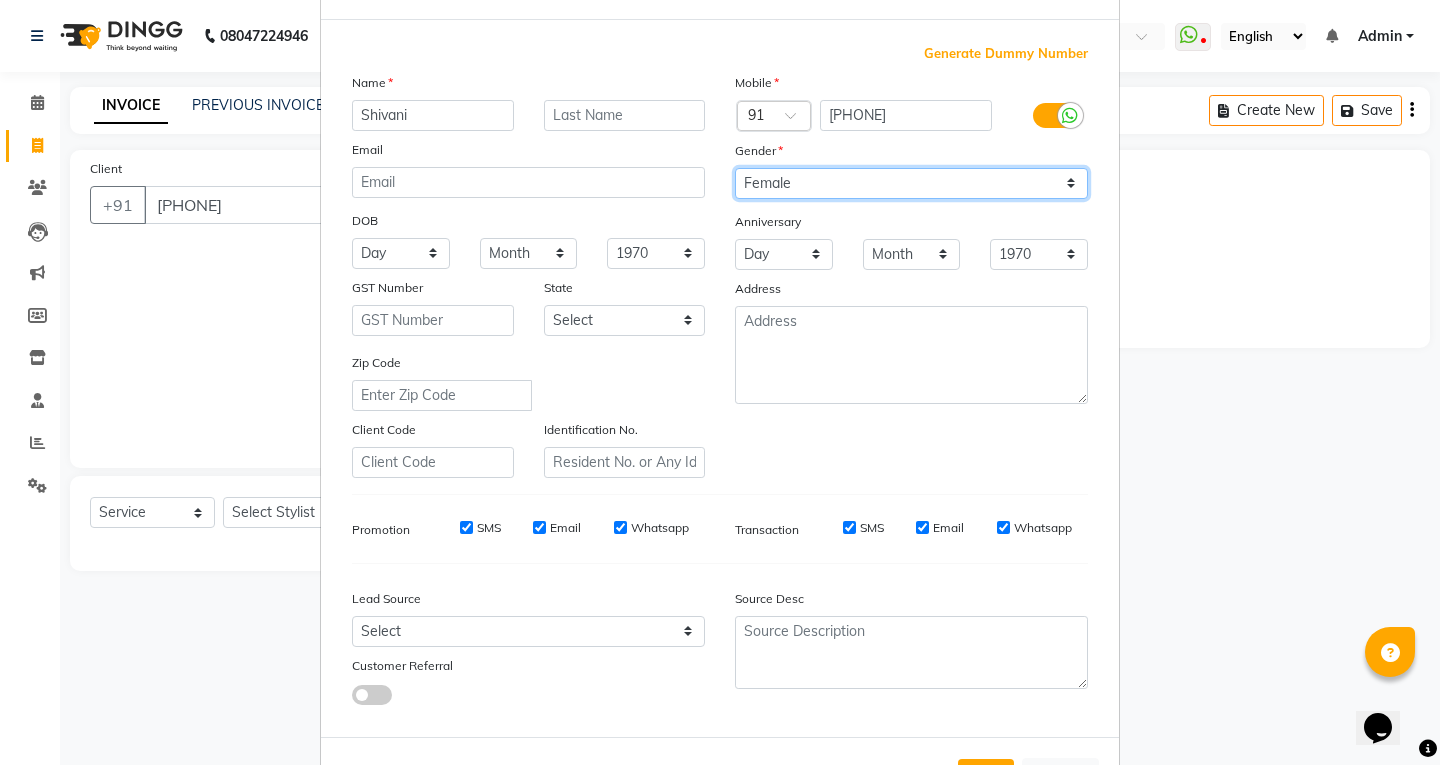 scroll, scrollTop: 158, scrollLeft: 0, axis: vertical 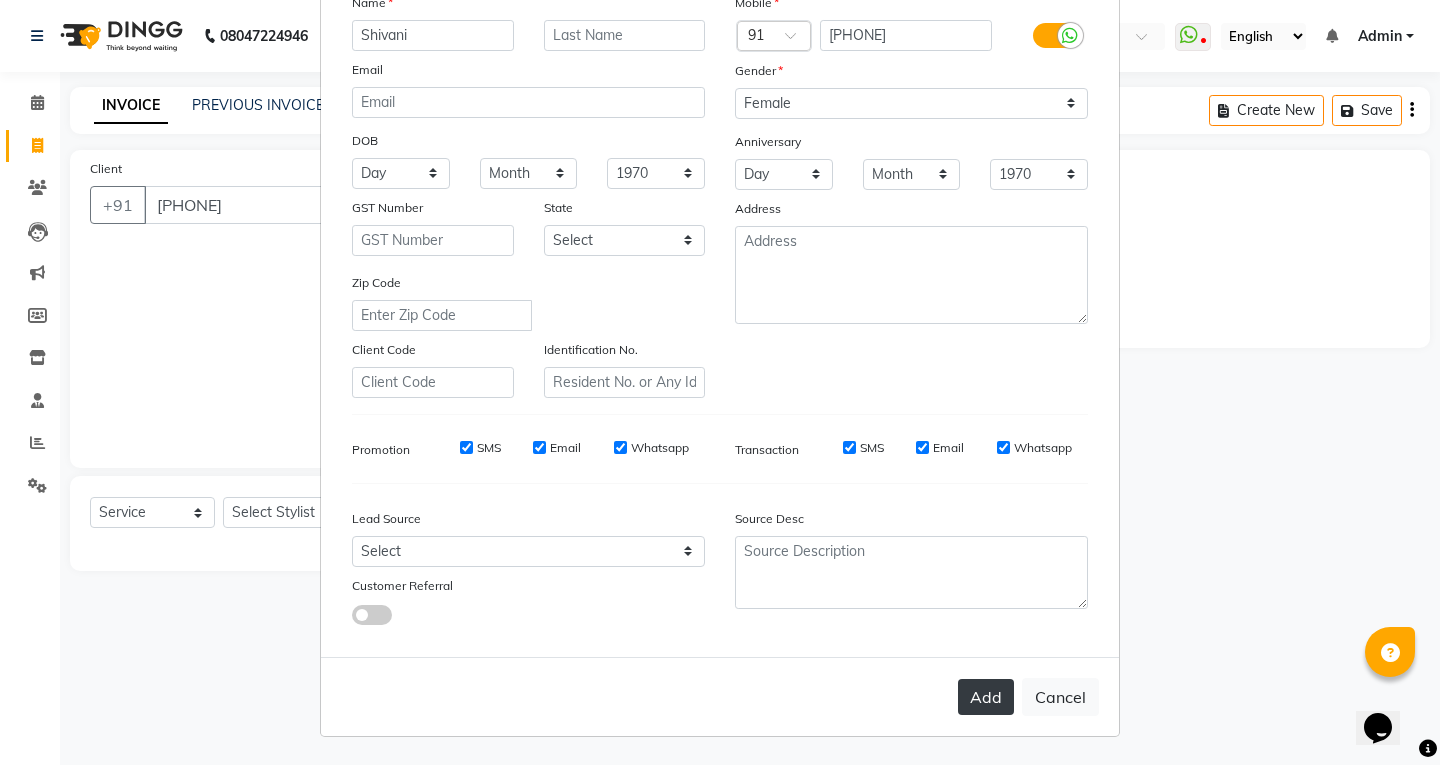 click on "Add" at bounding box center (986, 697) 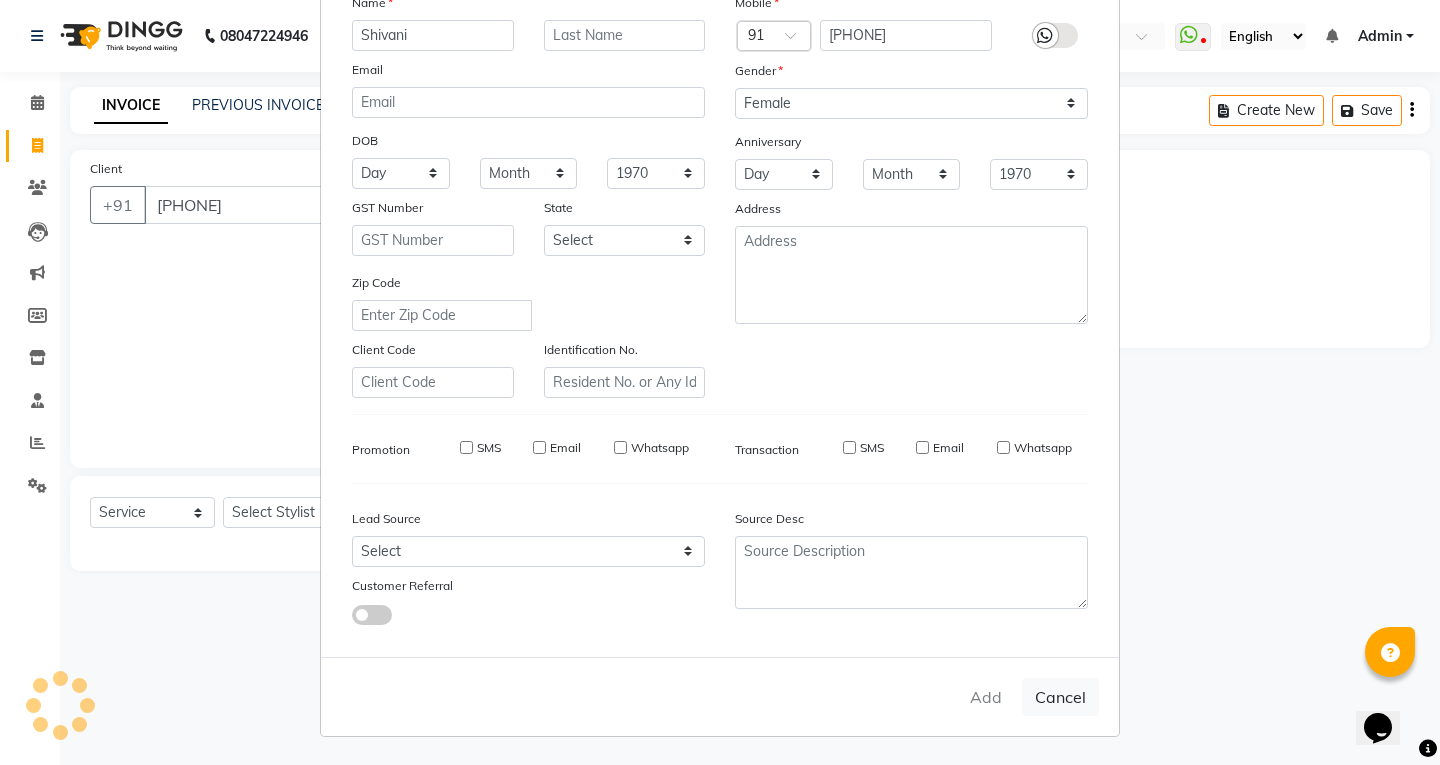 type 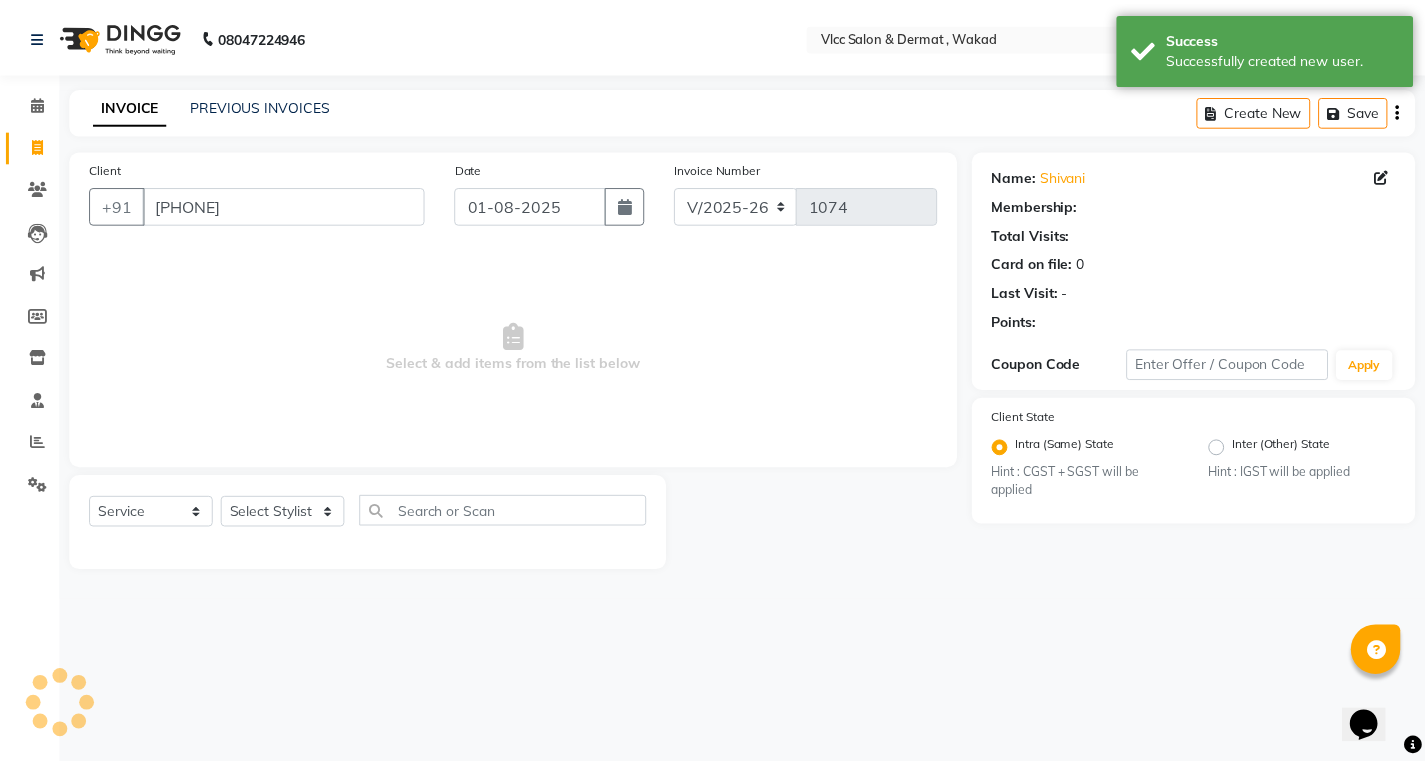scroll, scrollTop: 58, scrollLeft: 0, axis: vertical 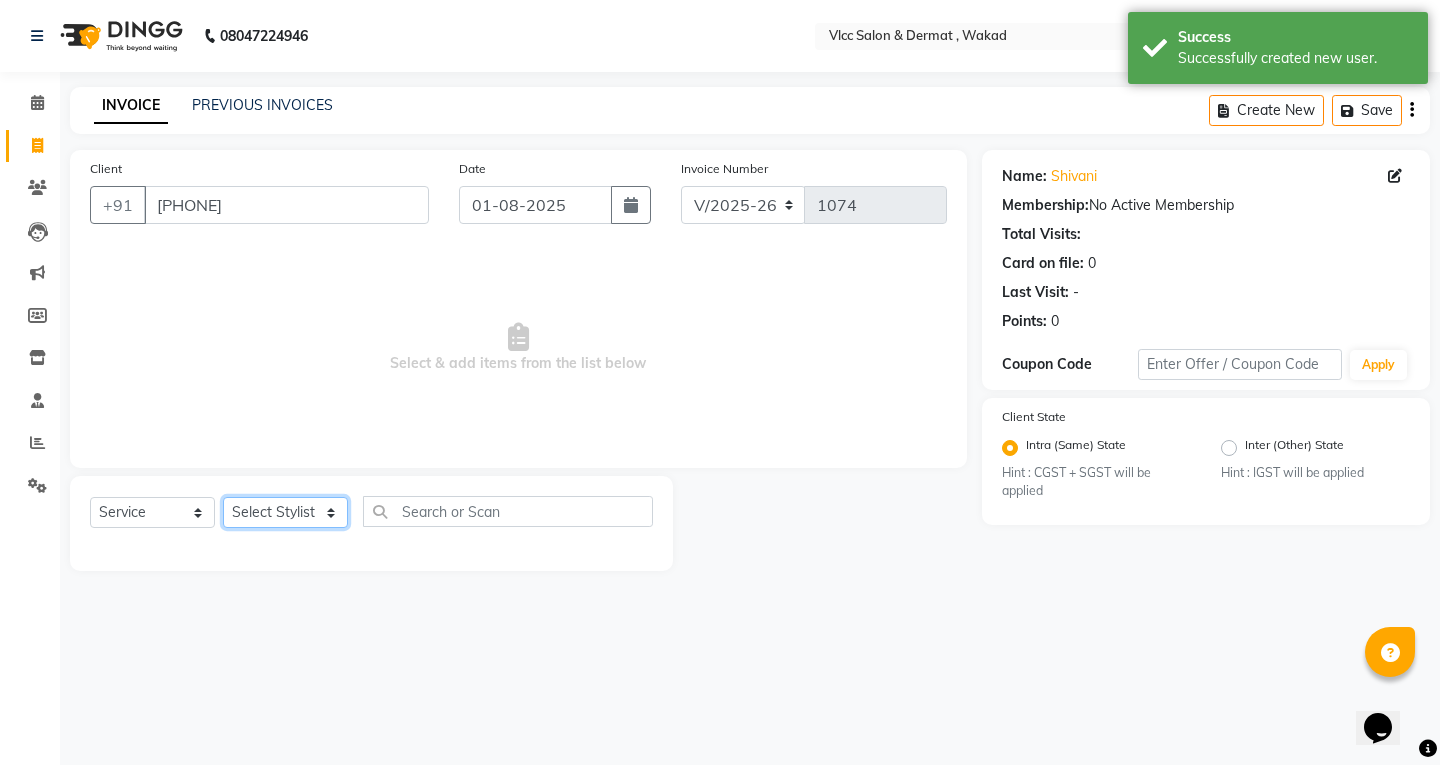 click on "Select Stylist [NAME] [NAME] [NAME] [NAME] [NAME] [NAME] [NAME] [NAME] [NAME] [NAME] [NAME] [NAME] [NAME] [NAME] [NAME] [NAME]" 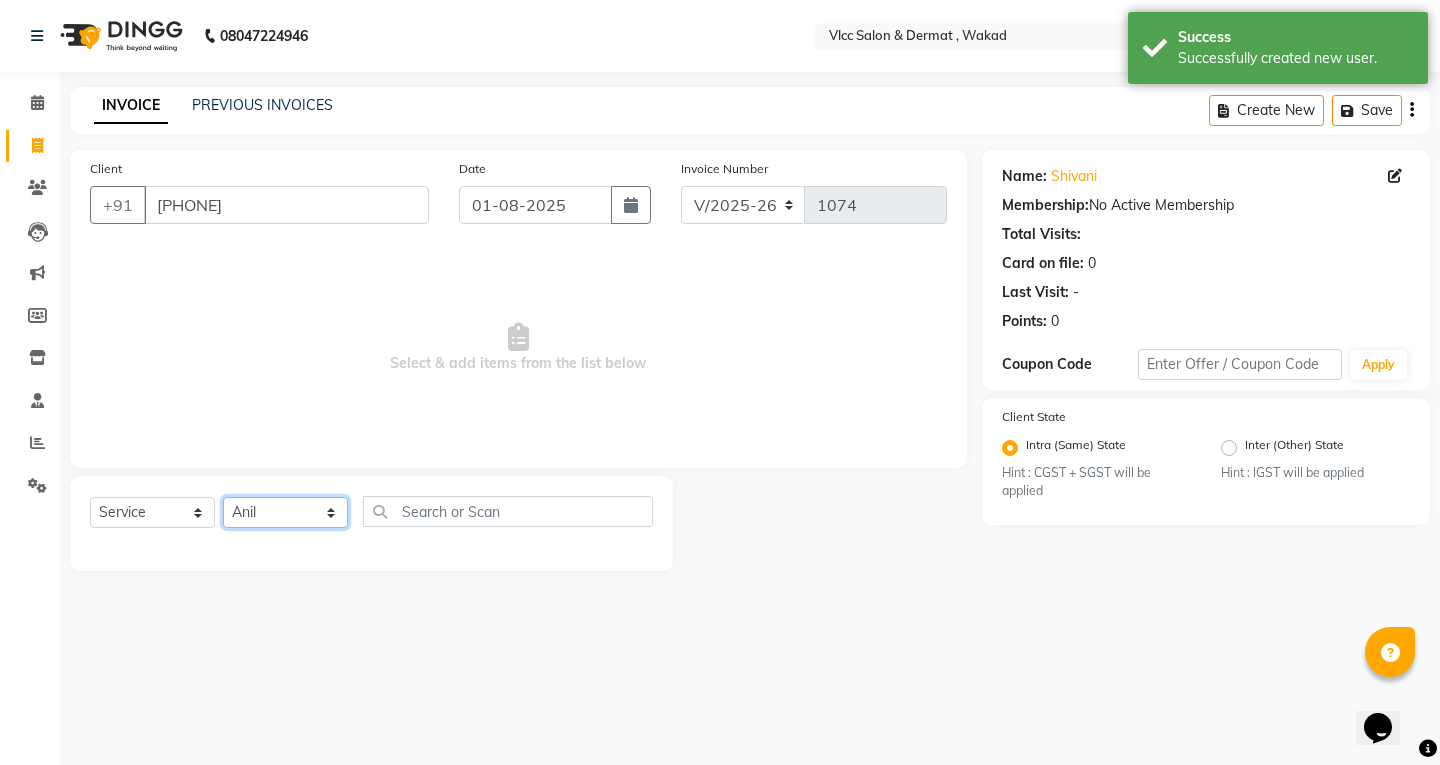 click on "Select Stylist [NAME] [NAME] [NAME] [NAME] [NAME] [NAME] [NAME] [NAME] [NAME] [NAME] [NAME] [NAME] [NAME] [NAME] [NAME] [NAME]" 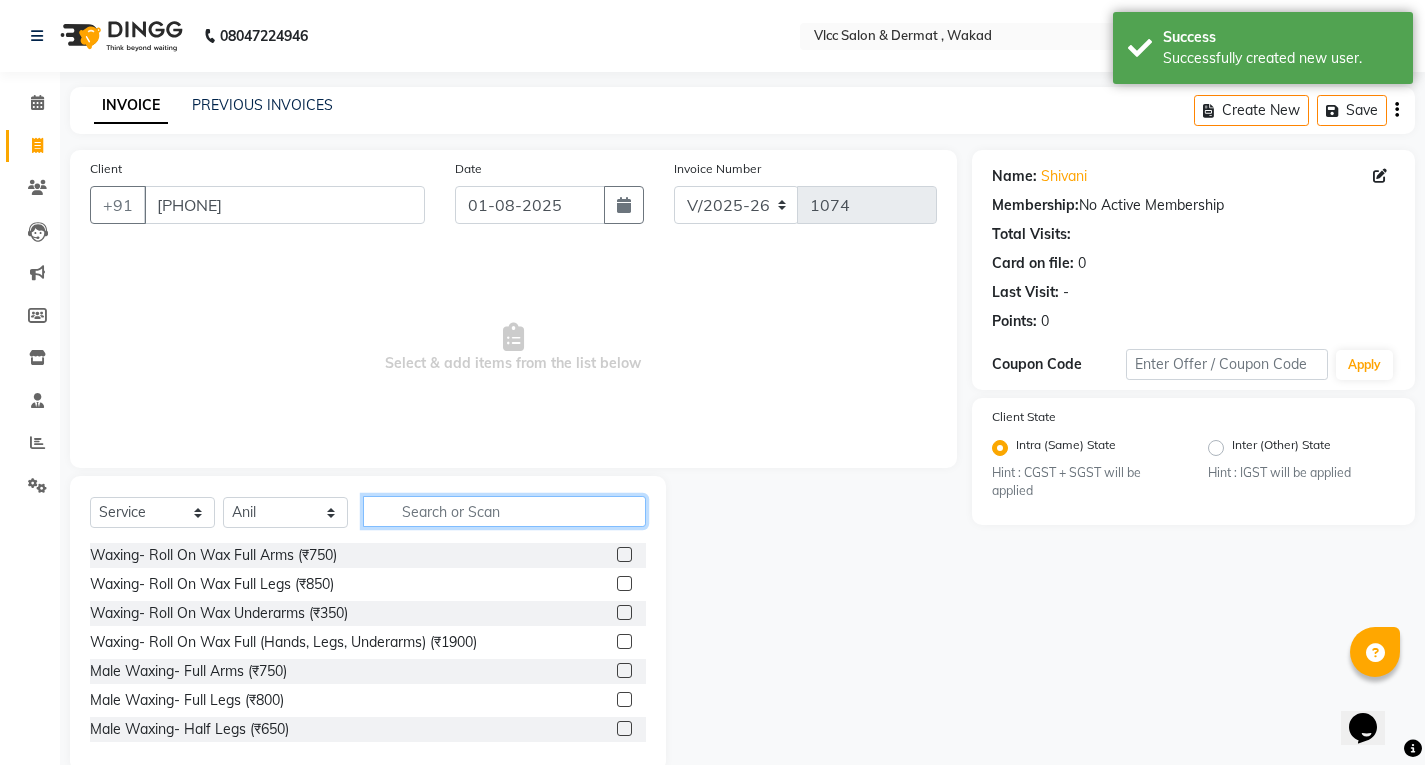 click 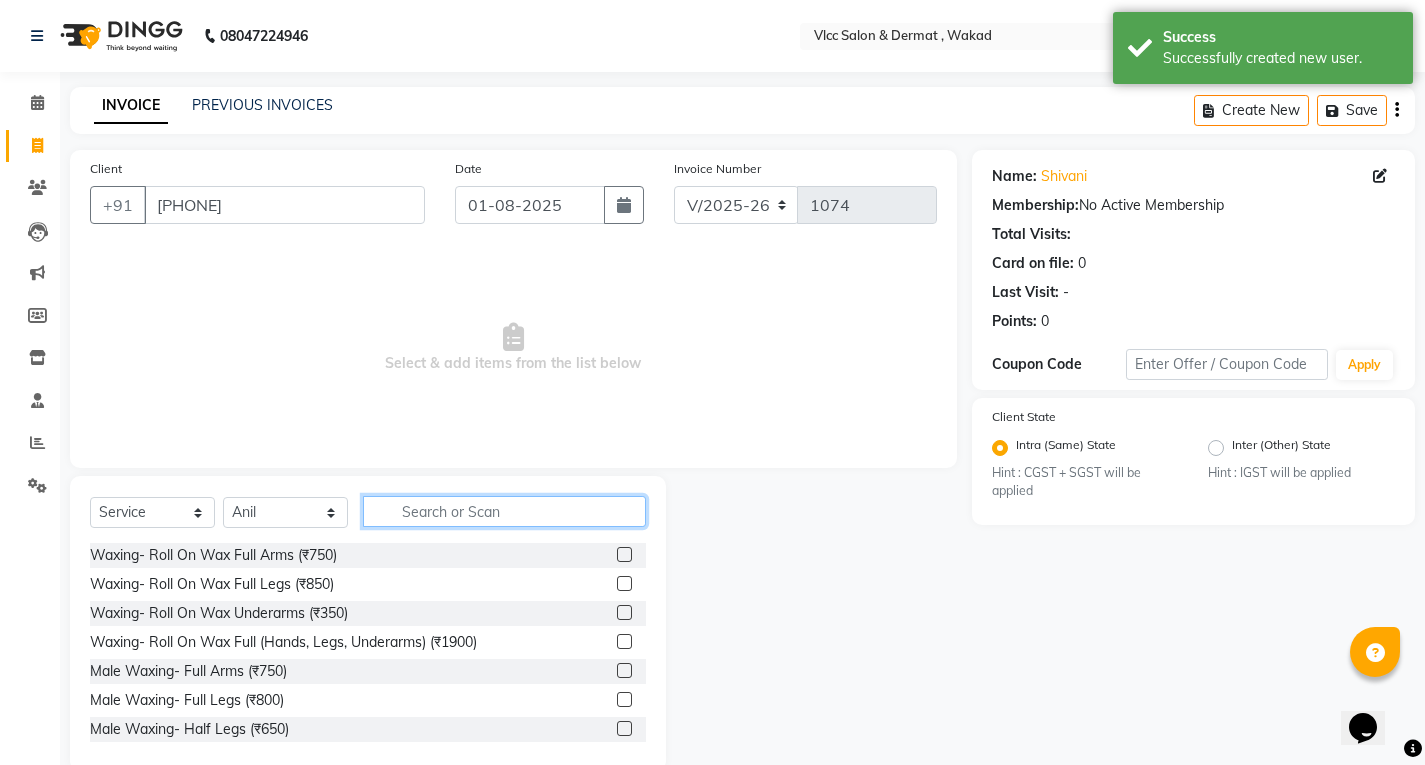 type on "1" 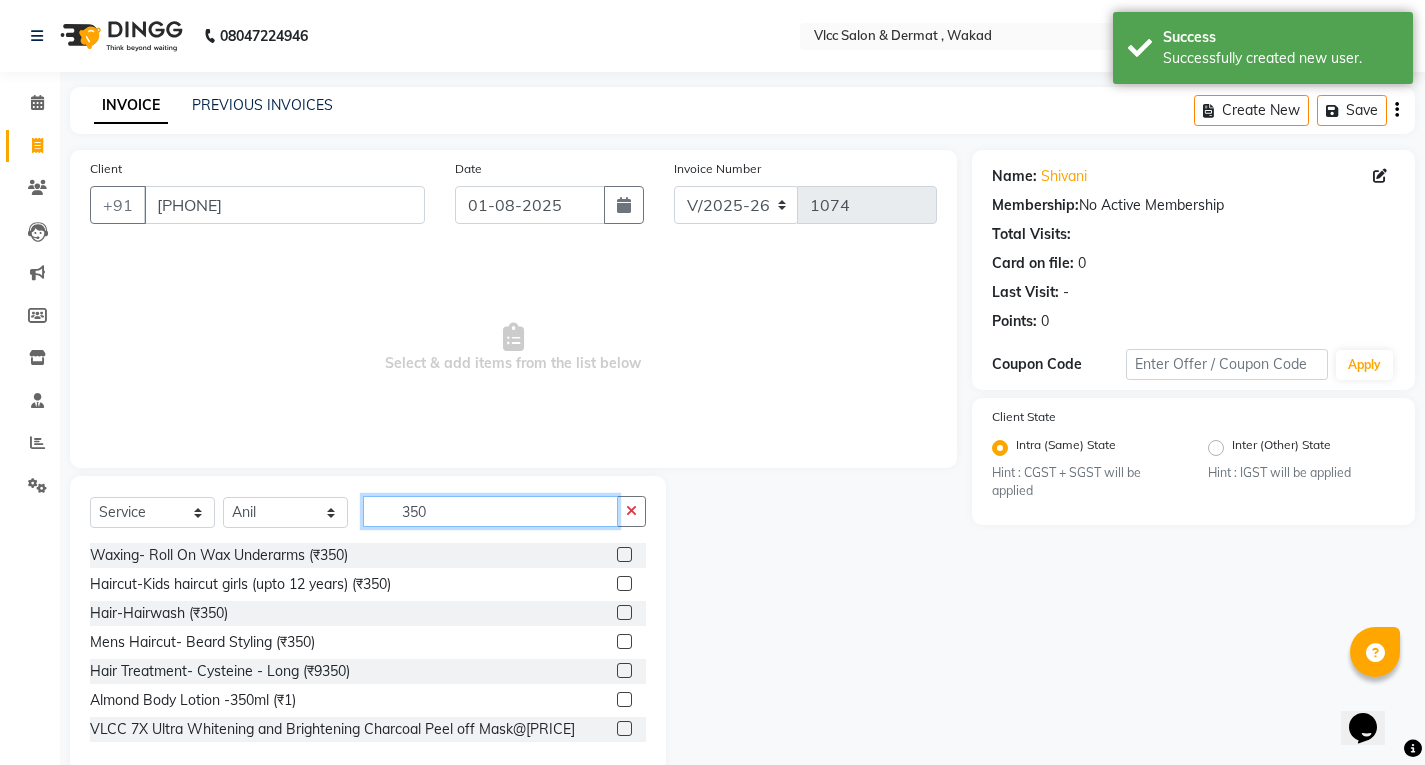 type on "350" 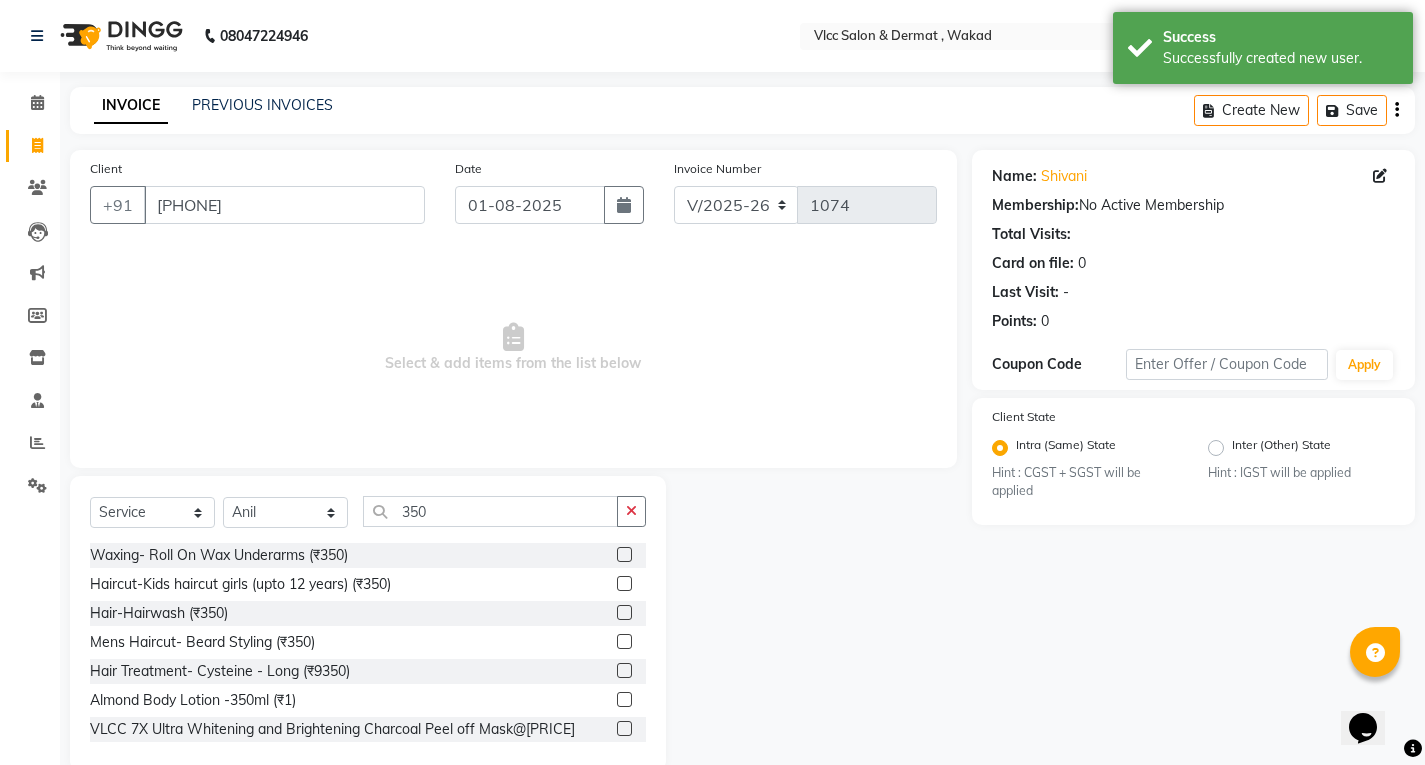 click 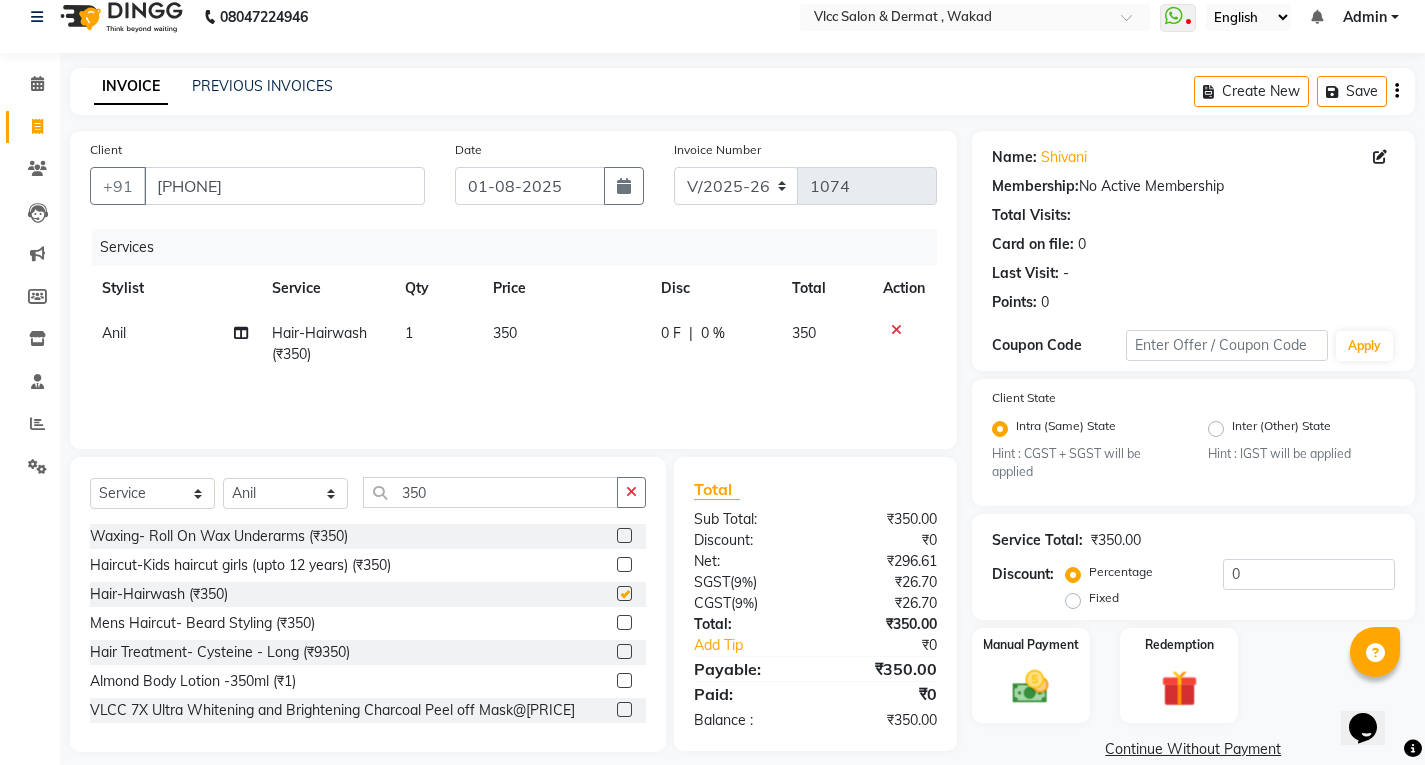 checkbox on "false" 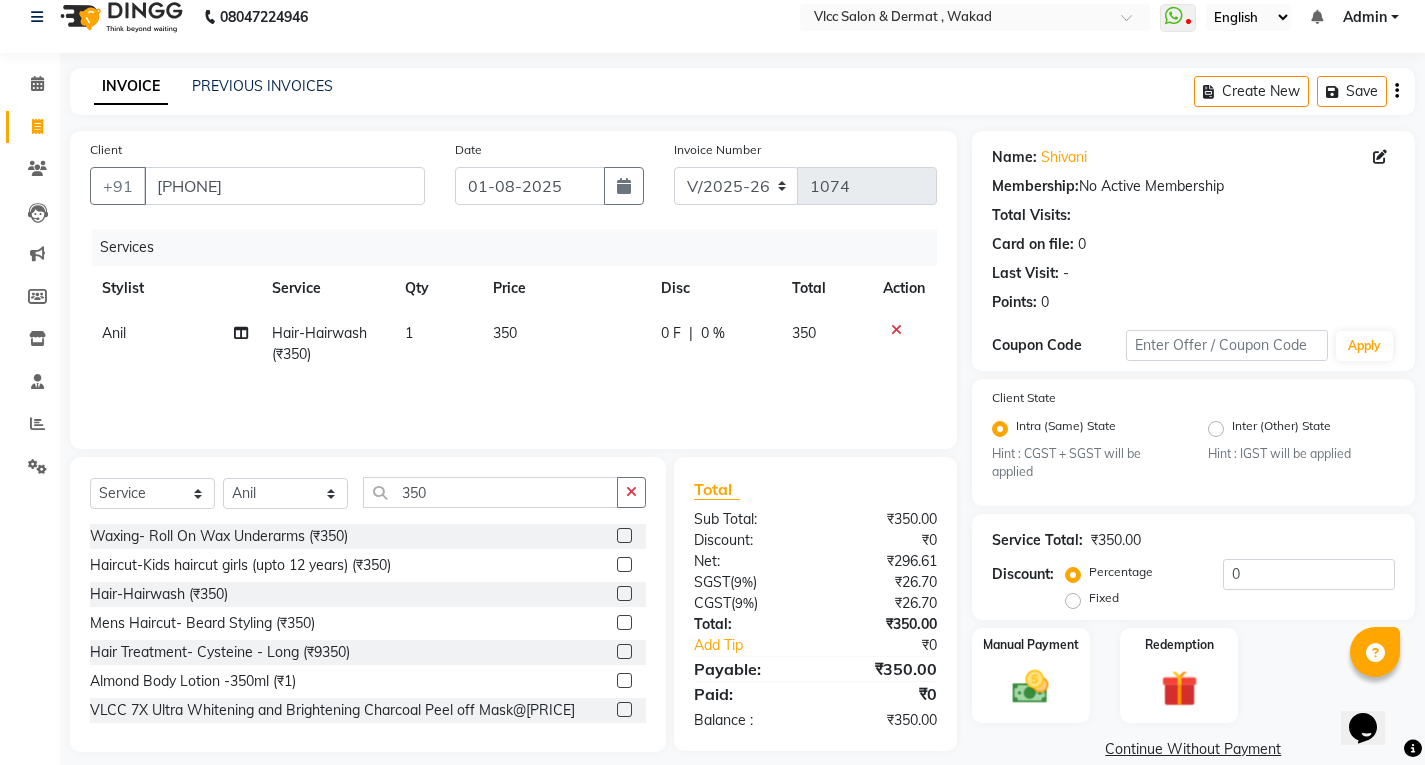 scroll, scrollTop: 48, scrollLeft: 0, axis: vertical 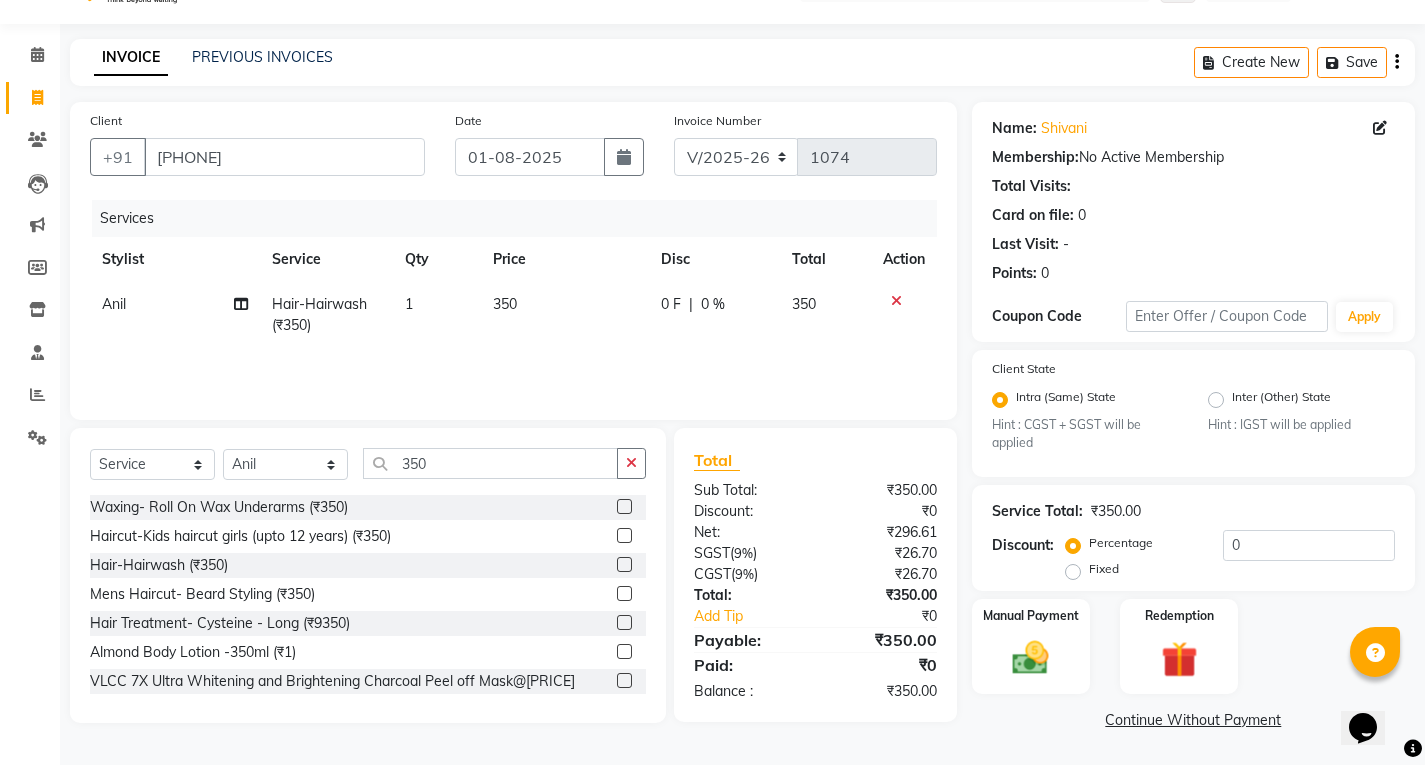 click on "350" 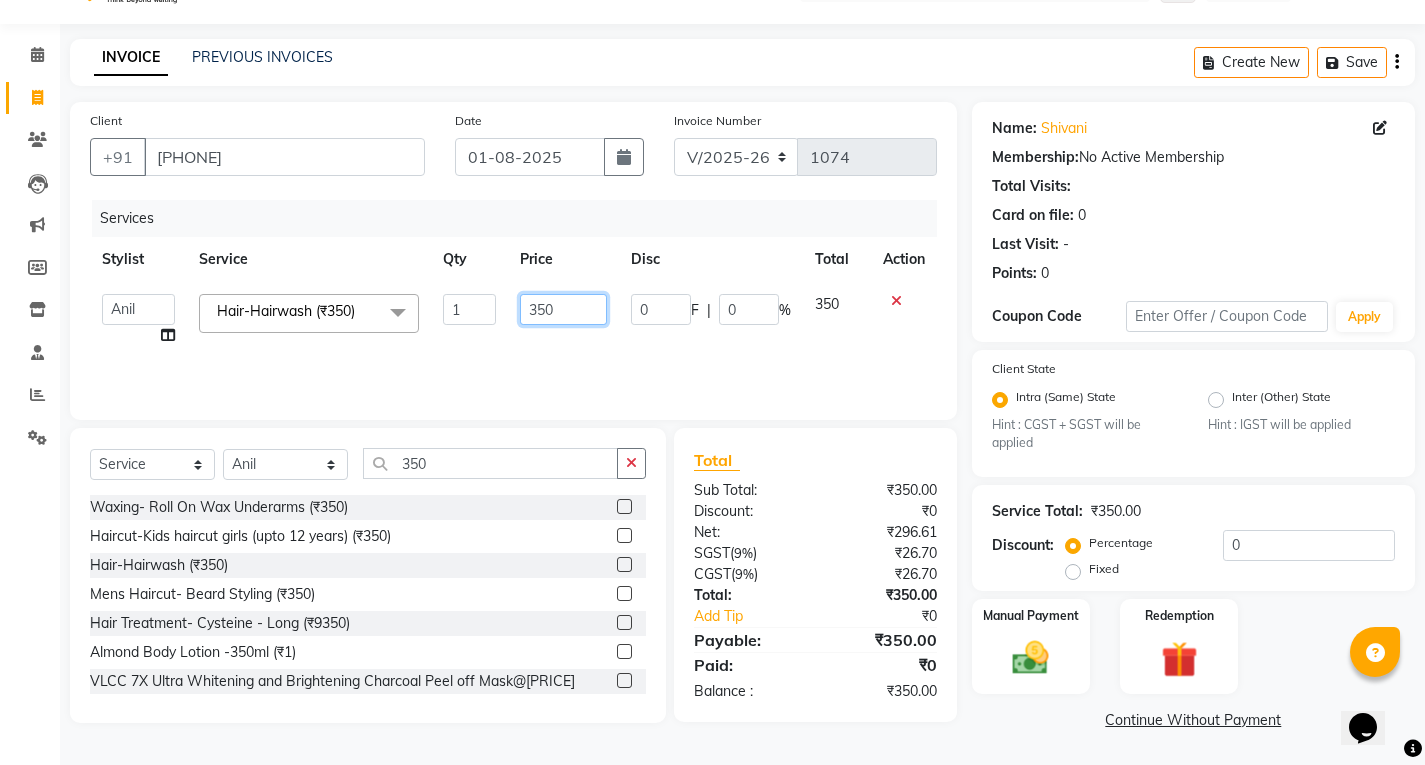 click on "350" 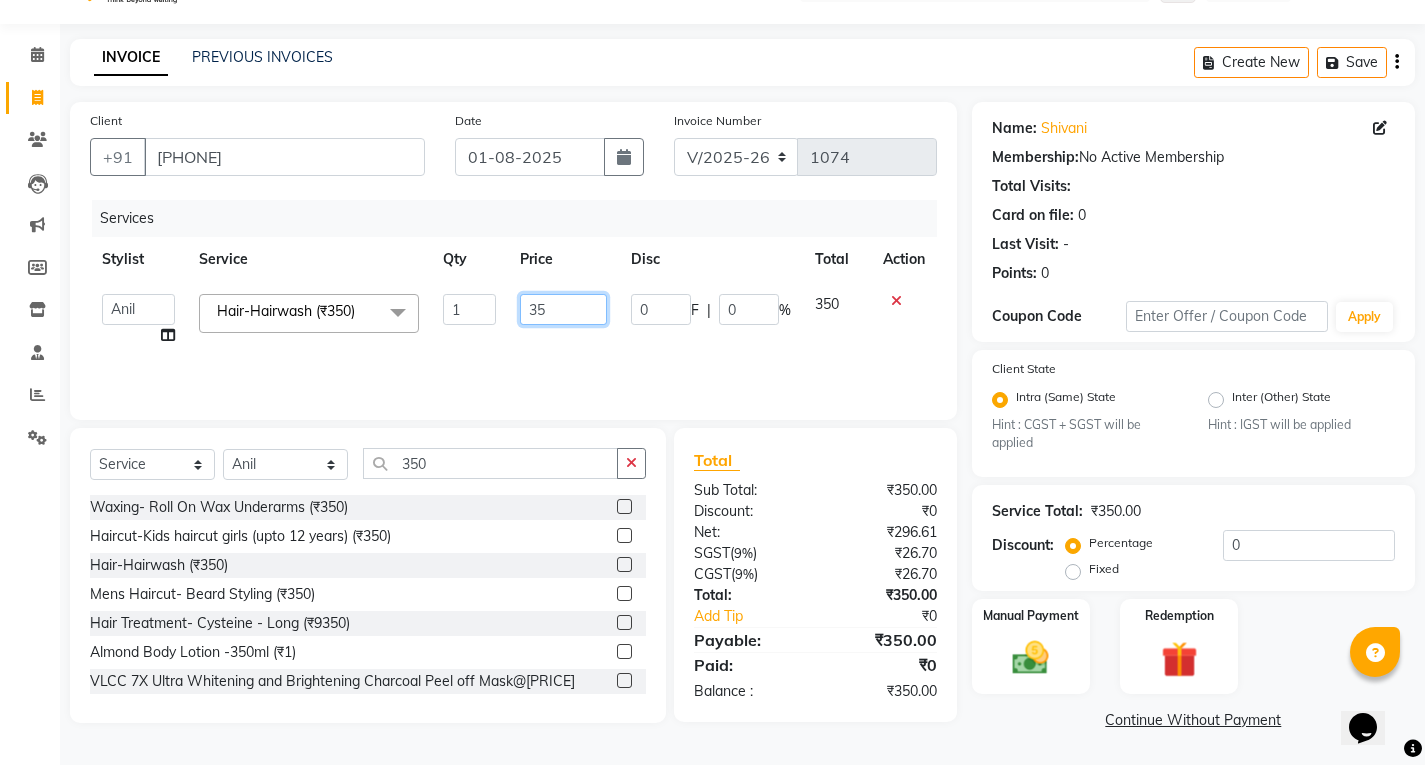 type on "3" 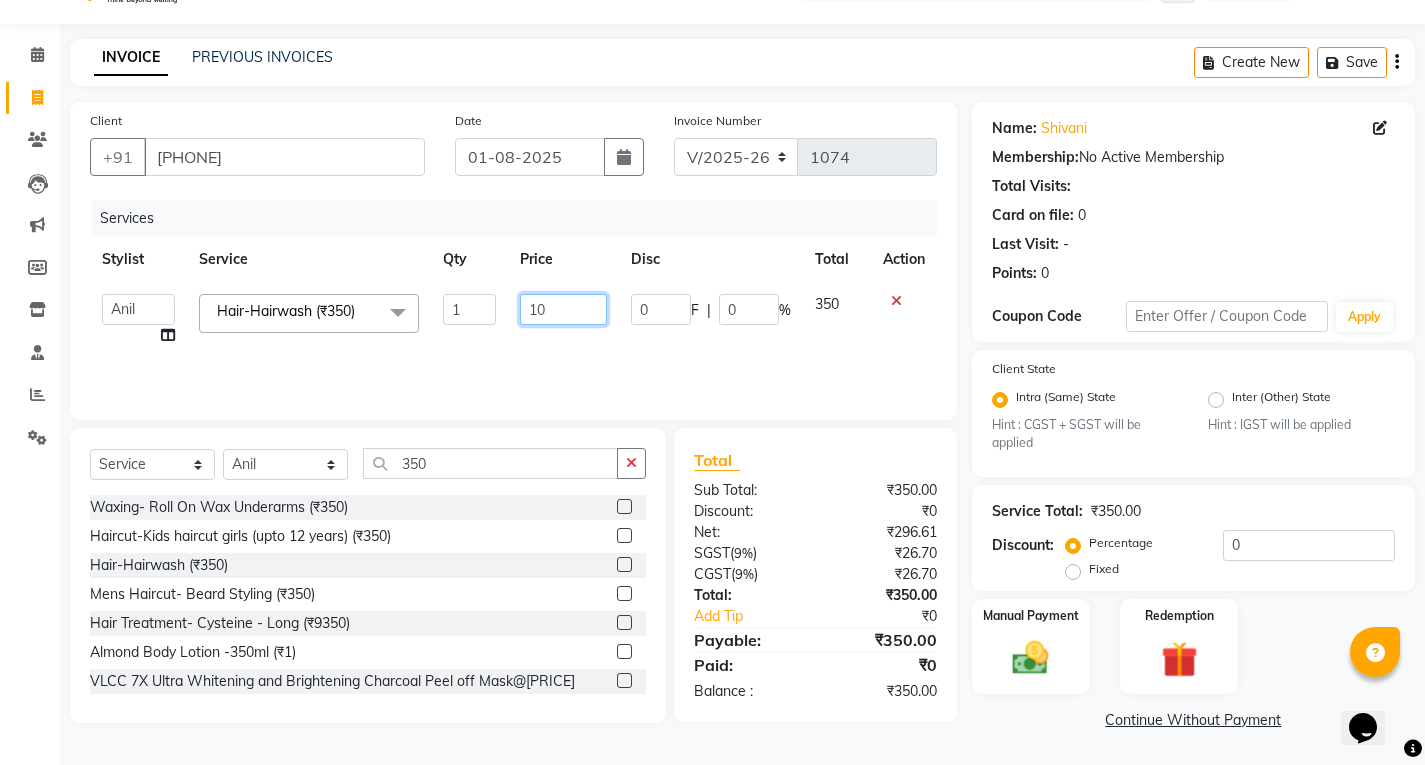 type on "100" 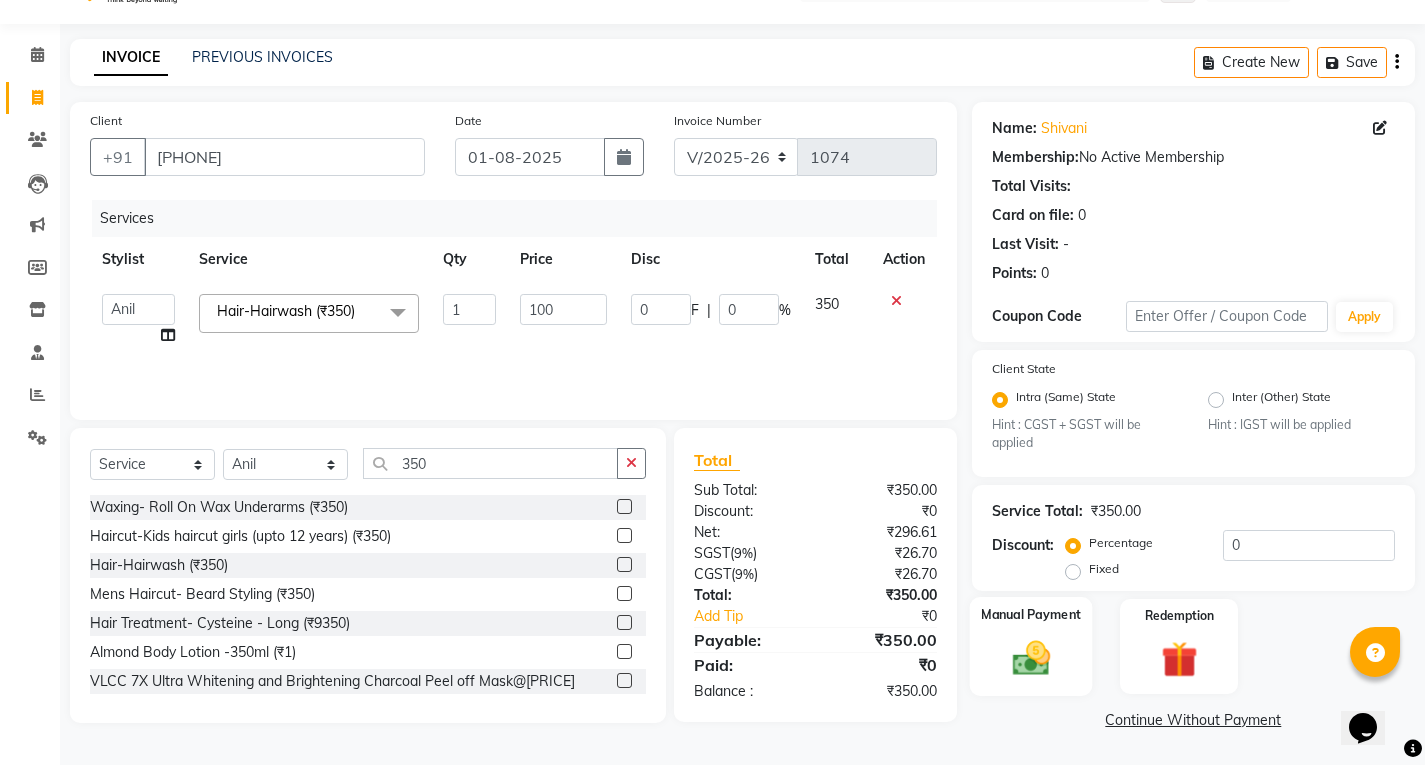 click 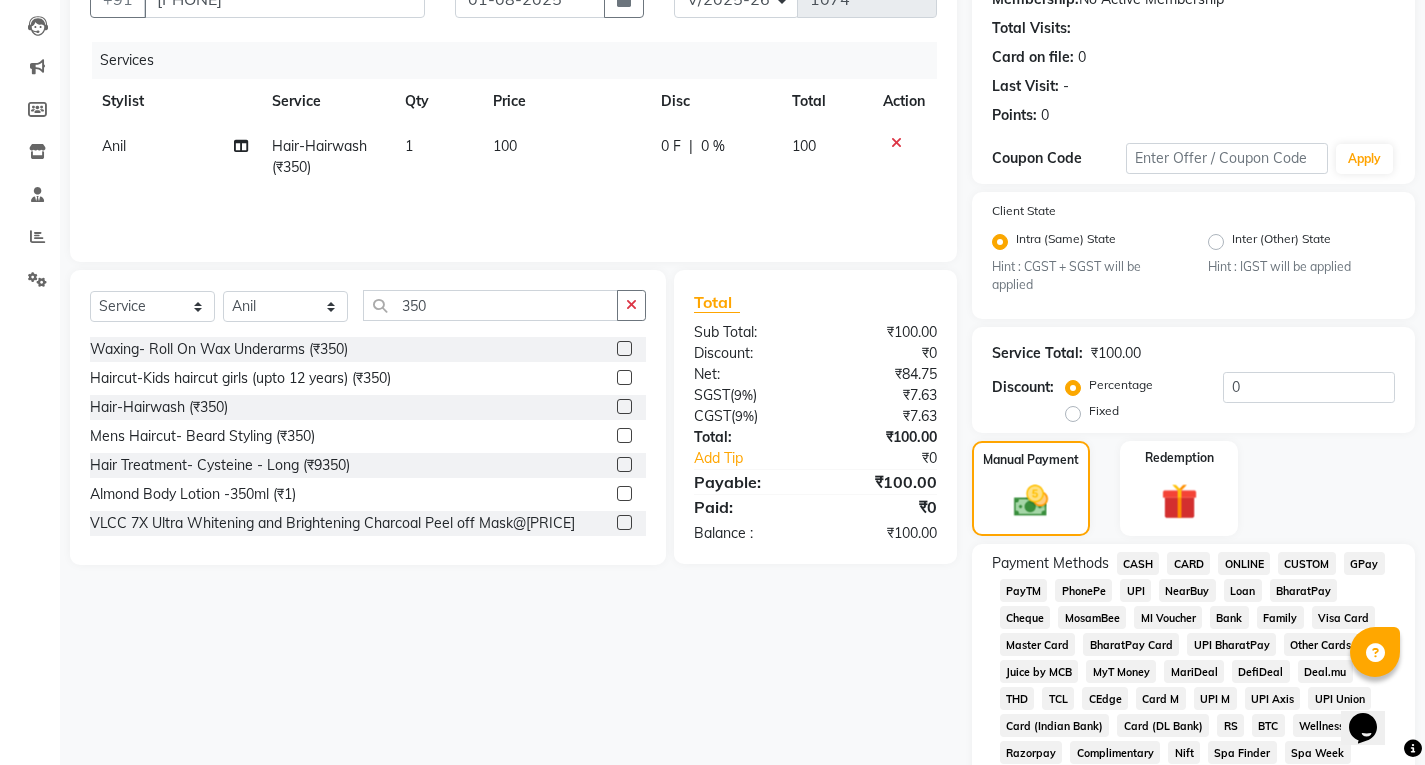scroll, scrollTop: 348, scrollLeft: 0, axis: vertical 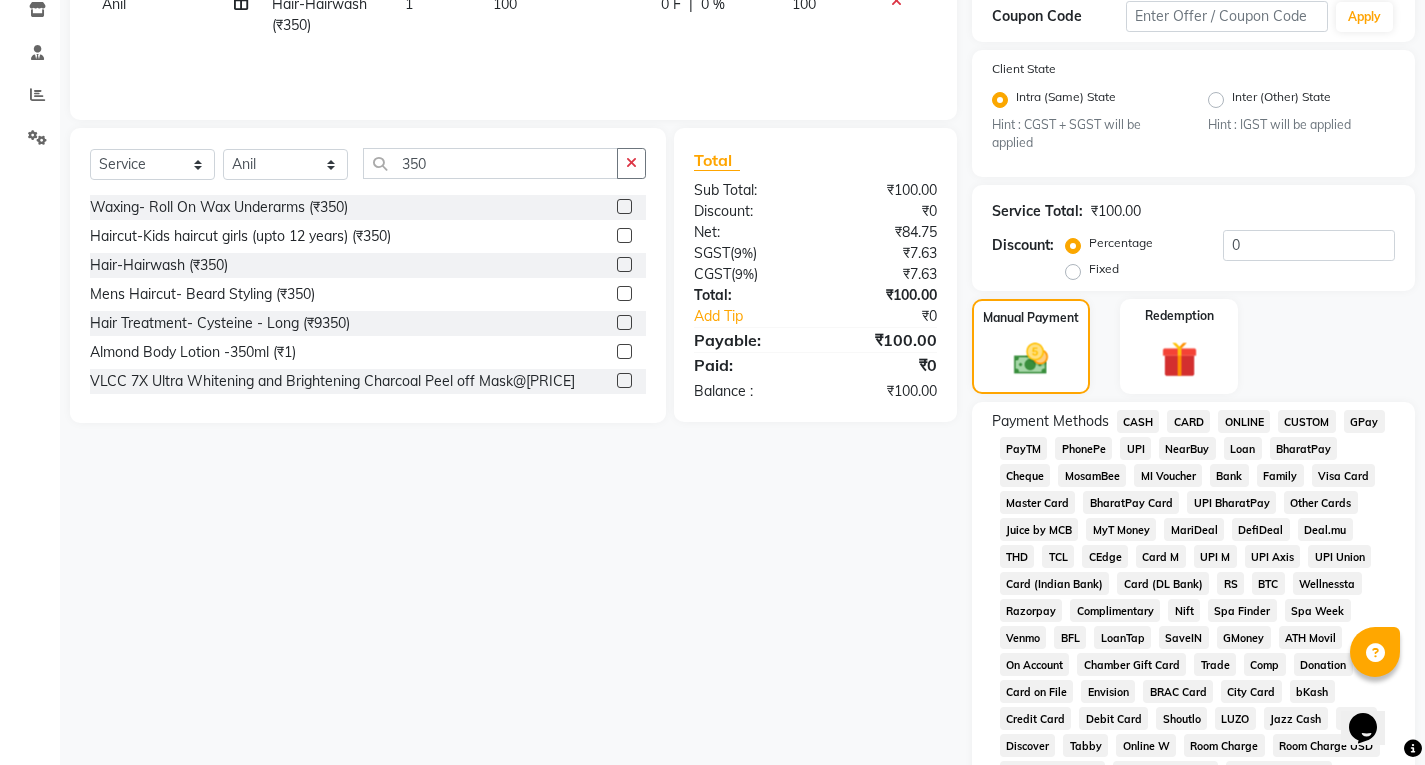 click on "UPI" 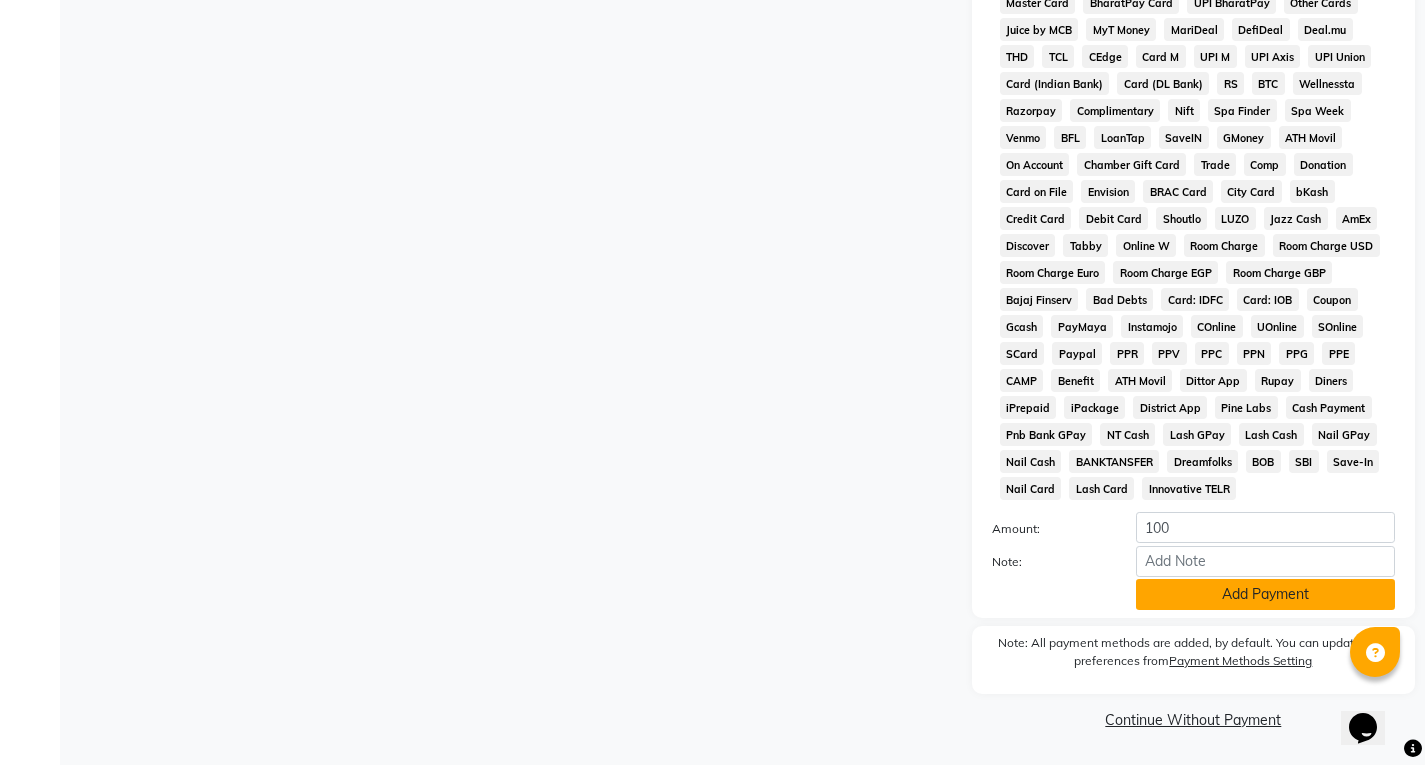 click on "Add Payment" 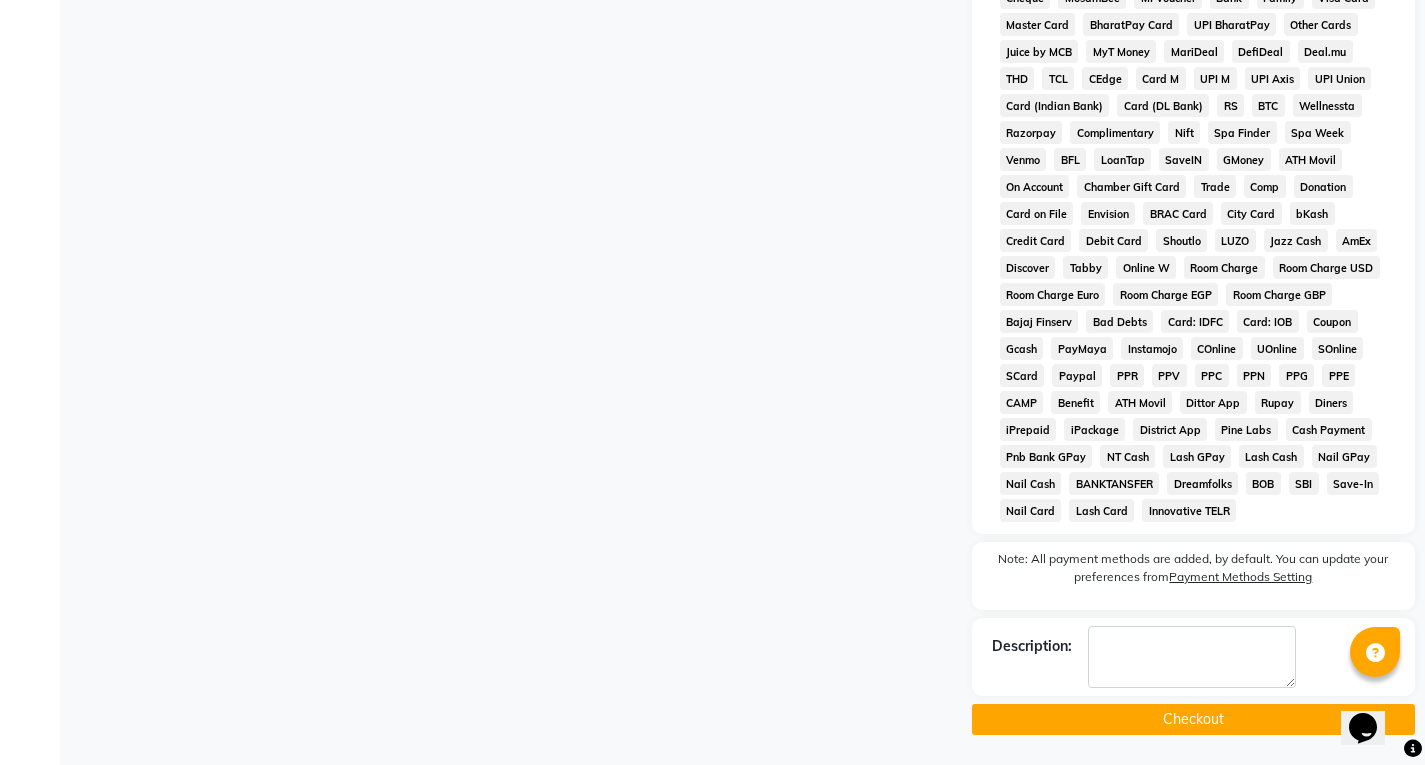 click on "Checkout" 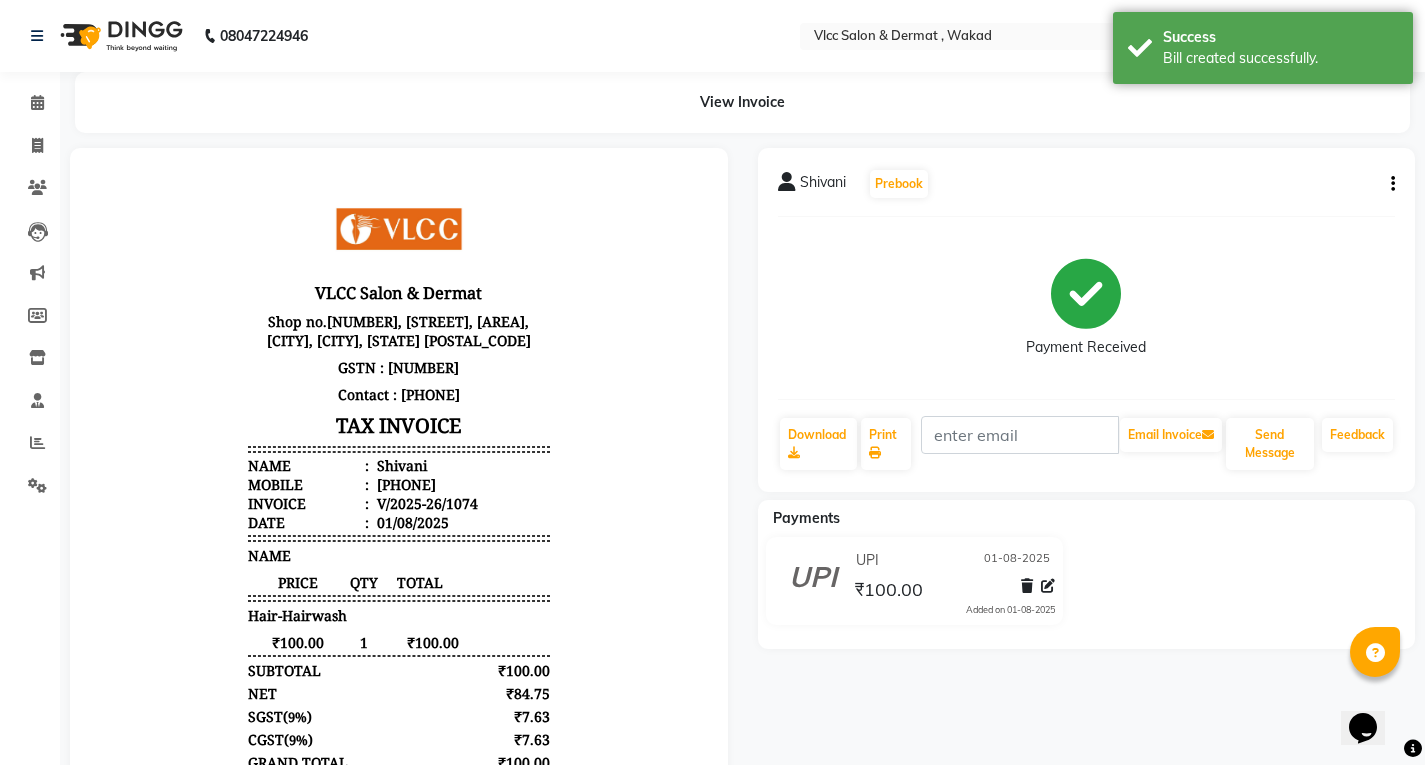 scroll, scrollTop: 0, scrollLeft: 0, axis: both 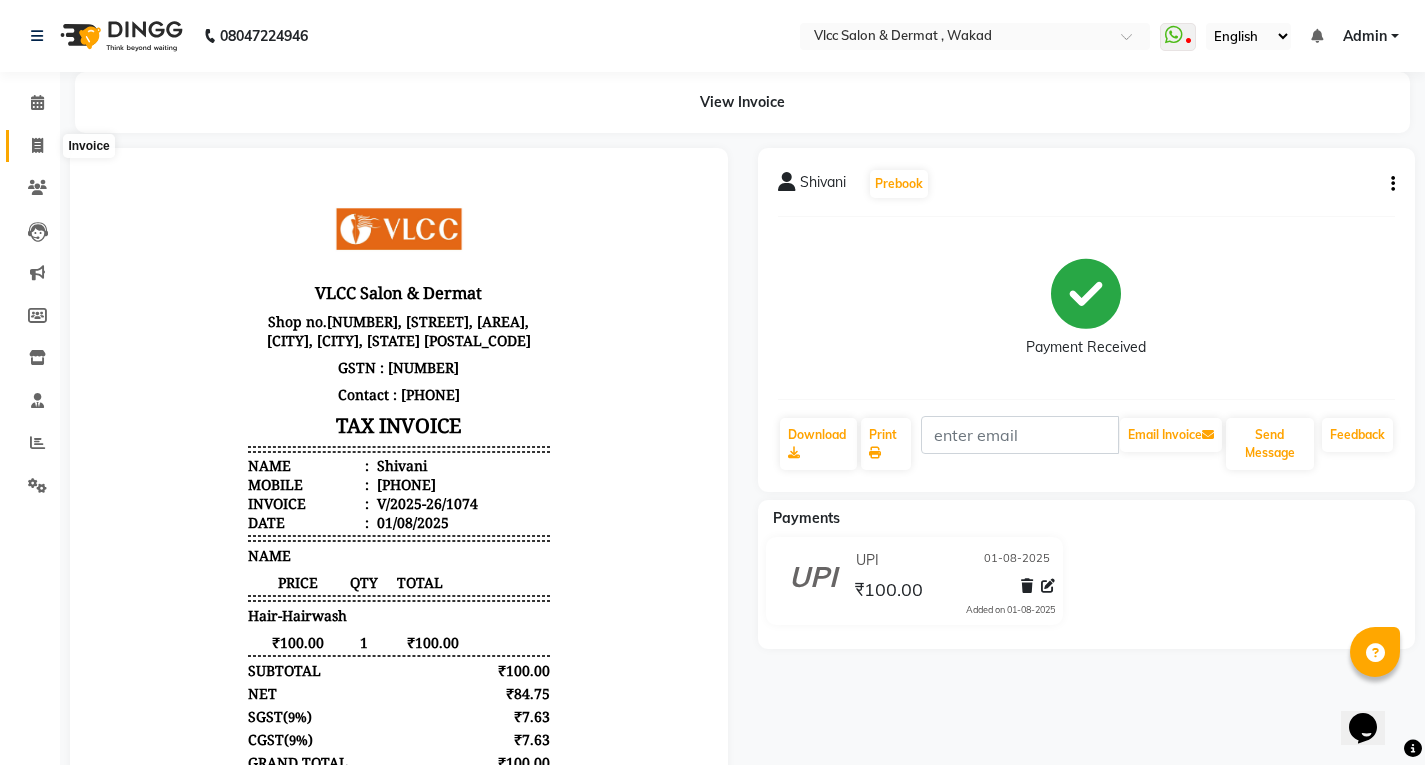 click 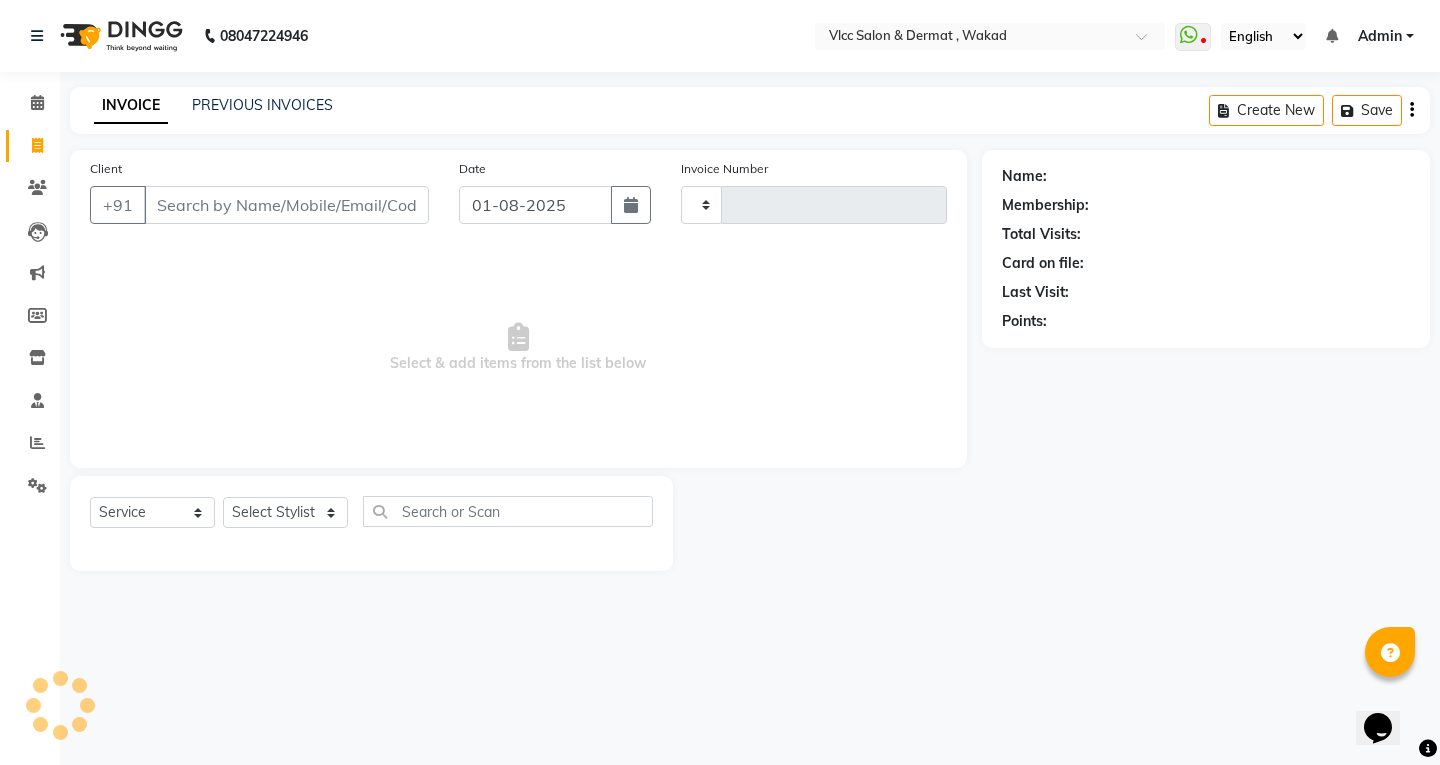 type on "1075" 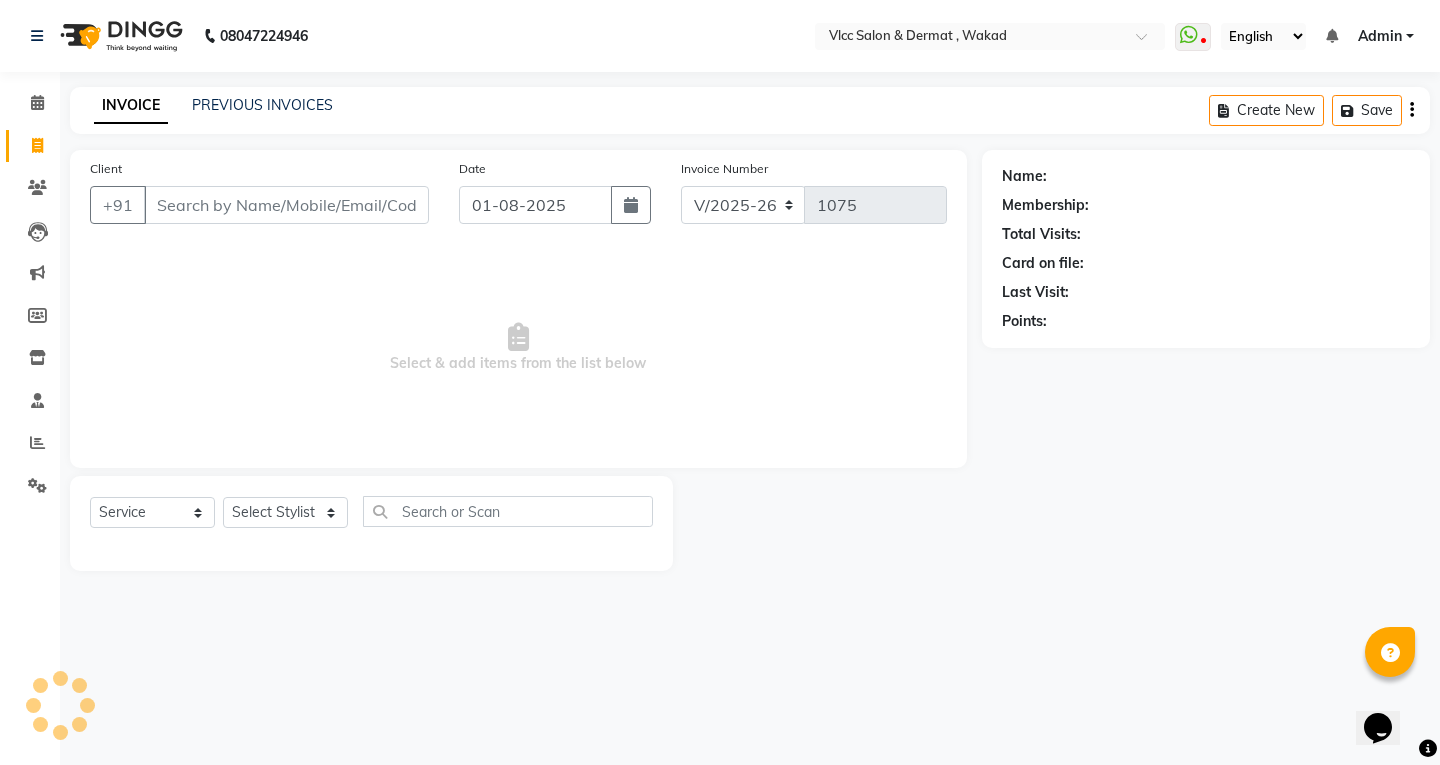 click on "Client" at bounding box center (286, 205) 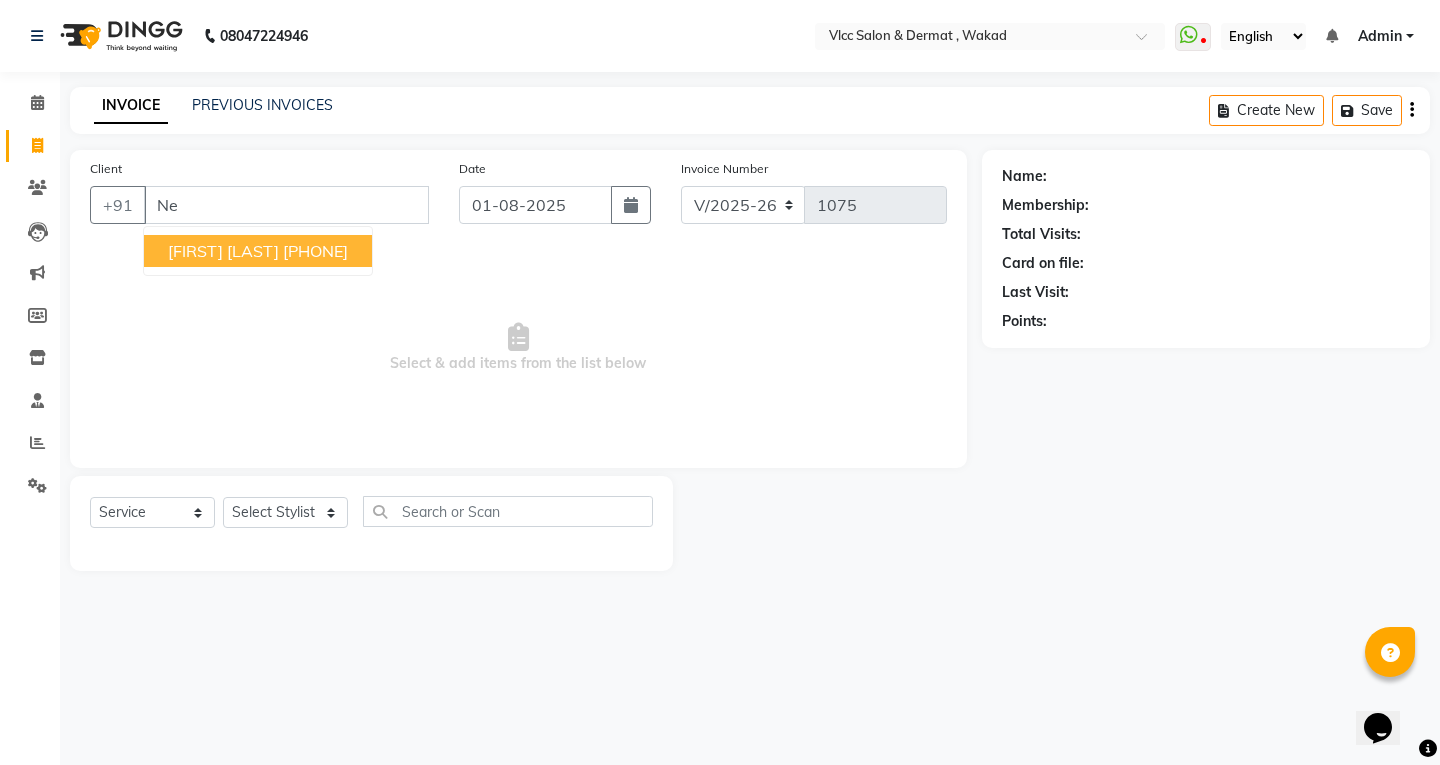 type on "N" 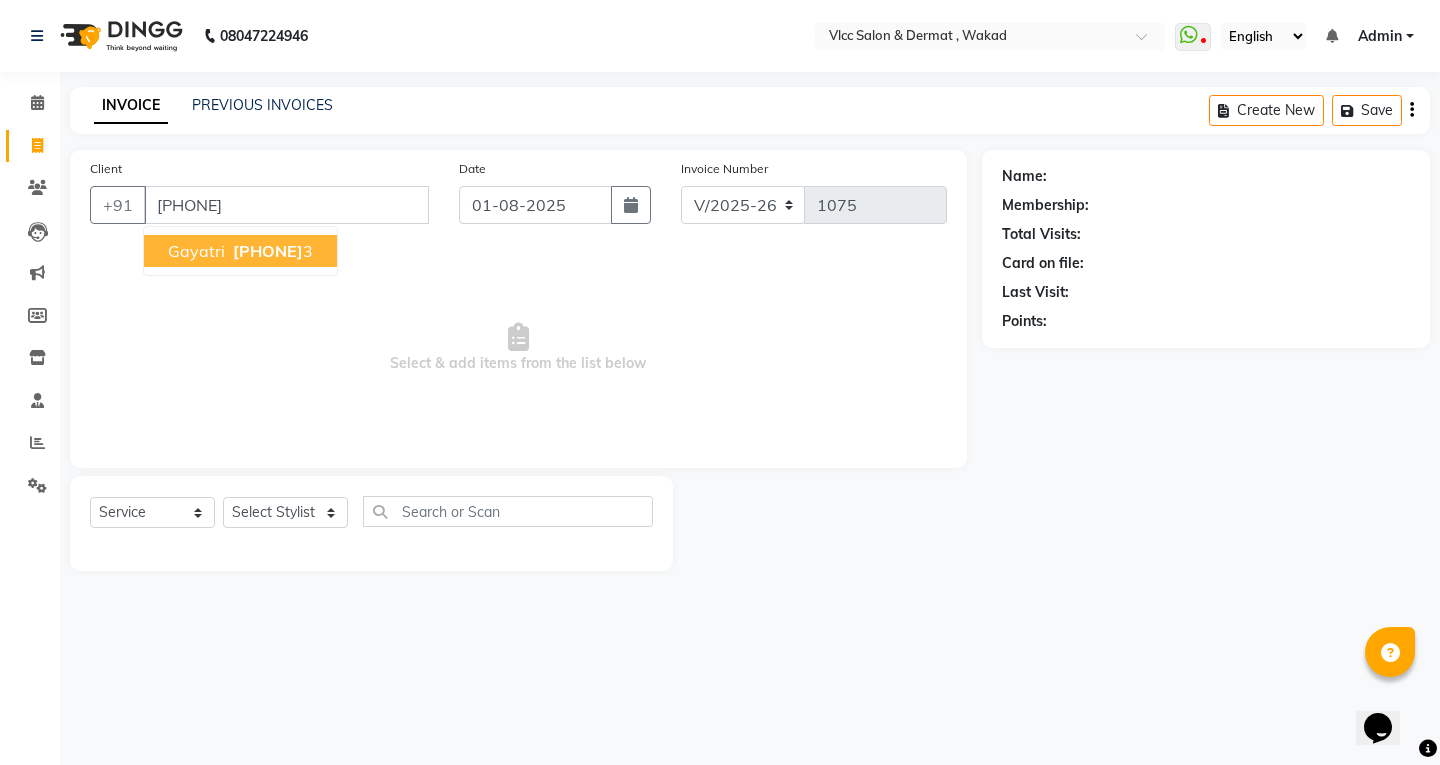 type on "[PHONE]" 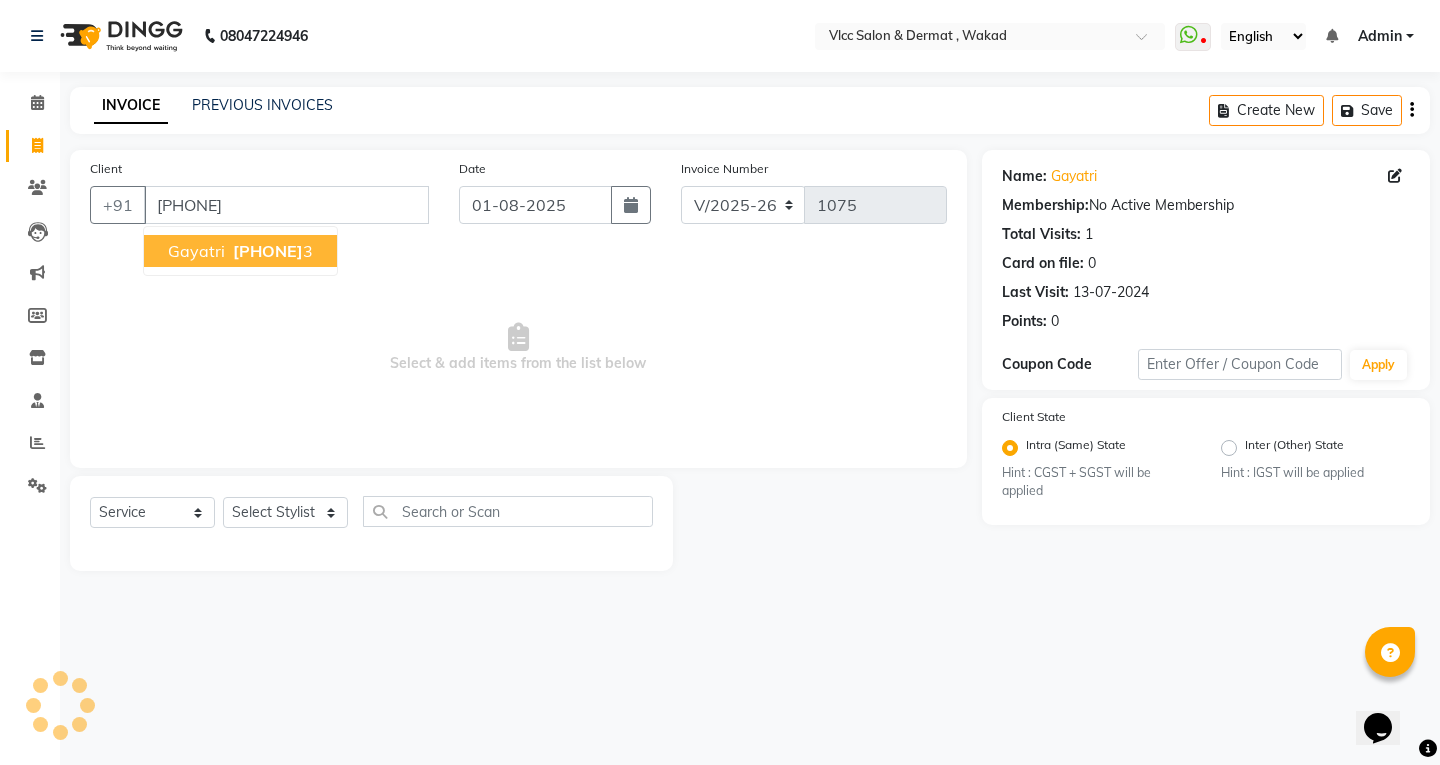click on "[PHONE]" at bounding box center (271, 251) 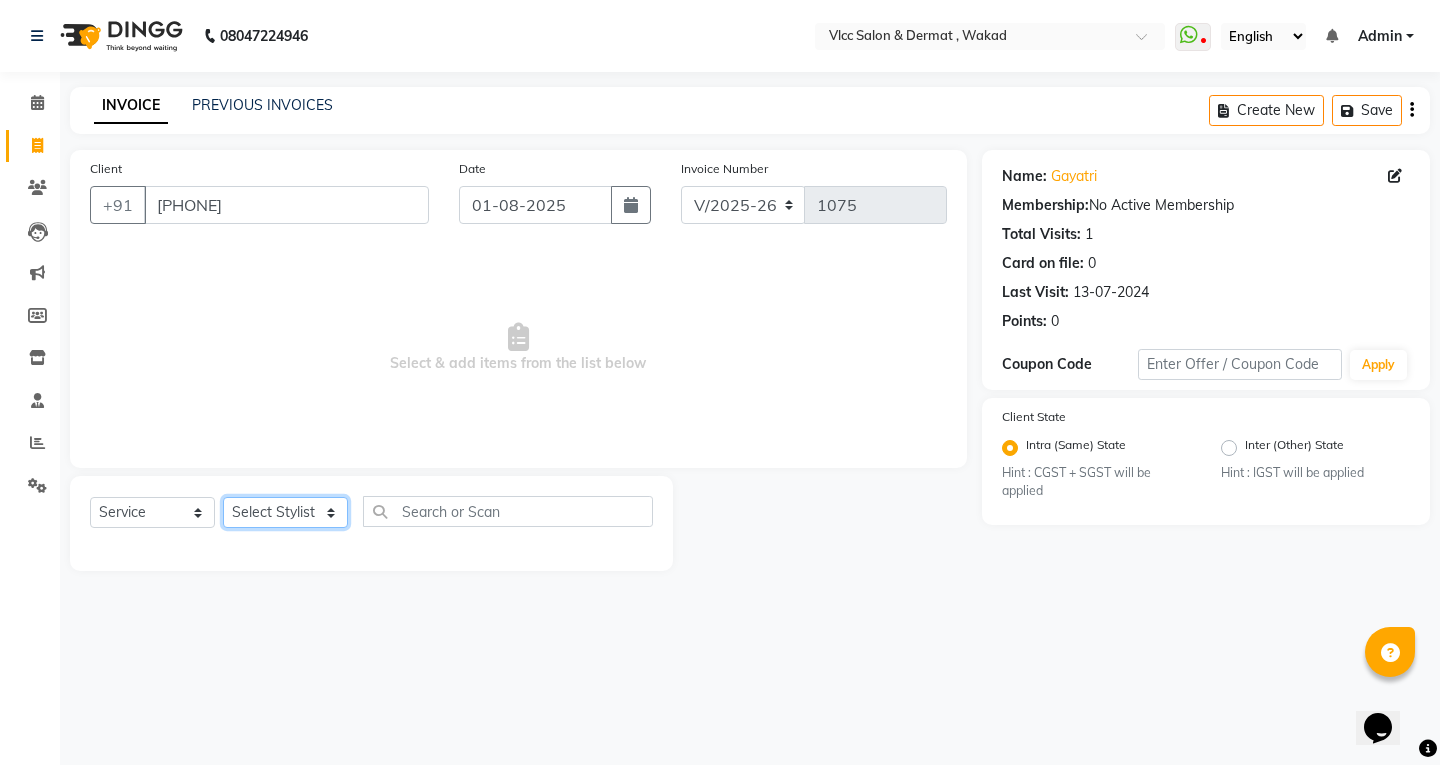 click on "Select Stylist [NAME] [NAME] [NAME] [NAME] [NAME] [NAME] [NAME] [NAME] [NAME] [NAME] [NAME] [NAME] [NAME] [NAME] [NAME] [NAME]" 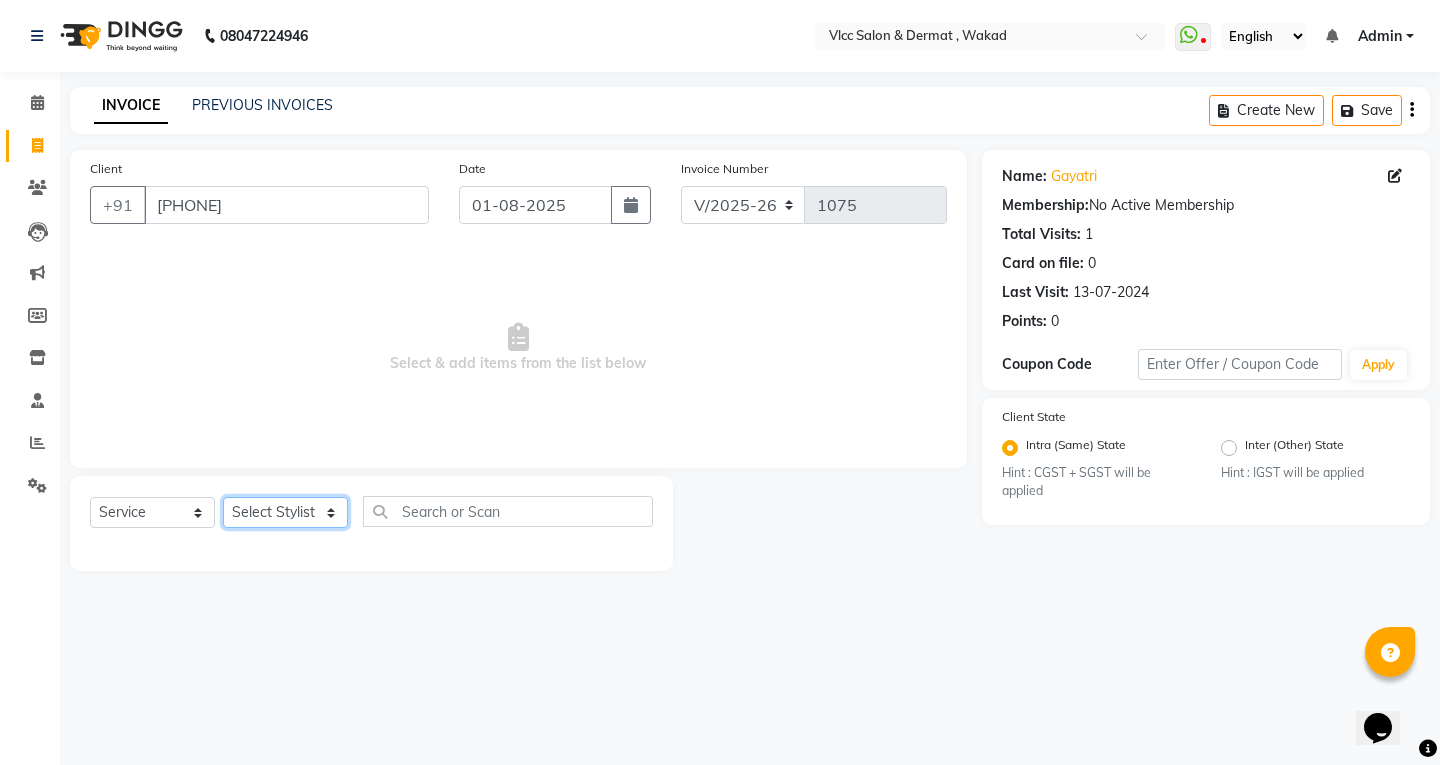 select on "37781" 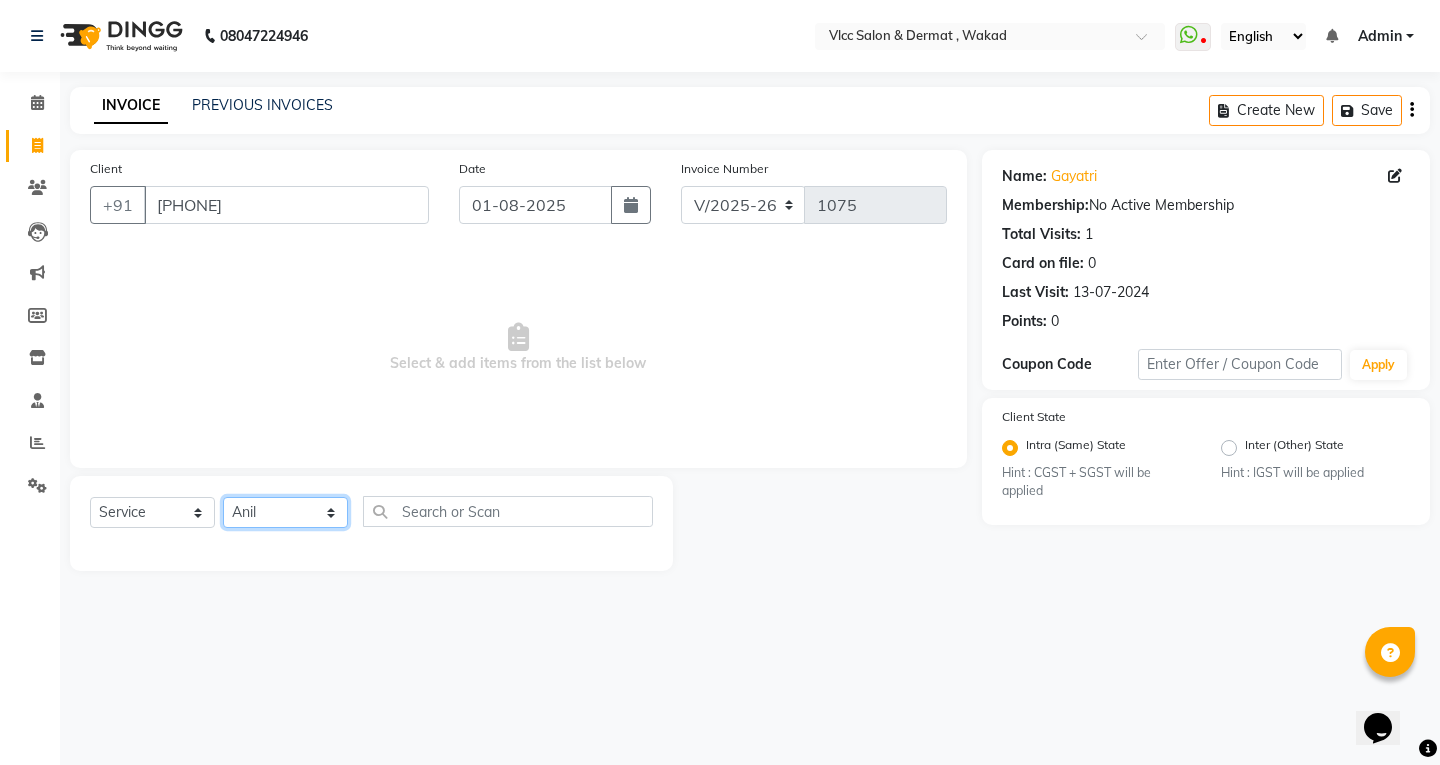 click on "Select Stylist [NAME] [NAME] [NAME] [NAME] [NAME] [NAME] [NAME] [NAME] [NAME] [NAME] [NAME] [NAME] [NAME] [NAME] [NAME] [NAME]" 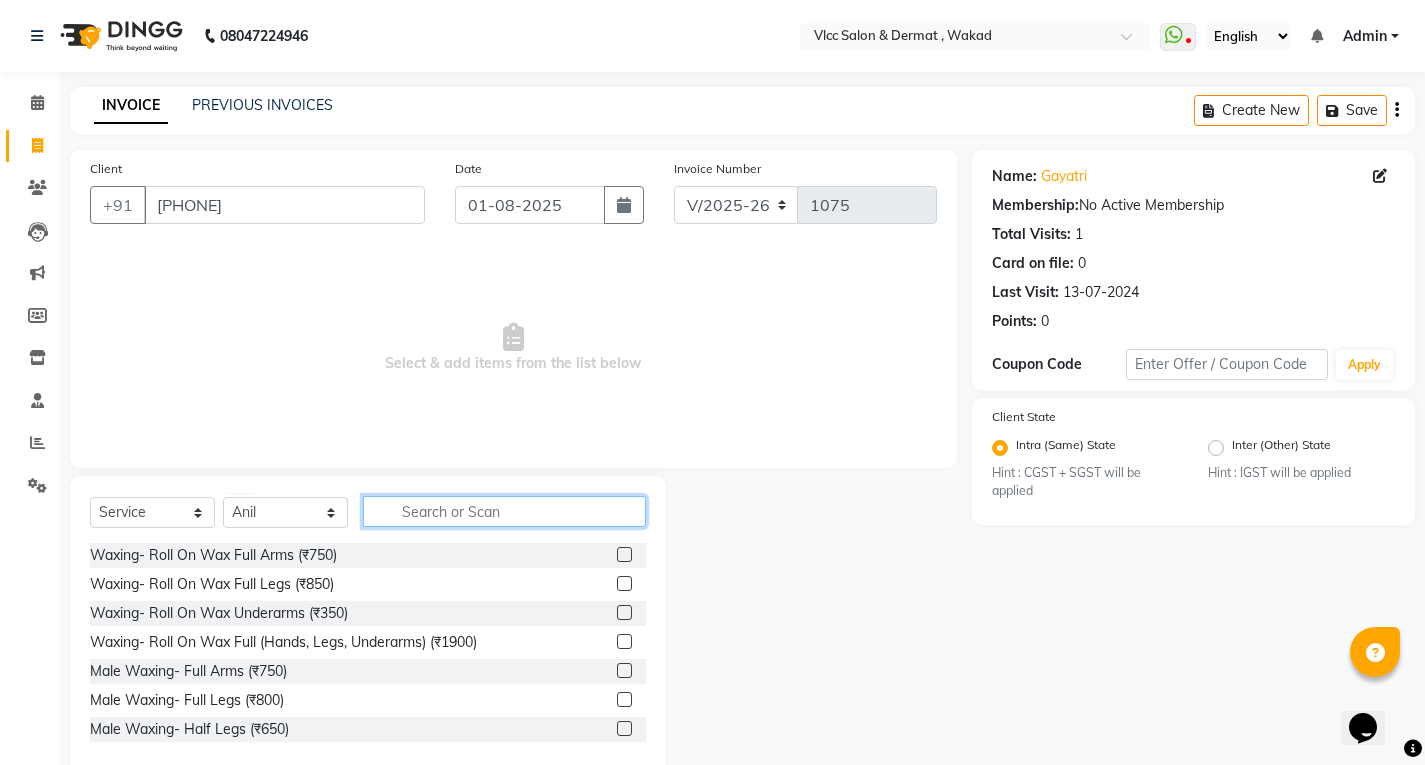 click 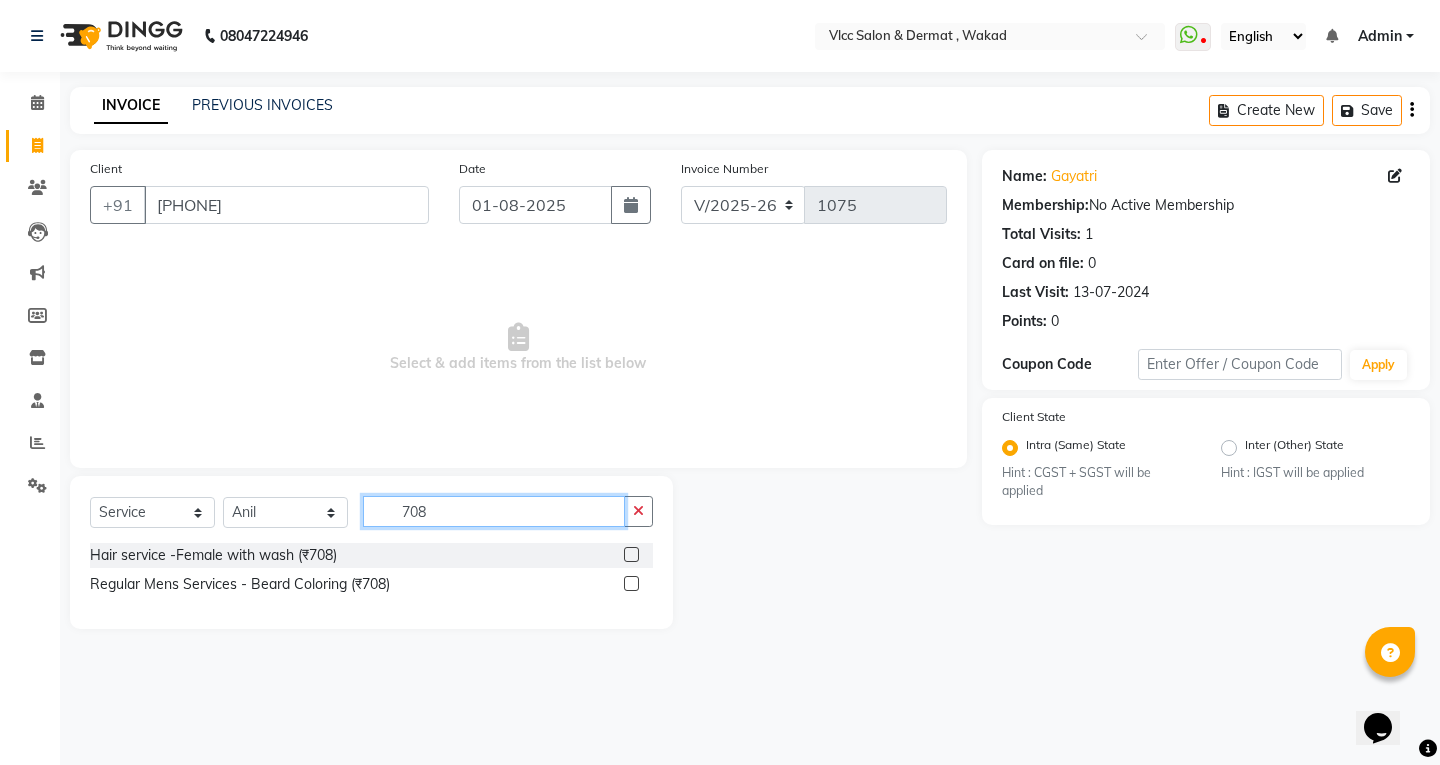 type on "708" 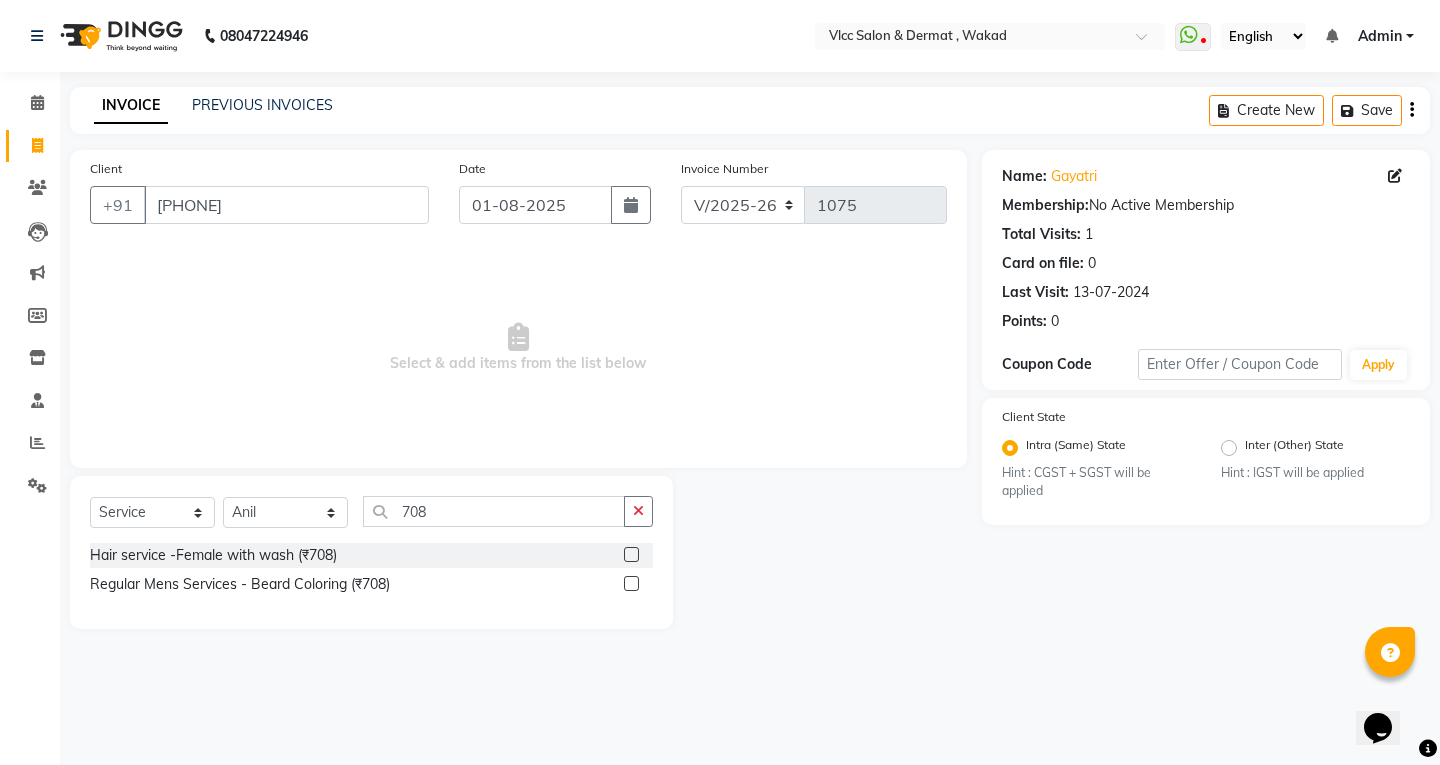 click 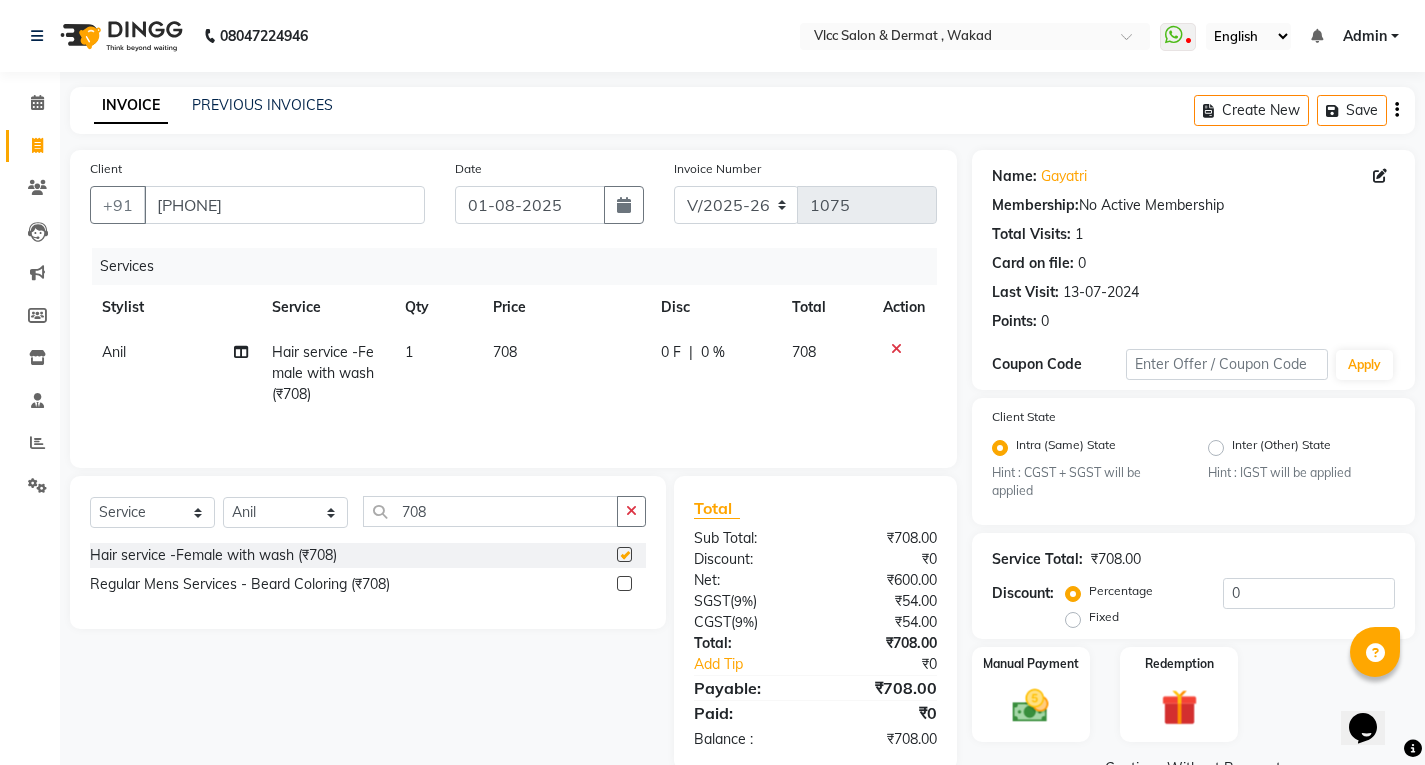 checkbox on "false" 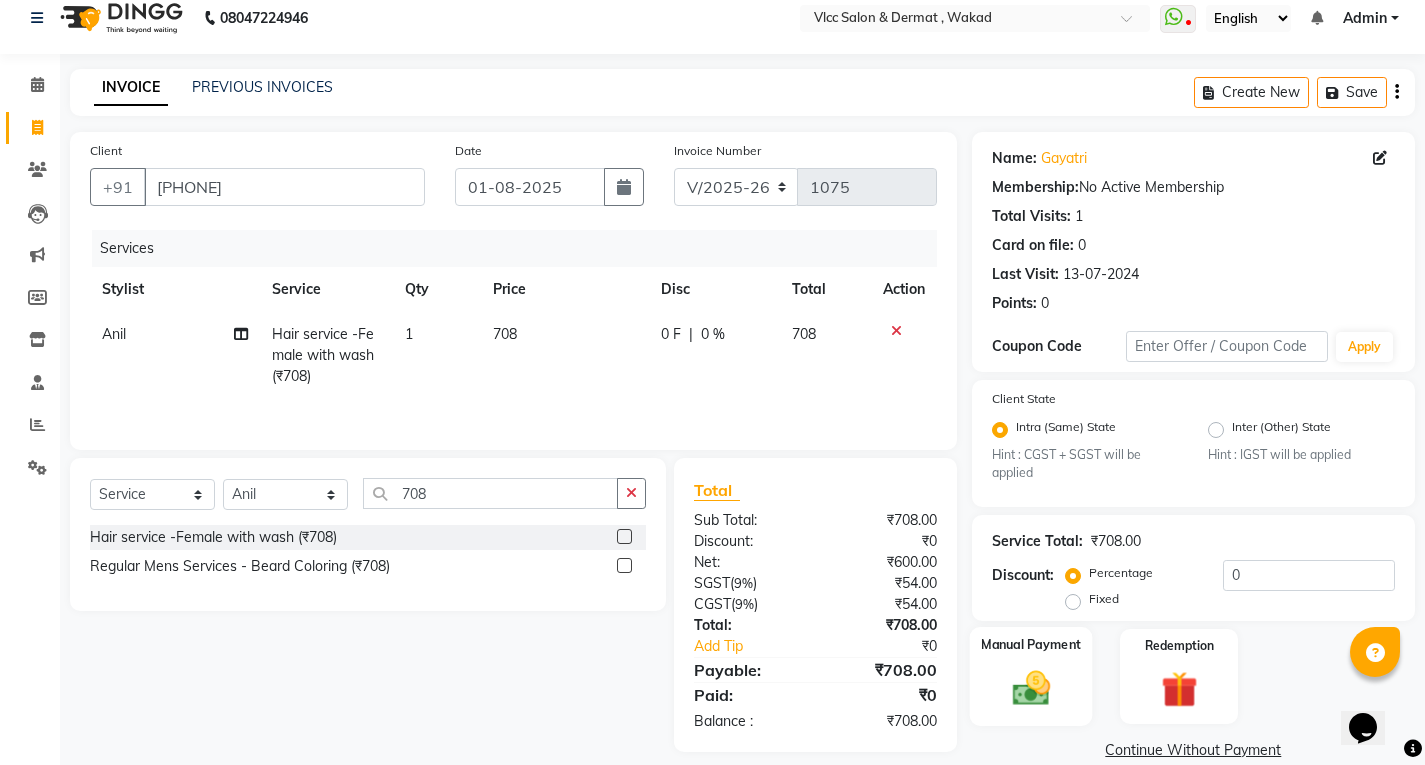 scroll, scrollTop: 48, scrollLeft: 0, axis: vertical 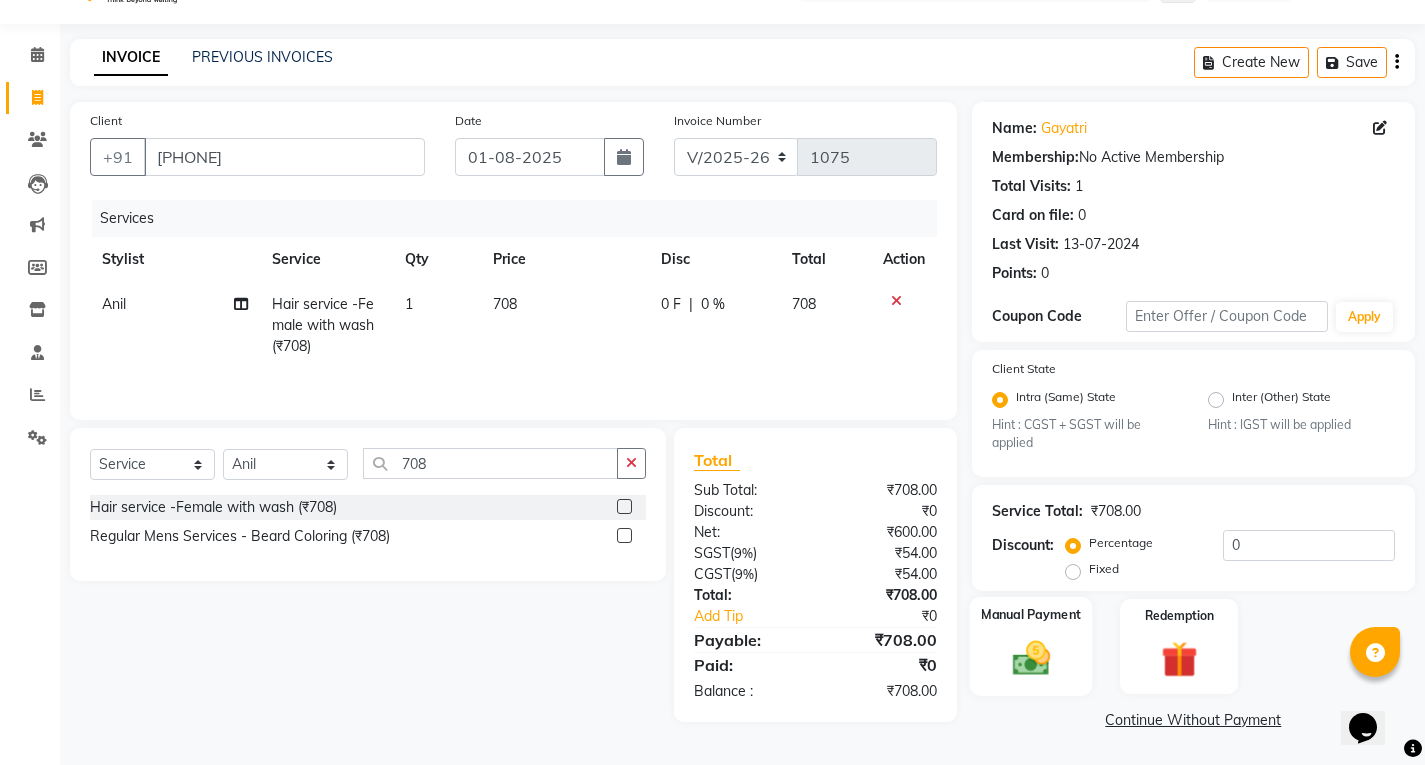 click 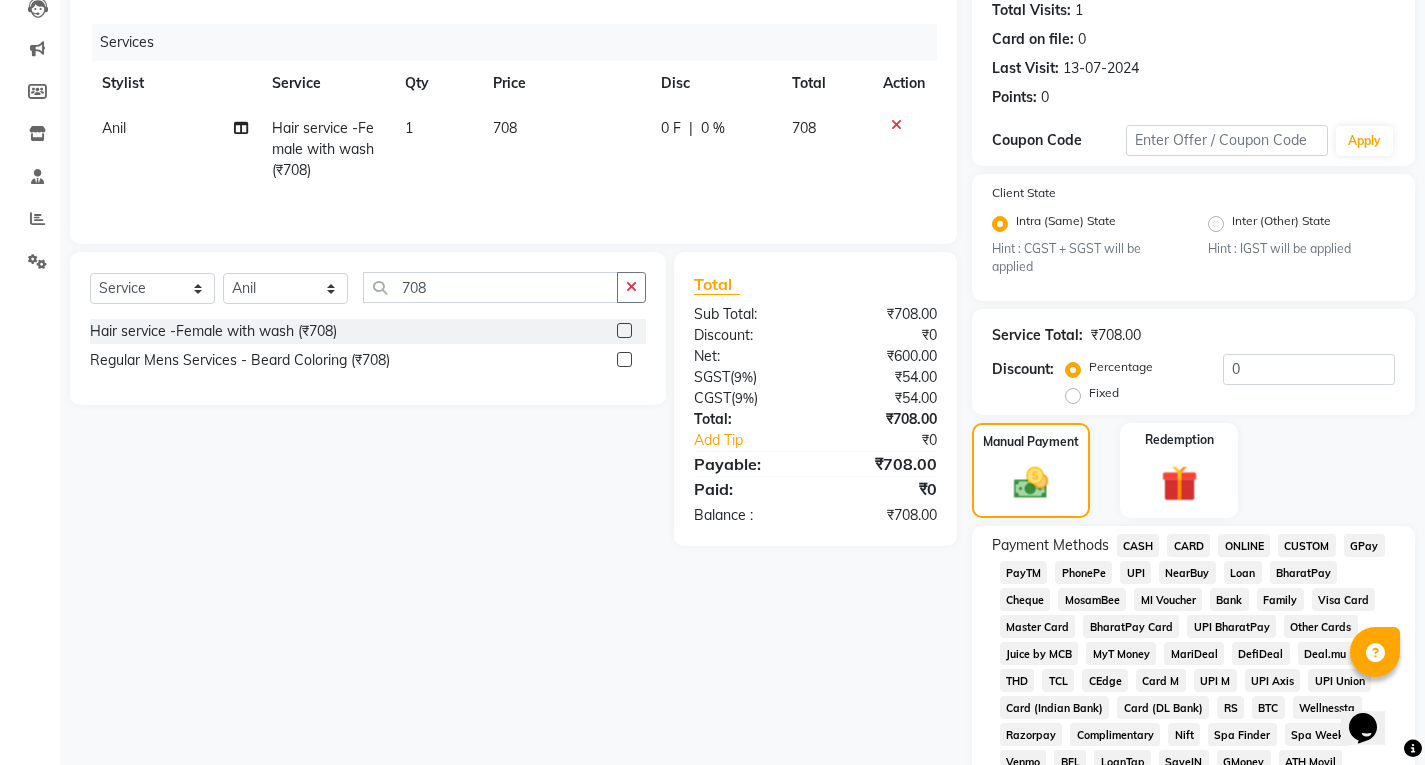scroll, scrollTop: 248, scrollLeft: 0, axis: vertical 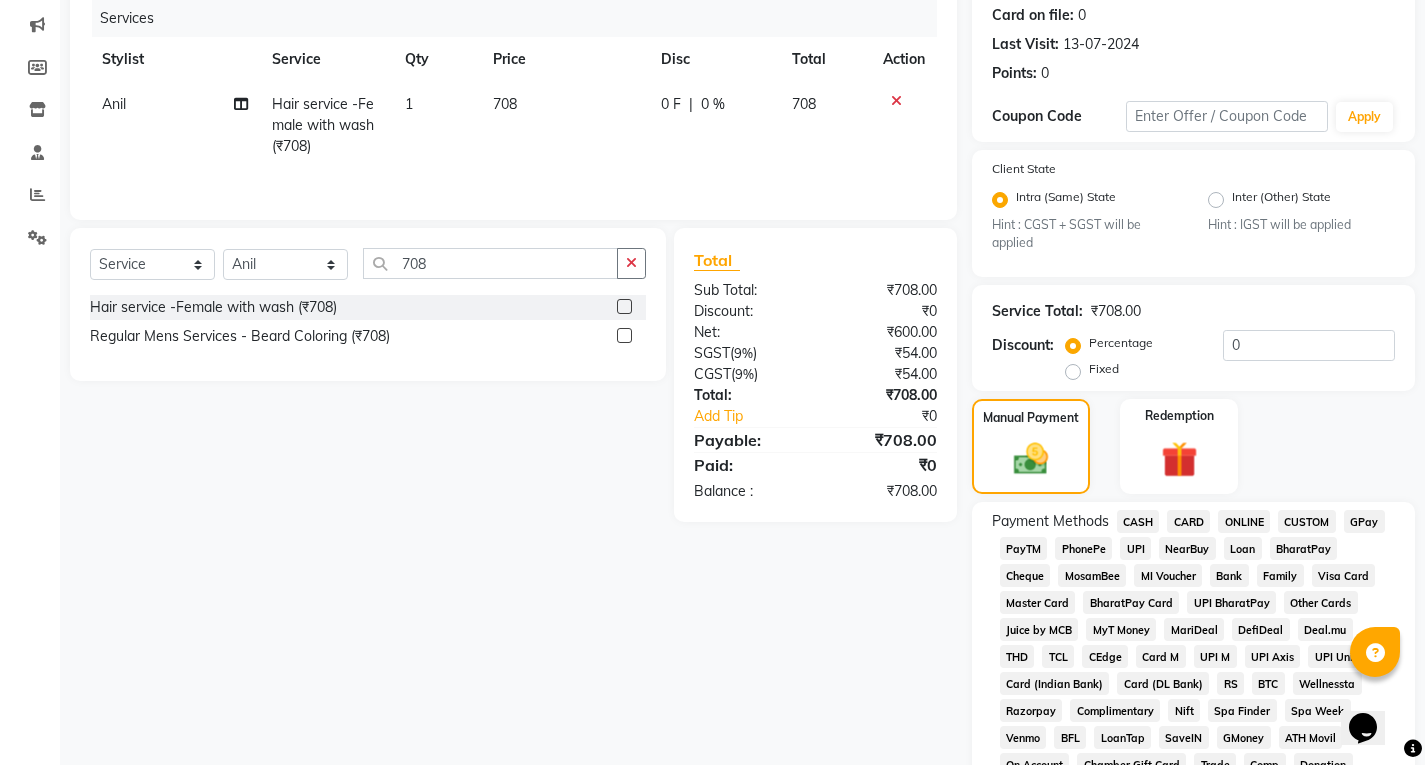 click on "UPI" 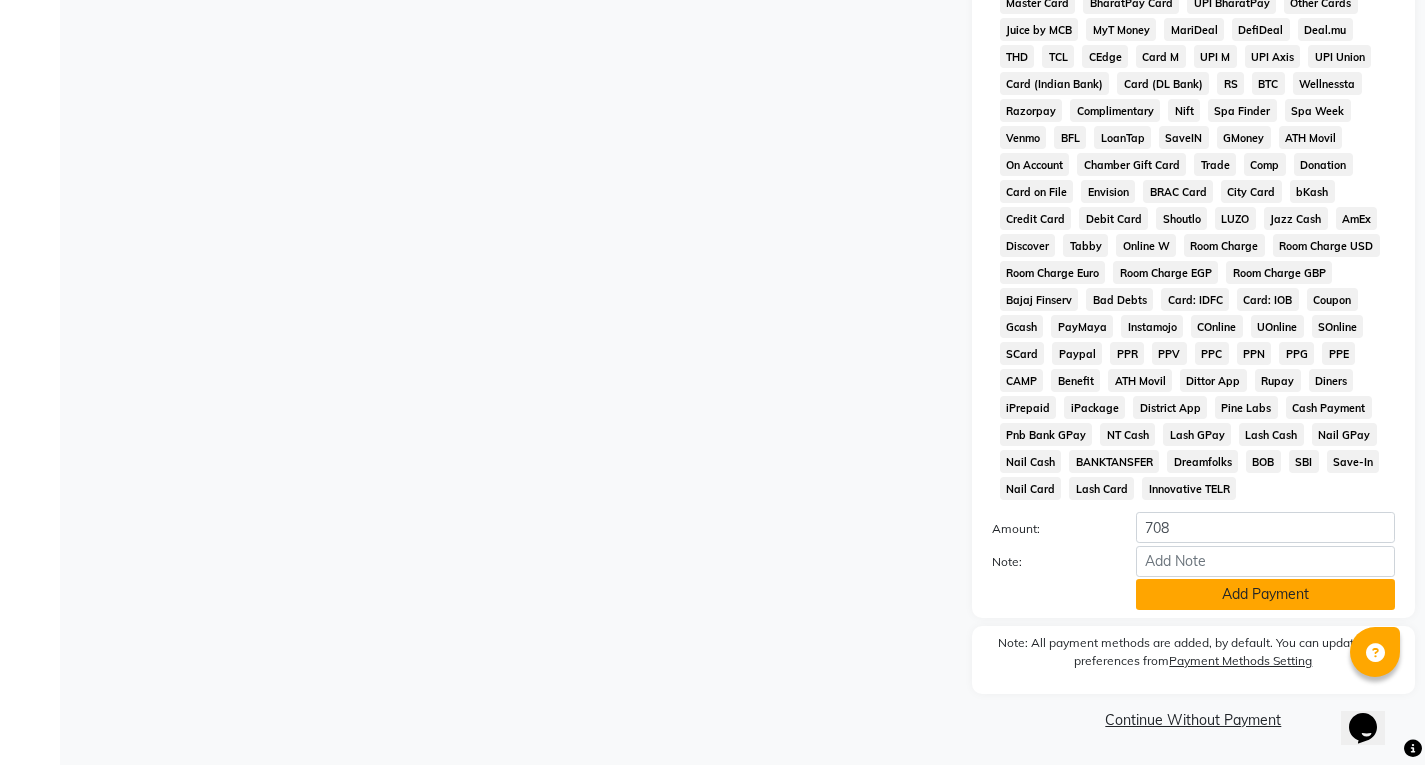 click on "Add Payment" 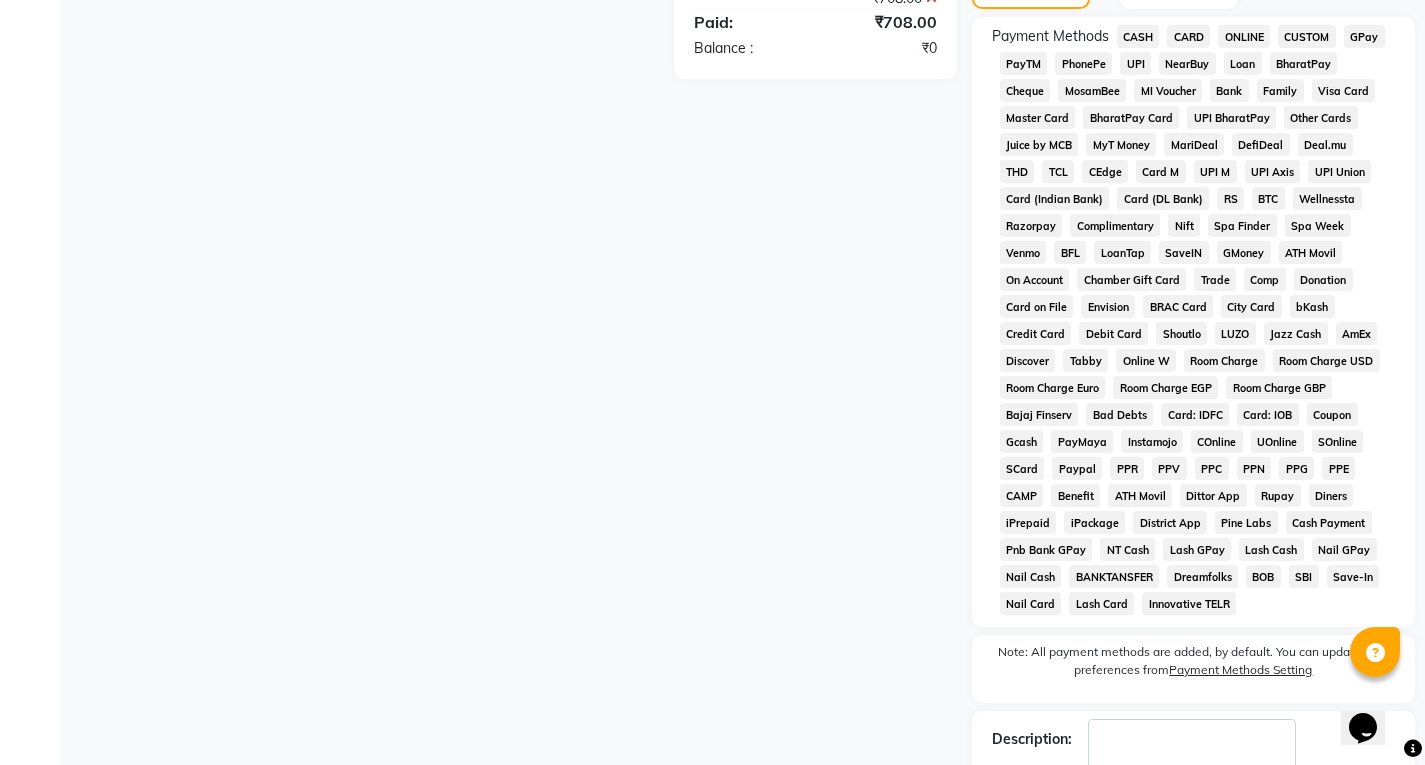 scroll, scrollTop: 826, scrollLeft: 0, axis: vertical 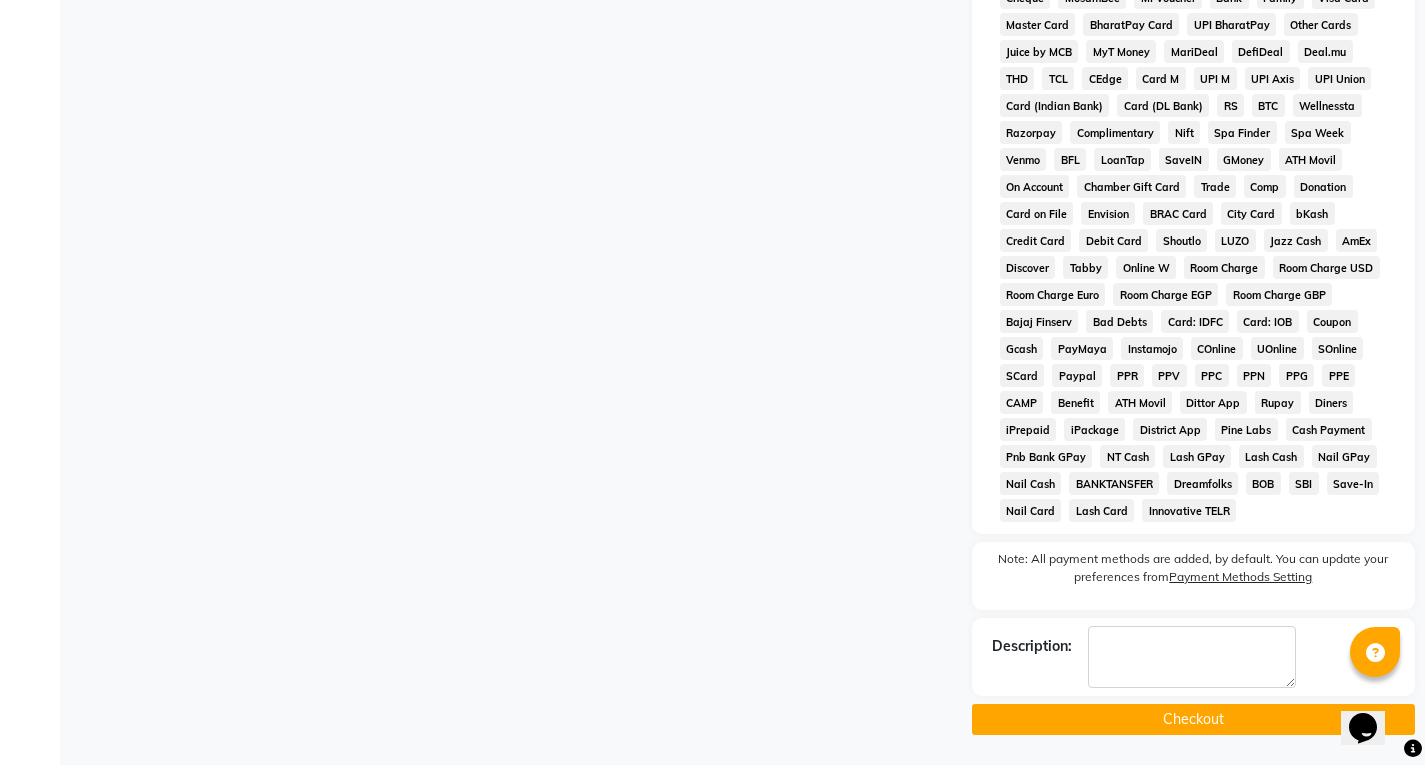 click on "Checkout" 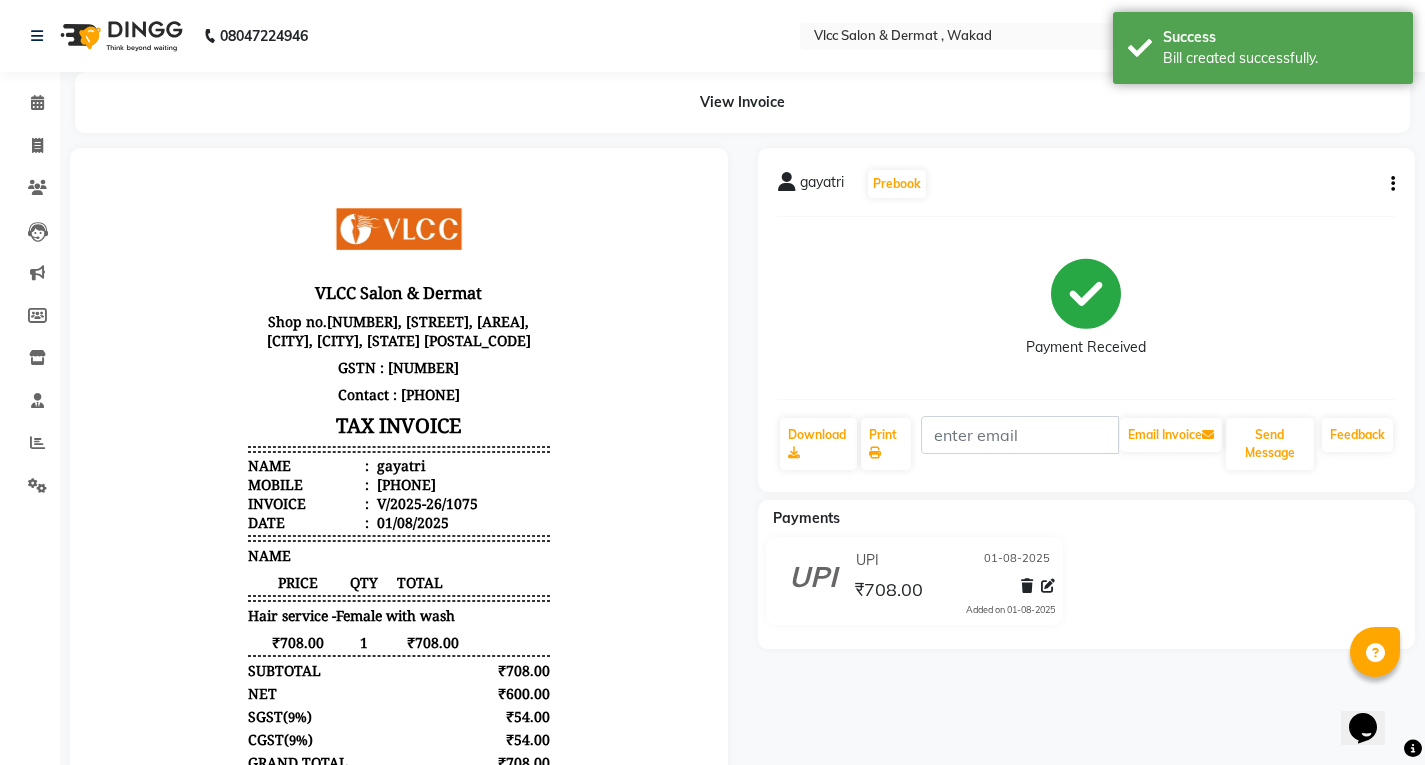 scroll, scrollTop: 0, scrollLeft: 0, axis: both 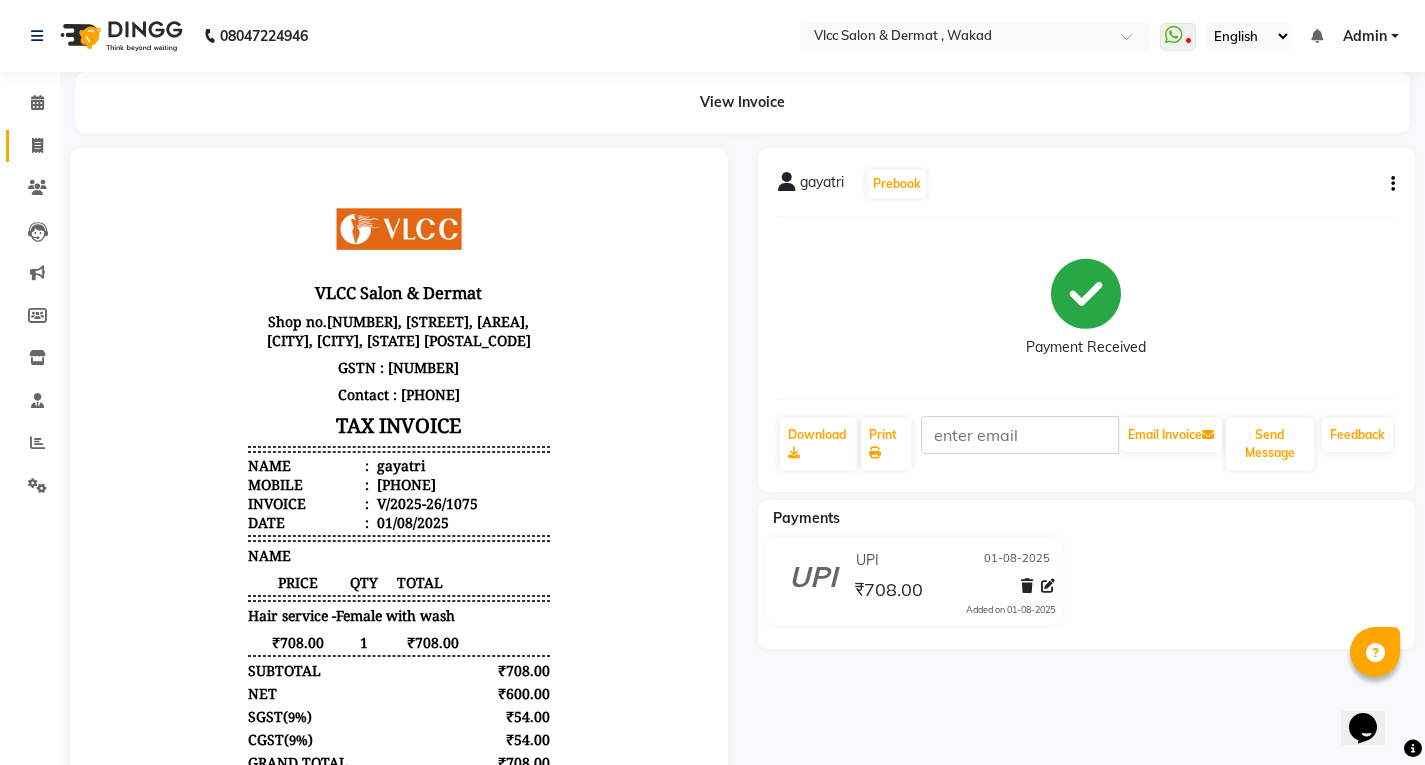 click 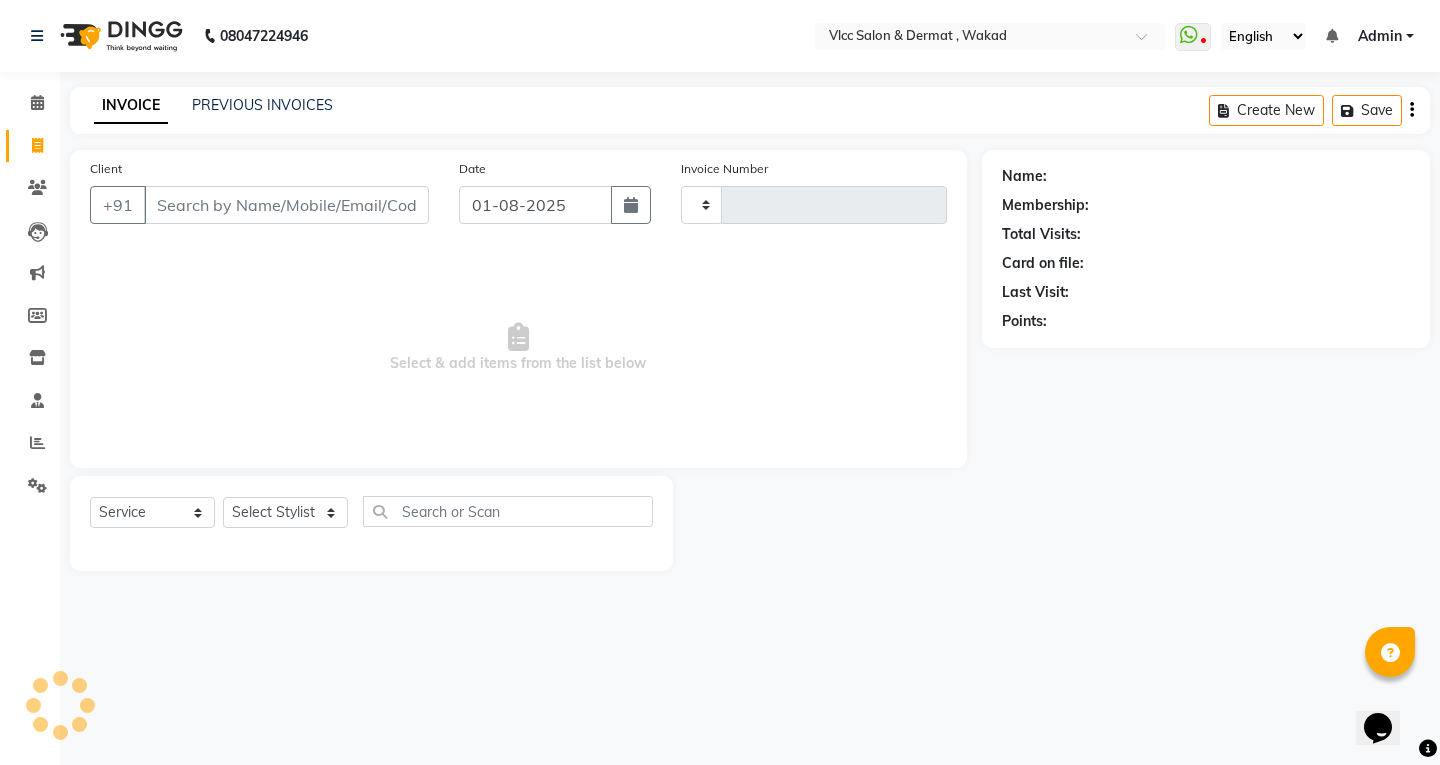 type on "1076" 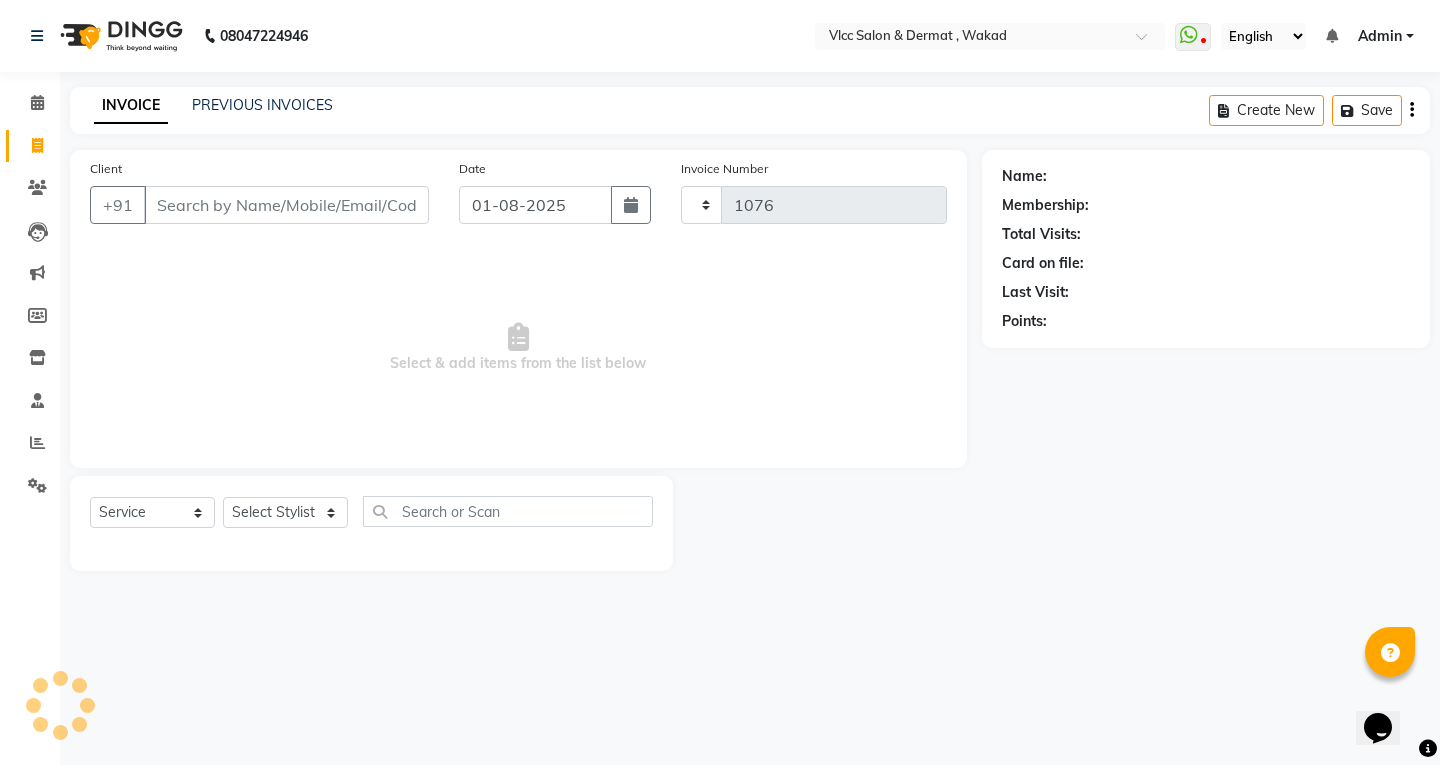 select on "5256" 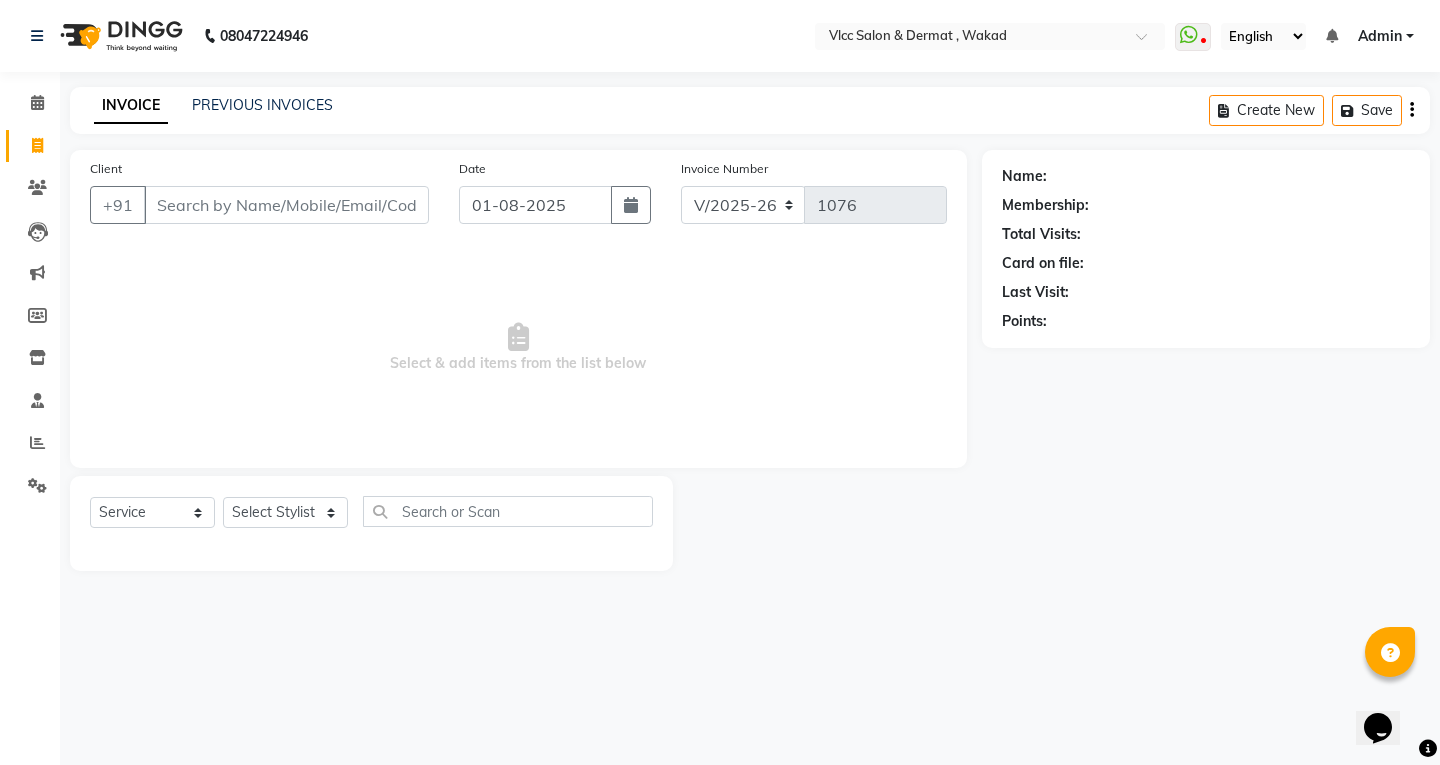 click on "Client" at bounding box center (286, 205) 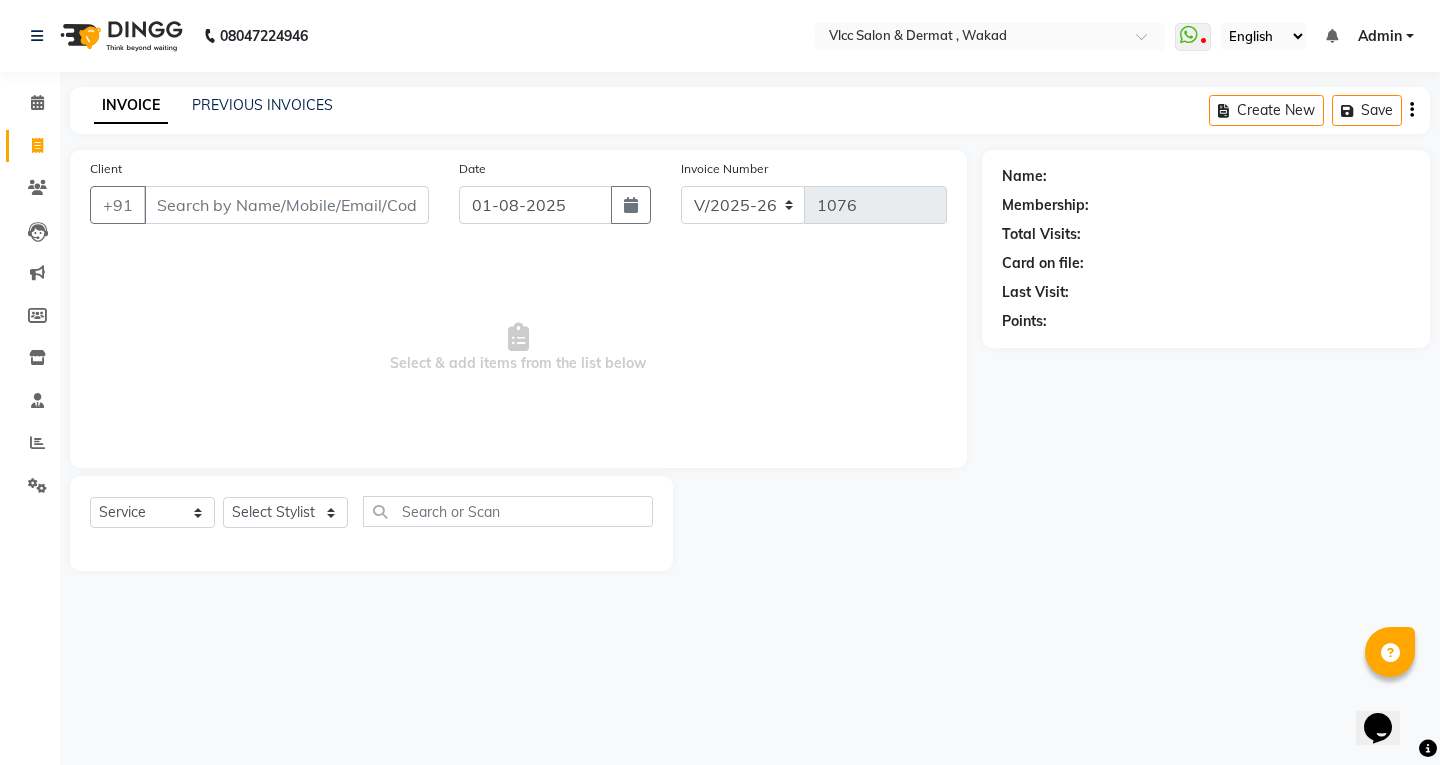 type on "4" 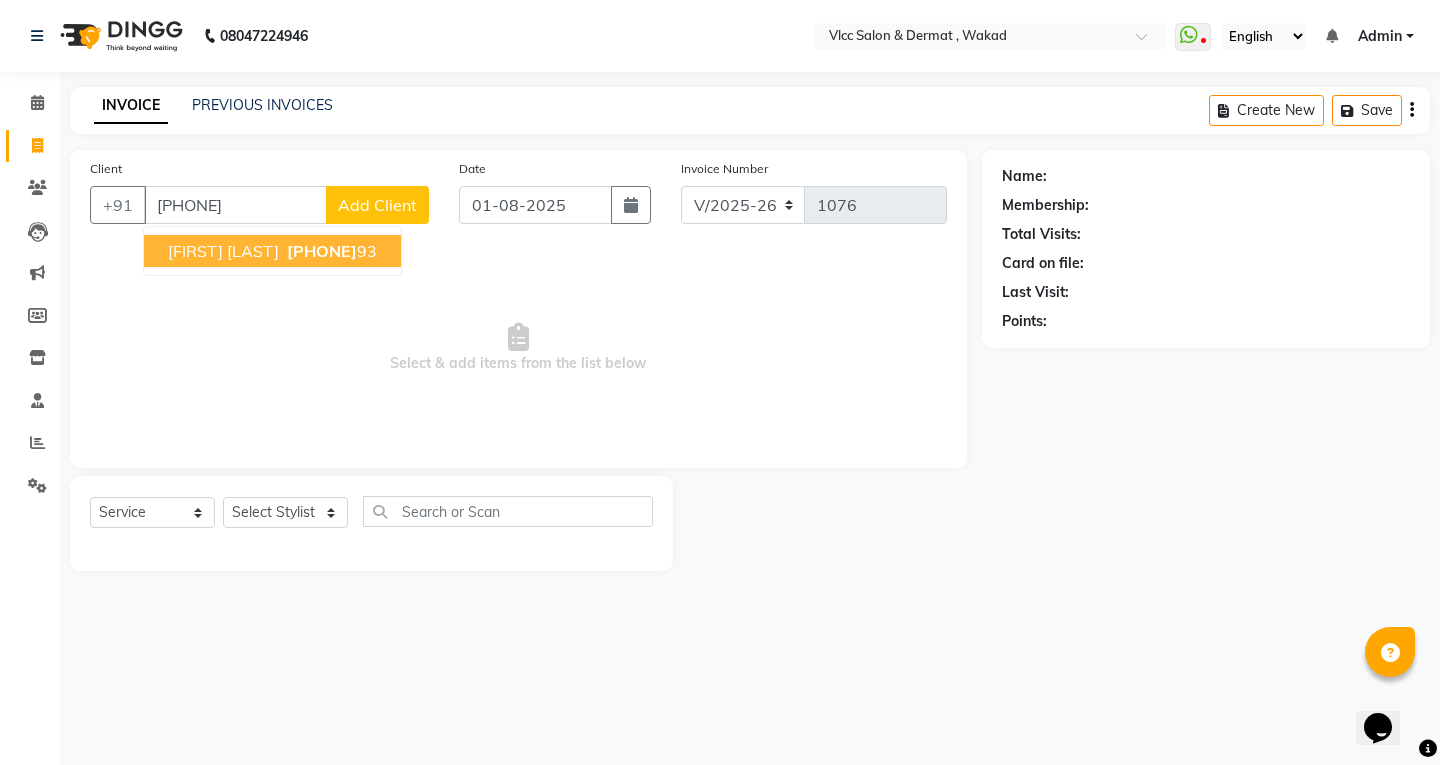 click on "[PHONE]" at bounding box center (235, 205) 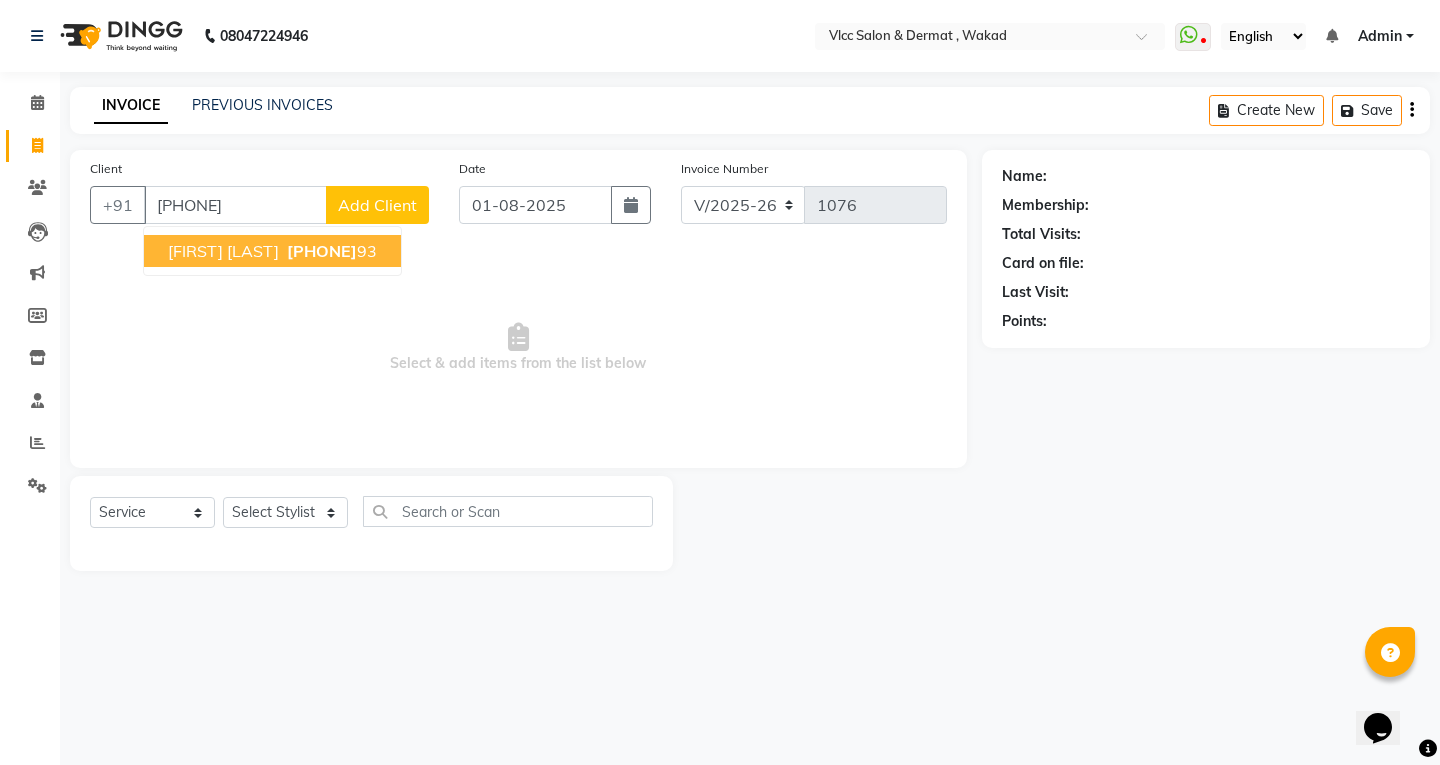 click on "[FIRST] [LAST]   [PHONE] 93" at bounding box center [272, 251] 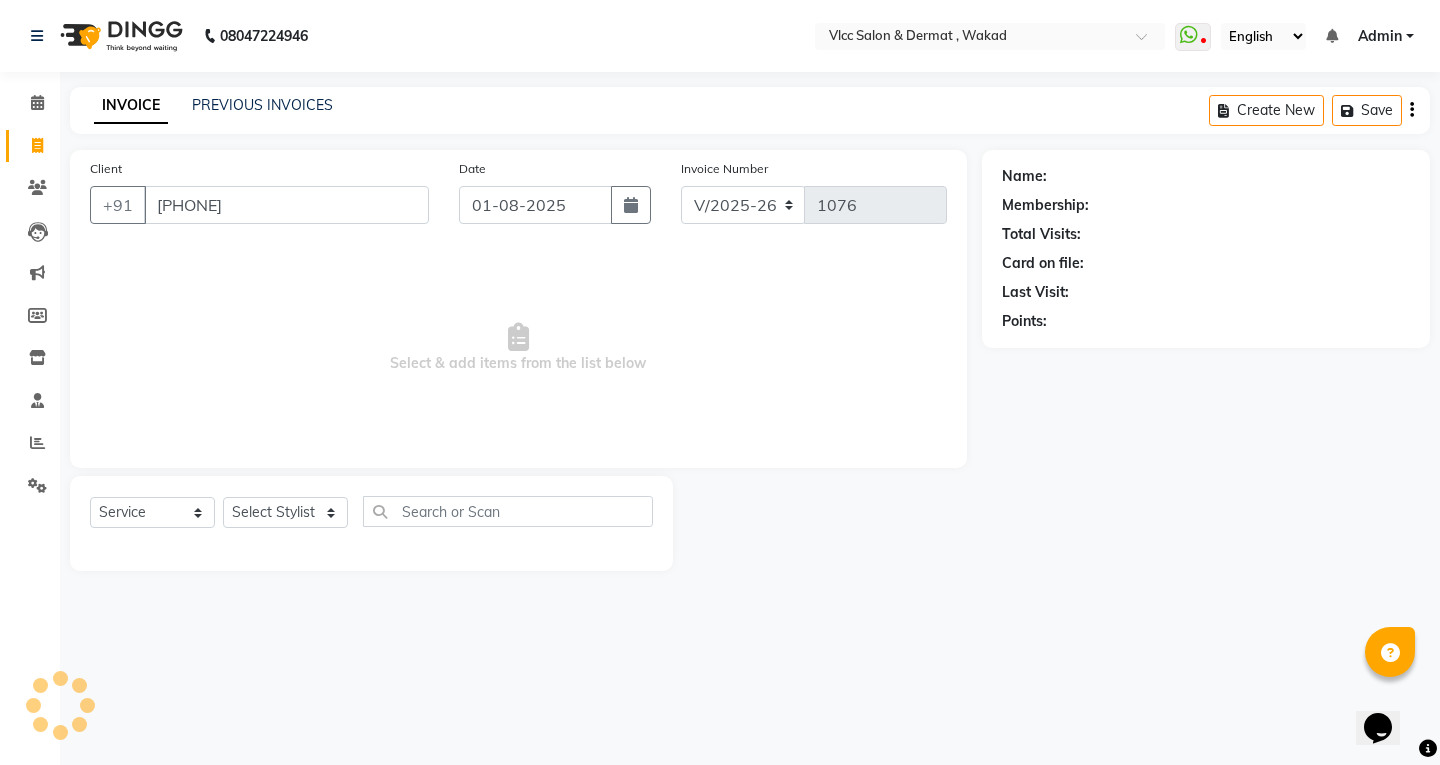 type on "[PHONE]" 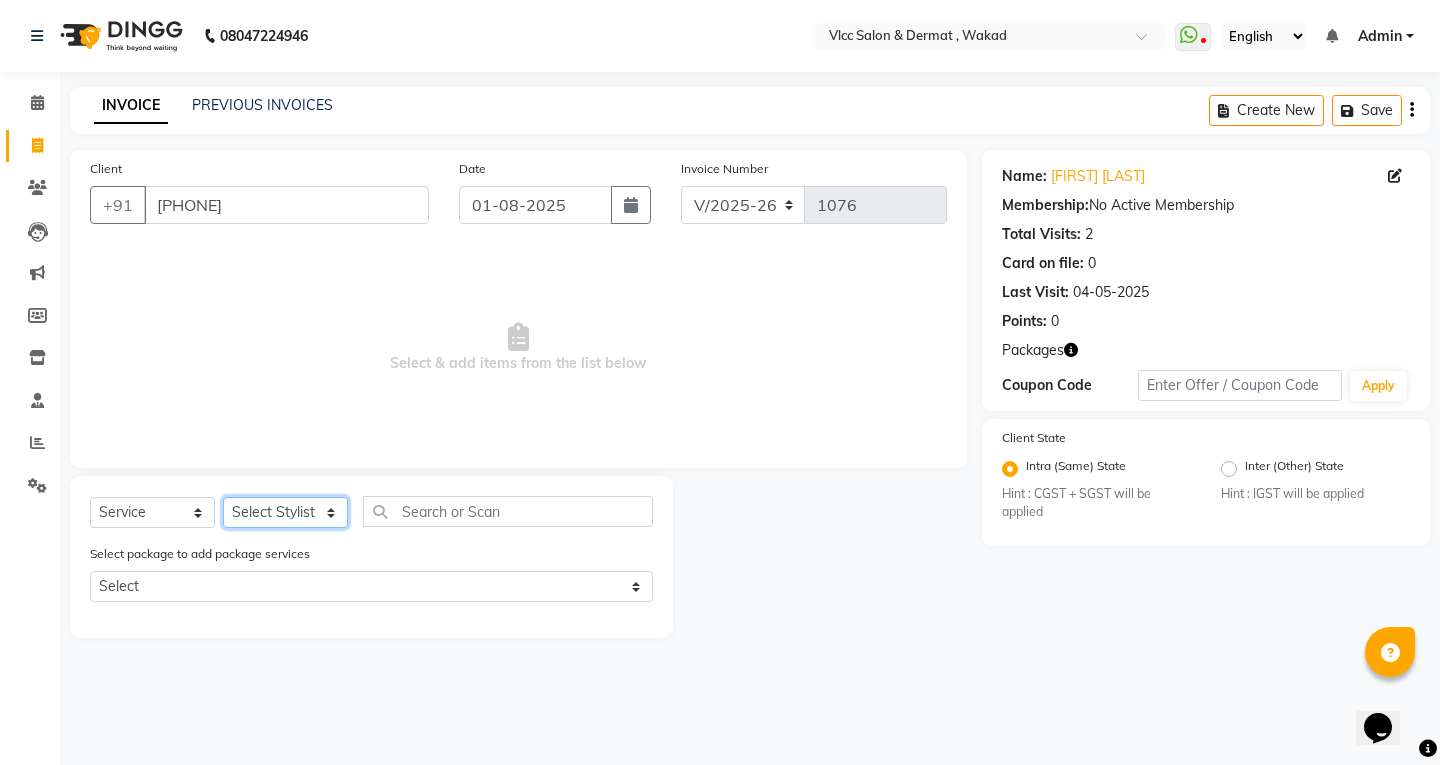 click on "Select Stylist [NAME] [NAME] [NAME] [NAME] [NAME] [NAME] [NAME] [NAME] [NAME] [NAME] [NAME] [NAME] [NAME] [NAME] [NAME] [NAME]" 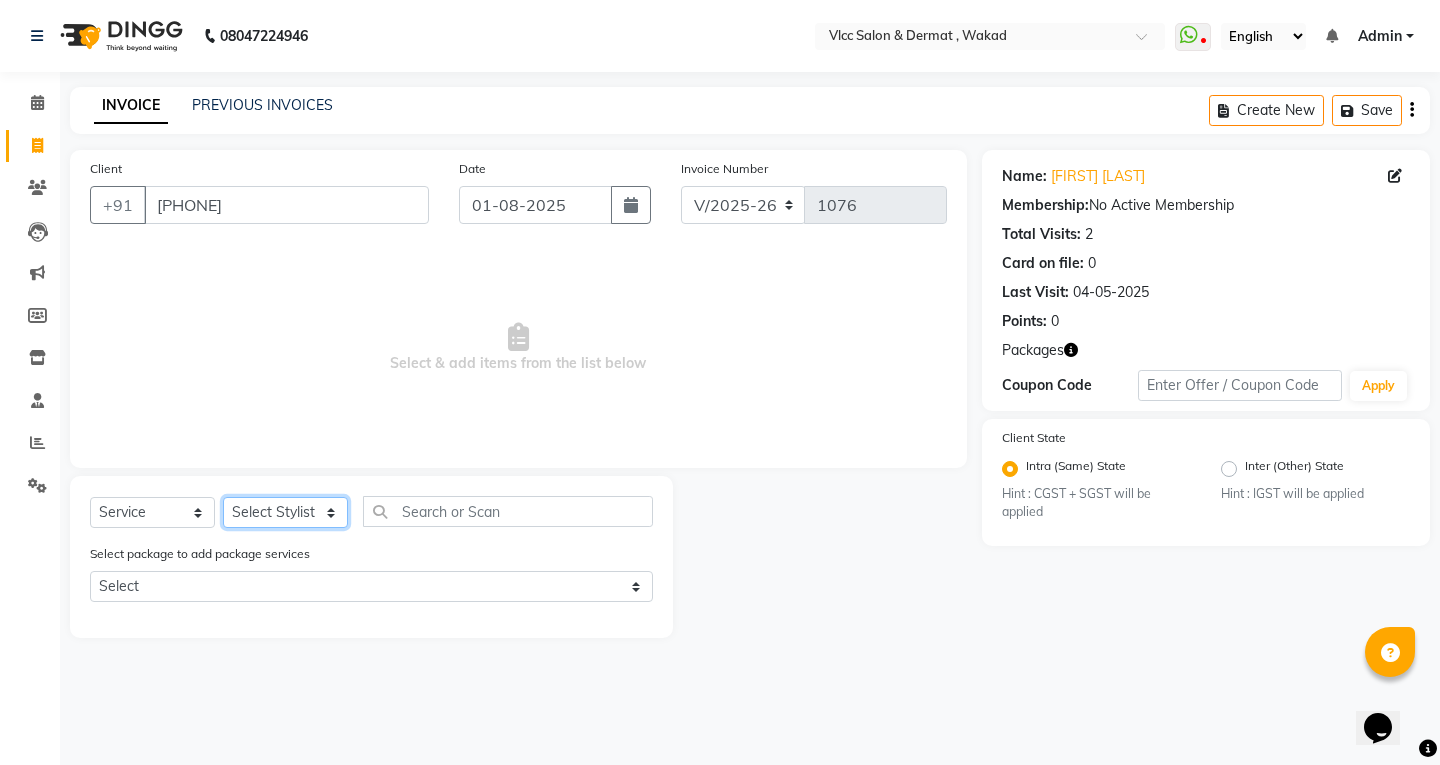 select on "61236" 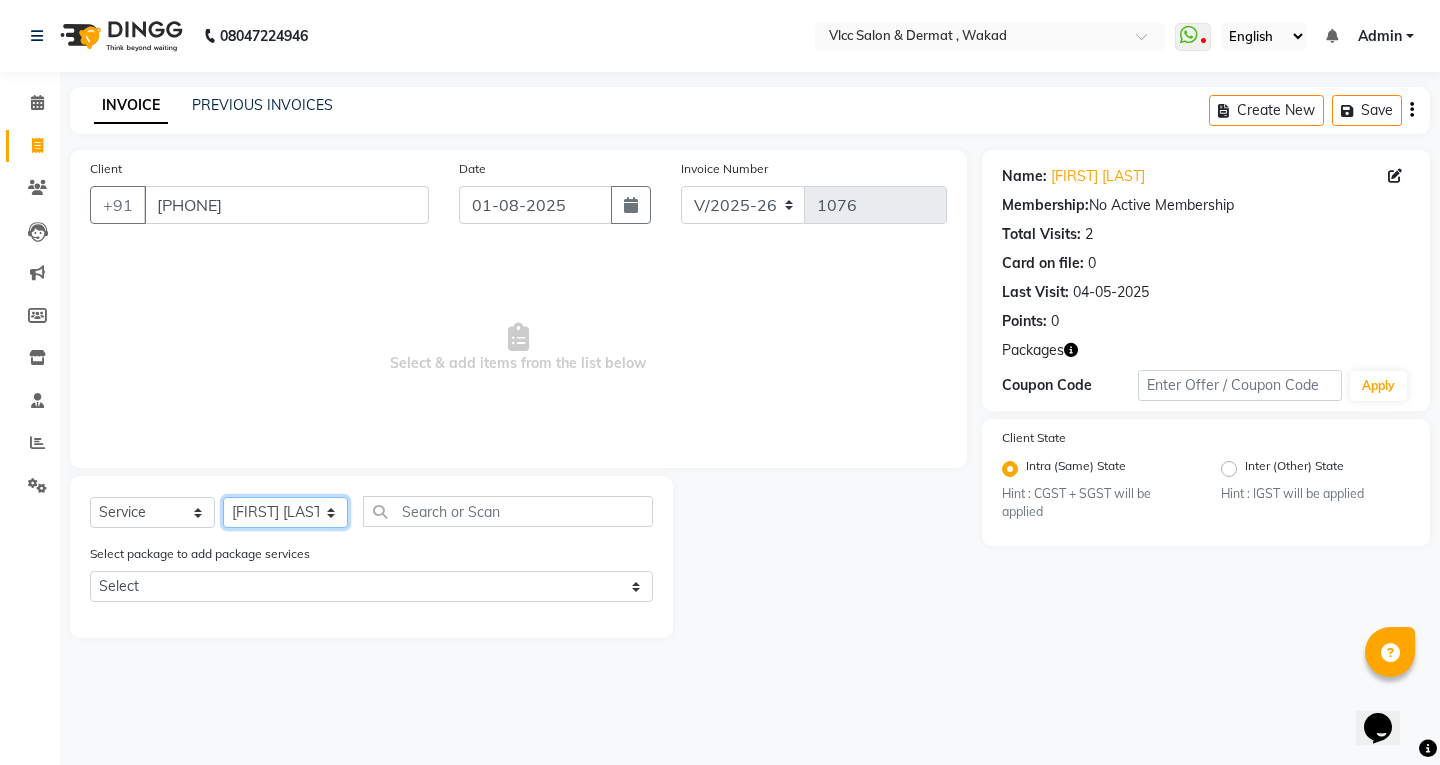 click on "Select Stylist [NAME] [NAME] [NAME] [NAME] [NAME] [NAME] [NAME] [NAME] [NAME] [NAME] [NAME] [NAME] [NAME] [NAME] [NAME] [NAME]" 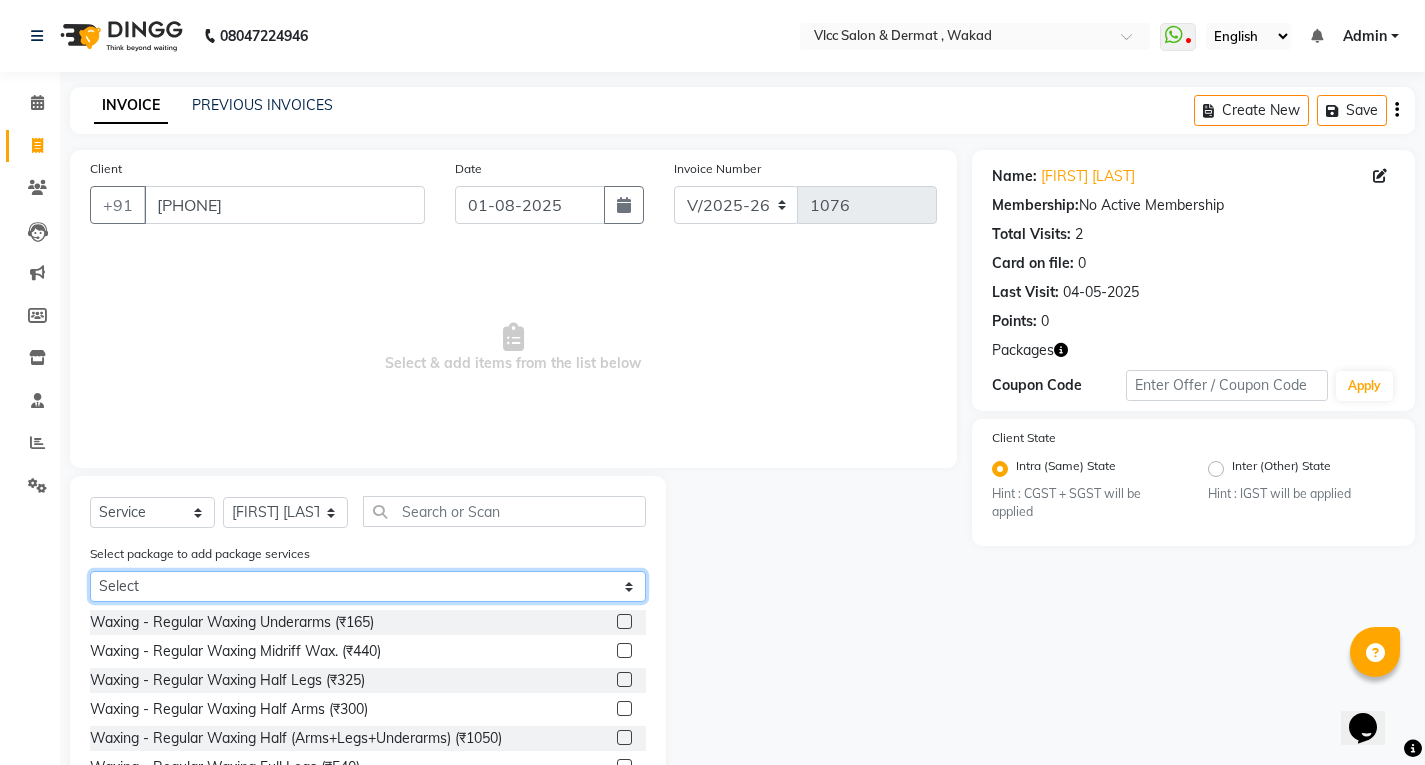 click on "Select Full body laser 7 session" 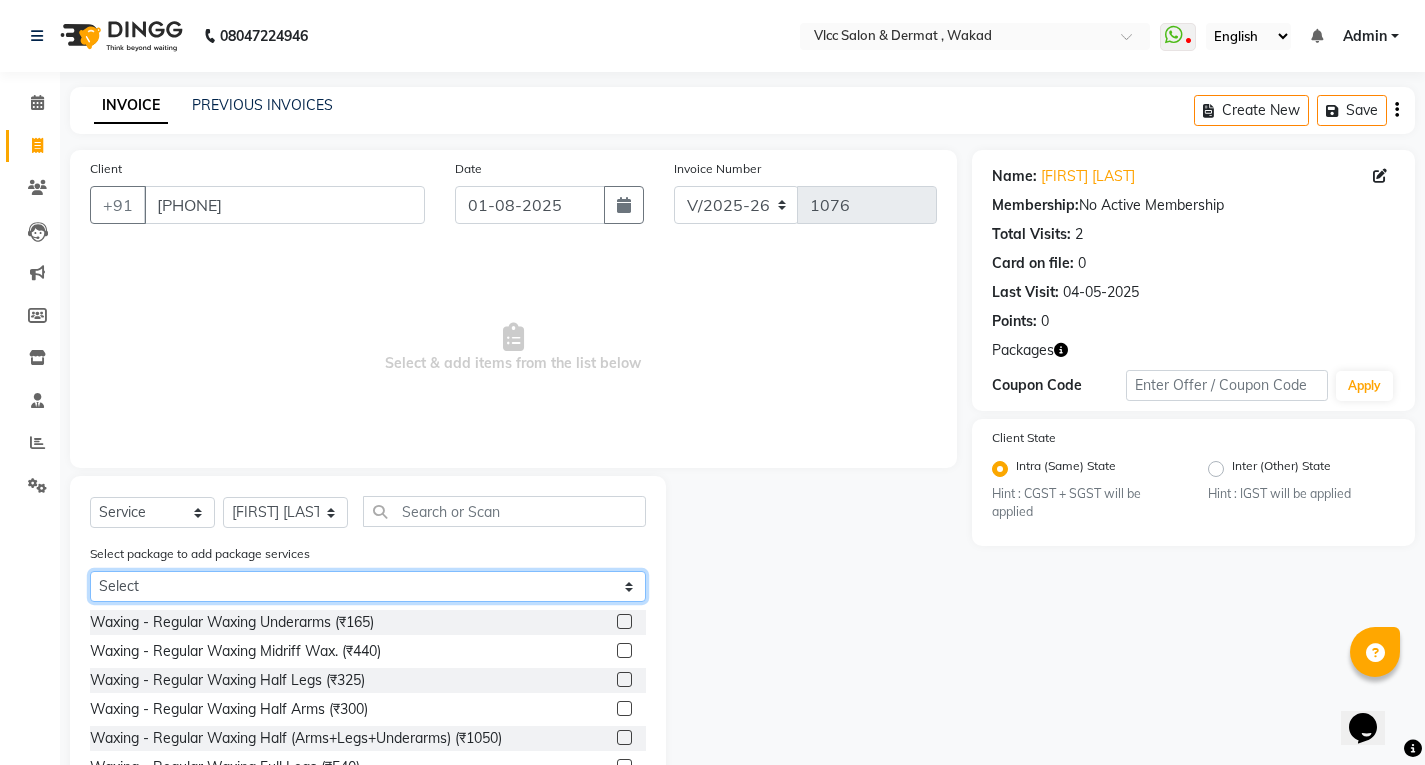 select on "1: Object" 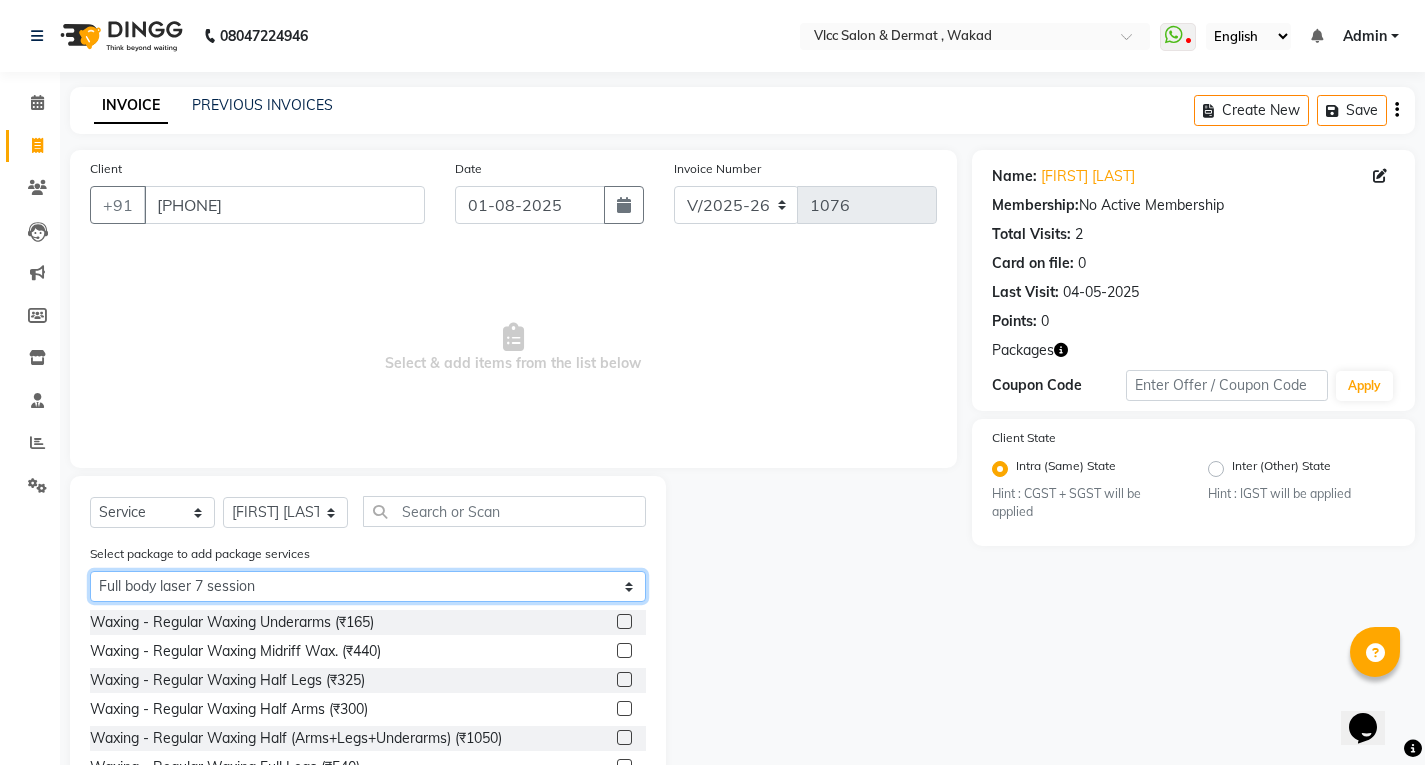 click on "Select Full body laser 7 session" 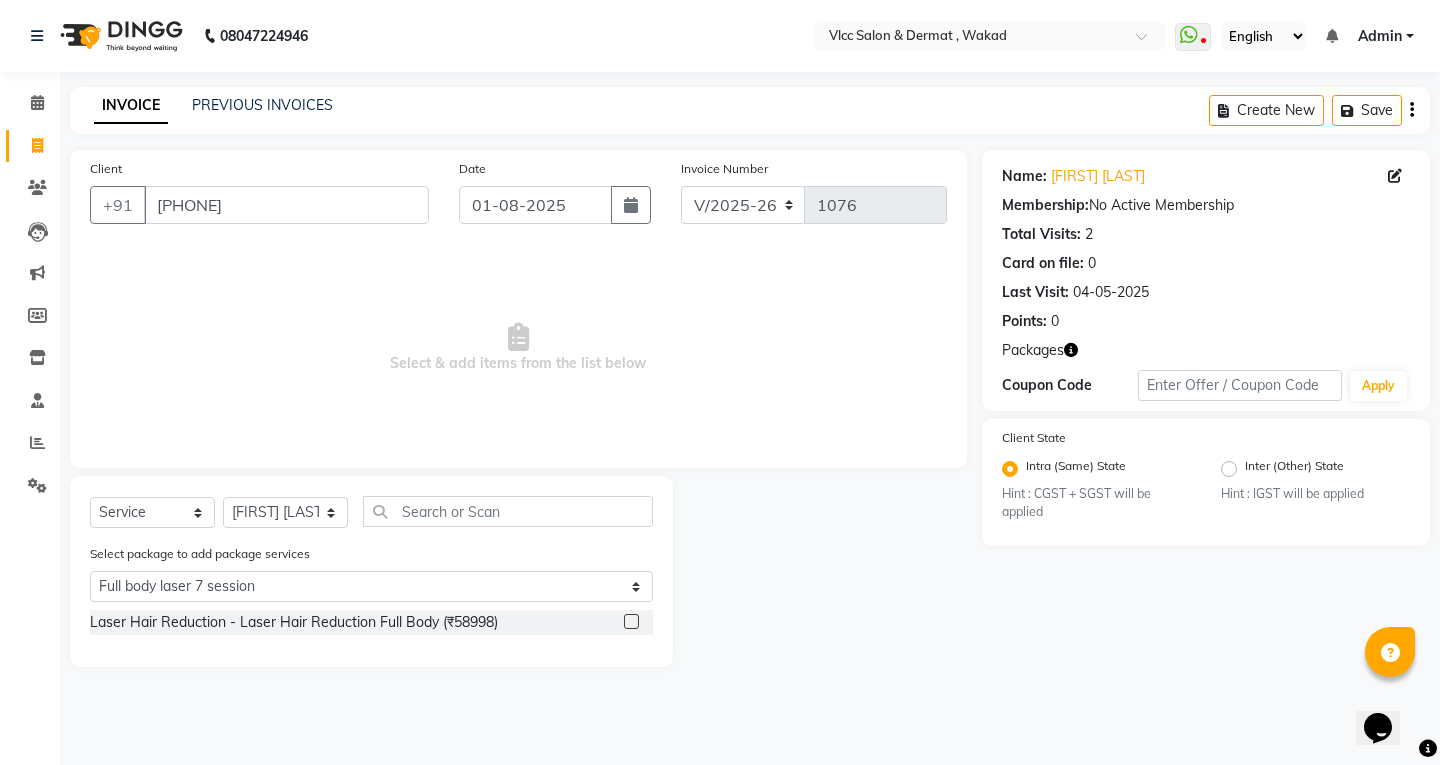 click 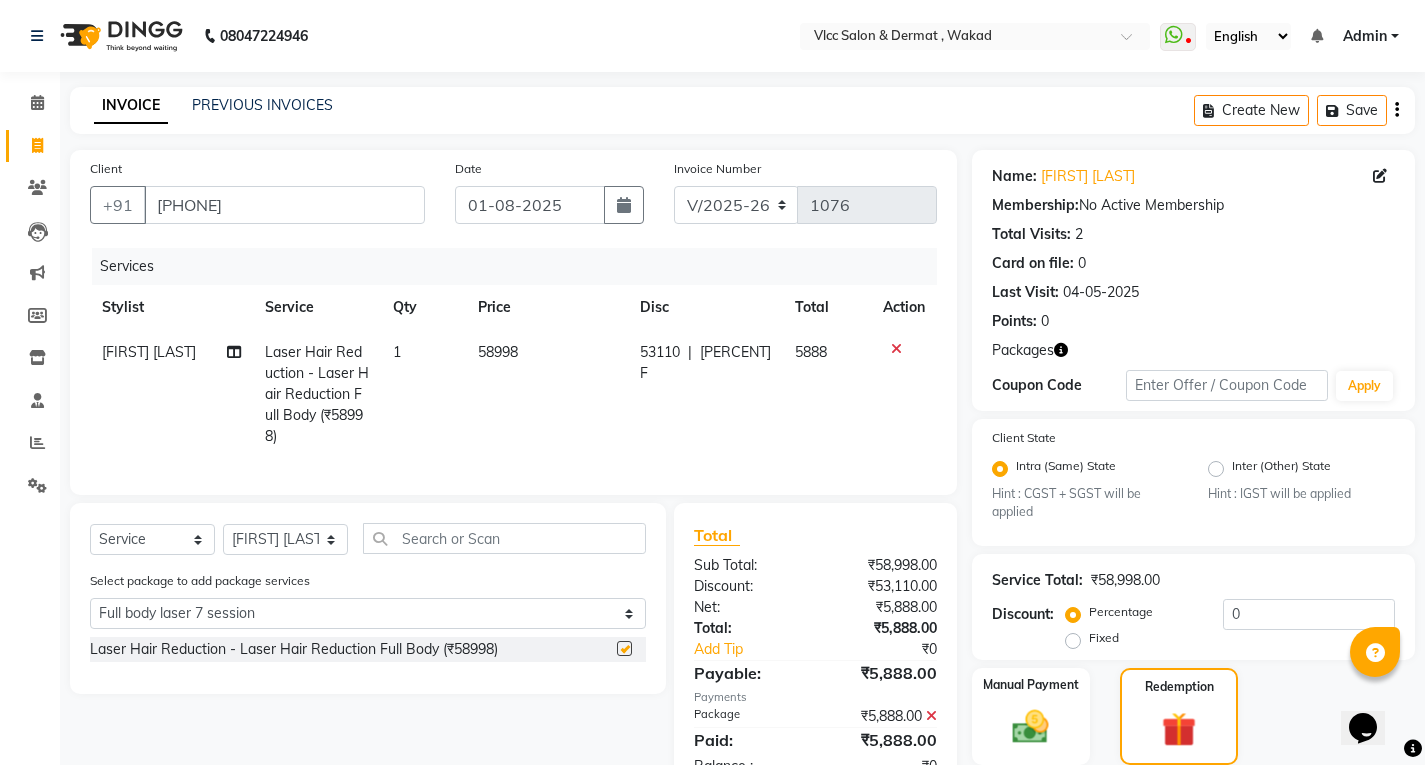 checkbox on "false" 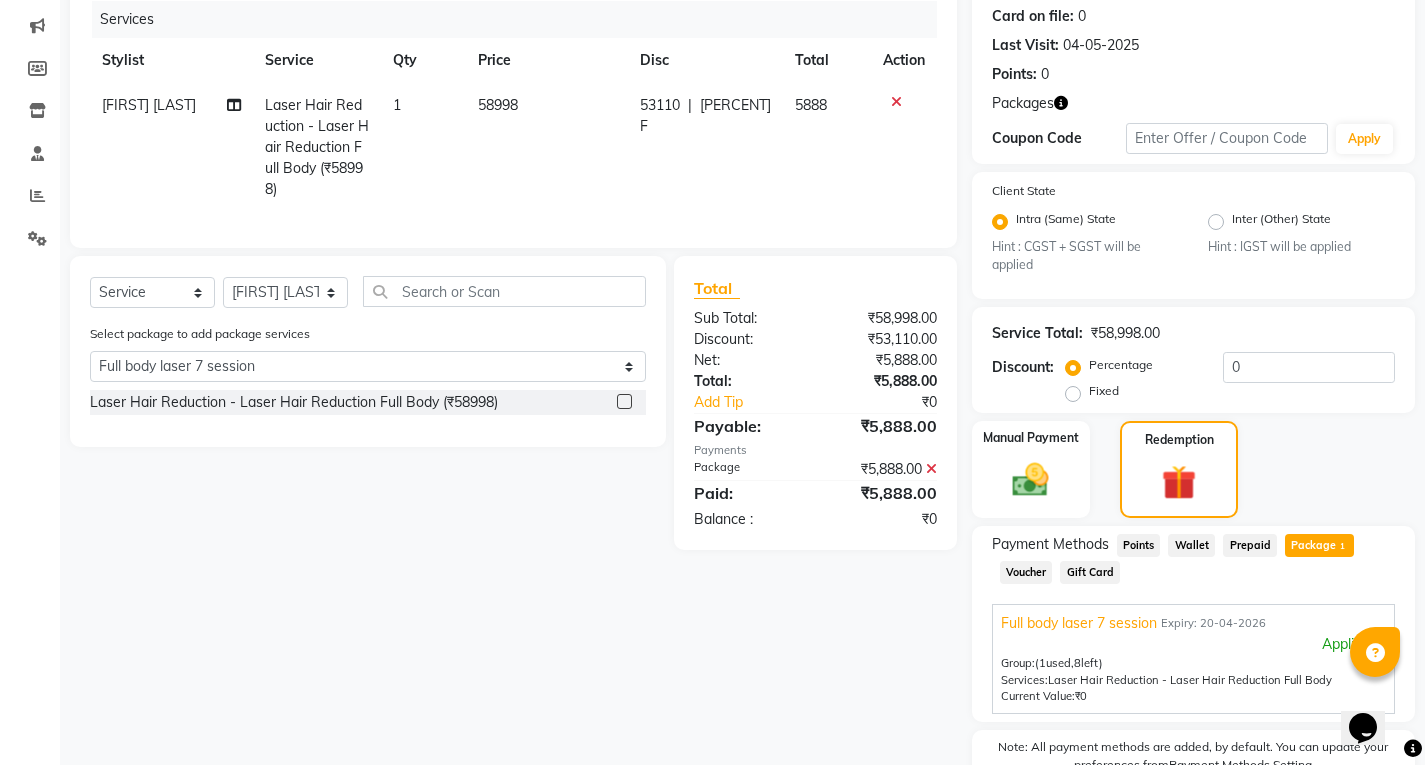 scroll, scrollTop: 435, scrollLeft: 0, axis: vertical 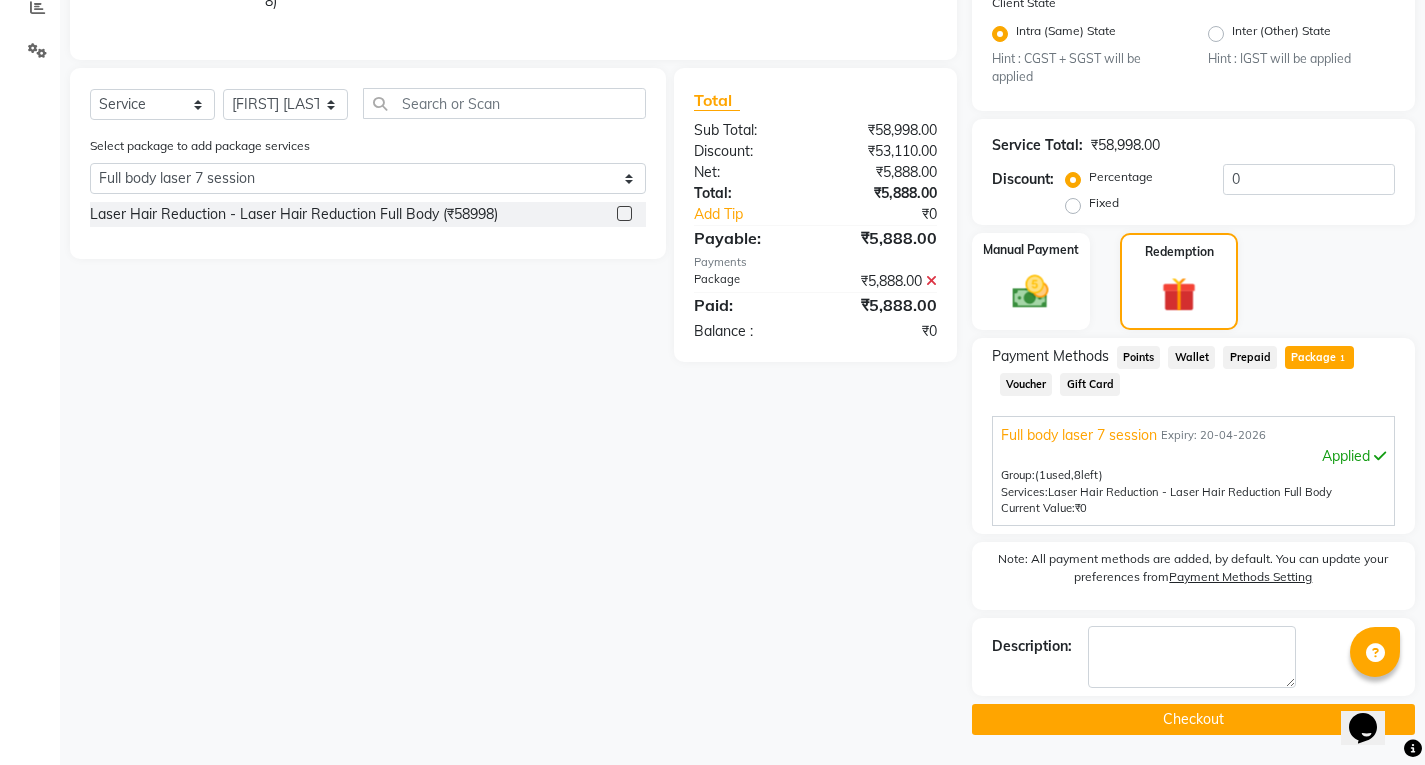 click on "Checkout" 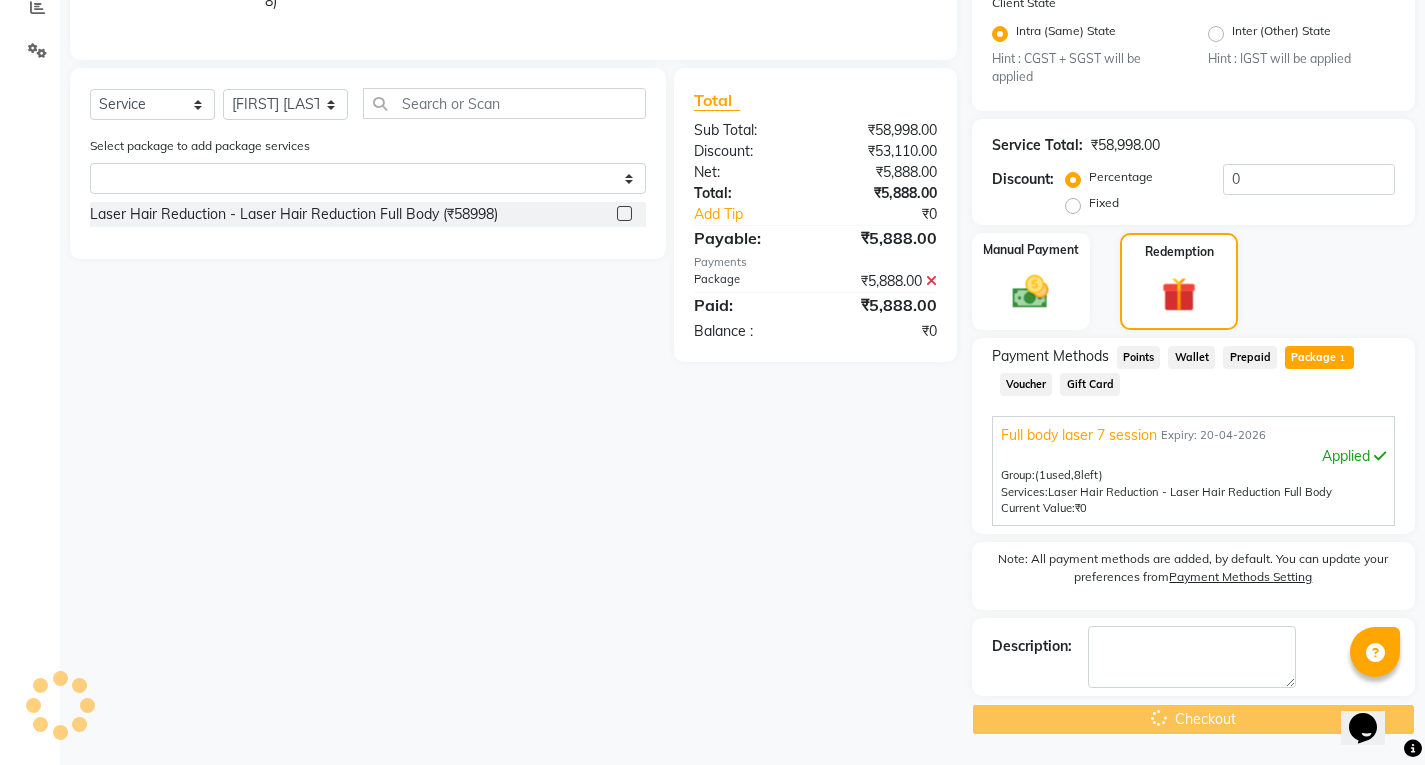 scroll, scrollTop: 0, scrollLeft: 0, axis: both 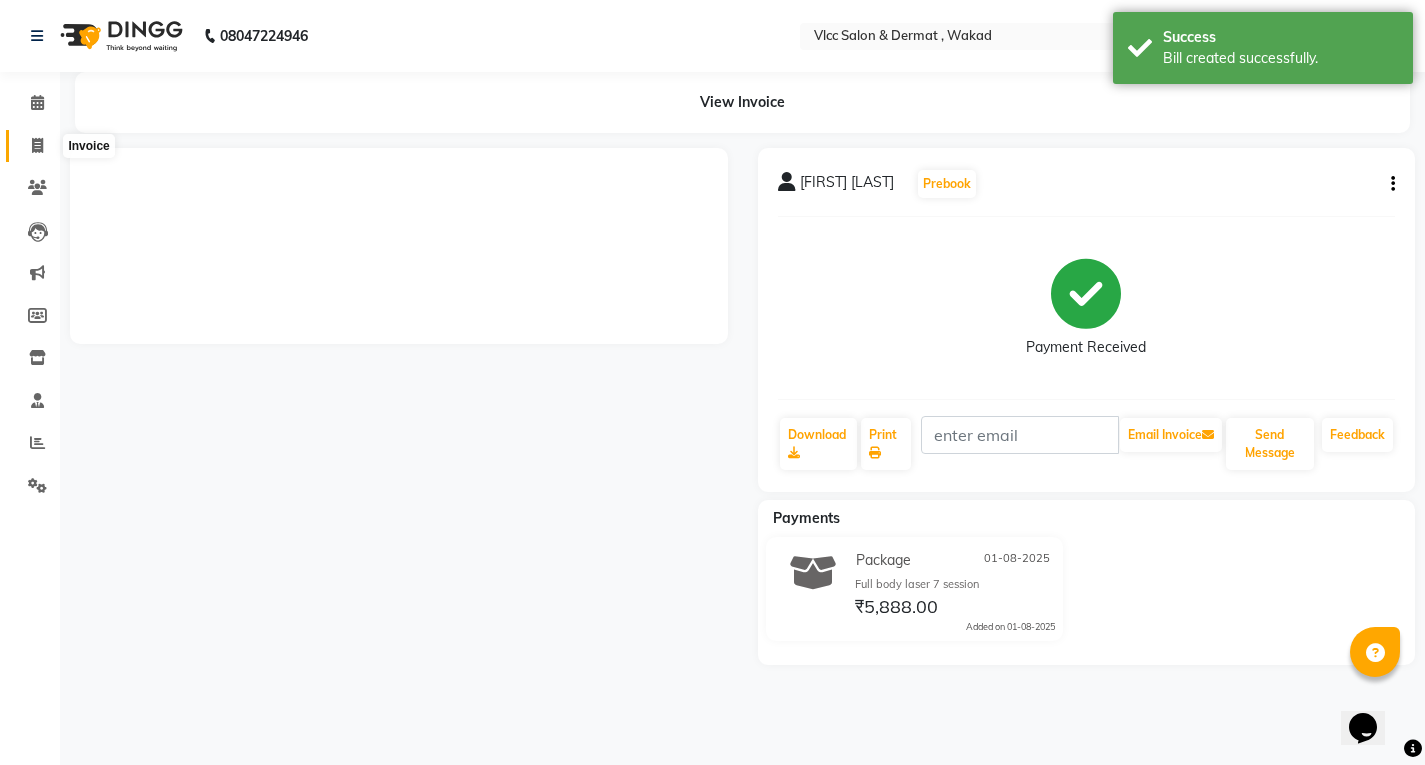click 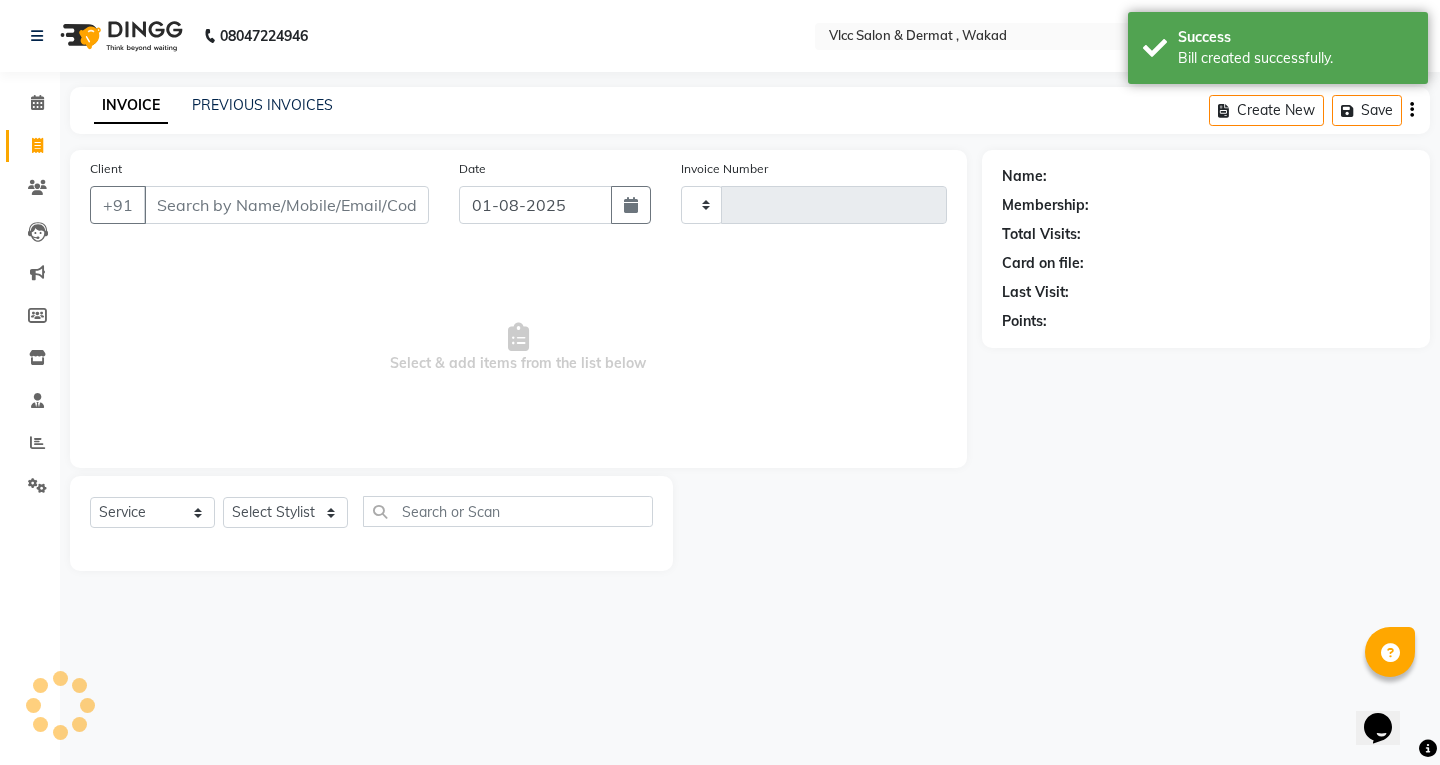 click on "Client" at bounding box center [286, 205] 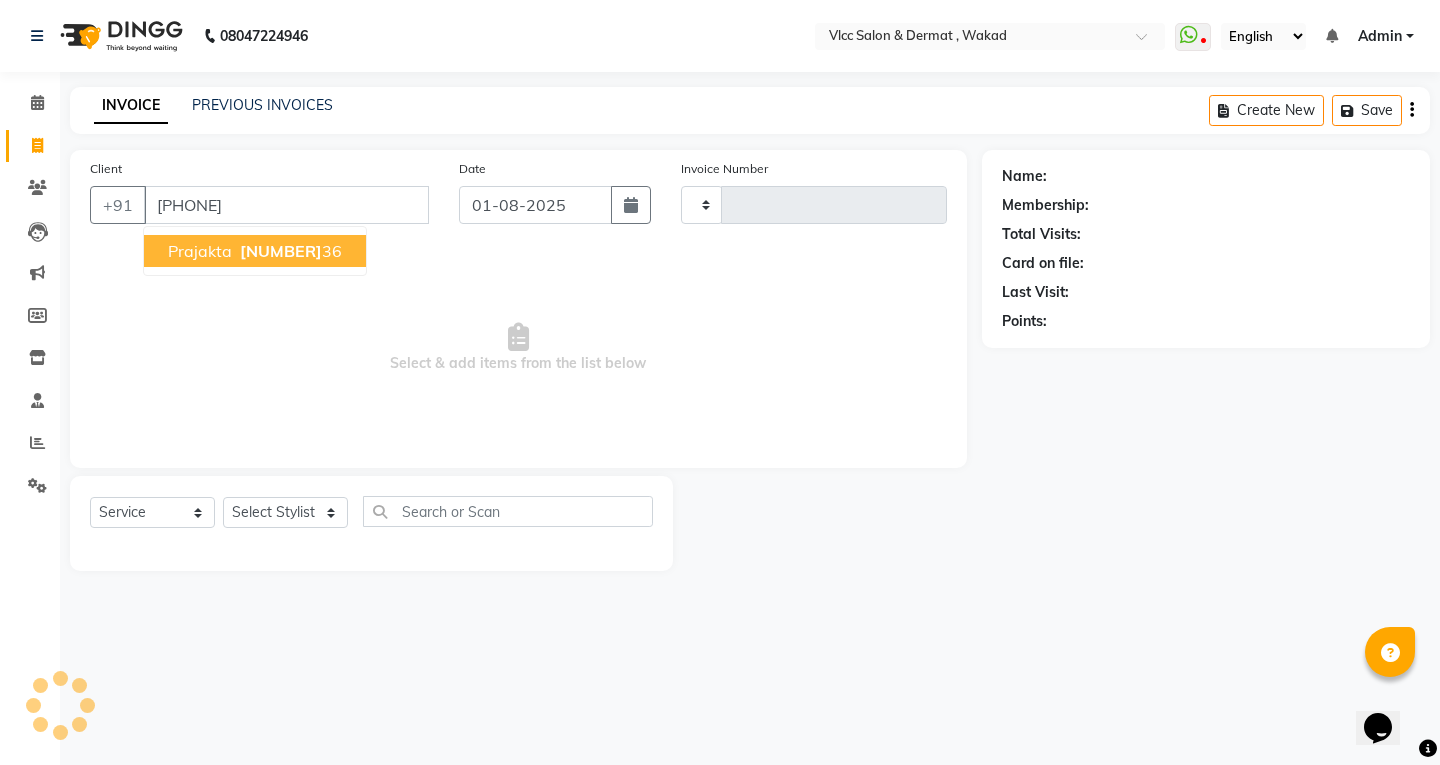 type on "[PHONE]" 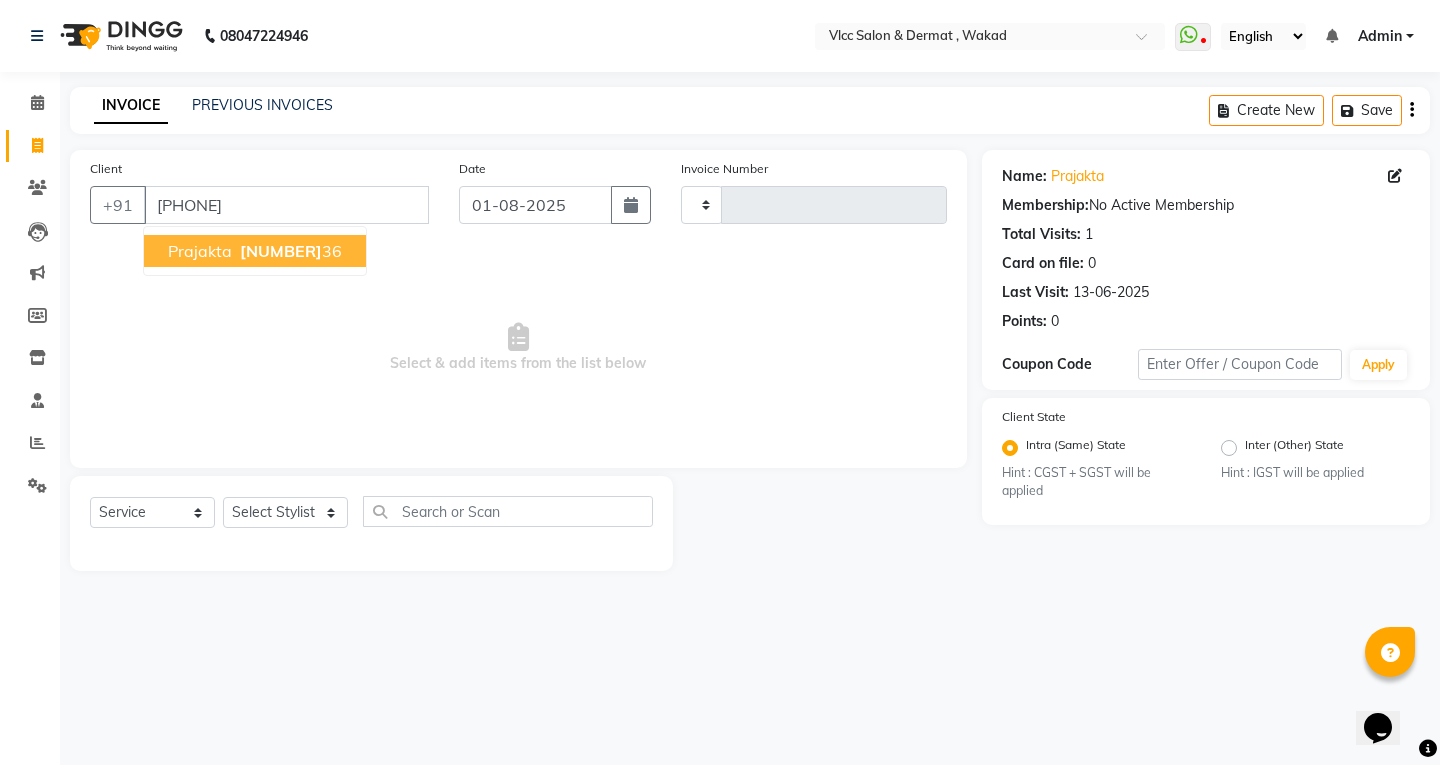 click on "Prajakta" at bounding box center (200, 251) 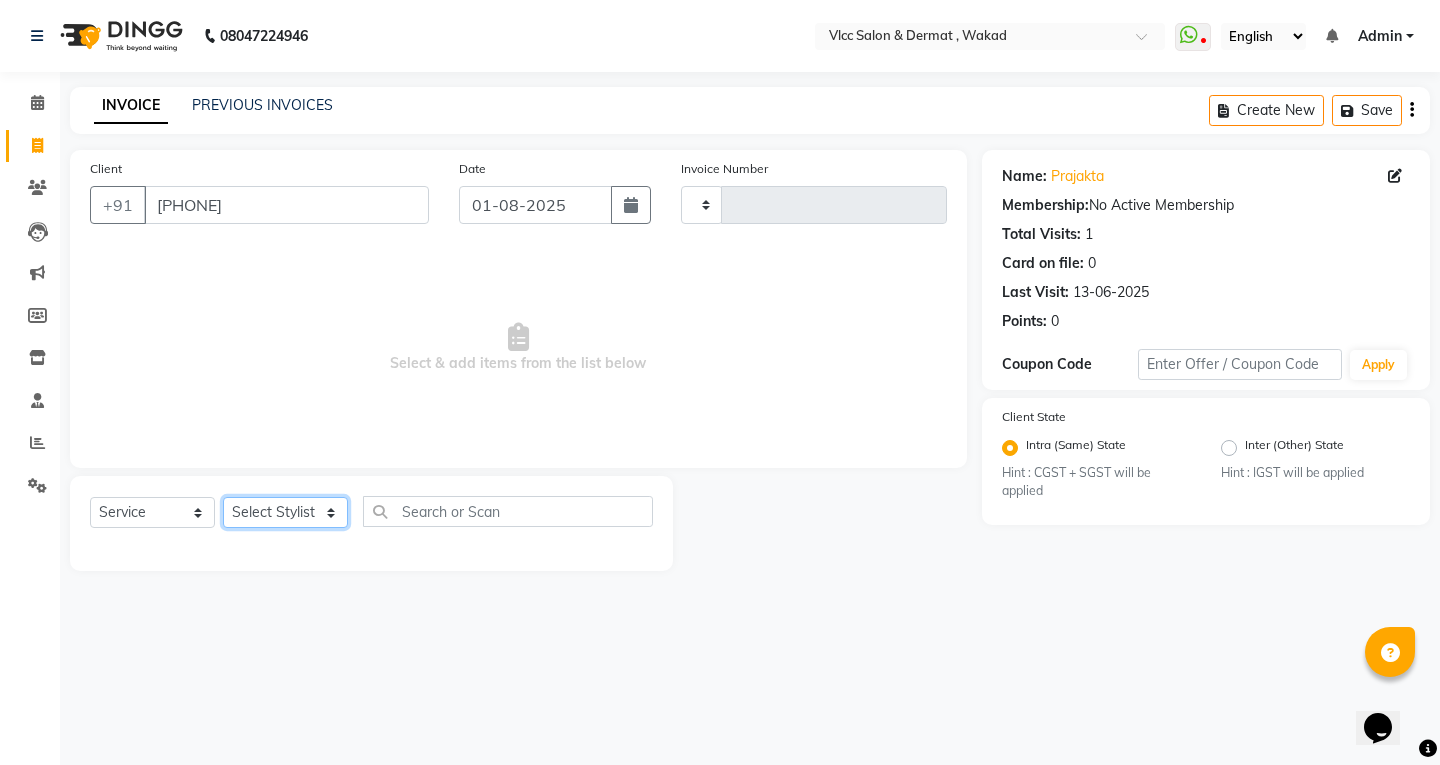 click on "Select Stylist [NAME] [NAME] [NAME] [NAME] [NAME] [NAME] [NAME] [NAME] [NAME] [NAME] [NAME] [NAME] [NAME] [NAME] [NAME] [NAME]" 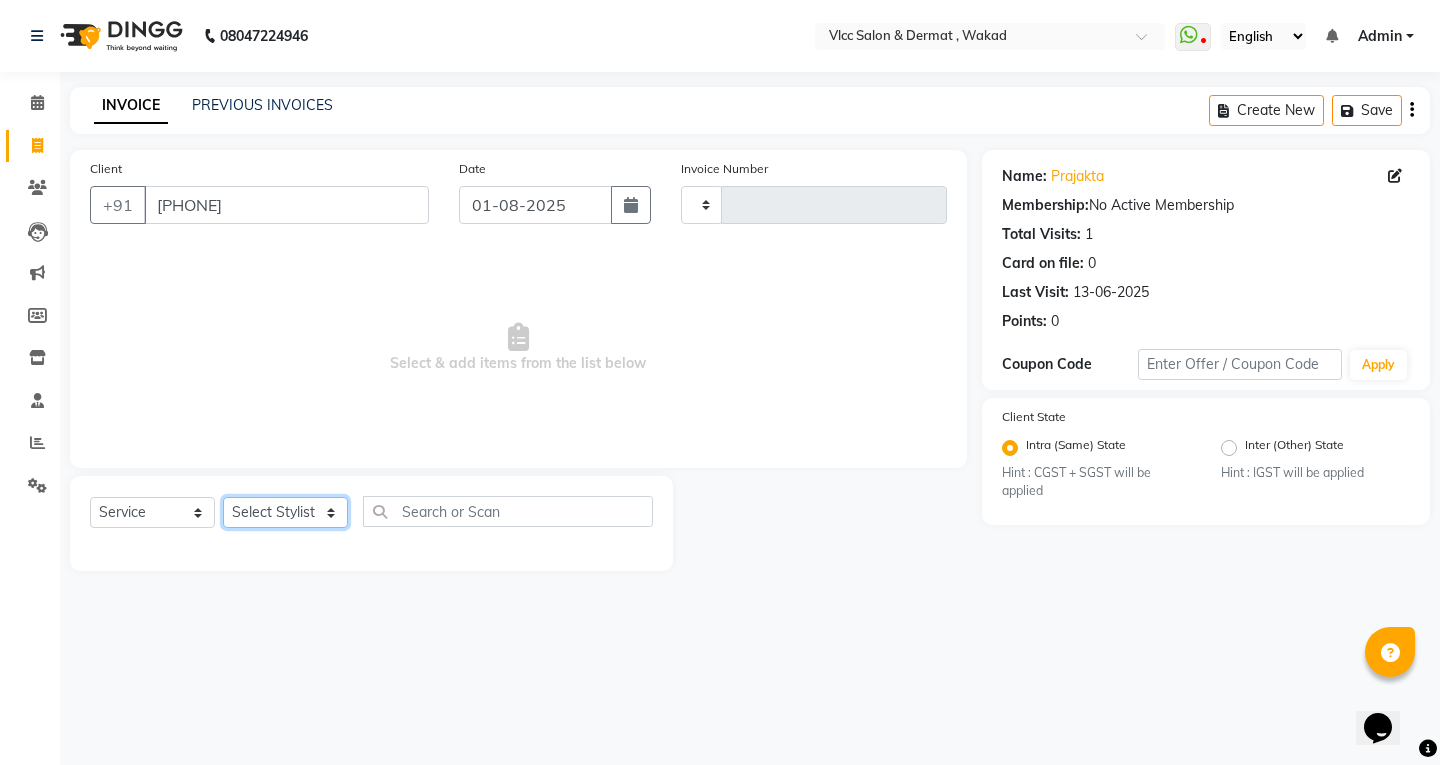 select on "[NUMBER]" 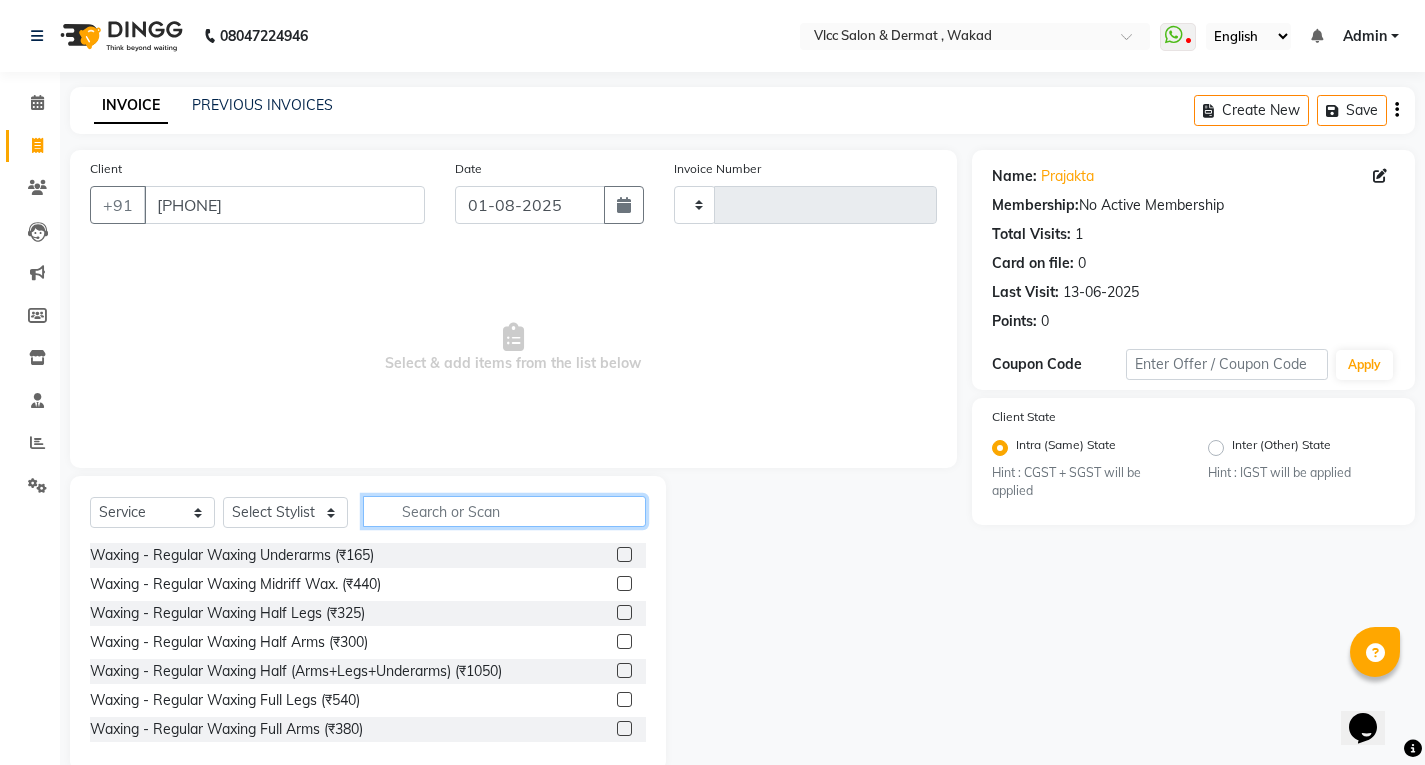 click 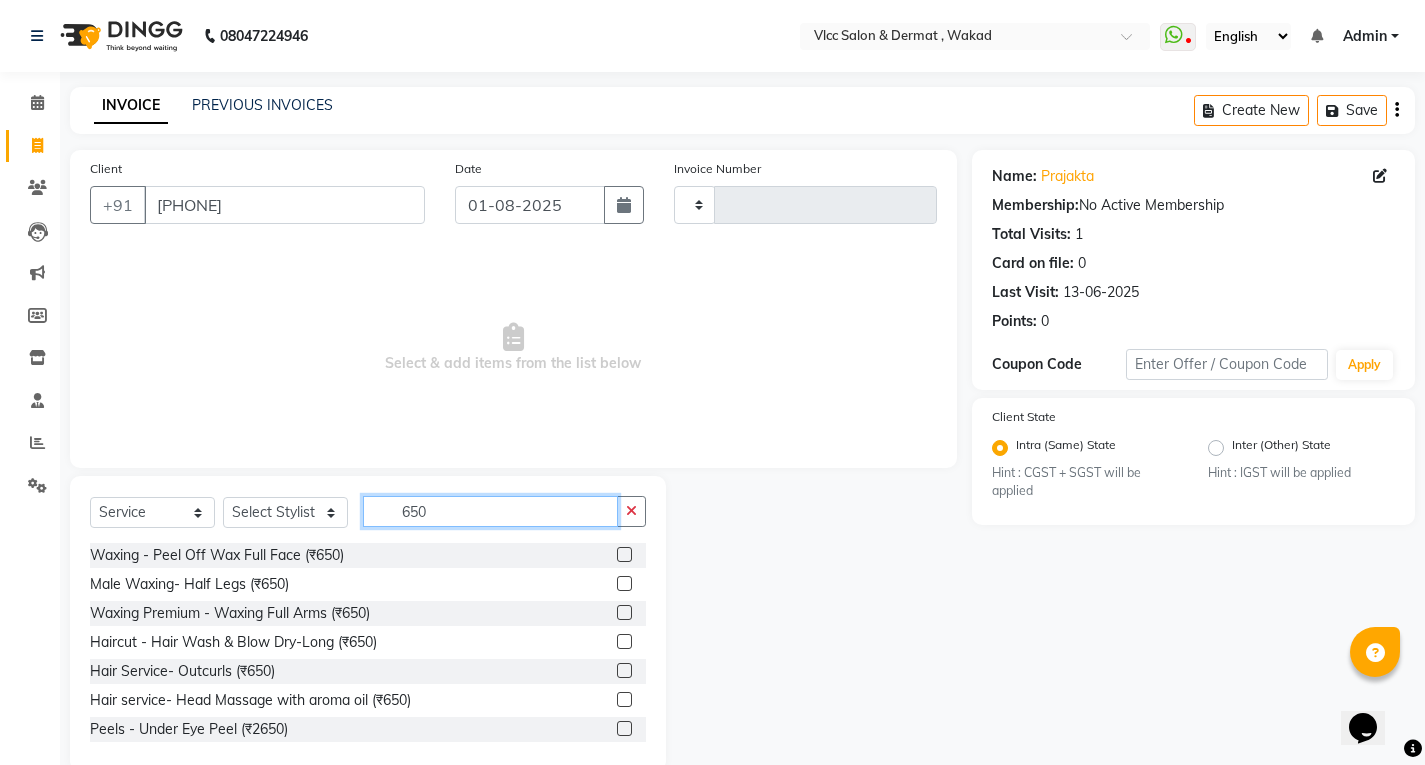 type on "650" 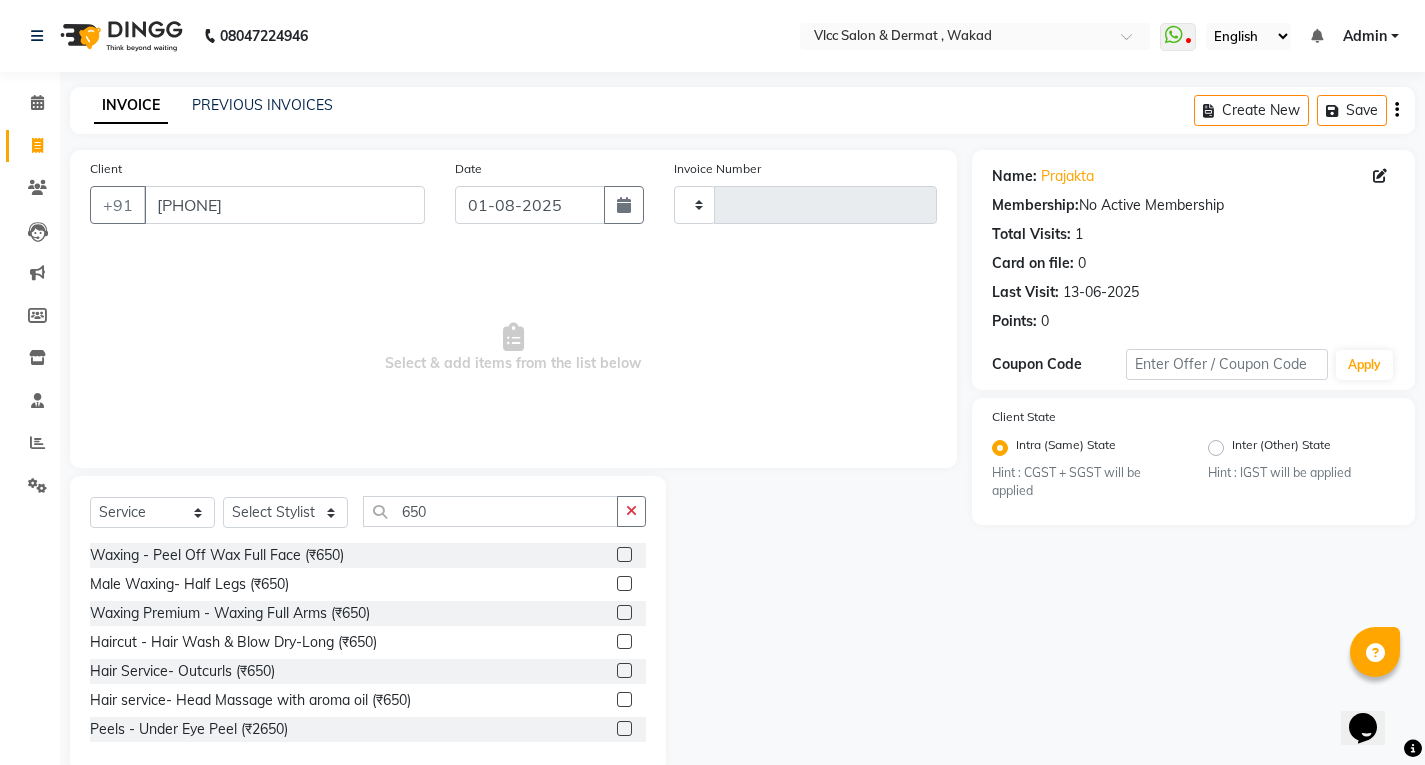 click 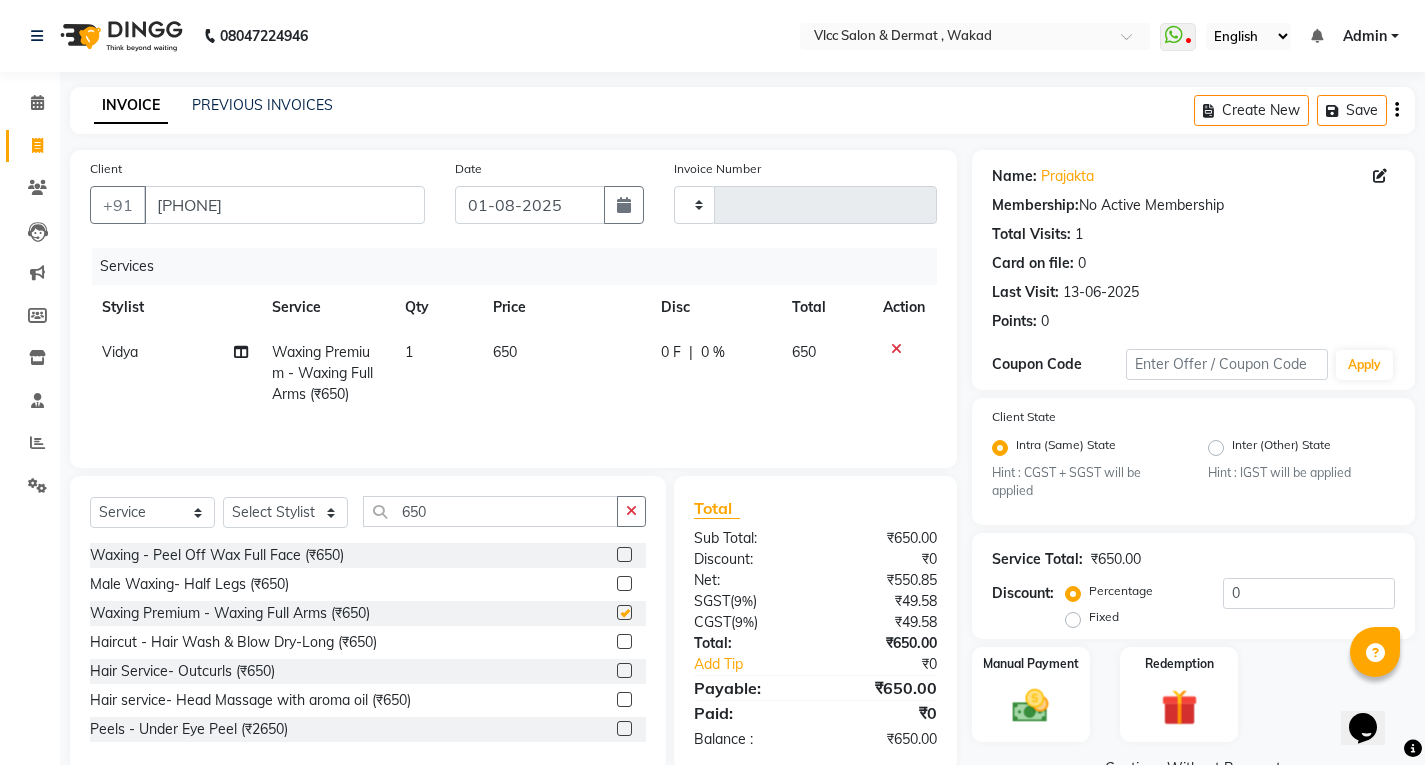 checkbox on "false" 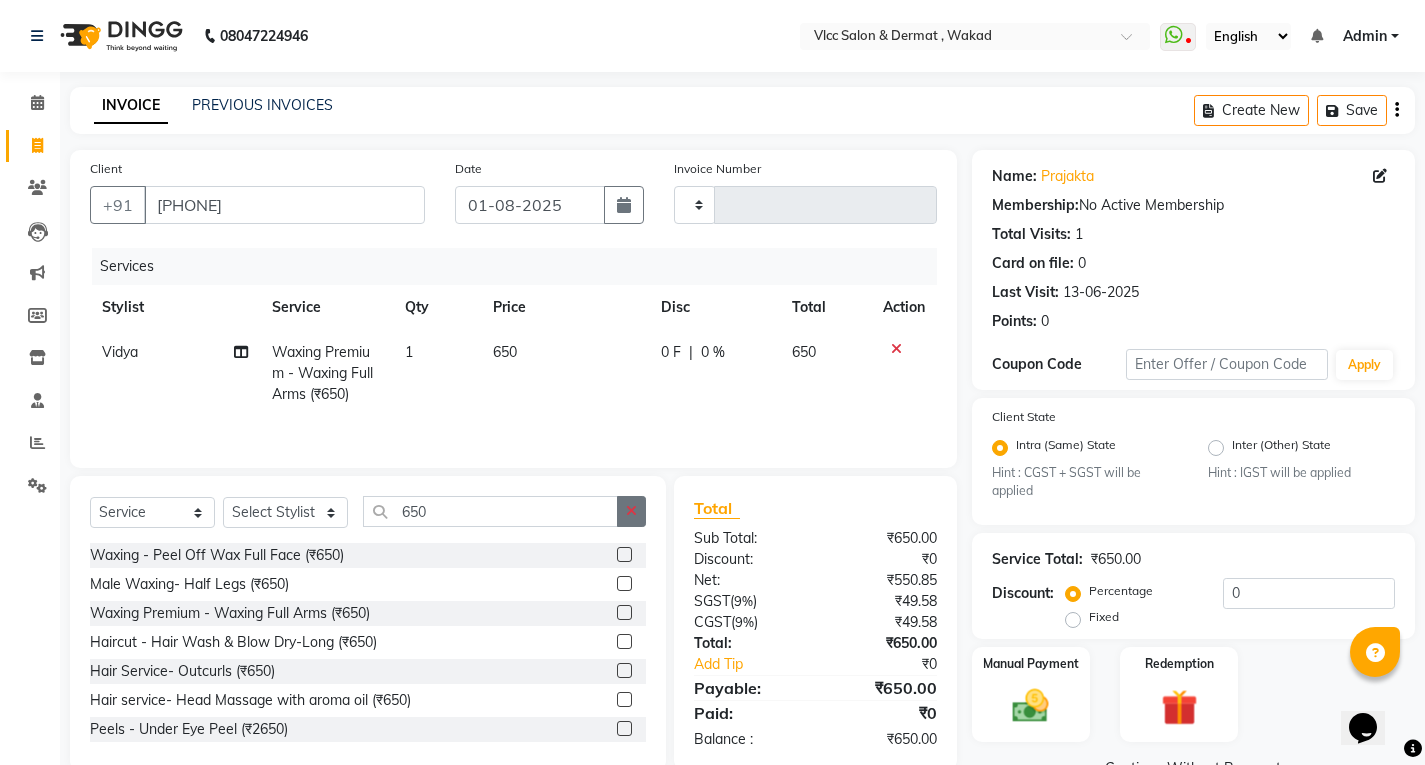 click 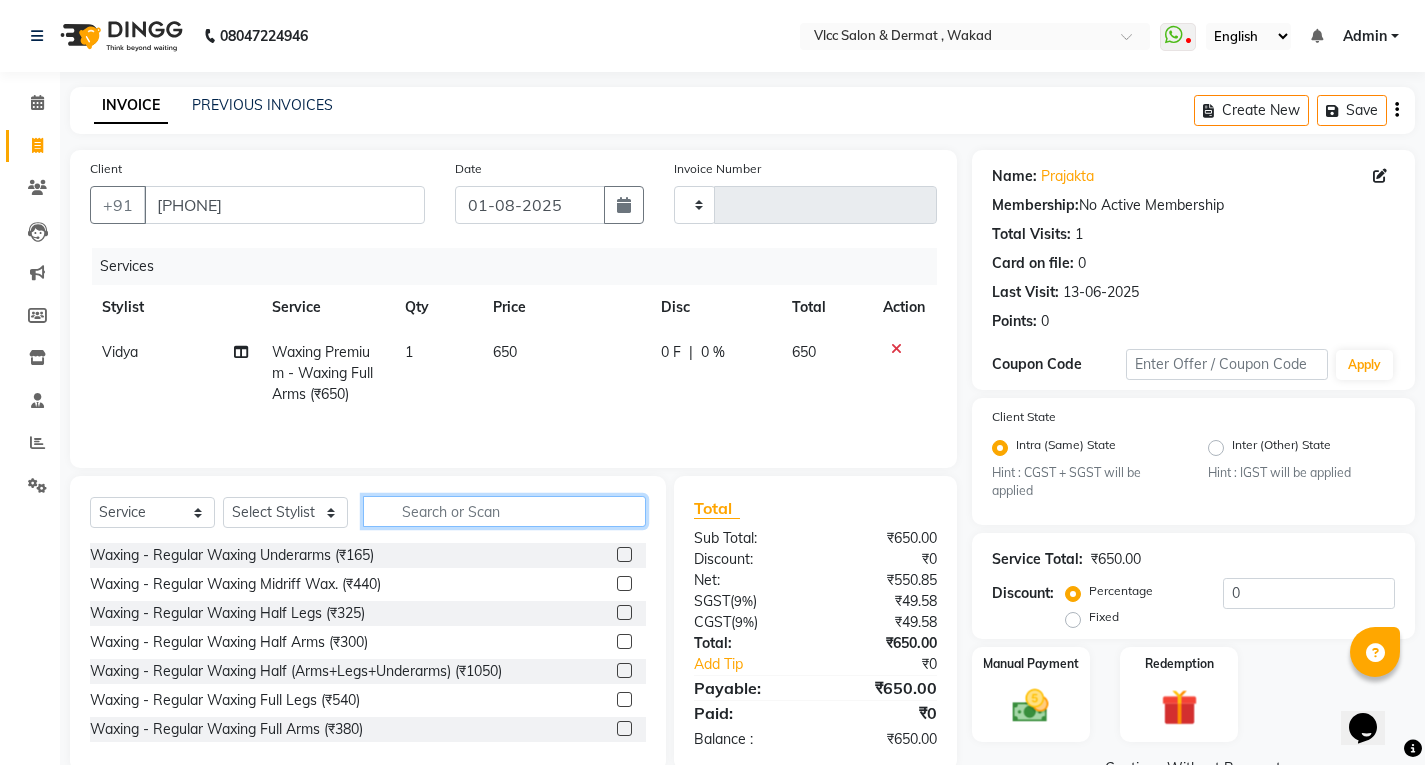 click 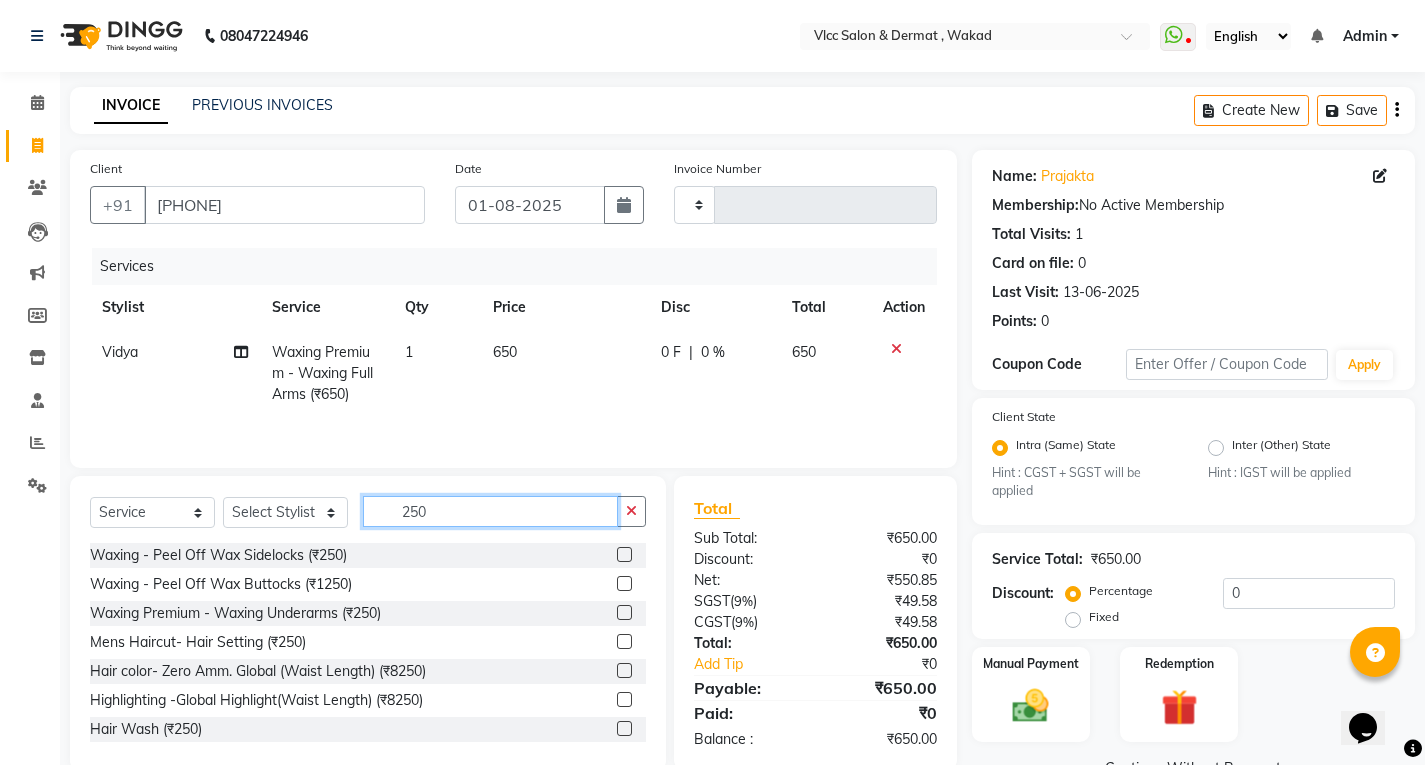 type on "250" 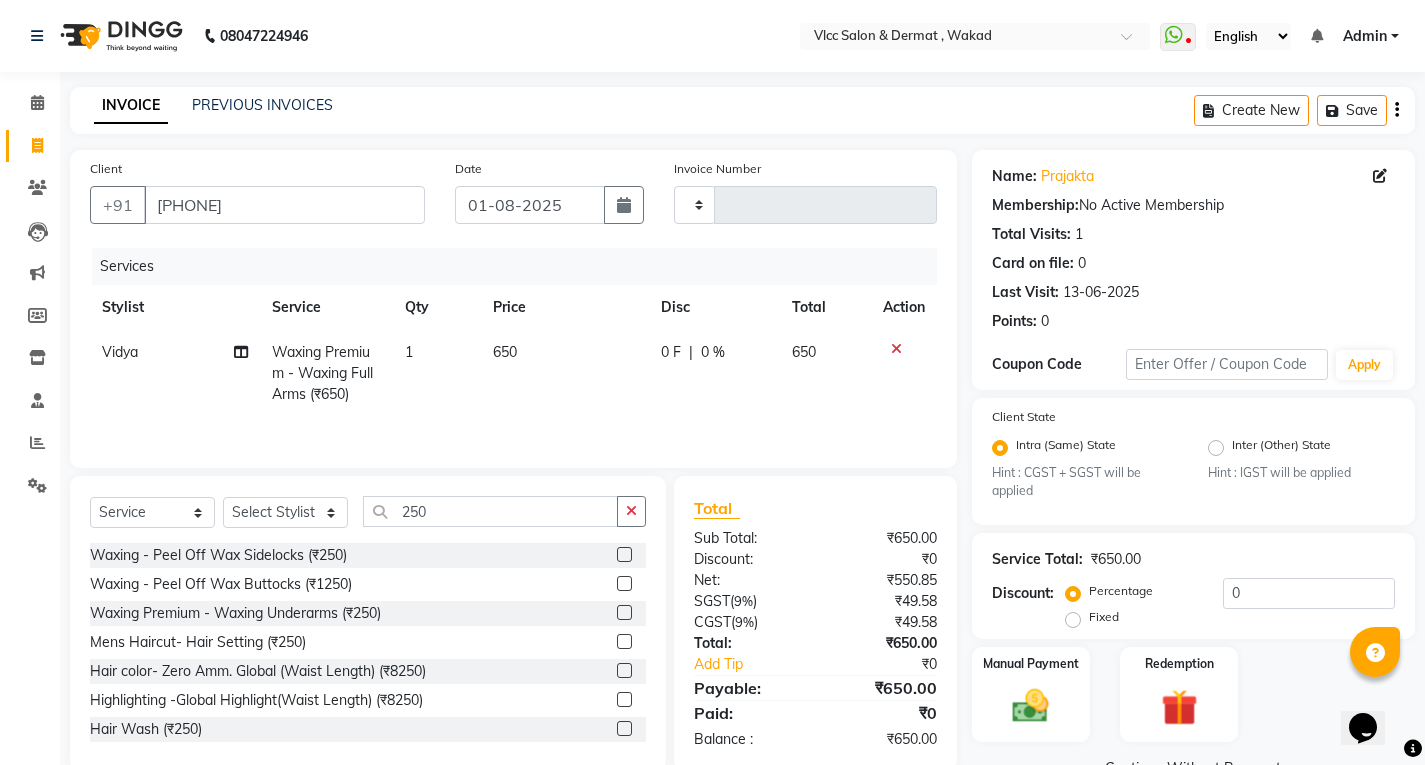 click 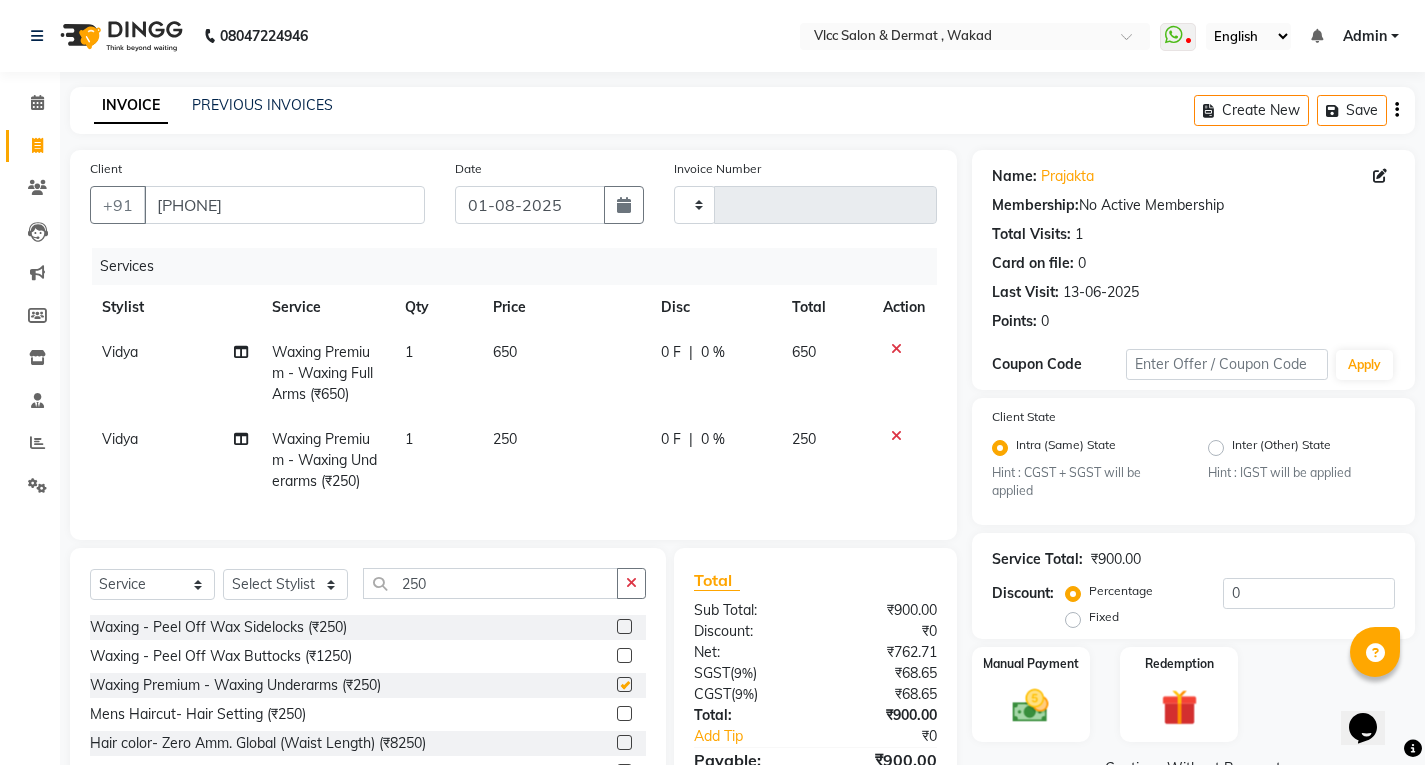 checkbox on "false" 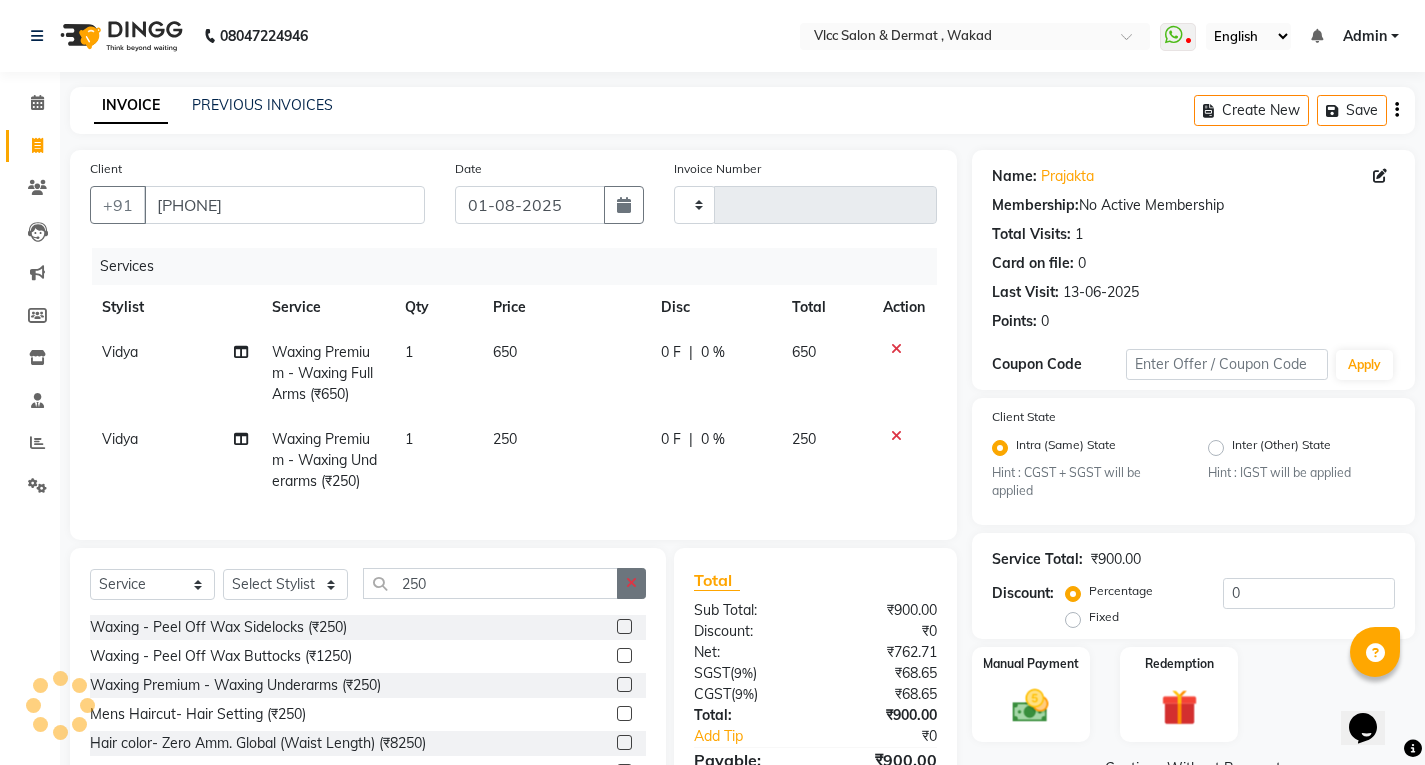 drag, startPoint x: 646, startPoint y: 594, endPoint x: 633, endPoint y: 599, distance: 13.928389 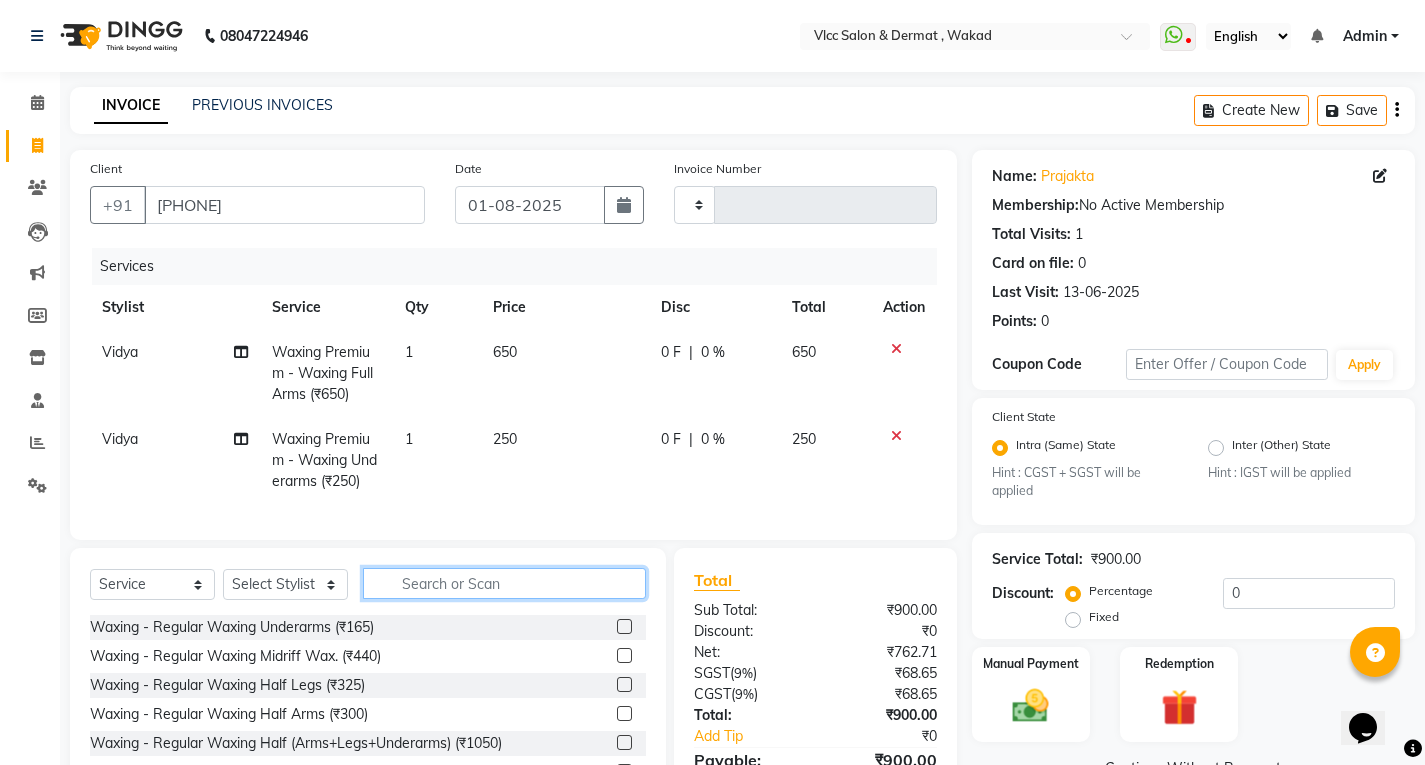click 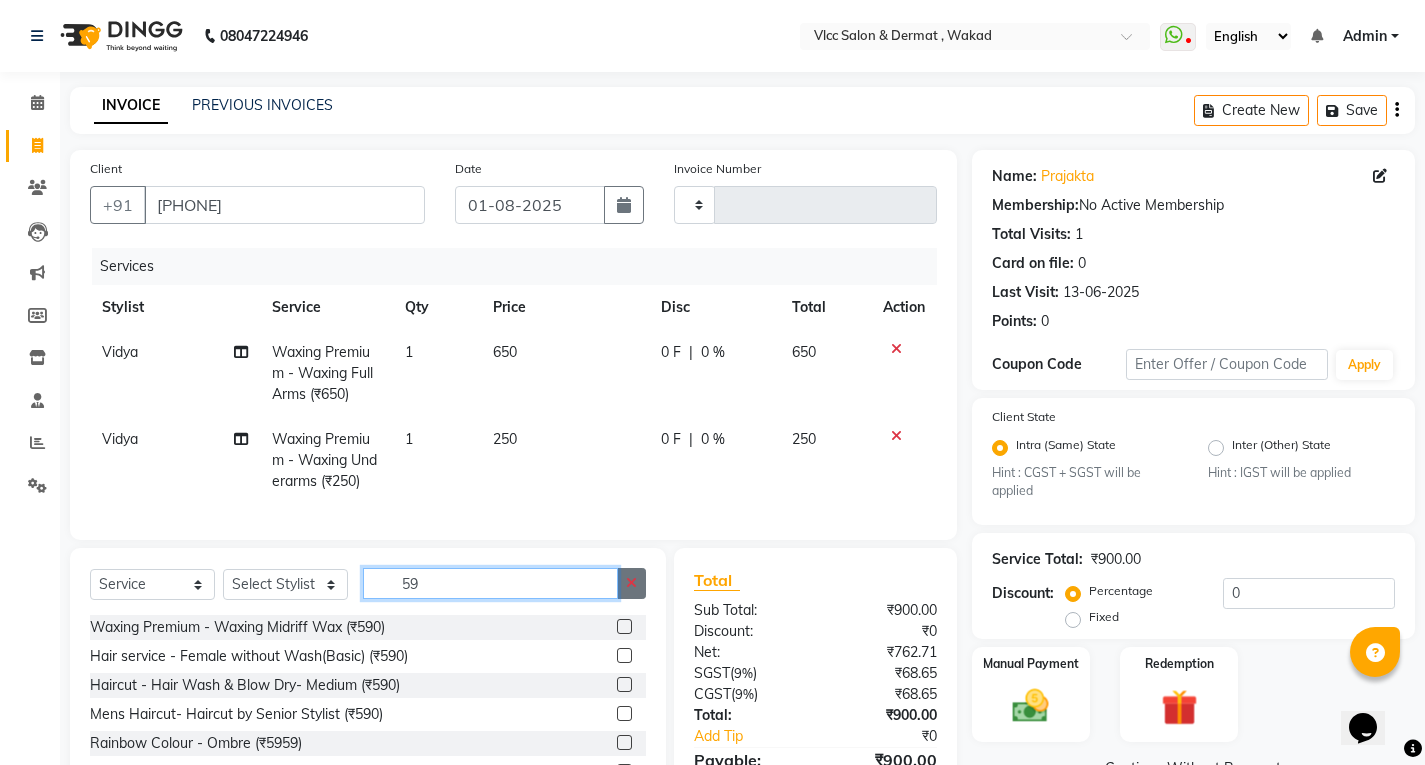 type on "59" 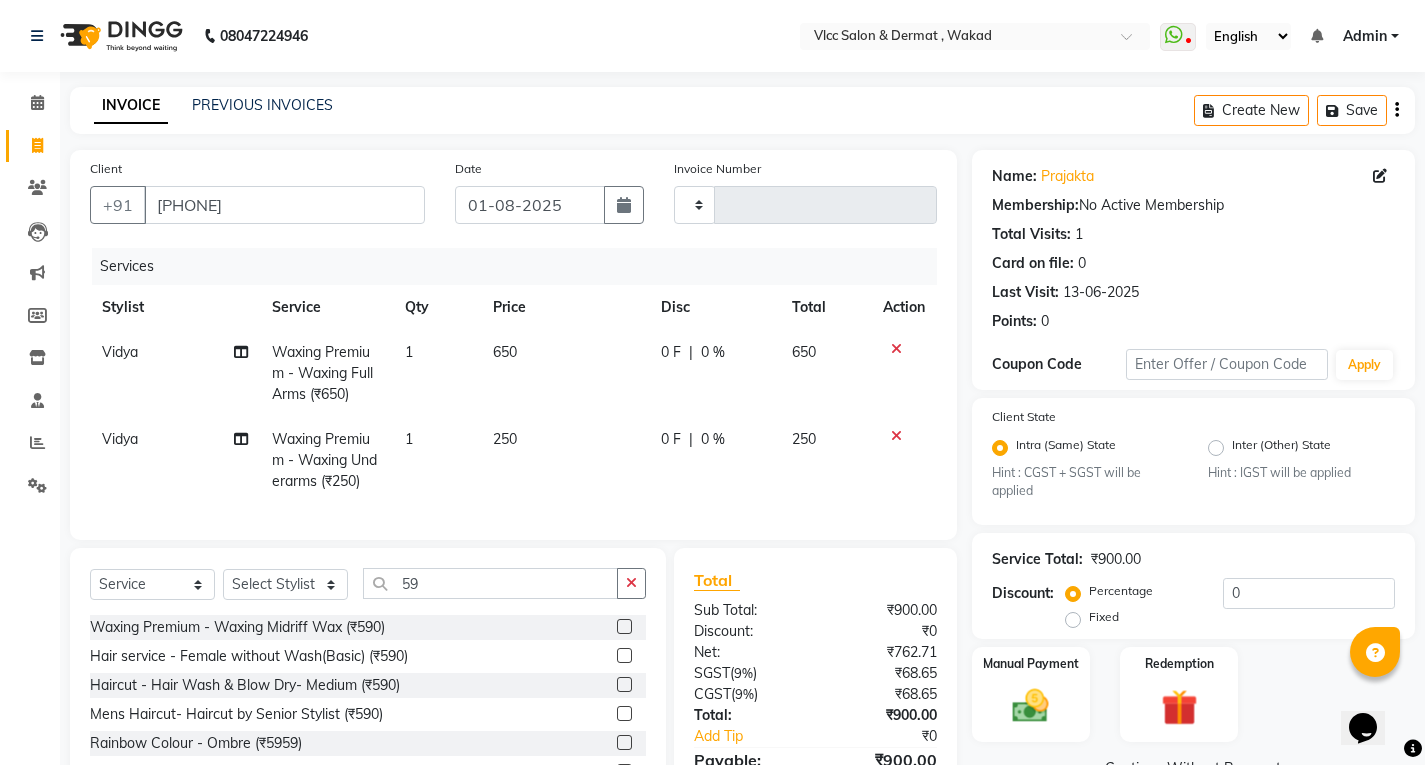 drag, startPoint x: 636, startPoint y: 597, endPoint x: 595, endPoint y: 605, distance: 41.773197 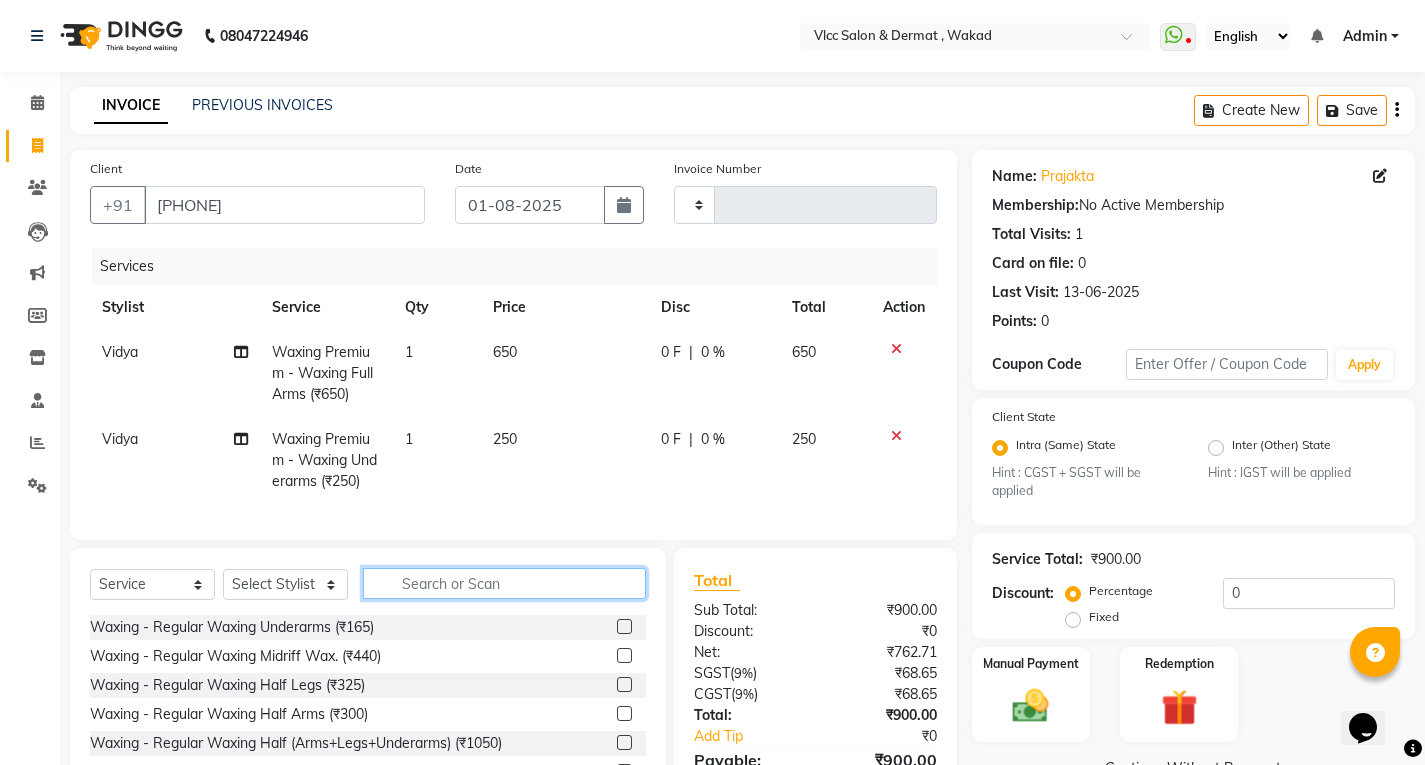 click 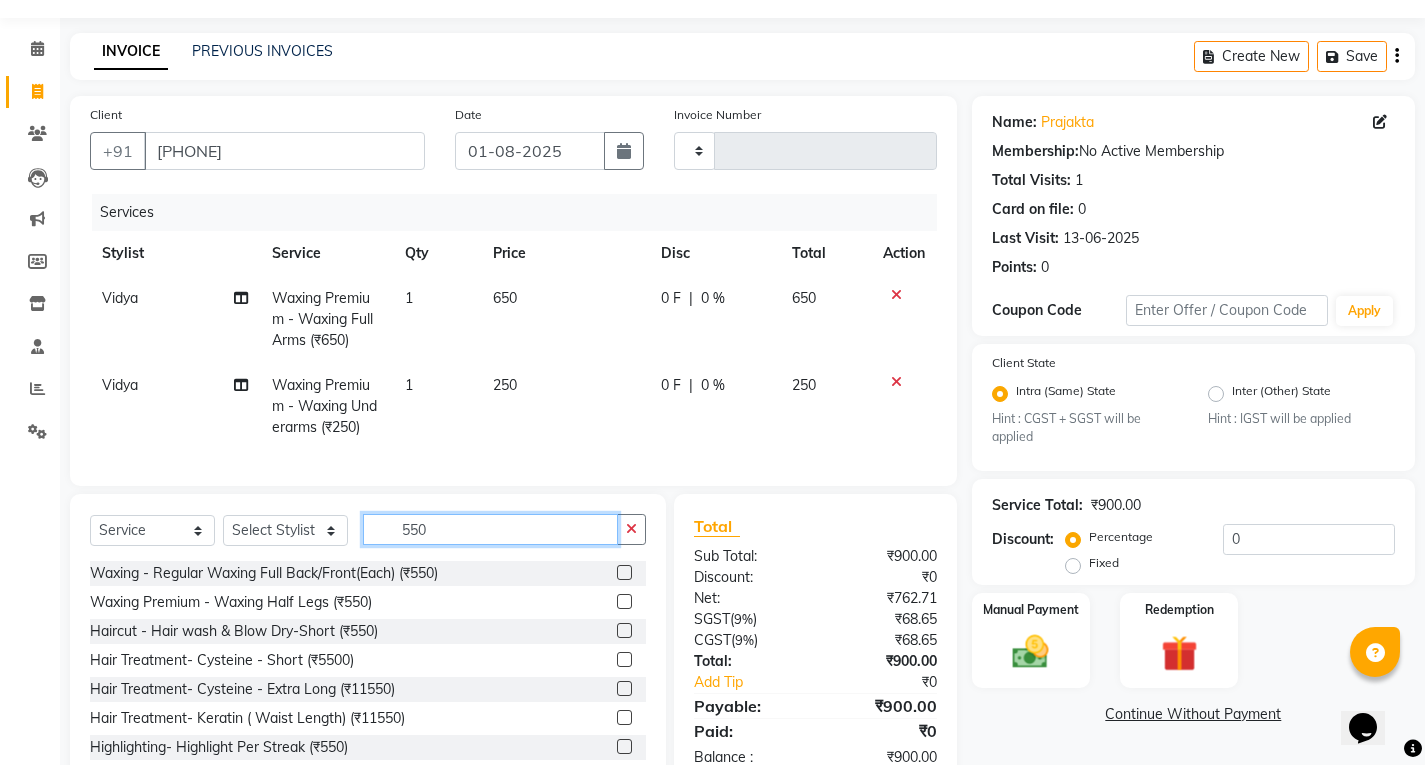 scroll, scrollTop: 100, scrollLeft: 0, axis: vertical 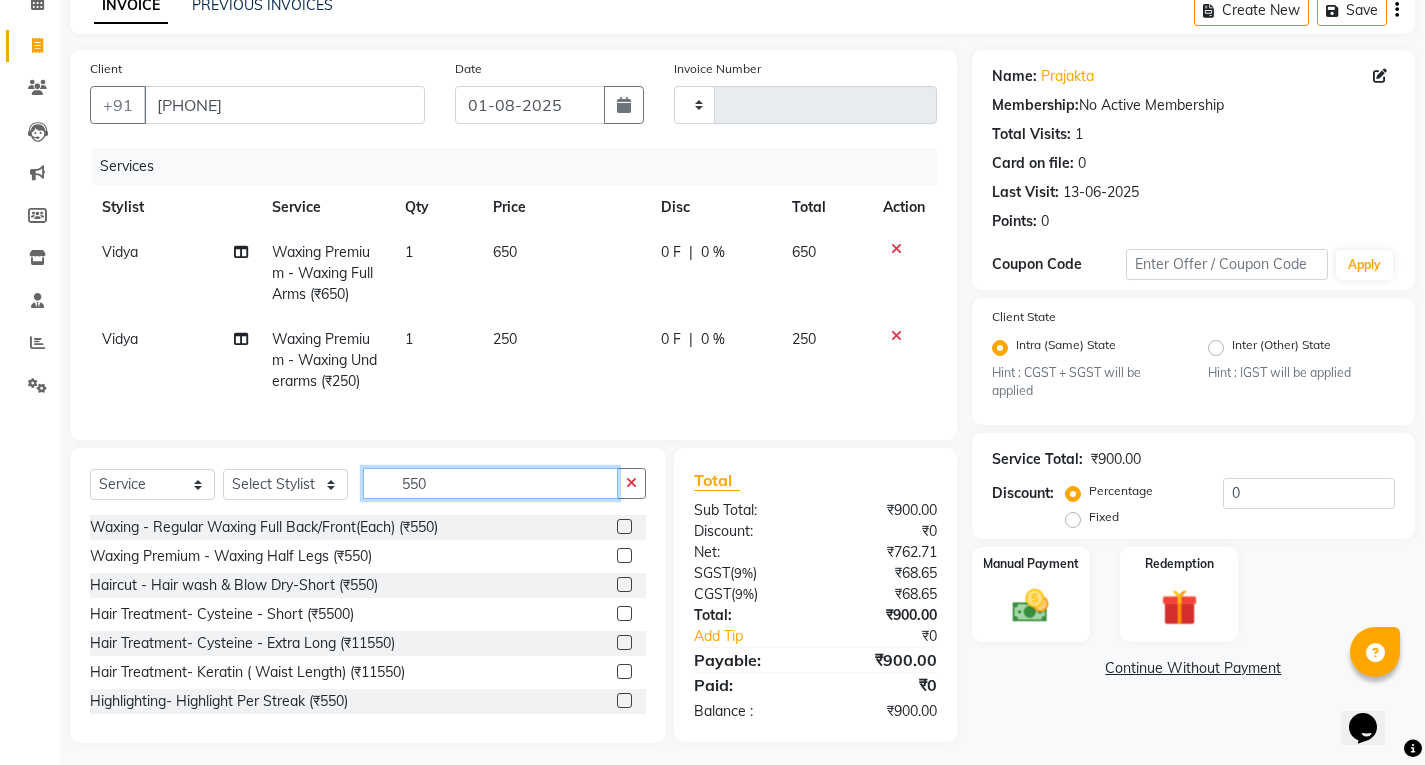 type on "550" 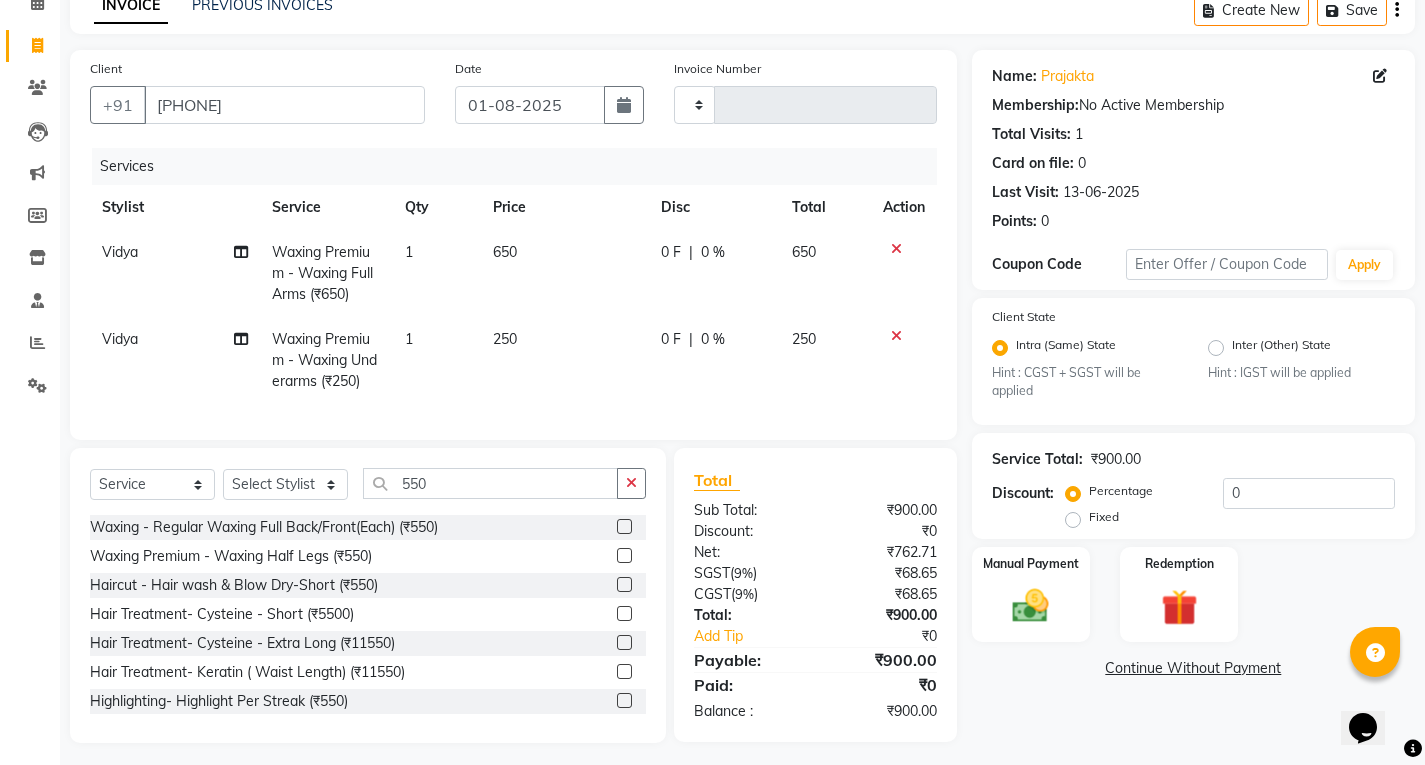 click 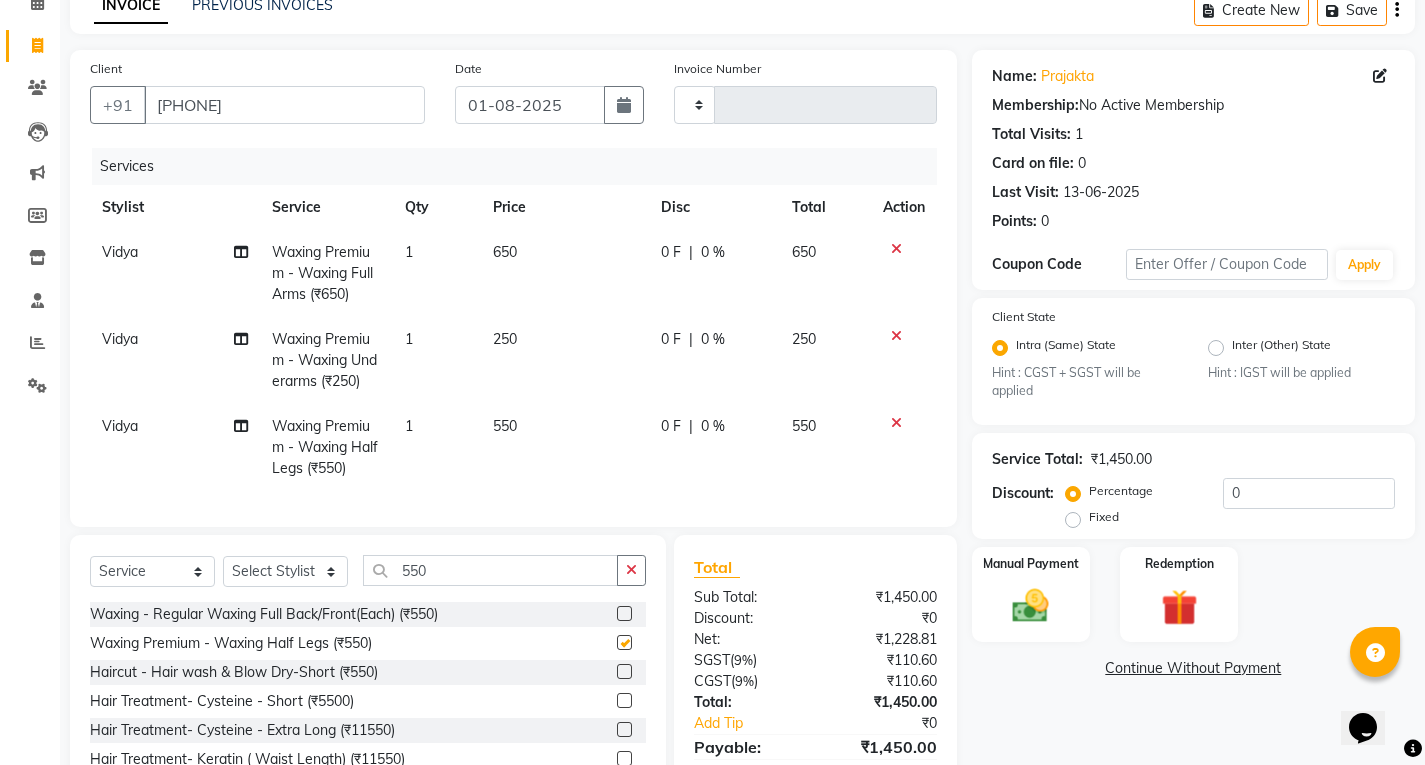 checkbox on "false" 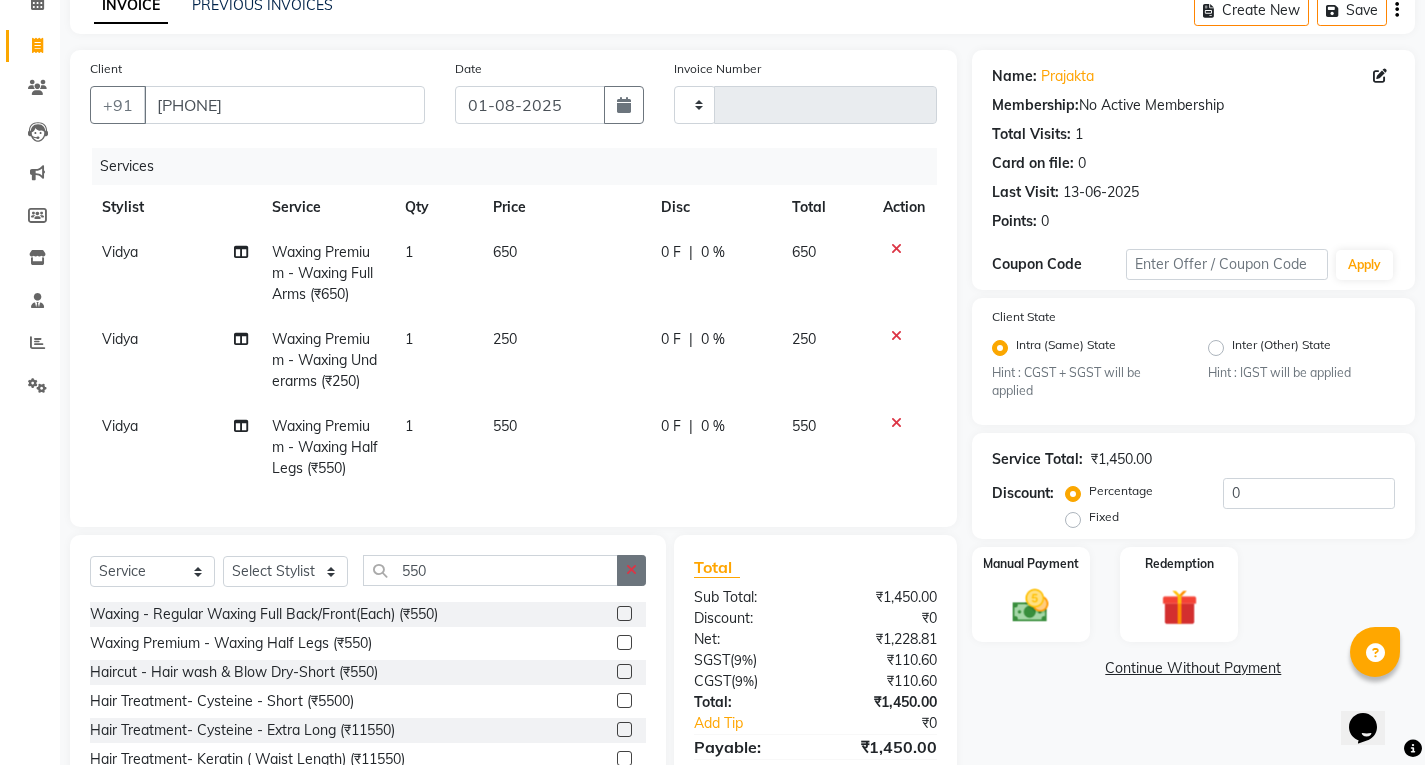 click 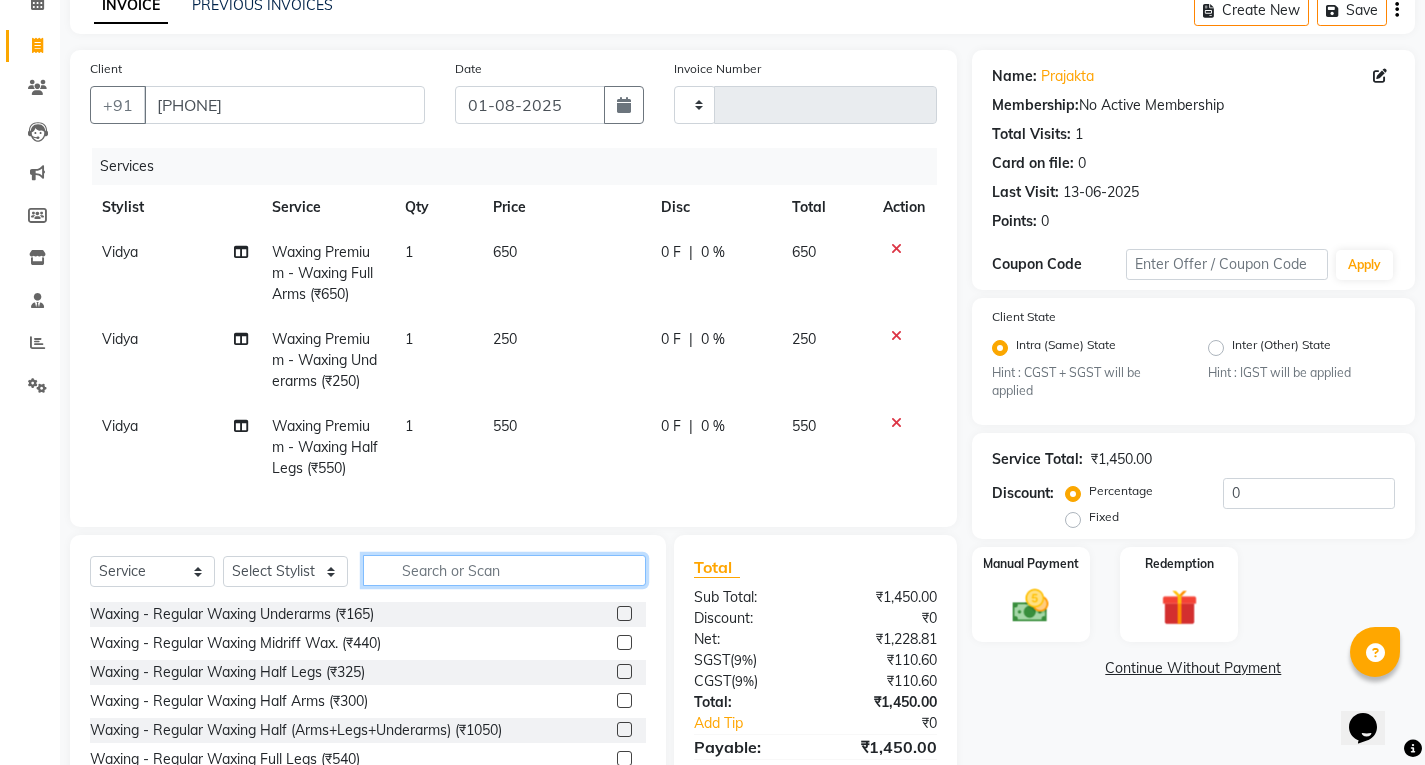 click 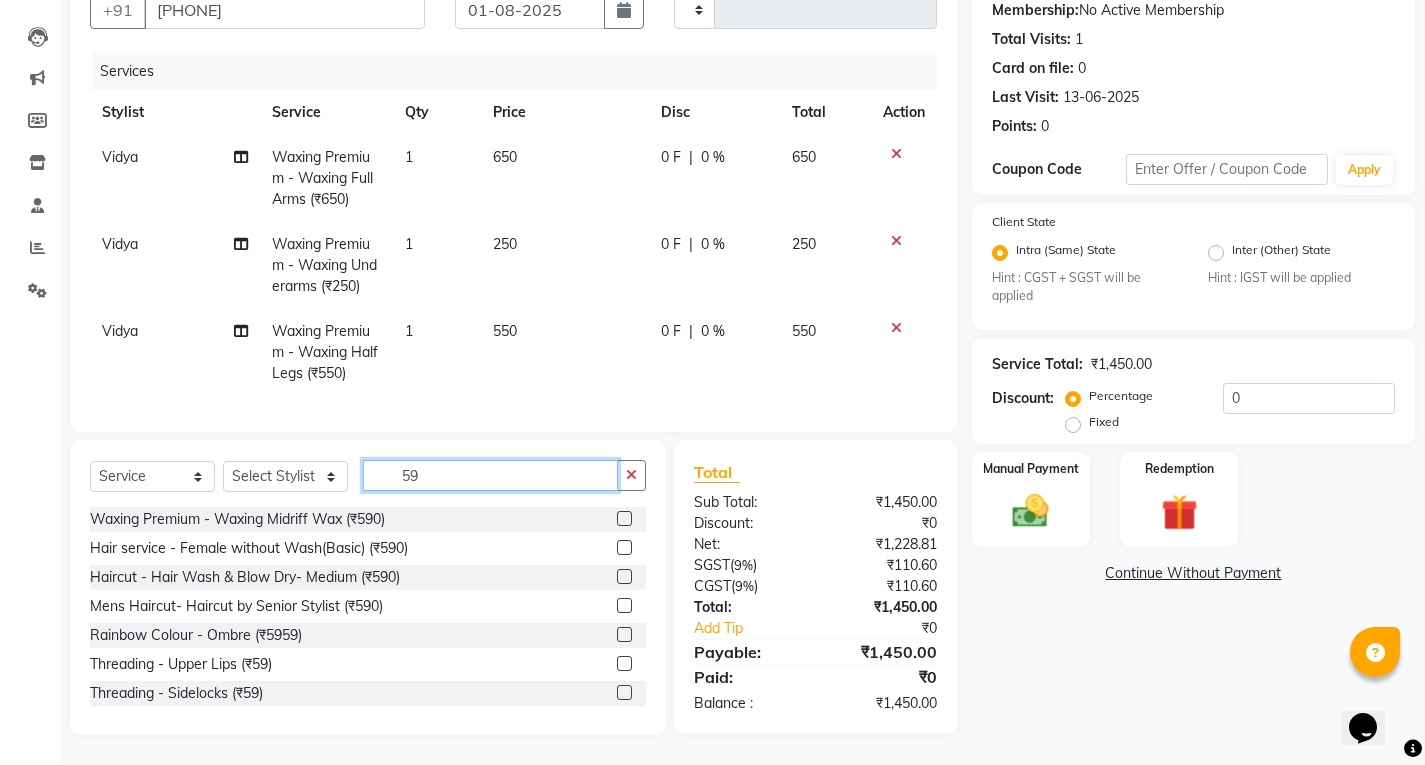 scroll, scrollTop: 210, scrollLeft: 0, axis: vertical 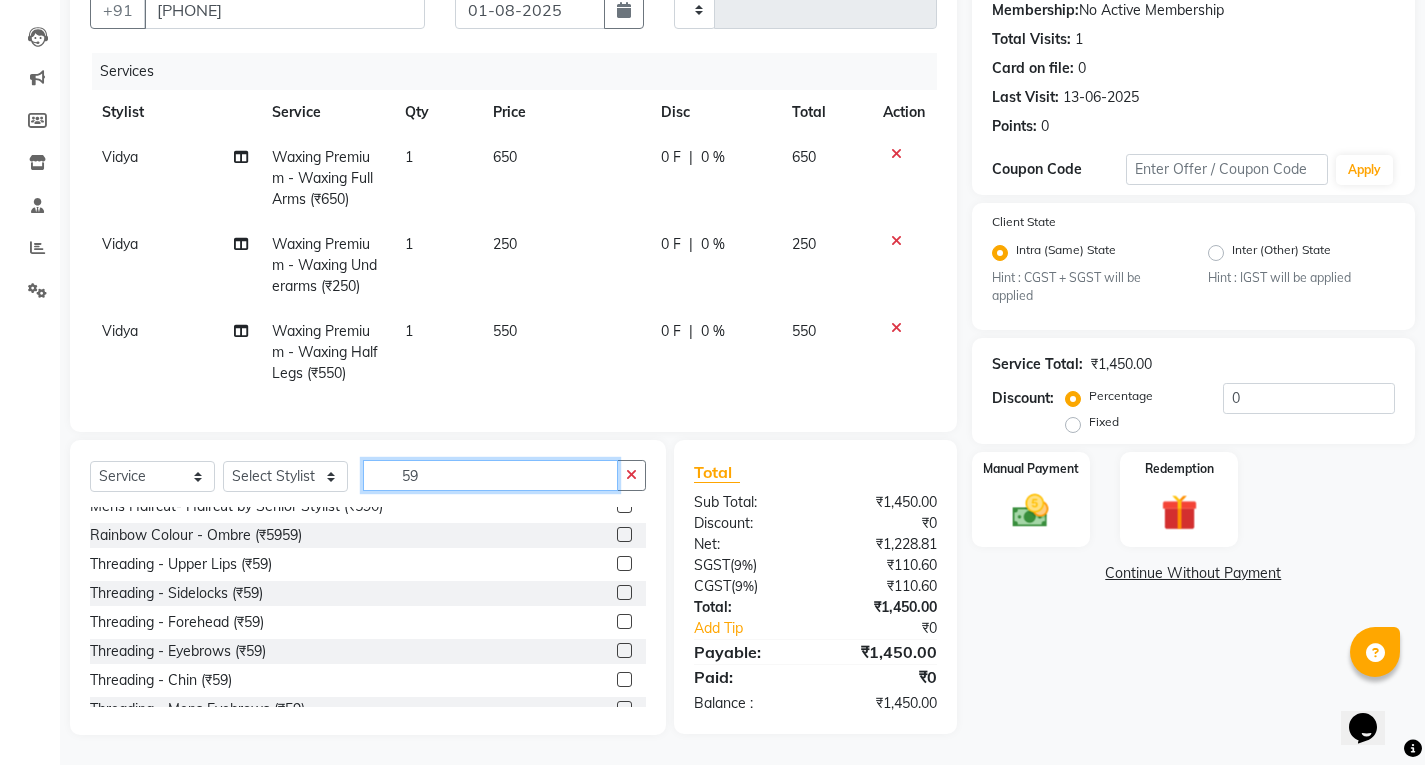 type on "59" 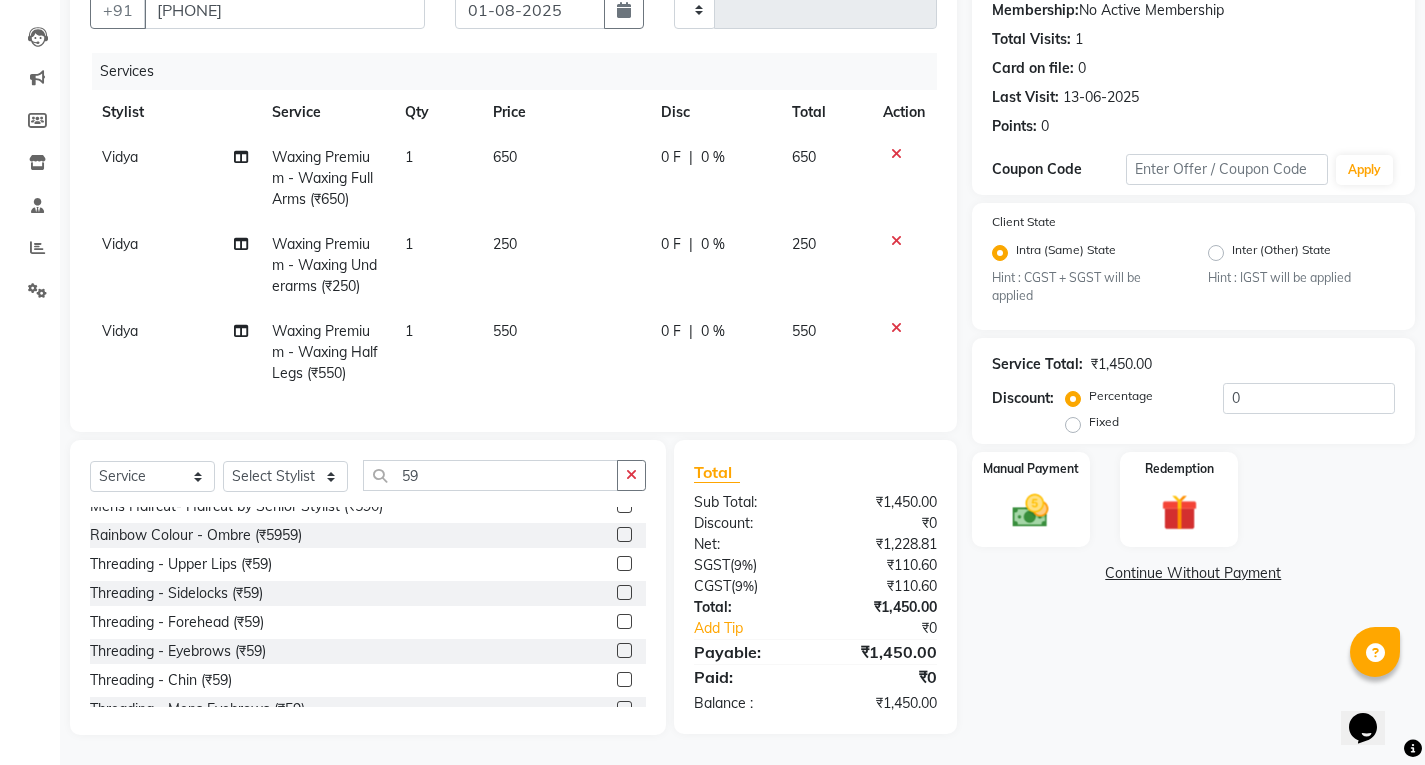 click 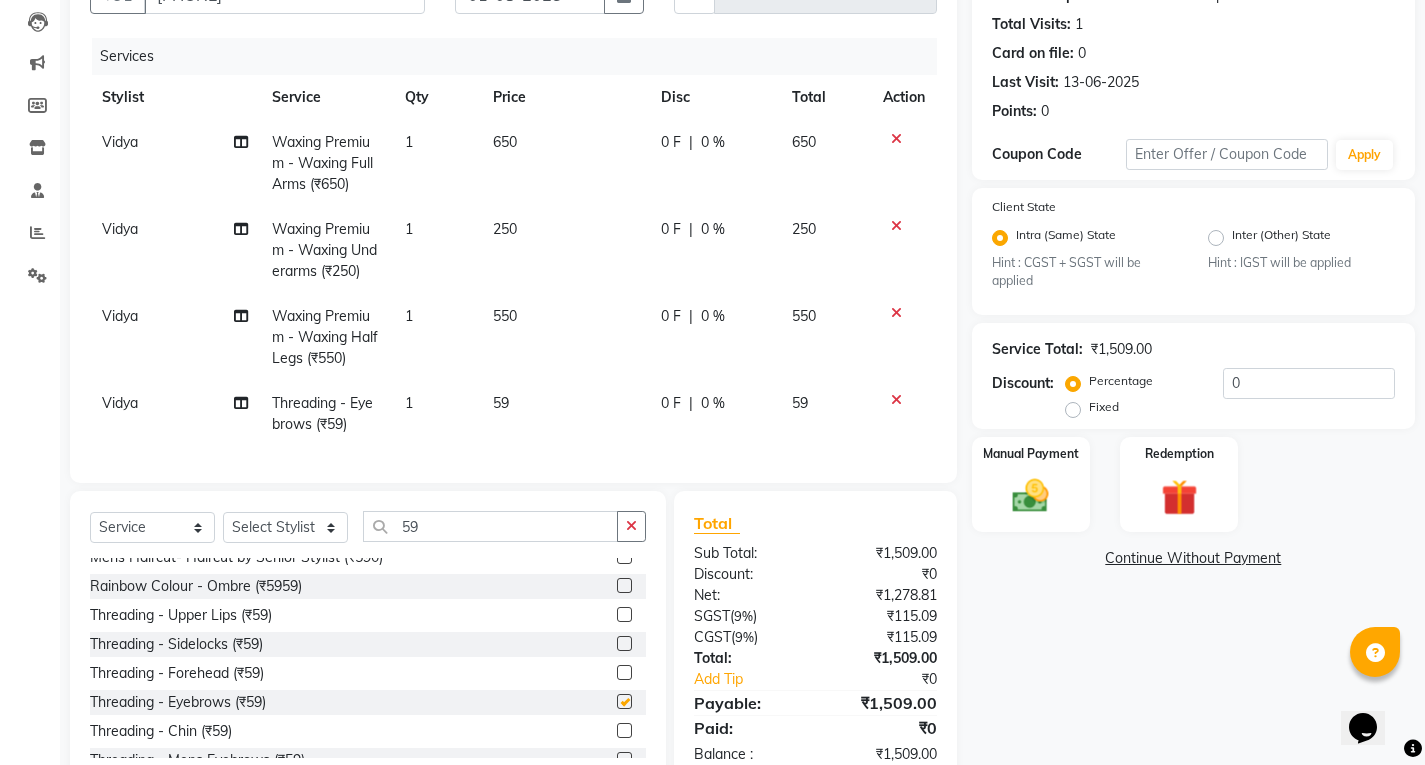 checkbox on "false" 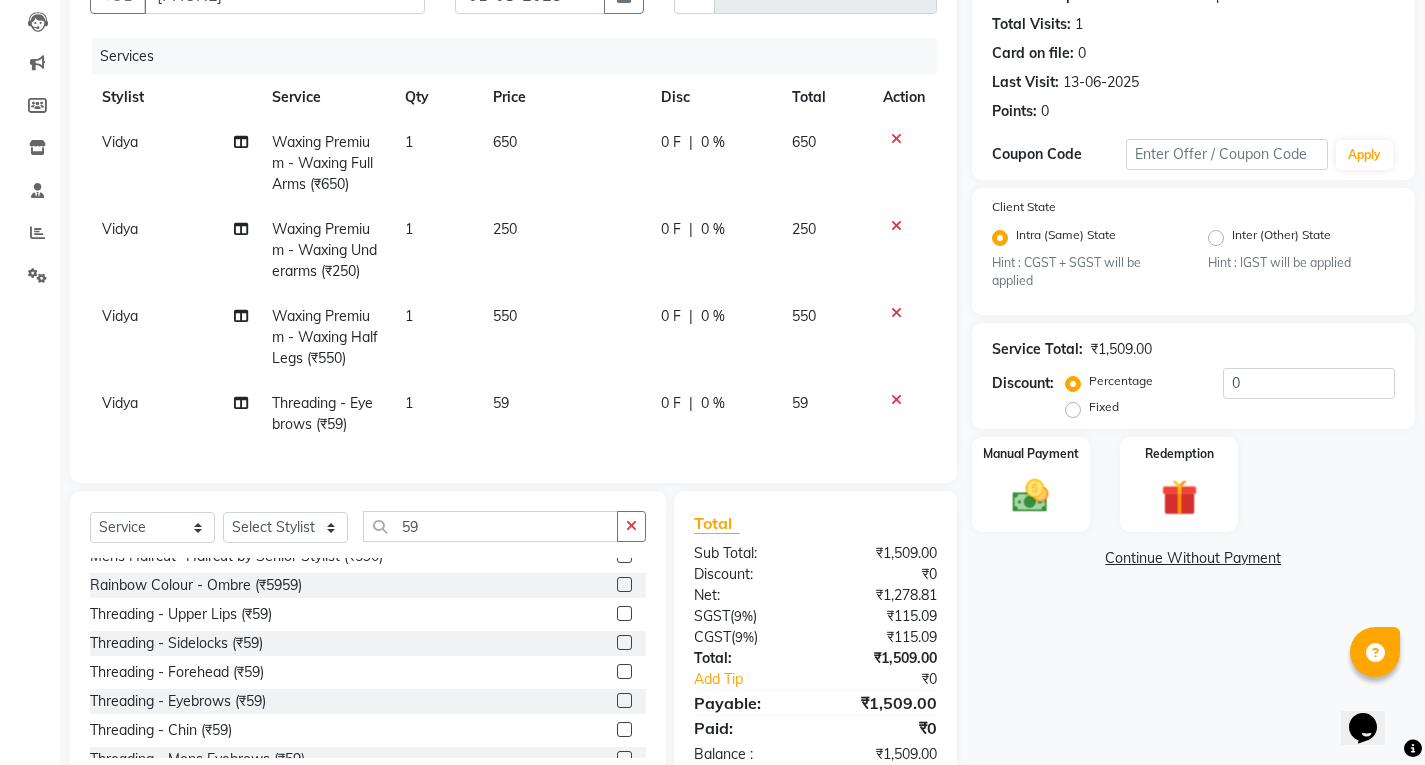 scroll, scrollTop: 100, scrollLeft: 0, axis: vertical 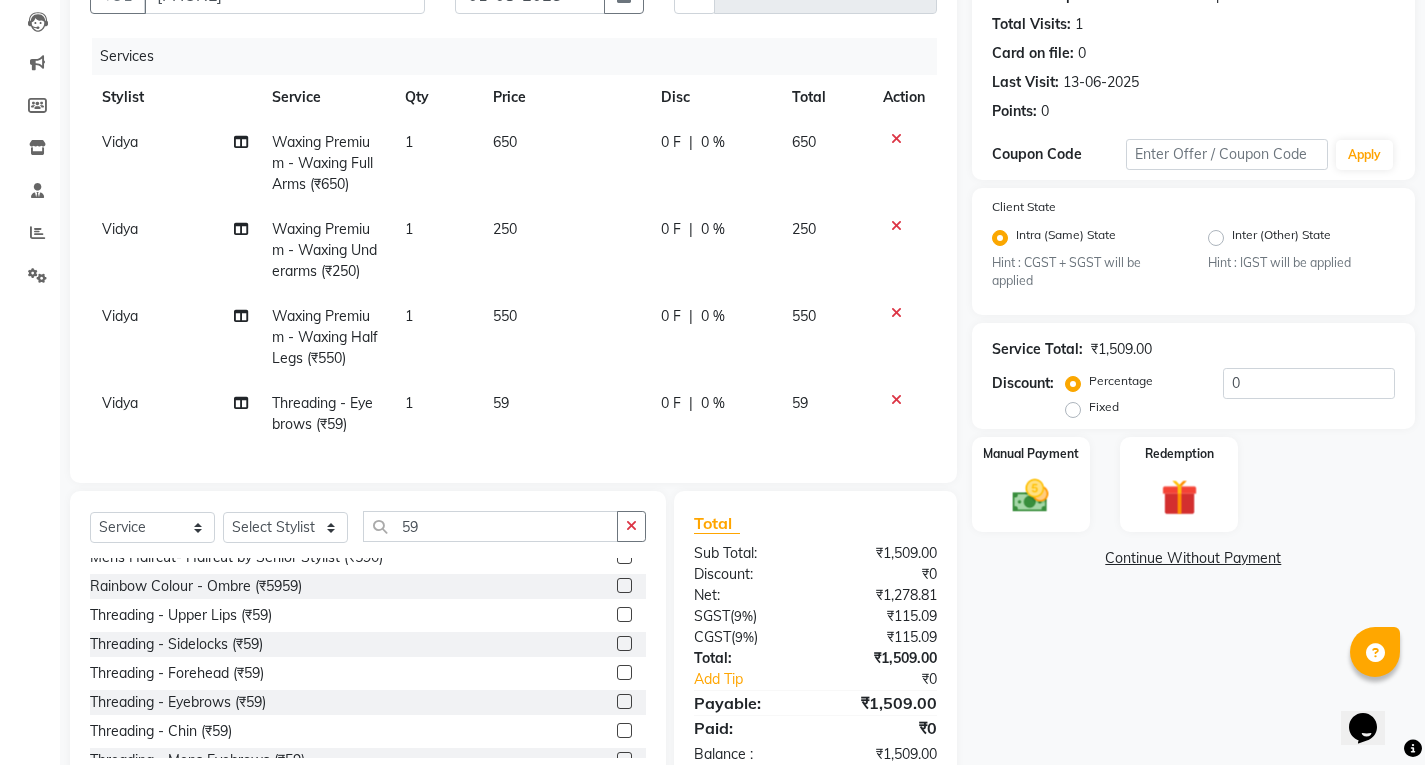 click 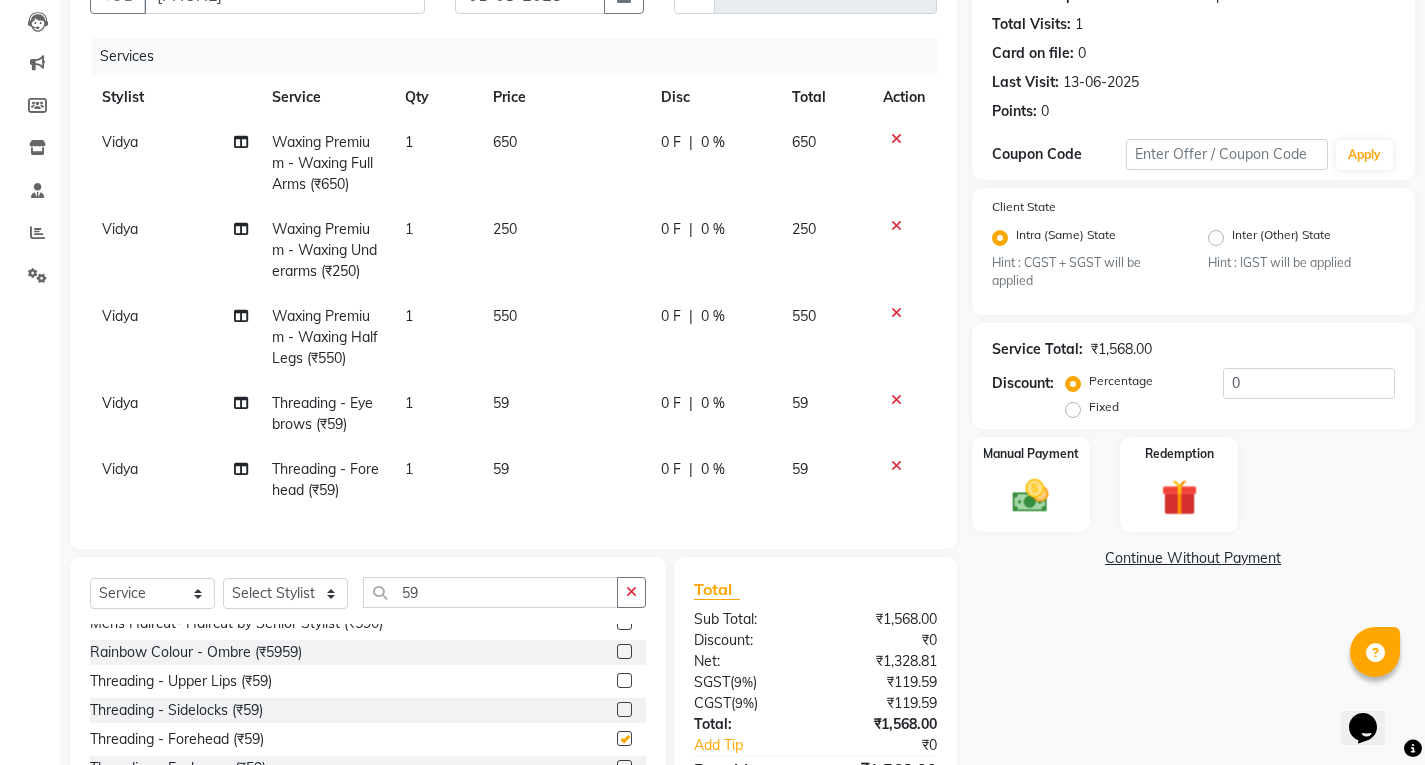 checkbox on "false" 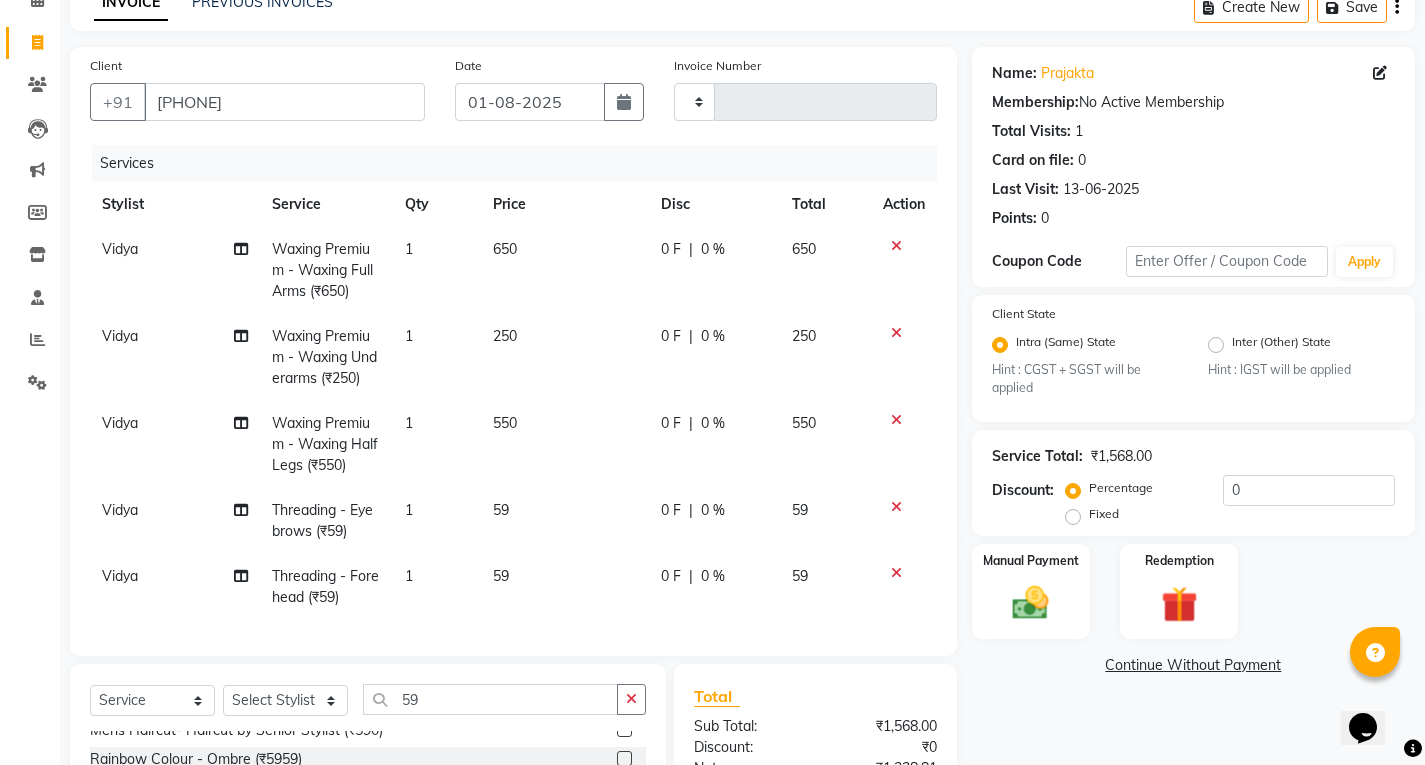 scroll, scrollTop: 0, scrollLeft: 0, axis: both 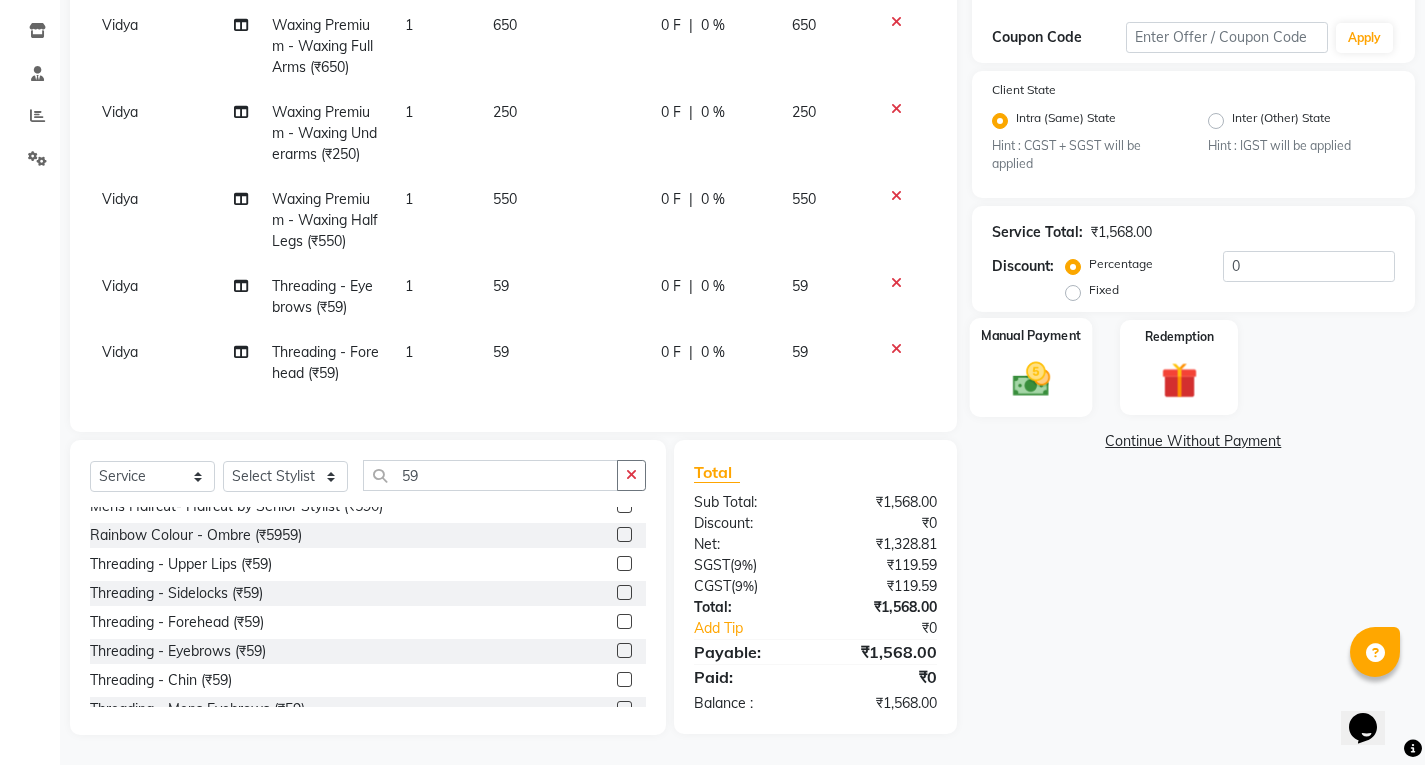 click on "Manual Payment" 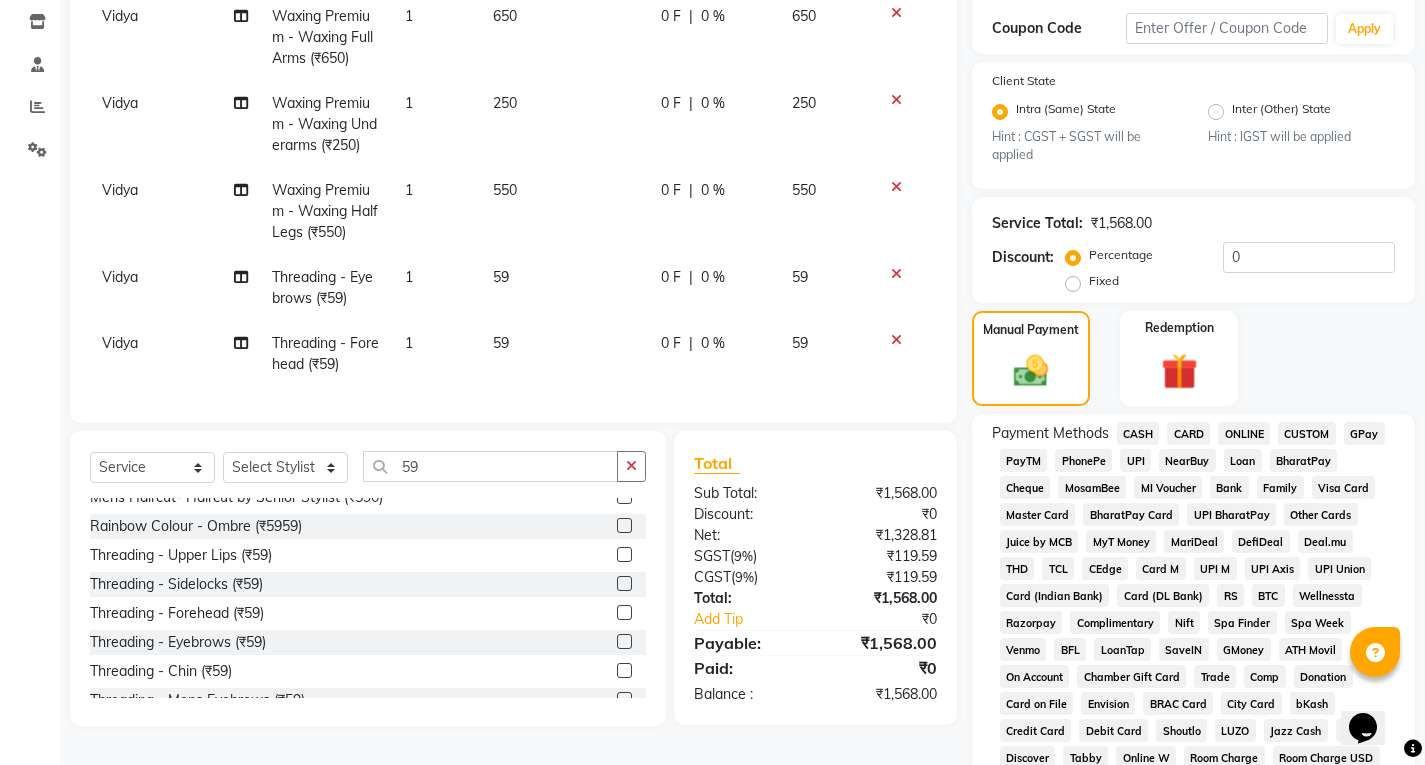 click on "UPI" 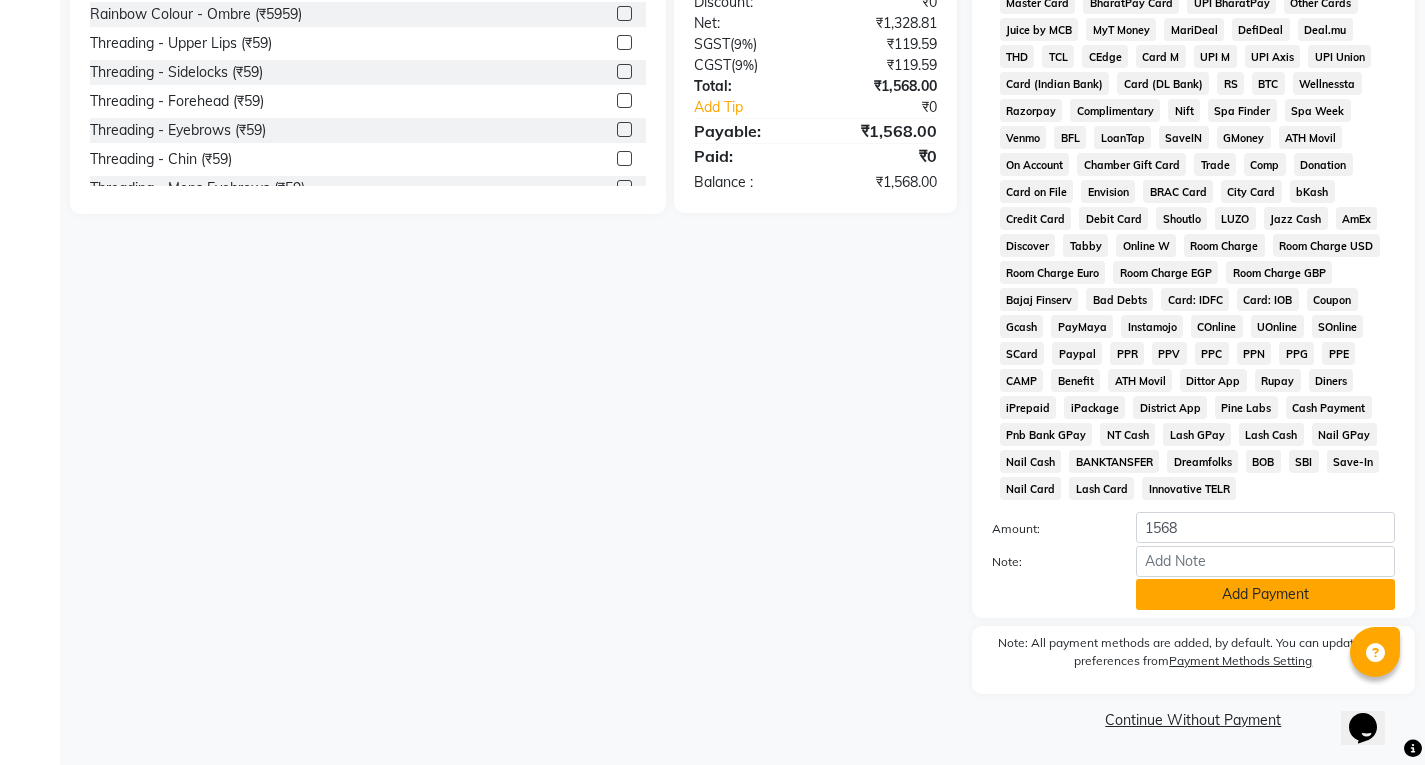 click on "Add Payment" 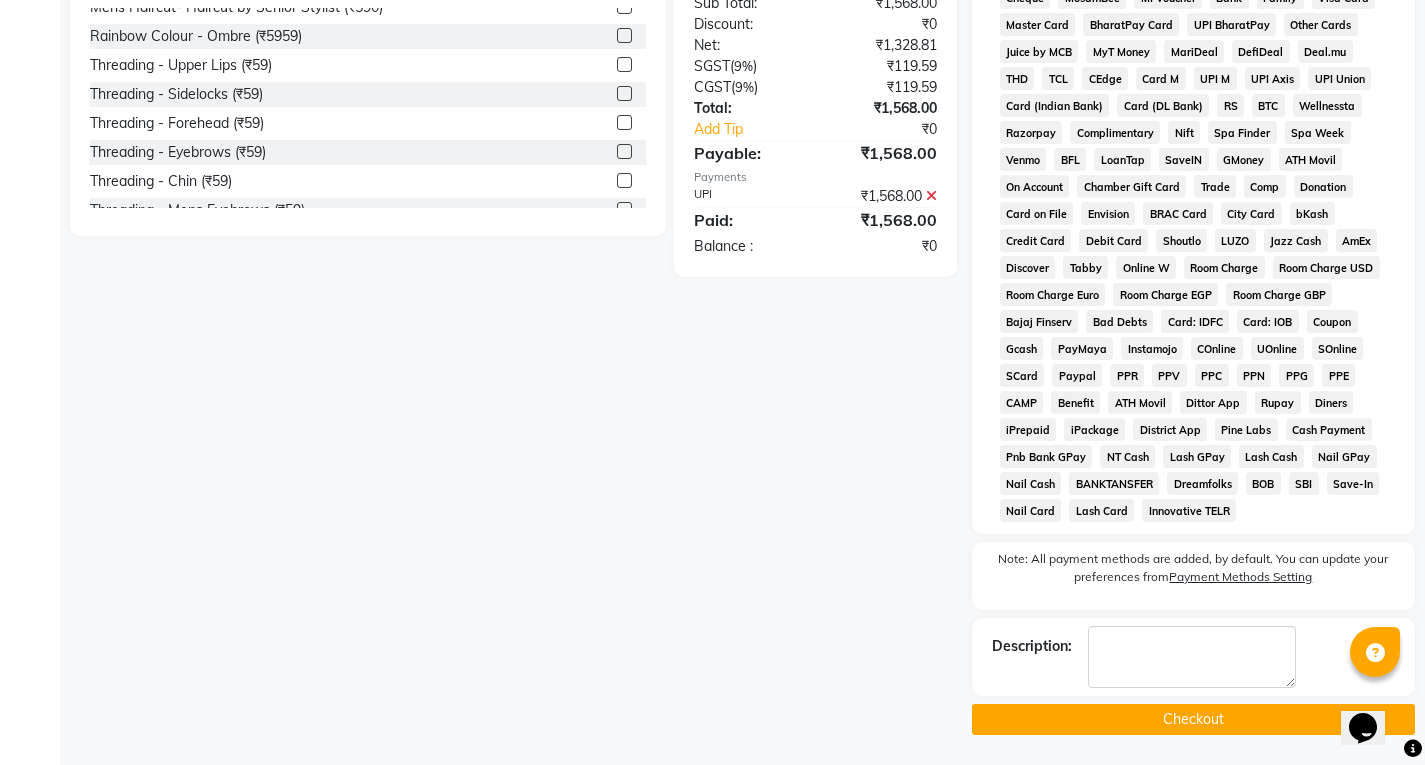 scroll, scrollTop: 826, scrollLeft: 0, axis: vertical 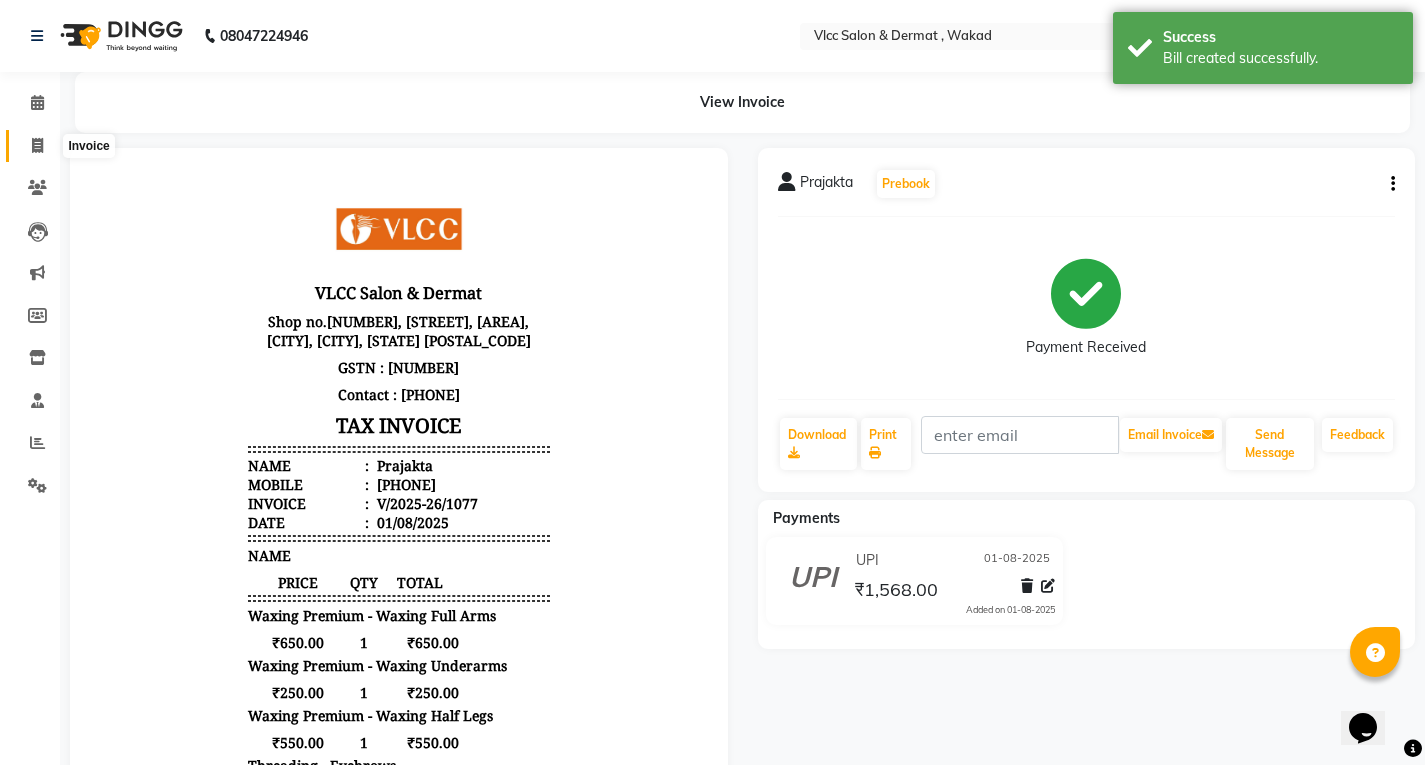 click 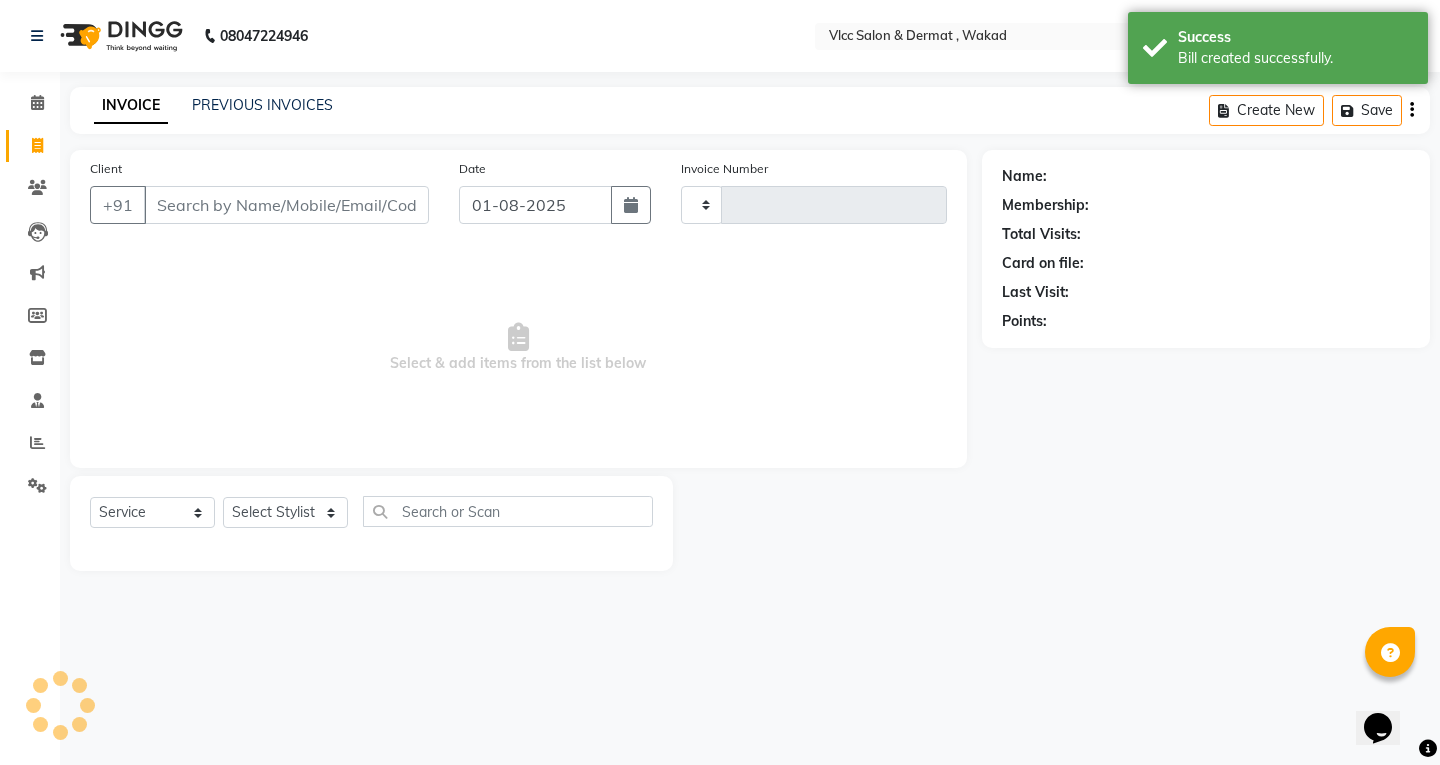 type on "1078" 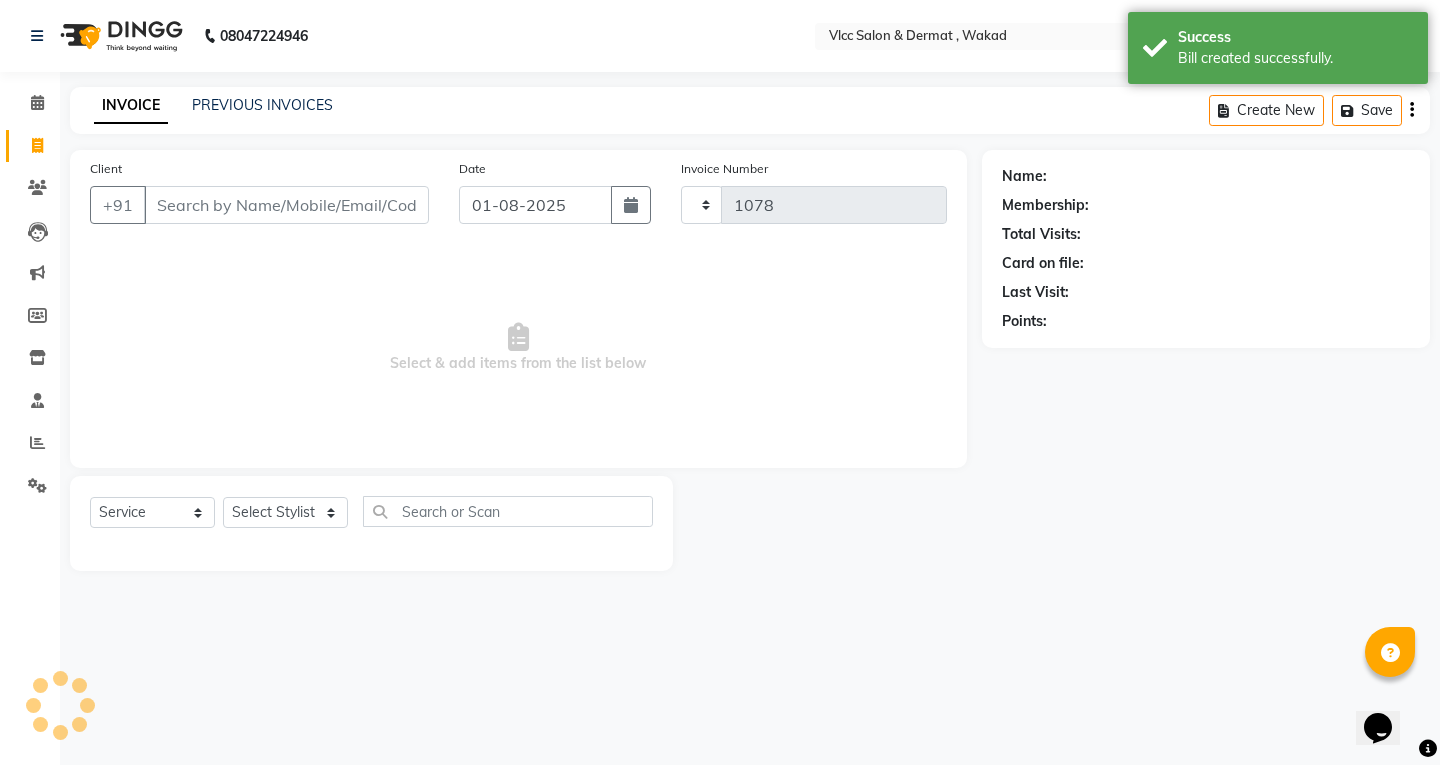 select on "5256" 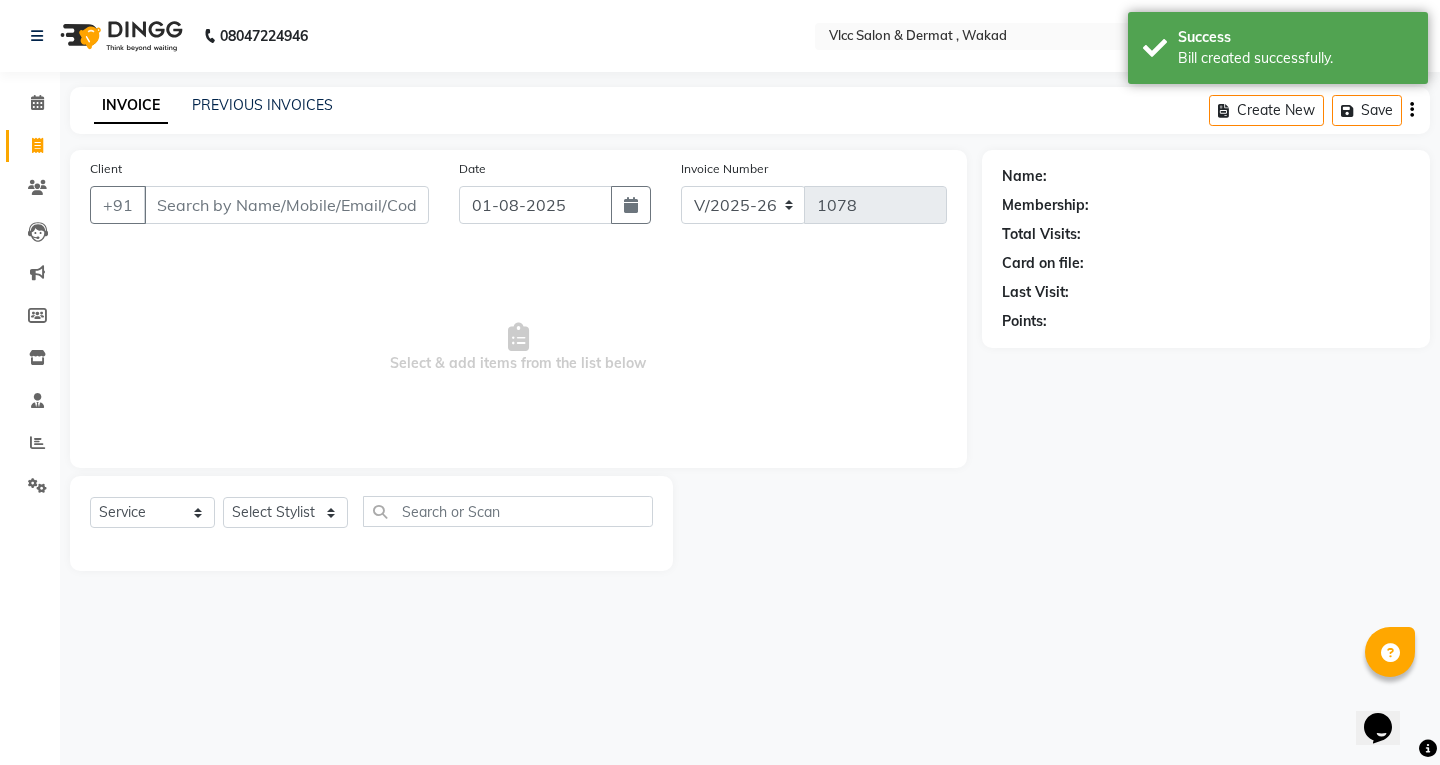 click on "Client" at bounding box center (286, 205) 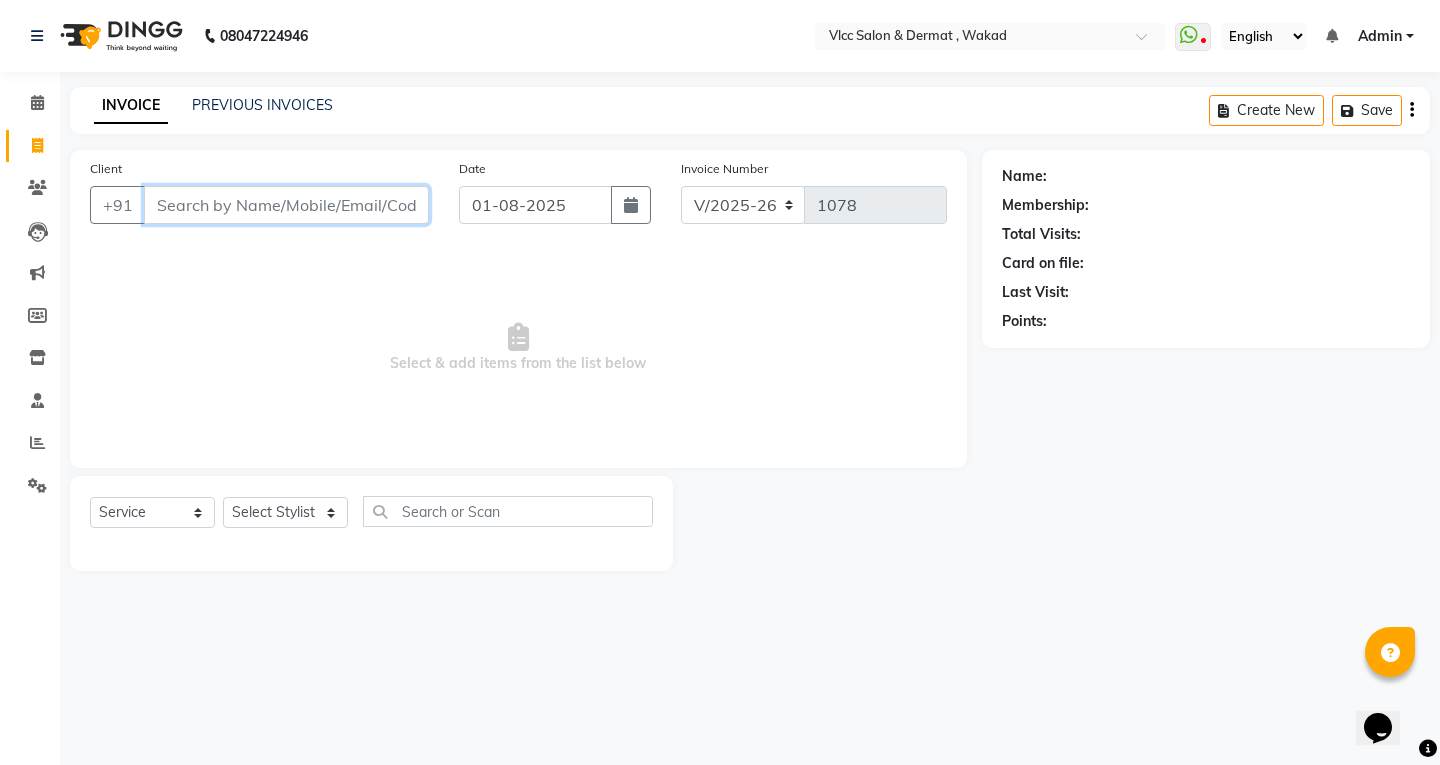 click on "Client" at bounding box center (286, 205) 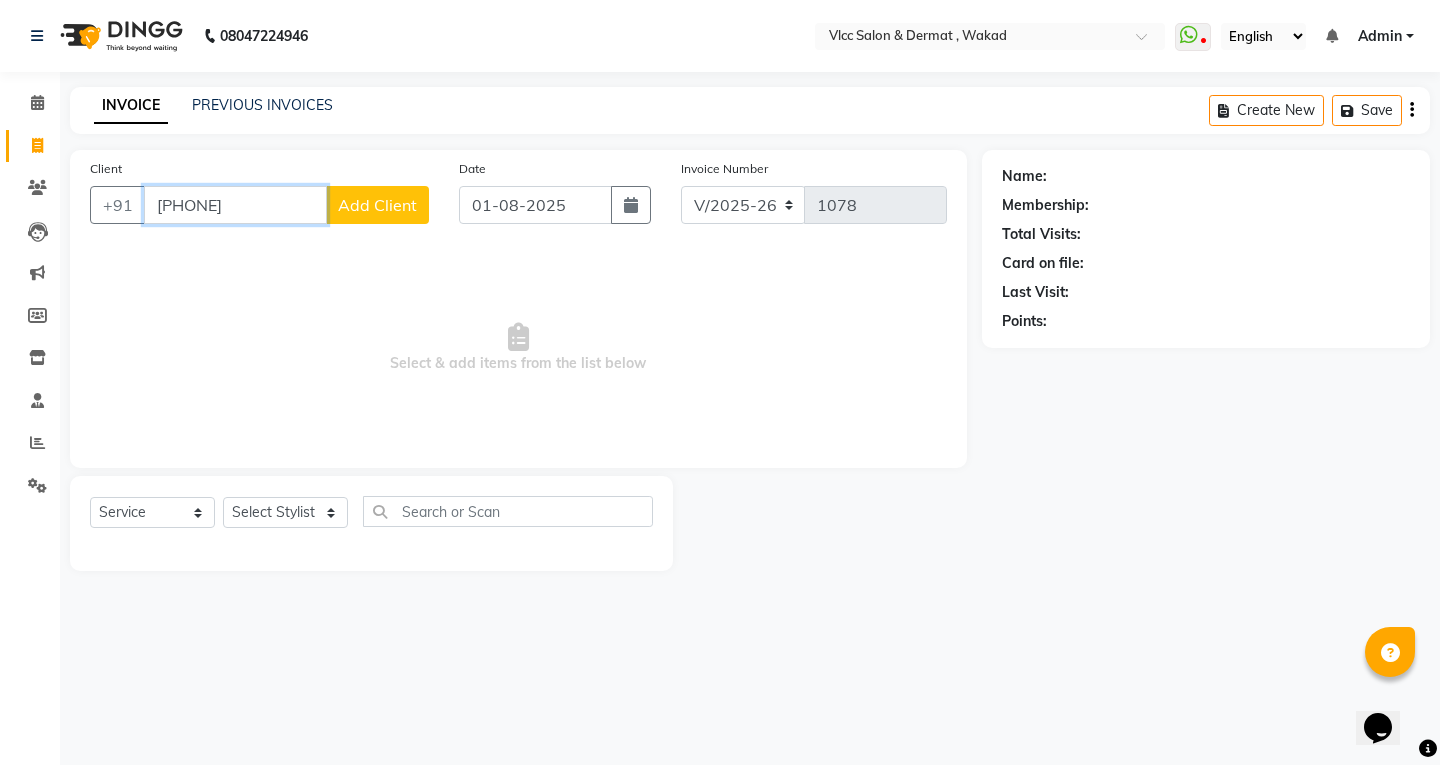 type on "[PHONE]" 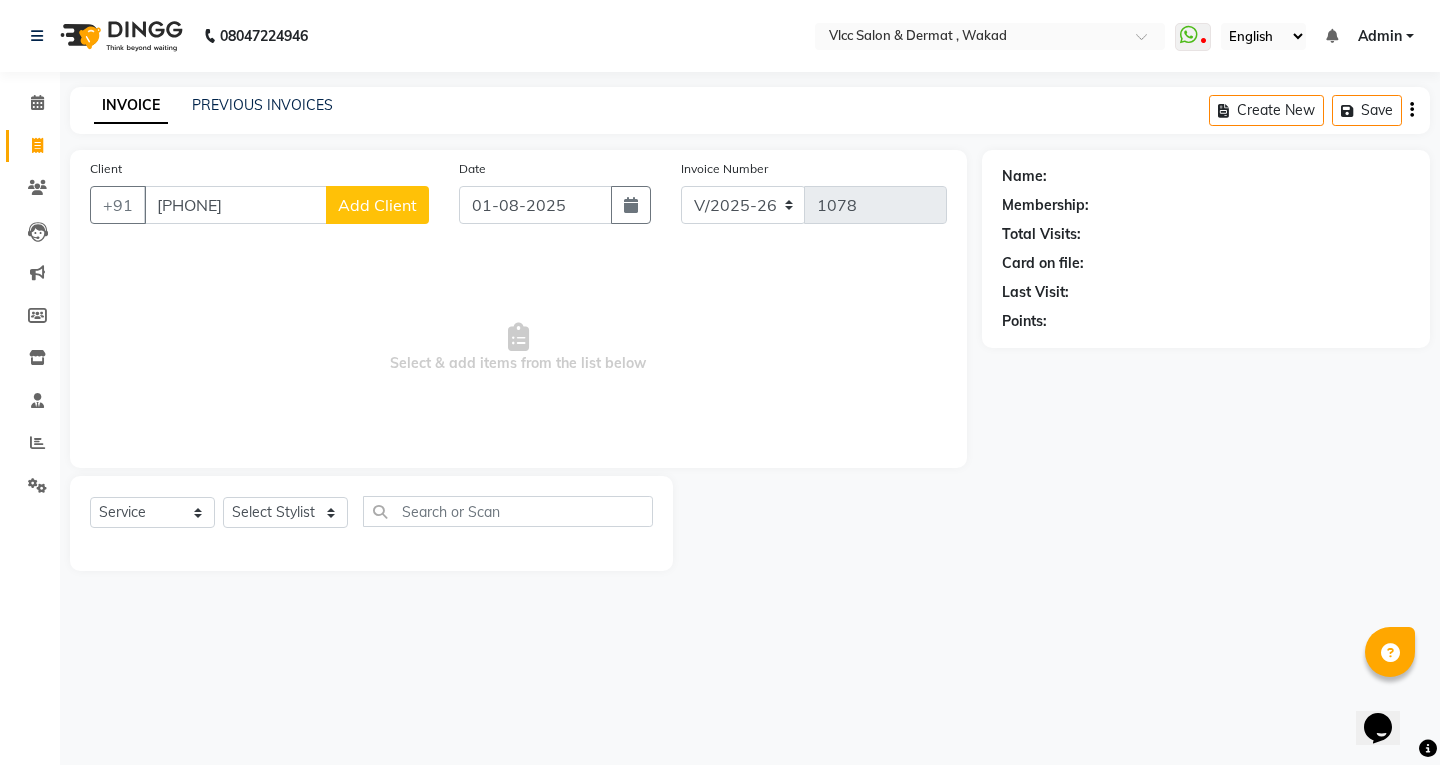 click on "Add Client" 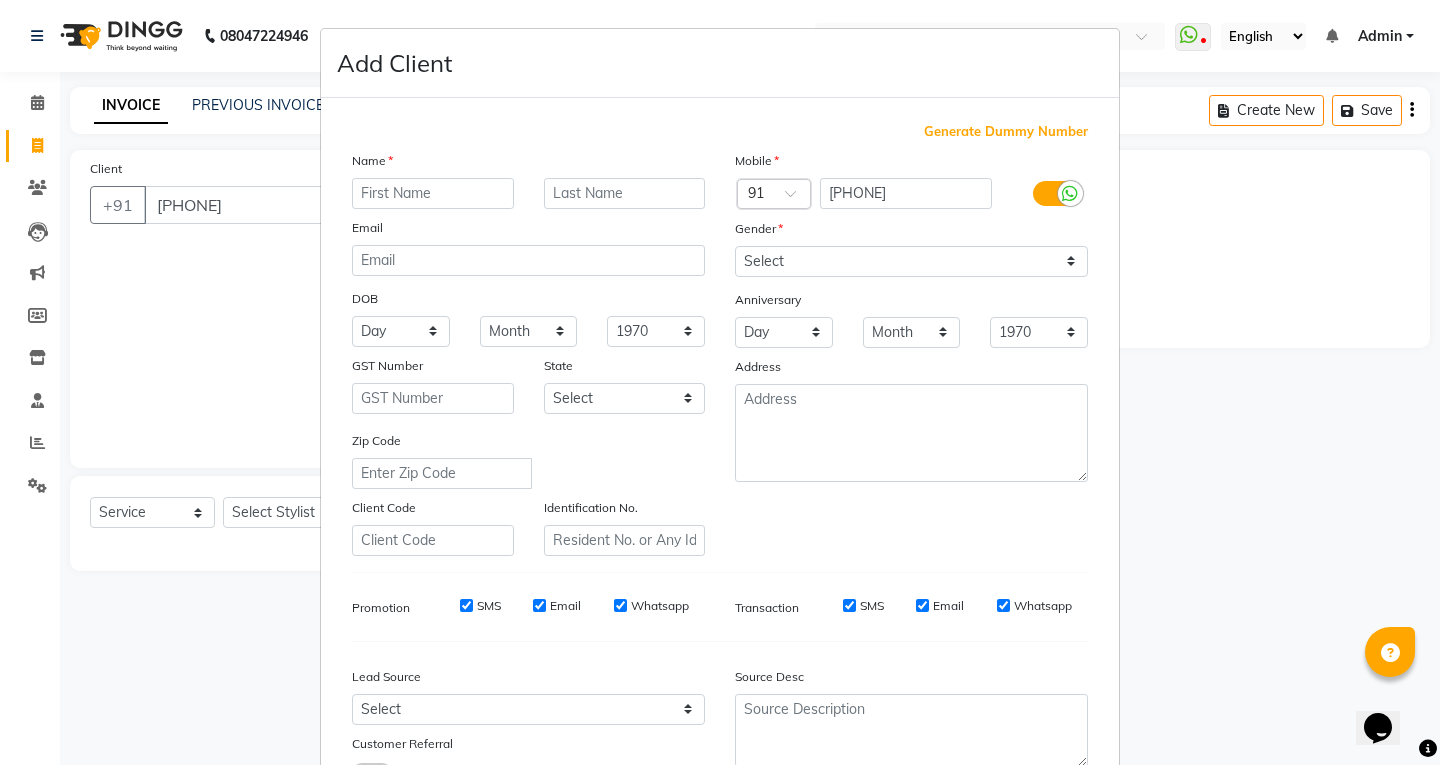 click at bounding box center (433, 193) 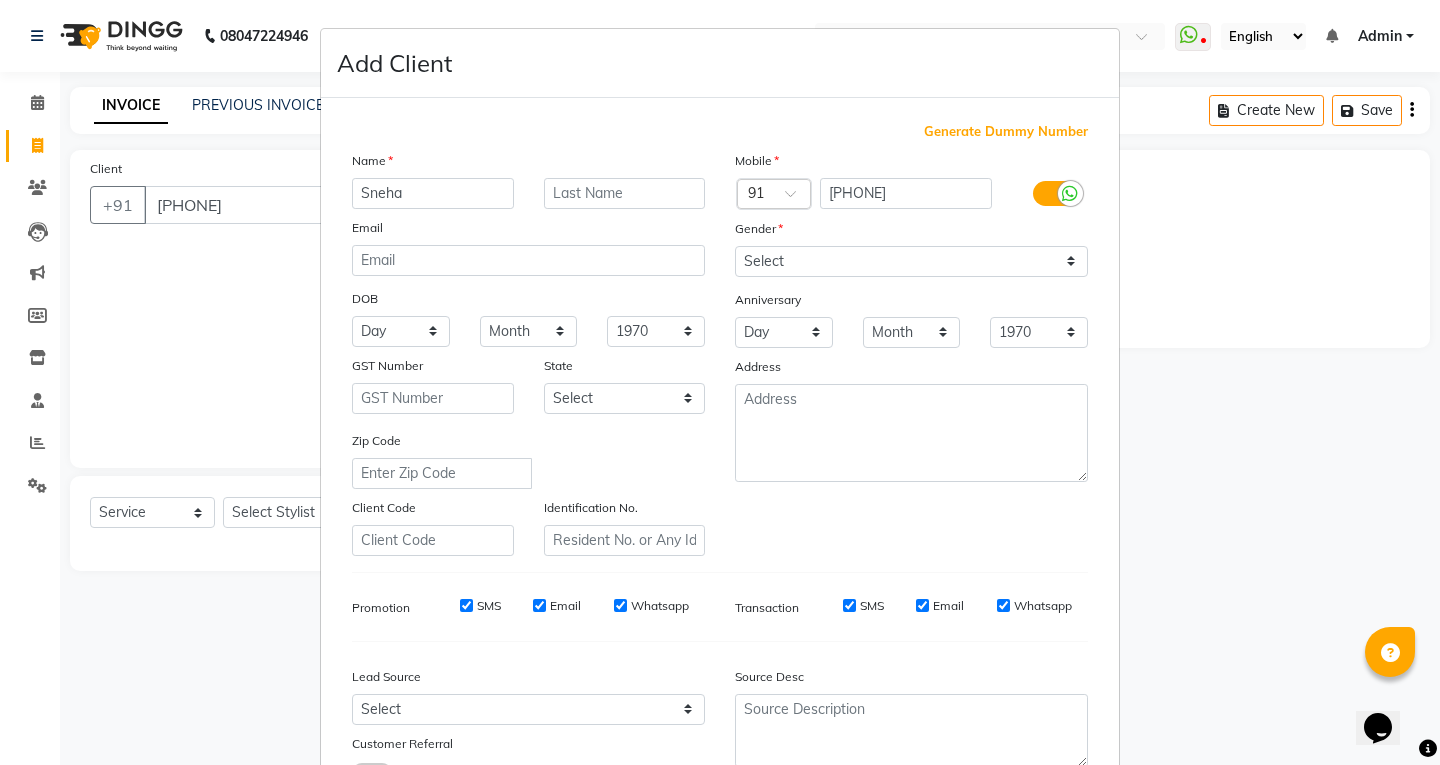 type on "Sneha" 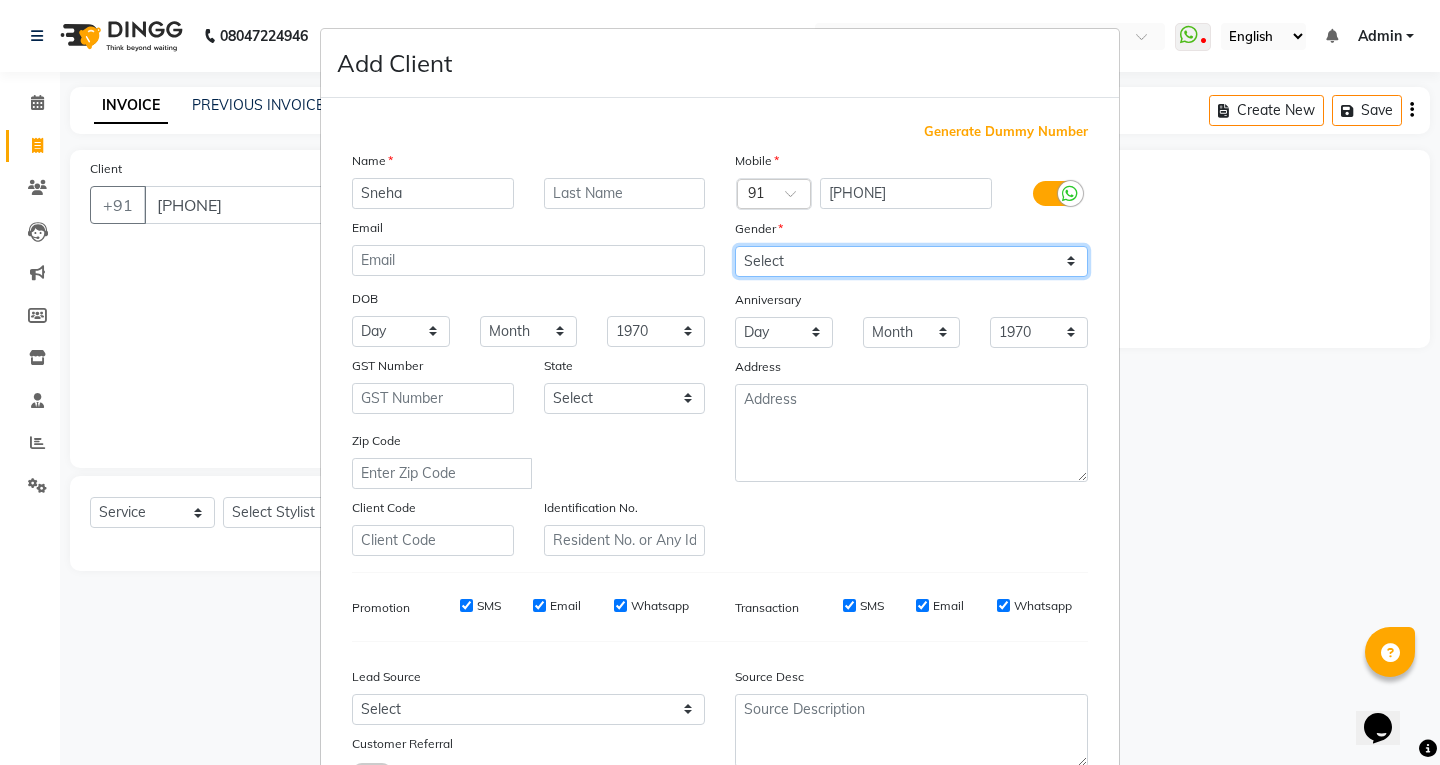 click on "Select Male Female Other Prefer Not To Say" at bounding box center (911, 261) 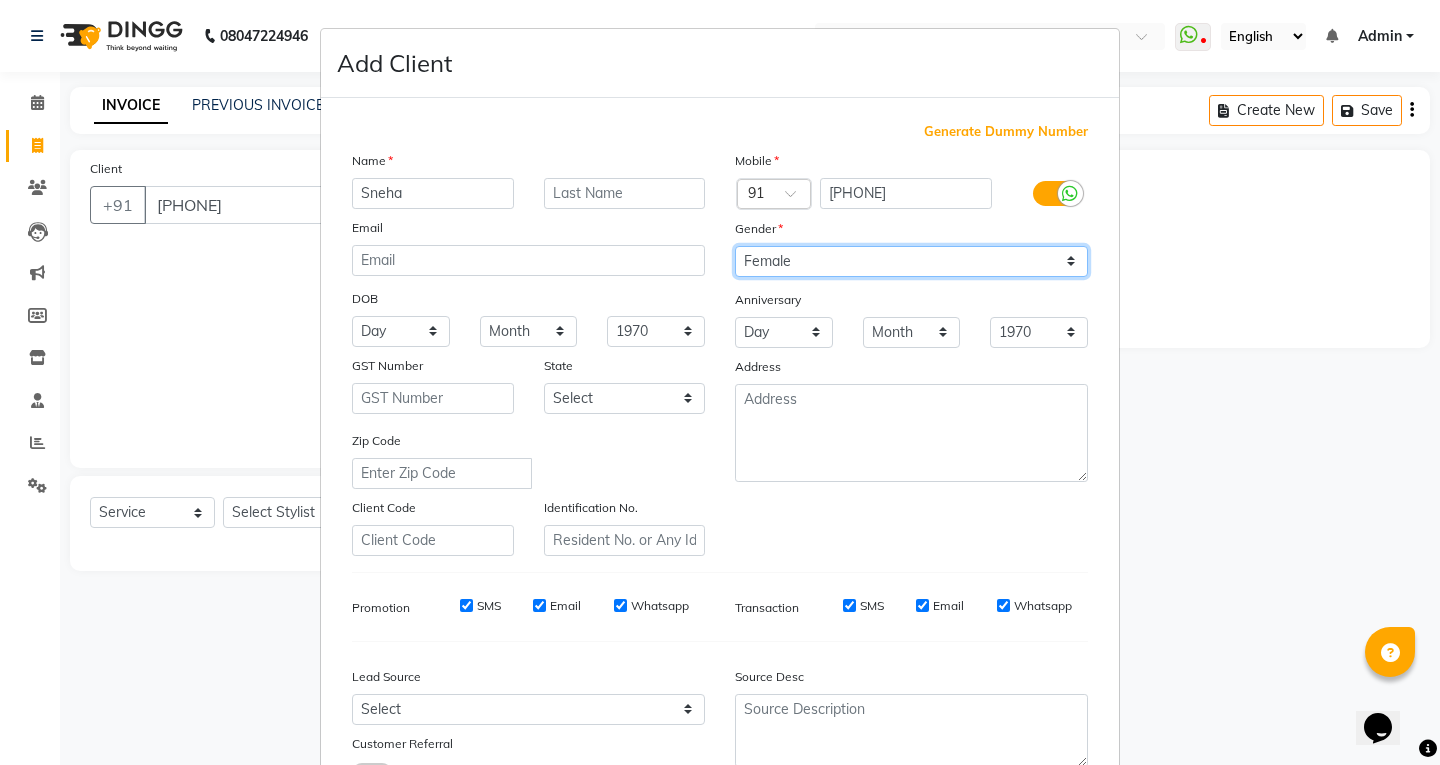 click on "Select Male Female Other Prefer Not To Say" at bounding box center (911, 261) 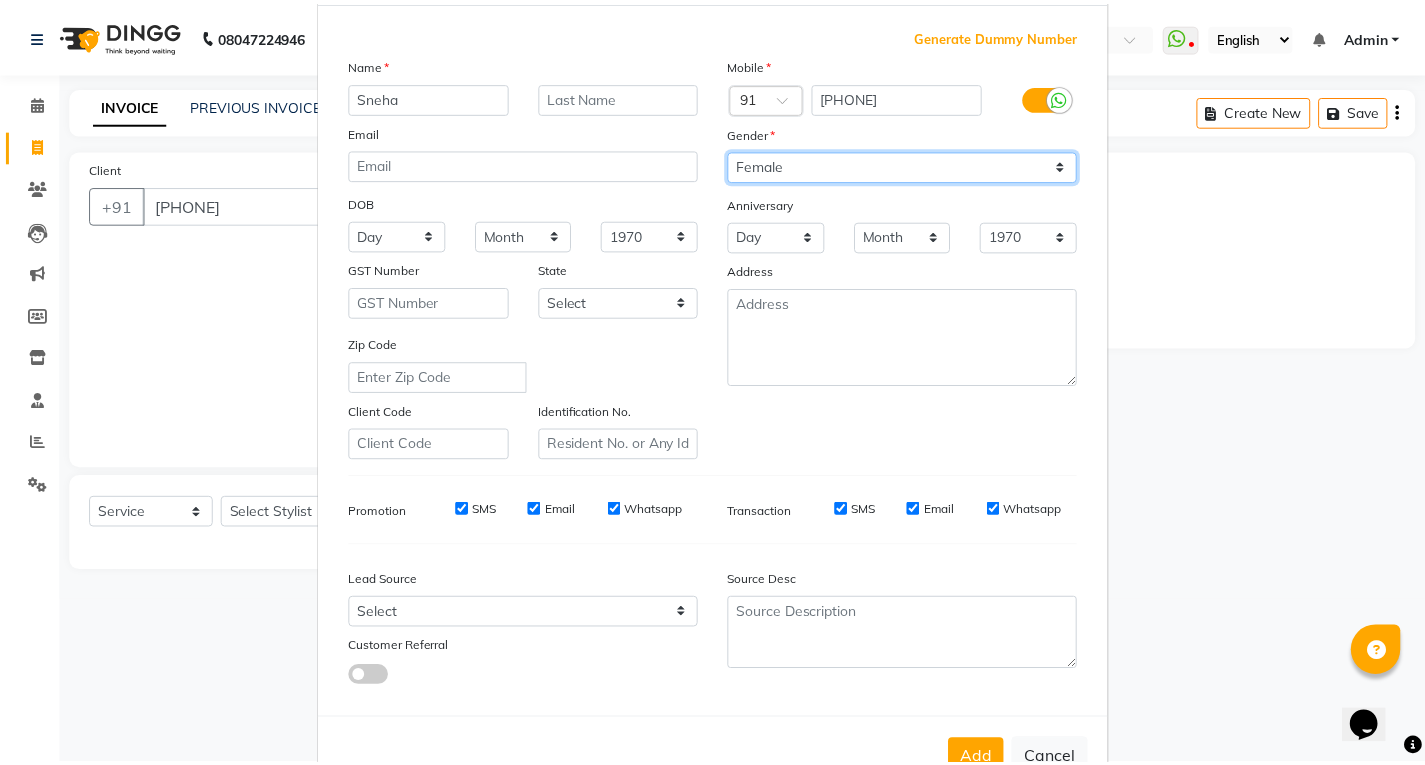 scroll, scrollTop: 158, scrollLeft: 0, axis: vertical 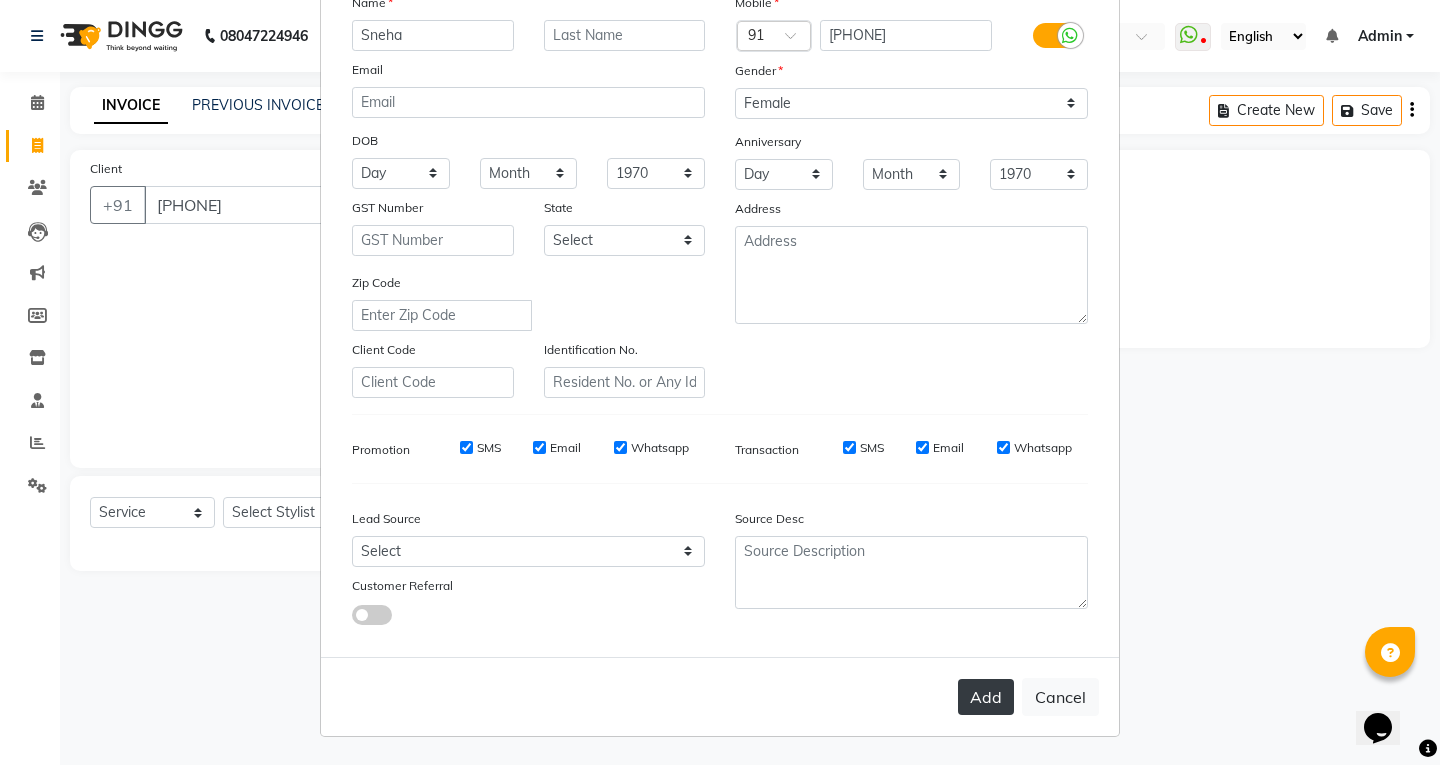 click on "Add" at bounding box center (986, 697) 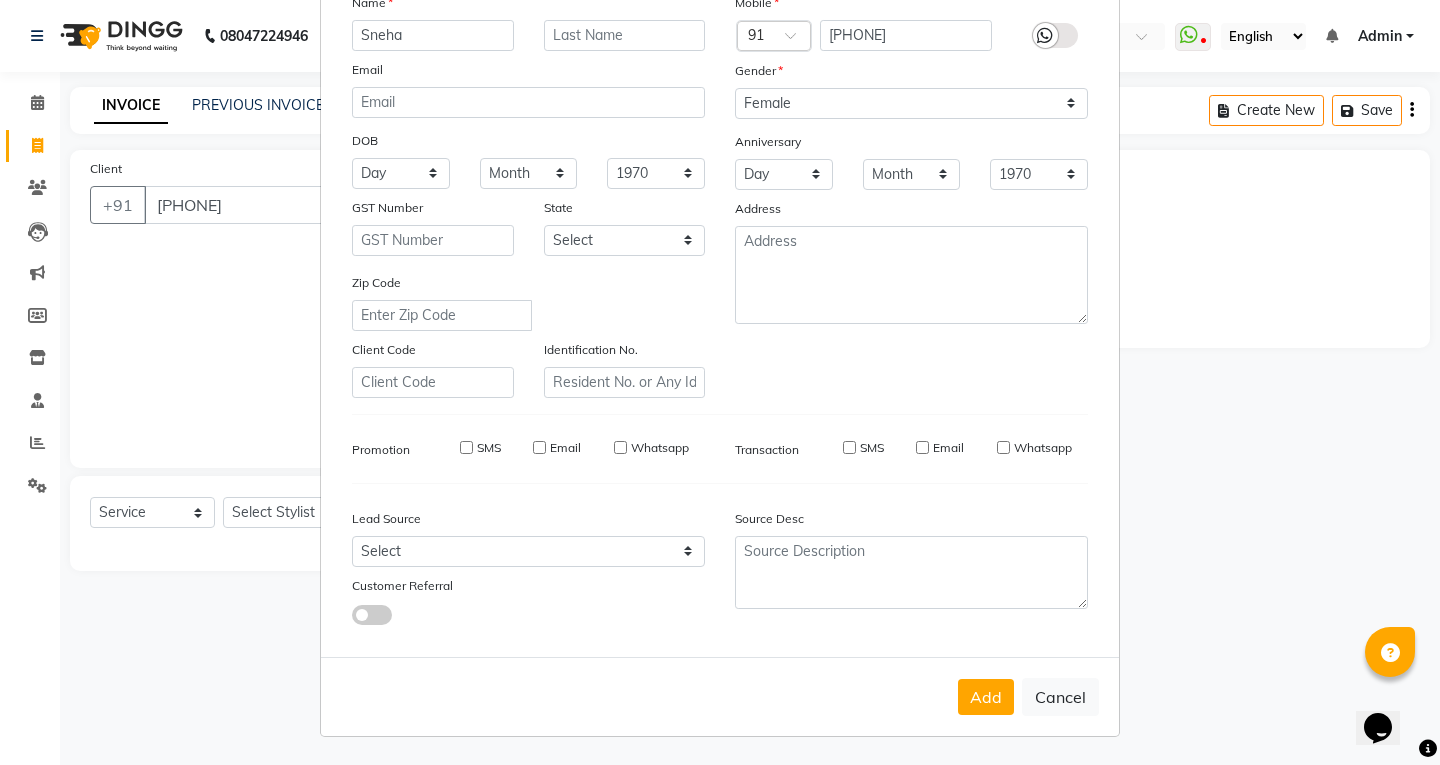 type 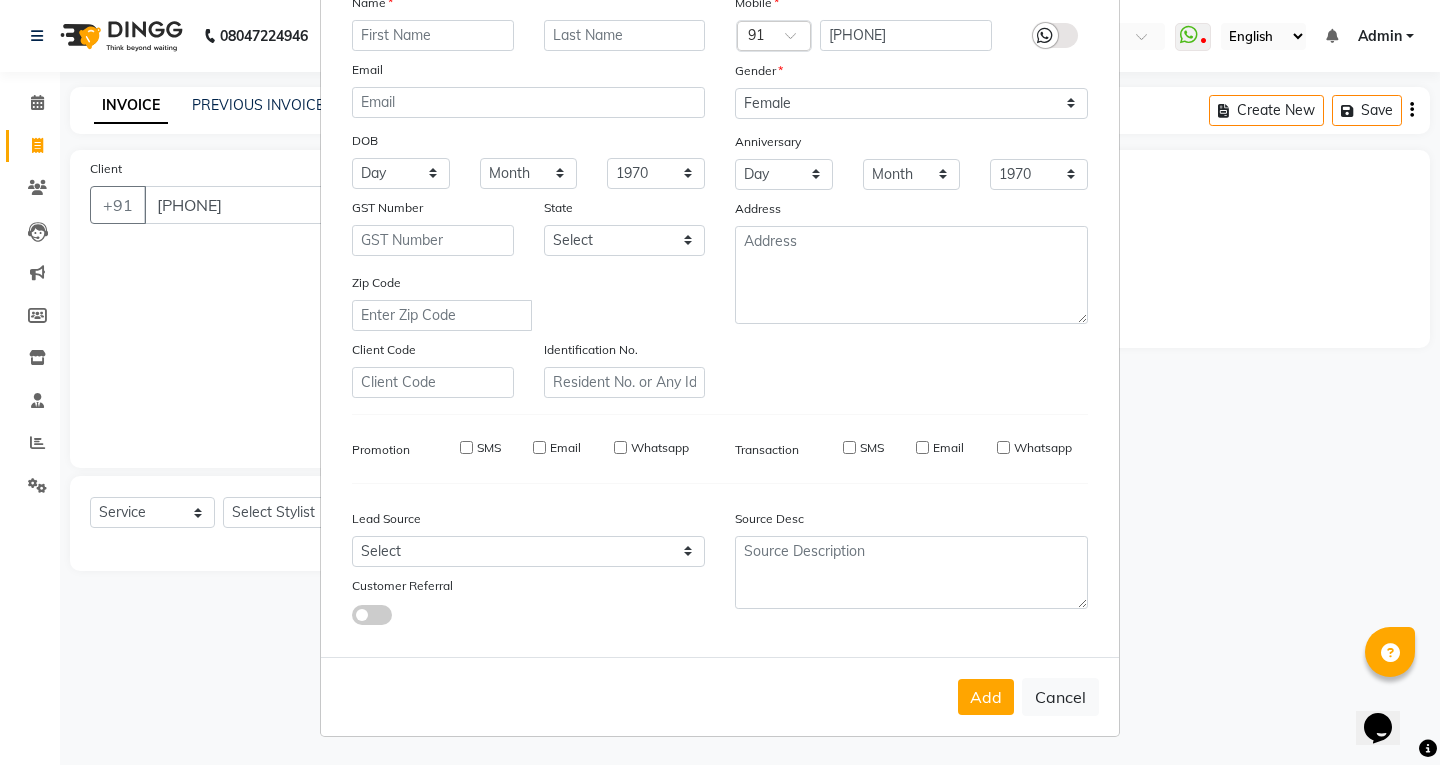 select 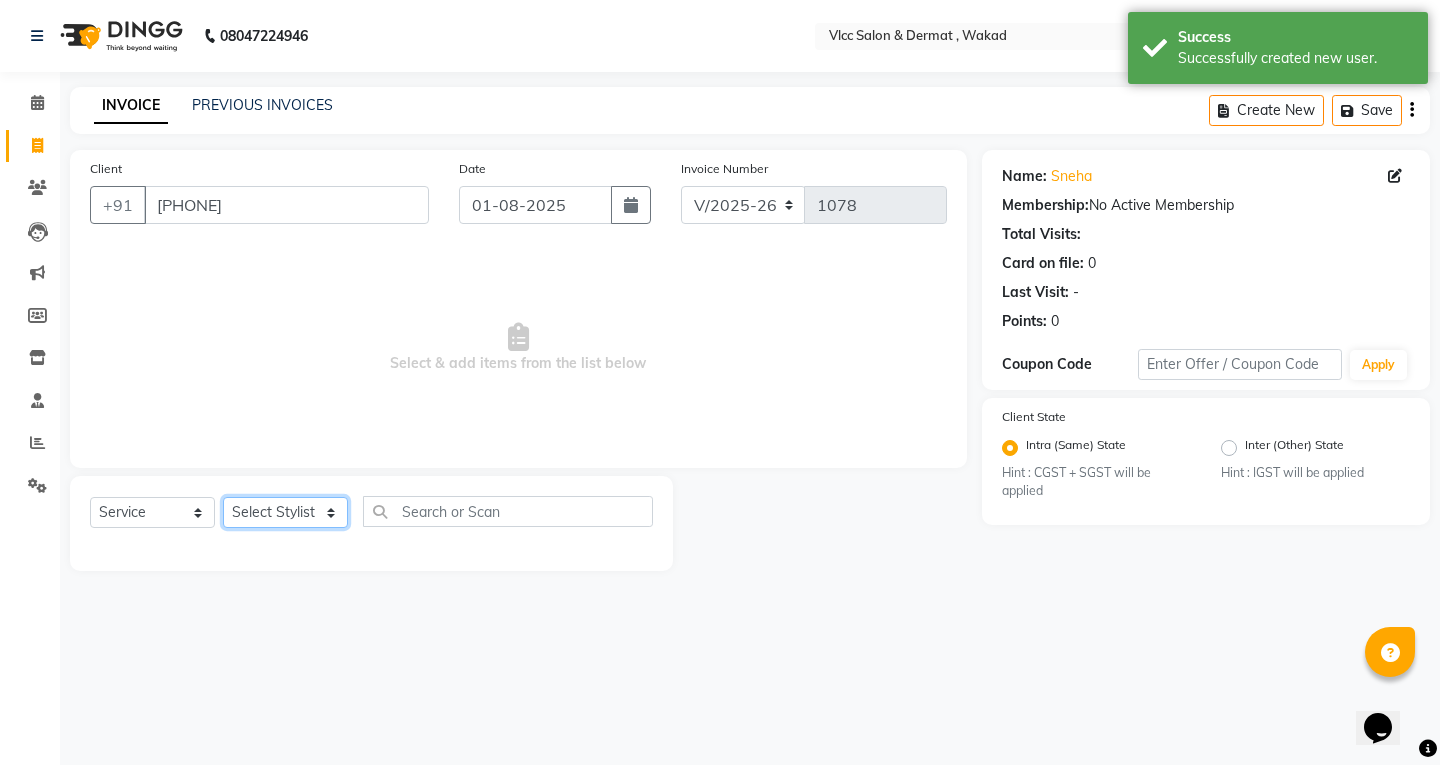 click on "Select Stylist [NAME] [NAME] [NAME] [NAME] [NAME] [NAME] [NAME] [NAME] [NAME] [NAME] [NAME] [NAME] [NAME] [NAME] [NAME] [NAME]" 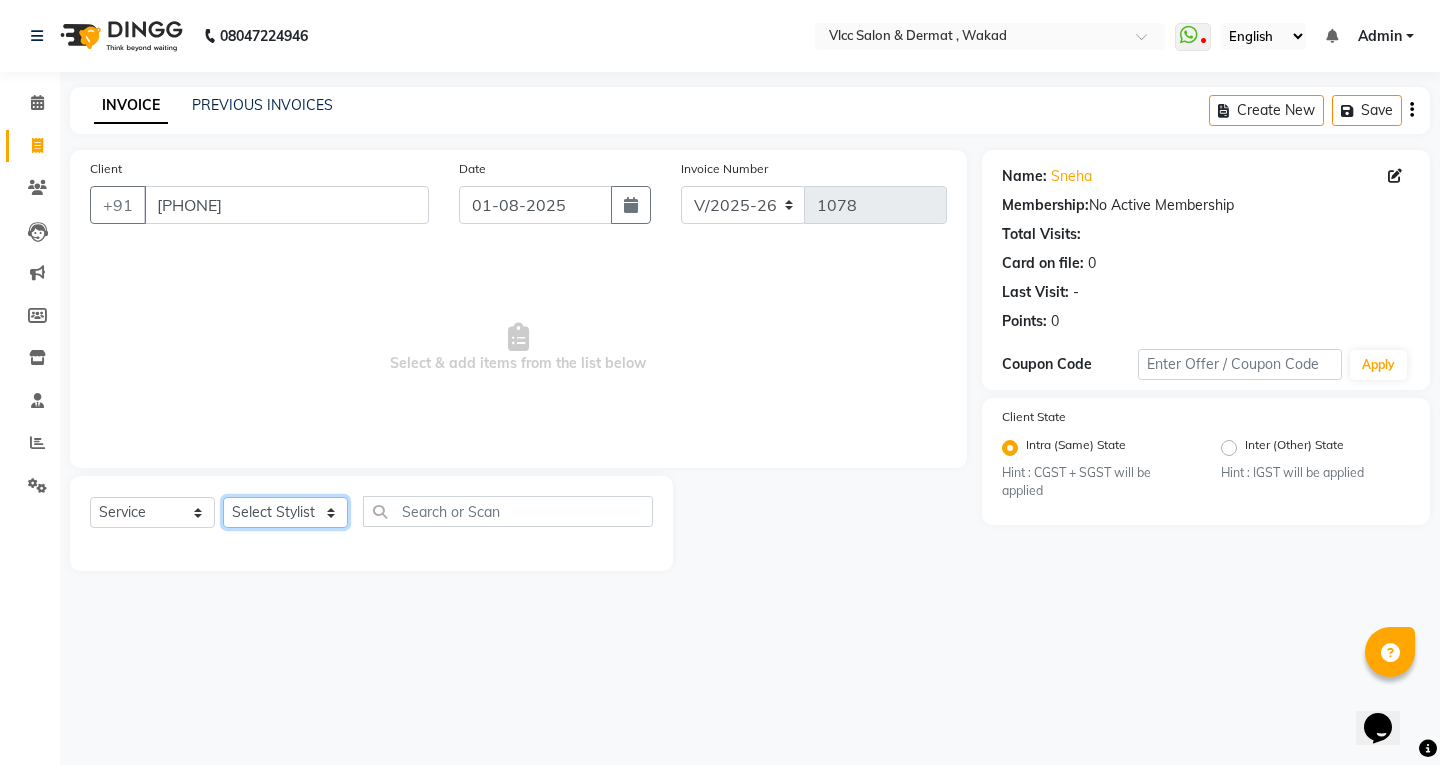 select on "61236" 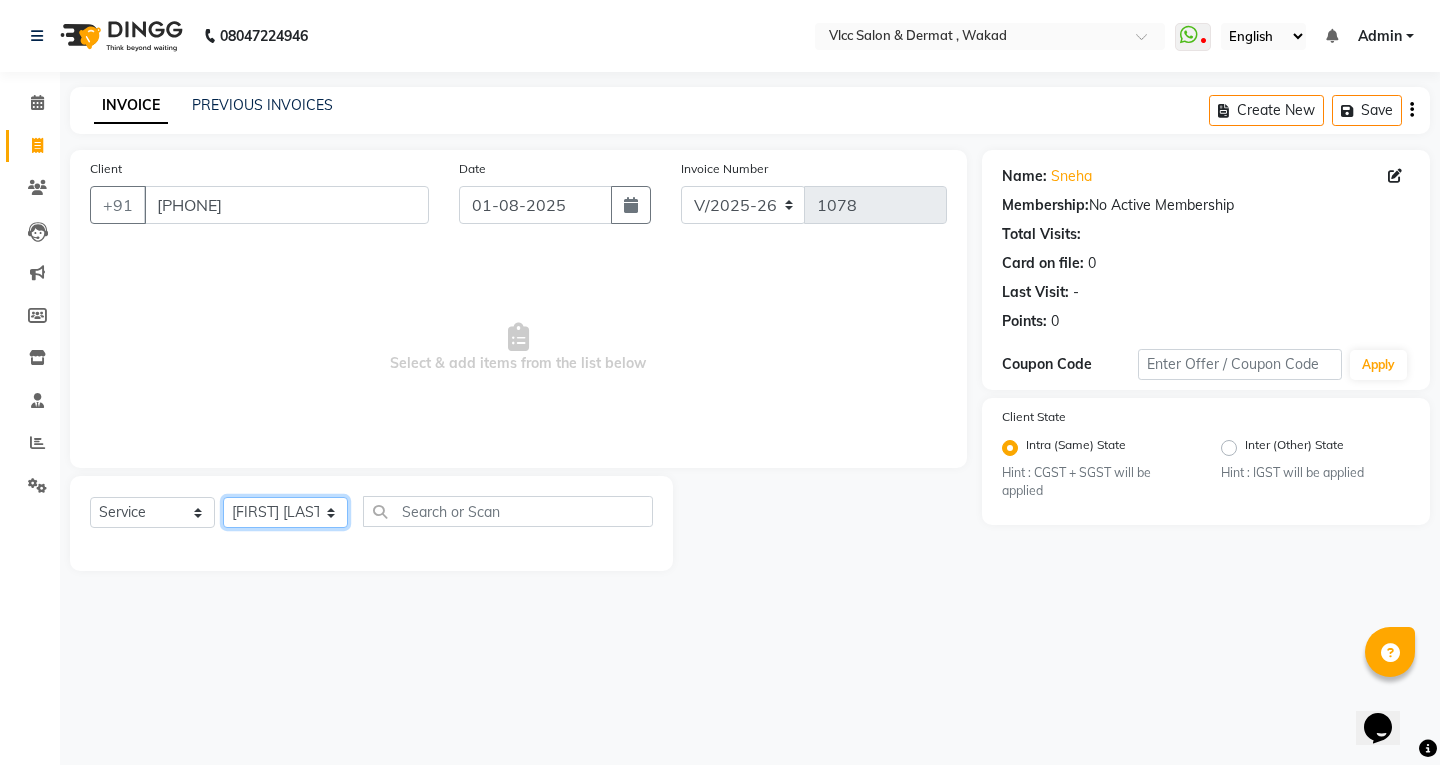 click on "Select Stylist [NAME] [NAME] [NAME] [NAME] [NAME] [NAME] [NAME] [NAME] [NAME] [NAME] [NAME] [NAME] [NAME] [NAME] [NAME] [NAME]" 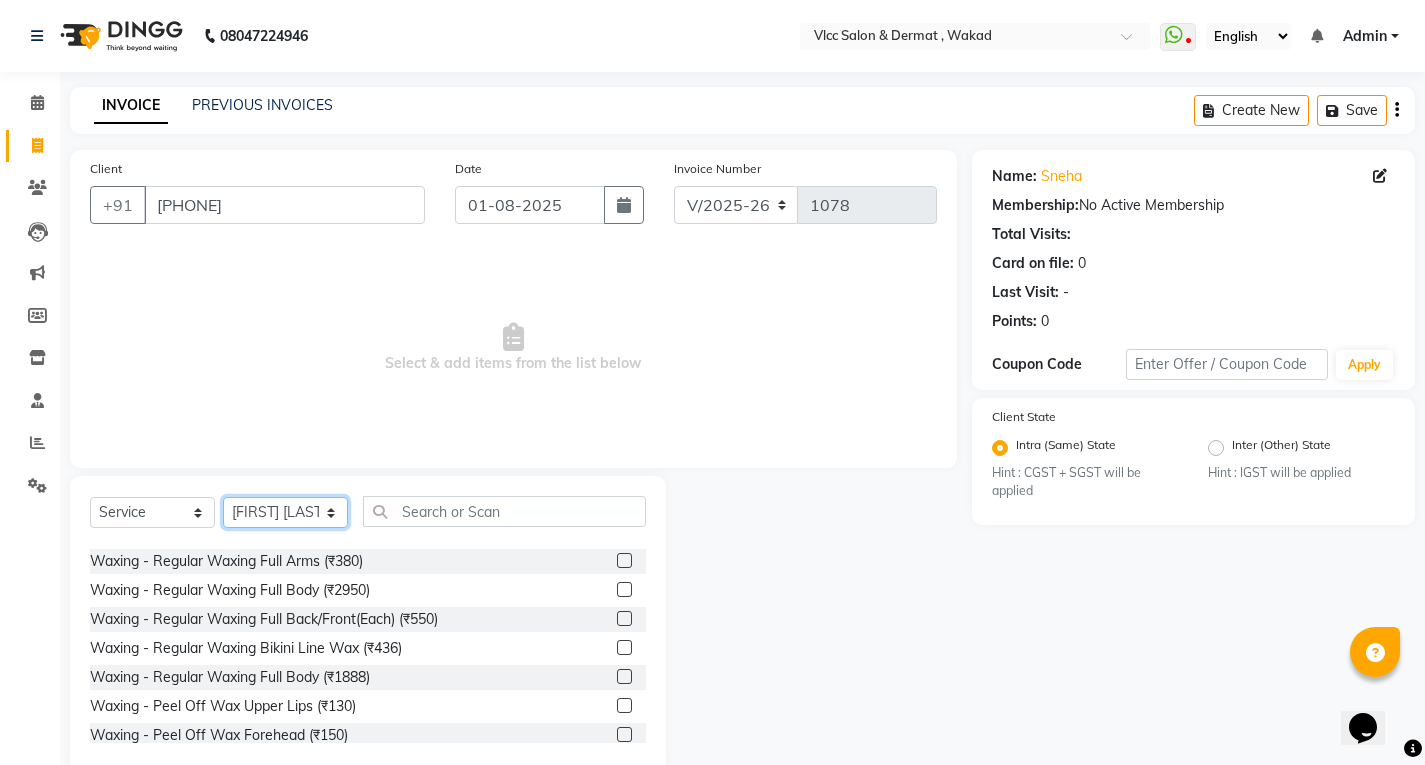 scroll, scrollTop: 0, scrollLeft: 0, axis: both 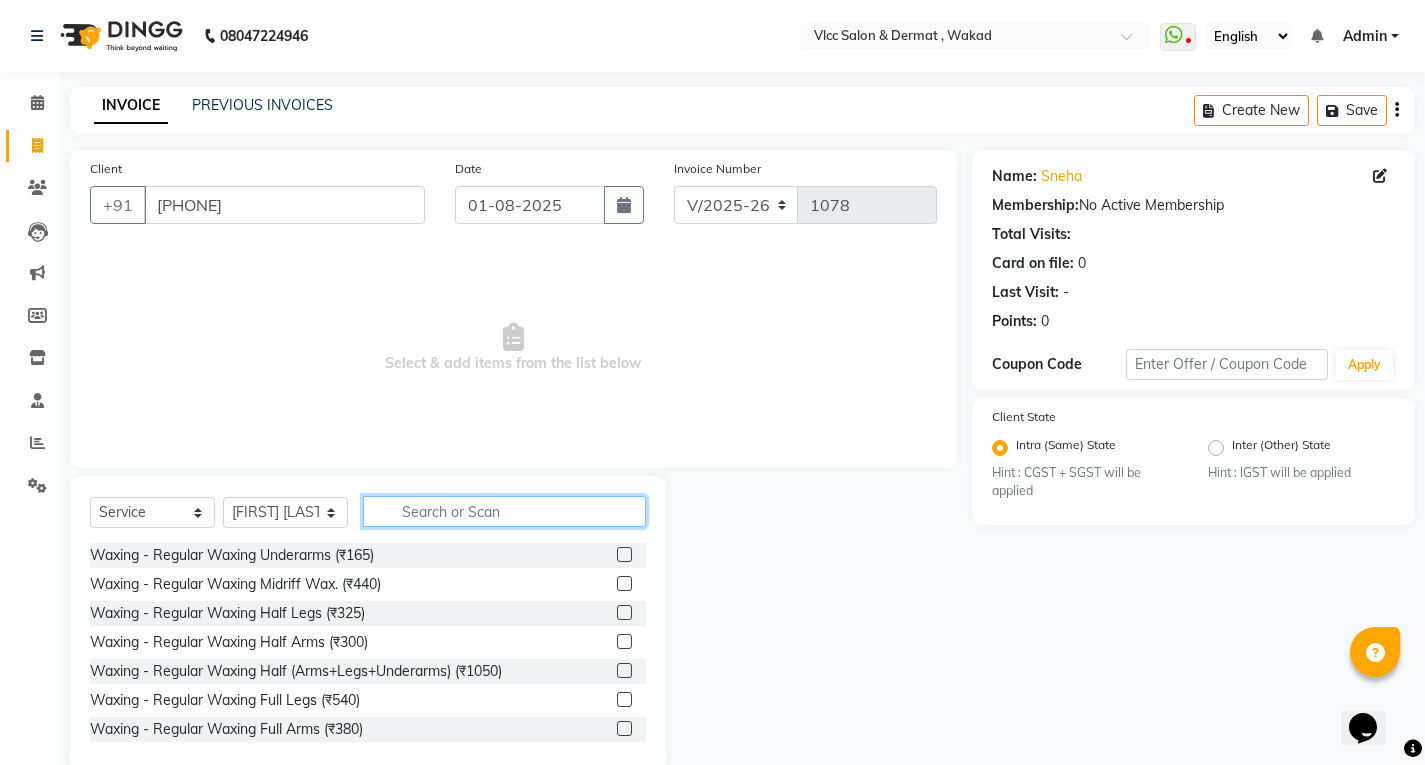 click 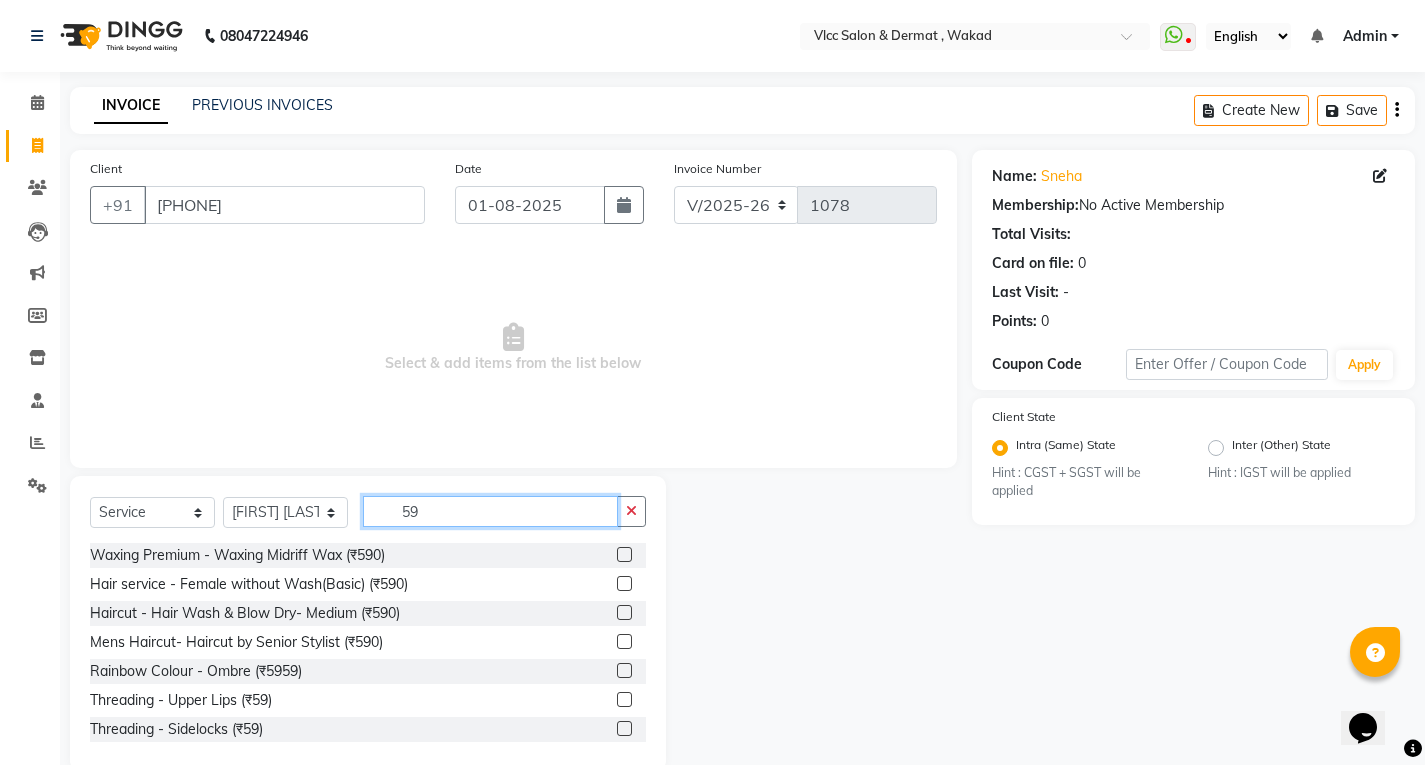 scroll, scrollTop: 100, scrollLeft: 0, axis: vertical 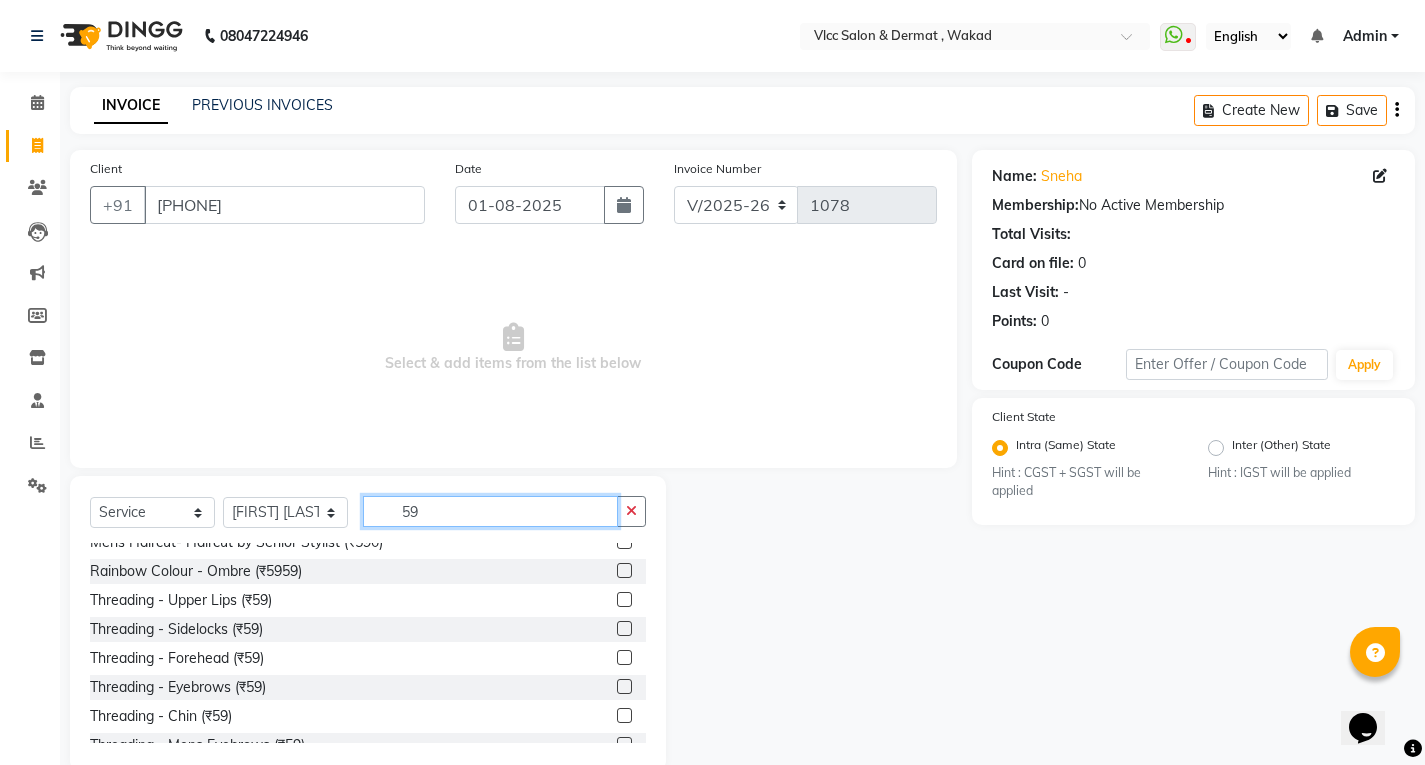 type on "59" 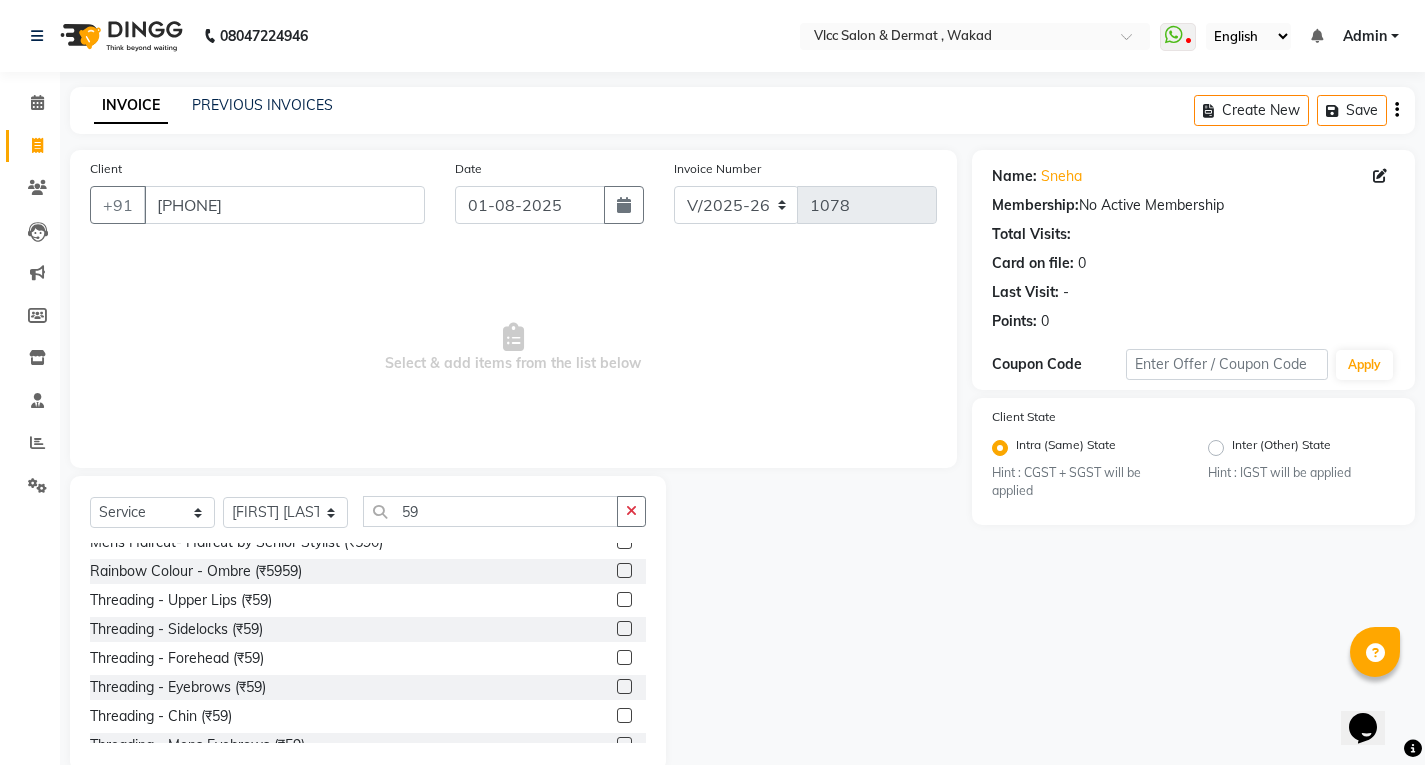click 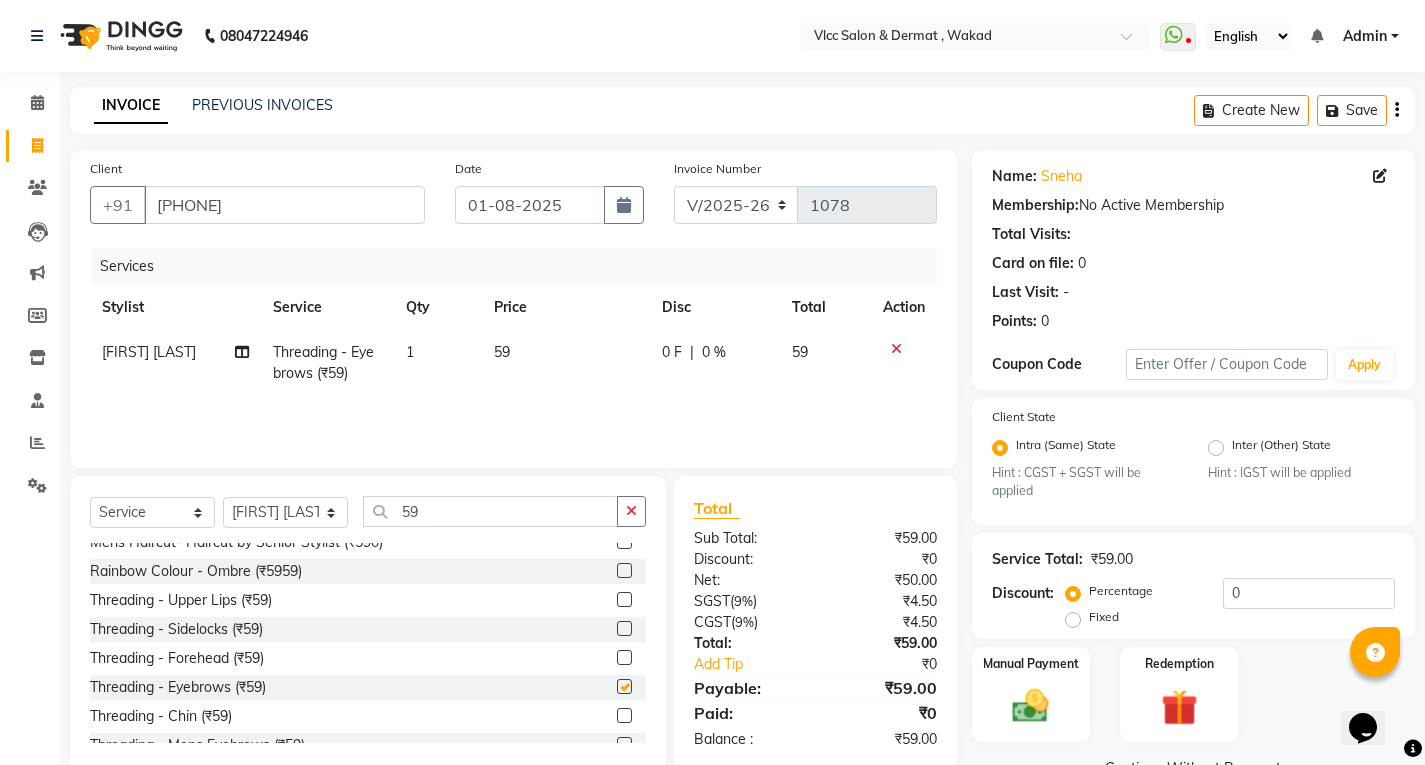 checkbox on "false" 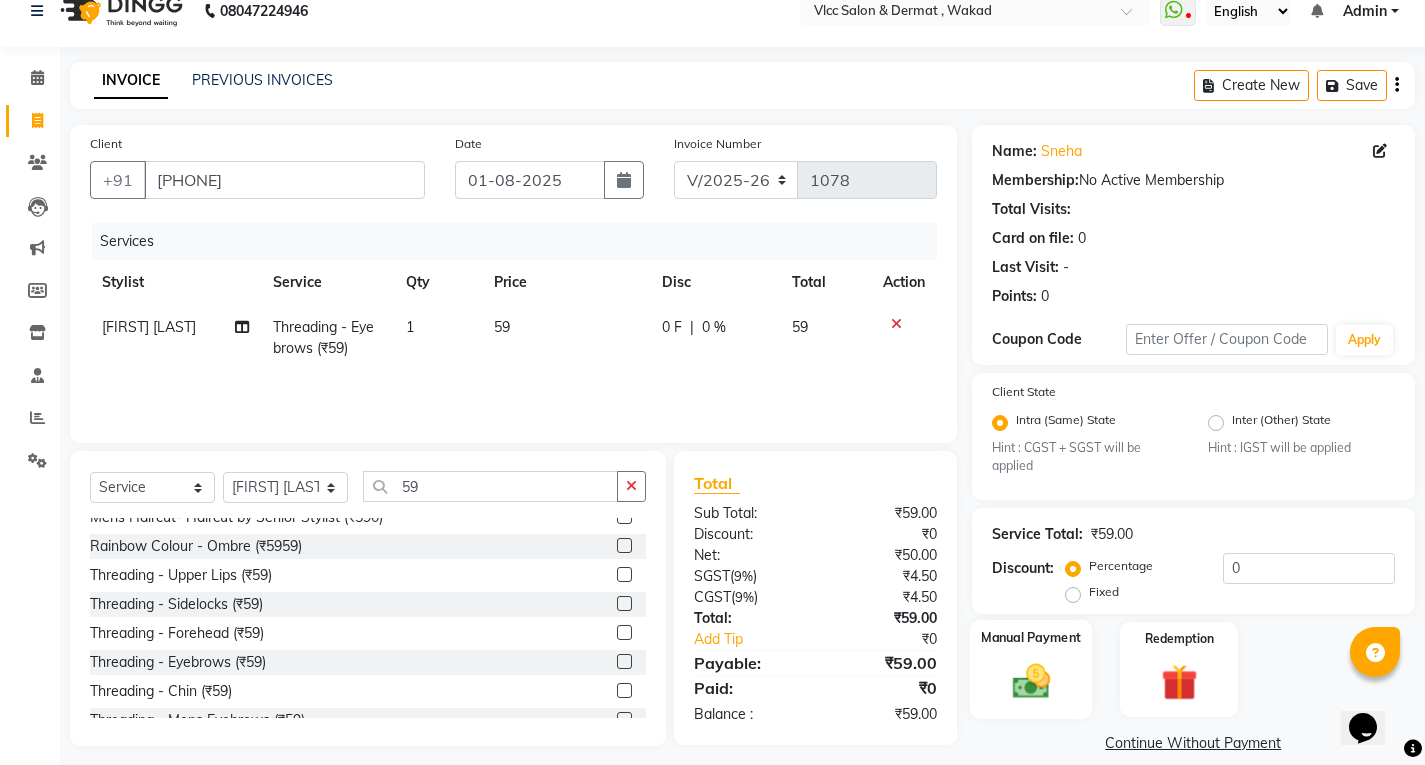 scroll, scrollTop: 48, scrollLeft: 0, axis: vertical 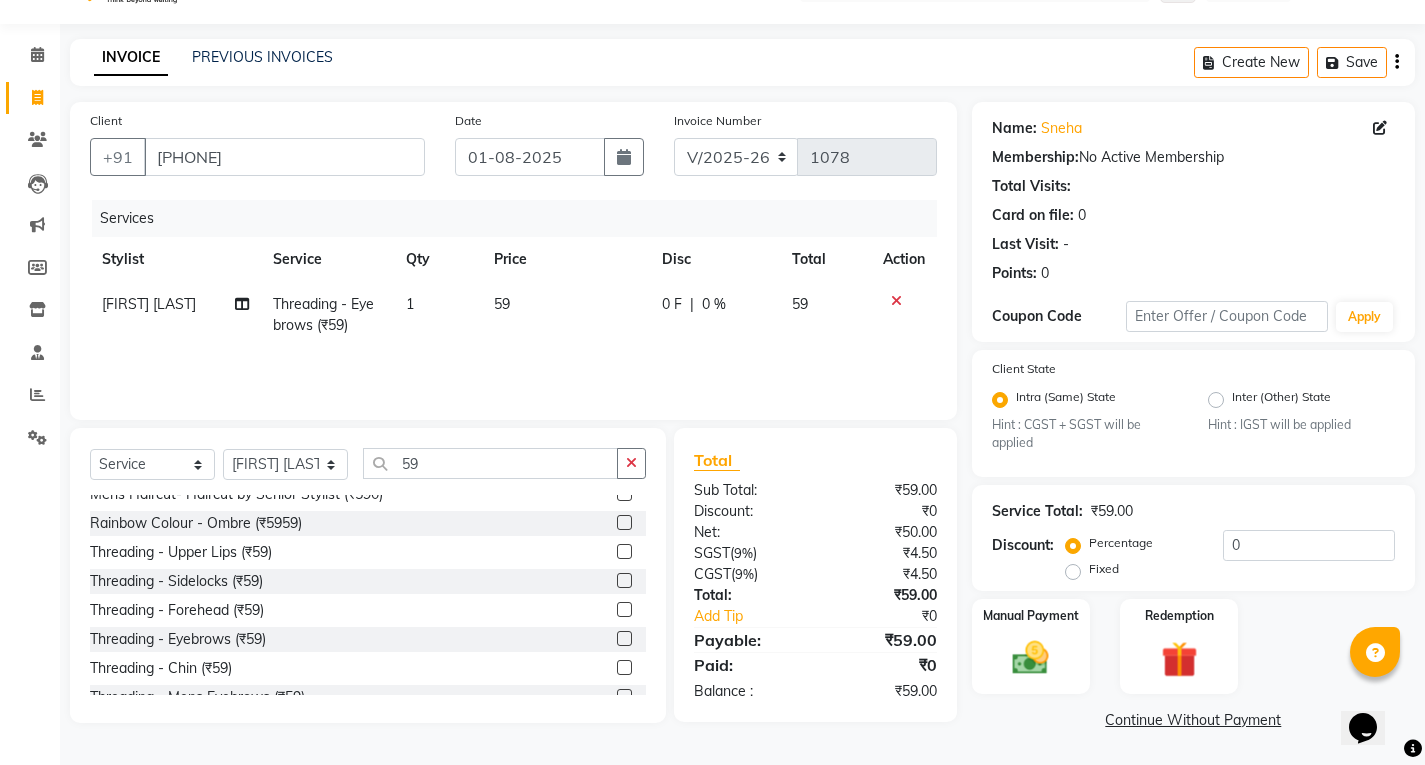 click on "Name: [NAME] Membership: No Active Membership Total Visits: Card on file: 0 Last Visit: - Points: 0 Coupon Code Apply Client State Intra (Same) State Hint : CGST + SGST will be applied Inter (Other) State Hint : IGST will be applied Service Total: ₹59.00 Discount: Percentage Fixed 0 Manual Payment Redemption Continue Without Payment" 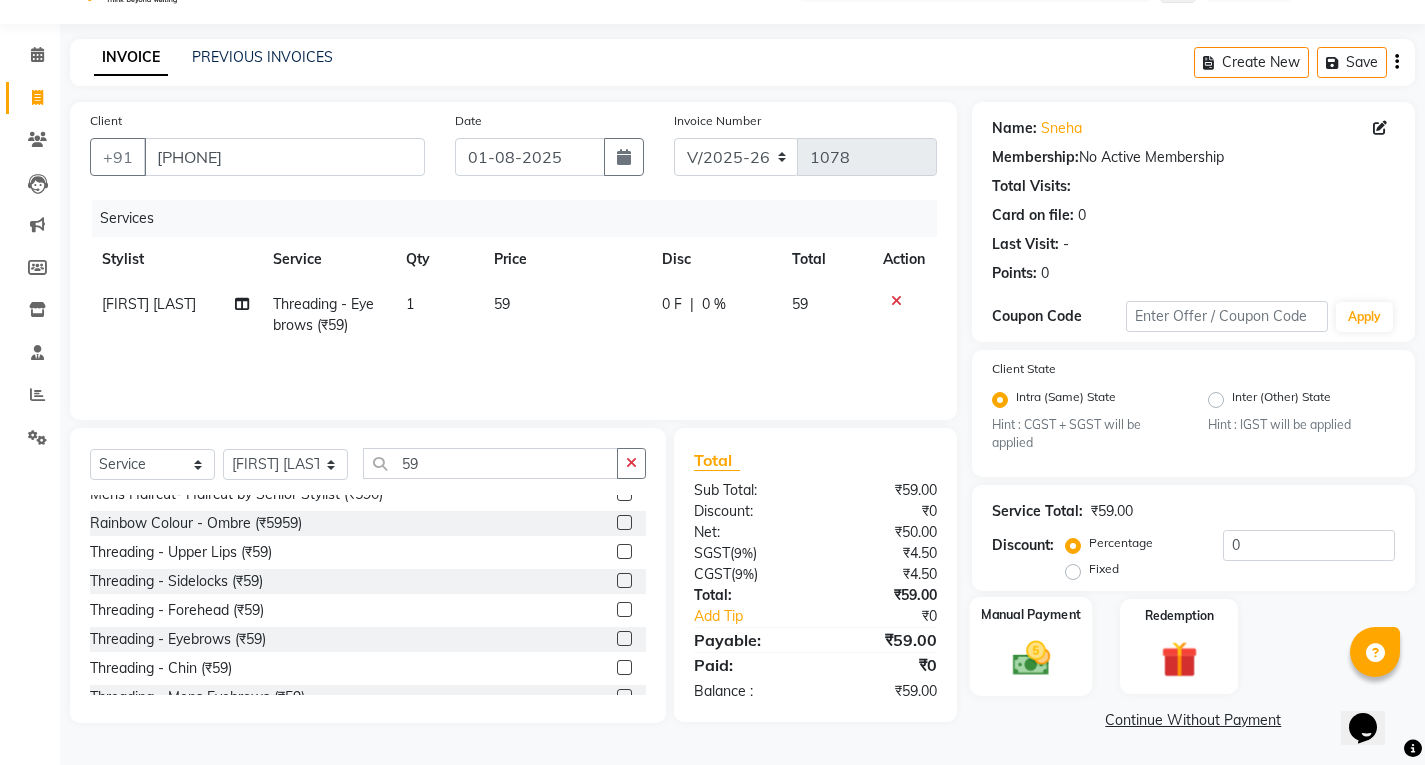 click on "Manual Payment" 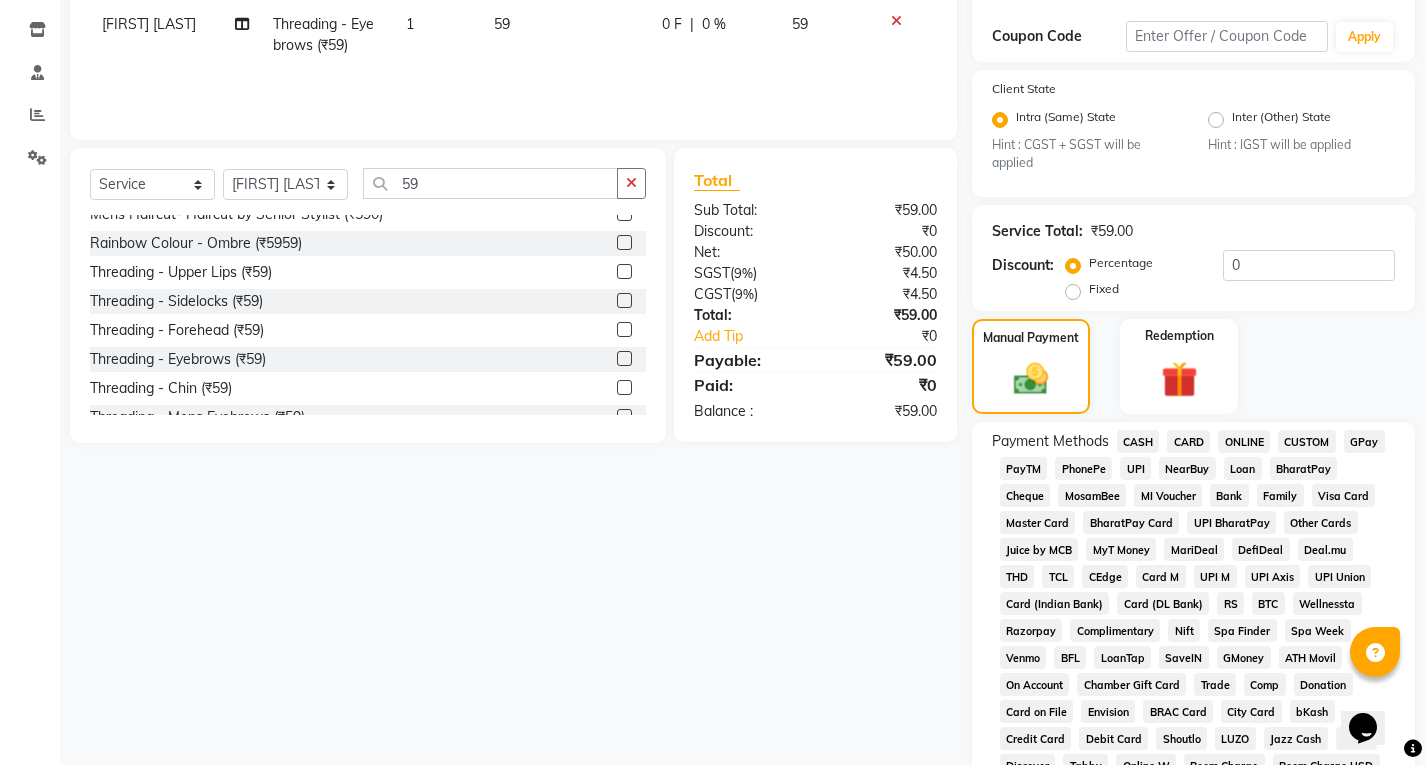 scroll, scrollTop: 348, scrollLeft: 0, axis: vertical 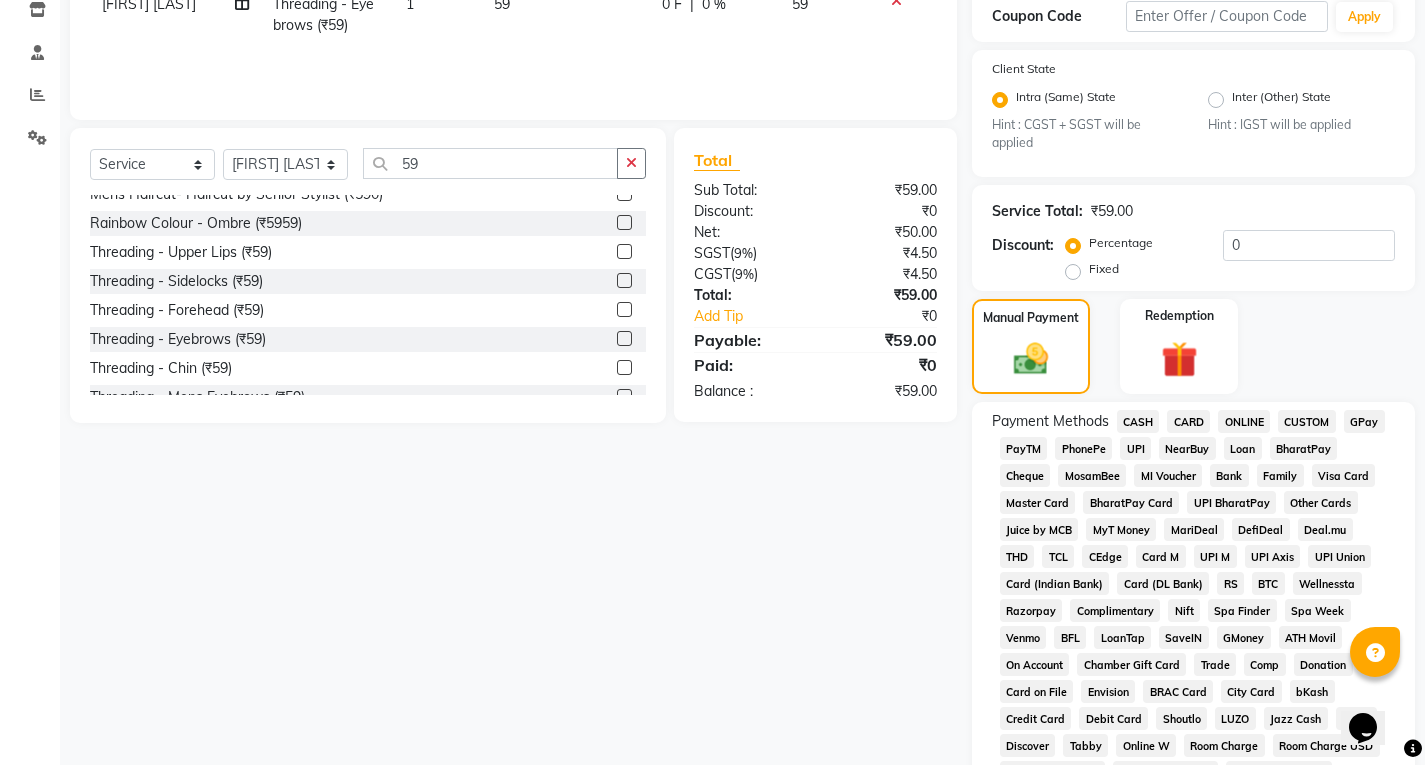 drag, startPoint x: 1132, startPoint y: 445, endPoint x: 1150, endPoint y: 467, distance: 28.42534 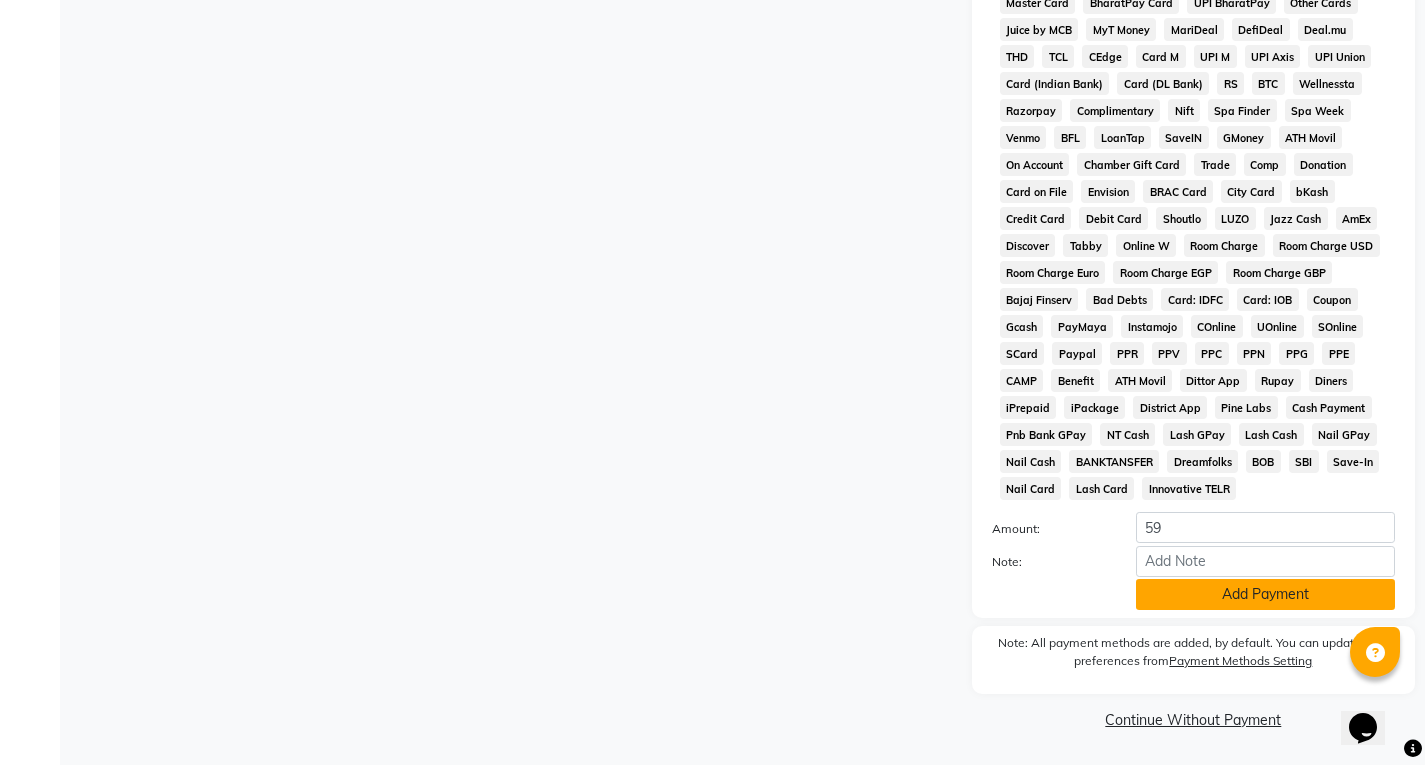 click on "Add Payment" 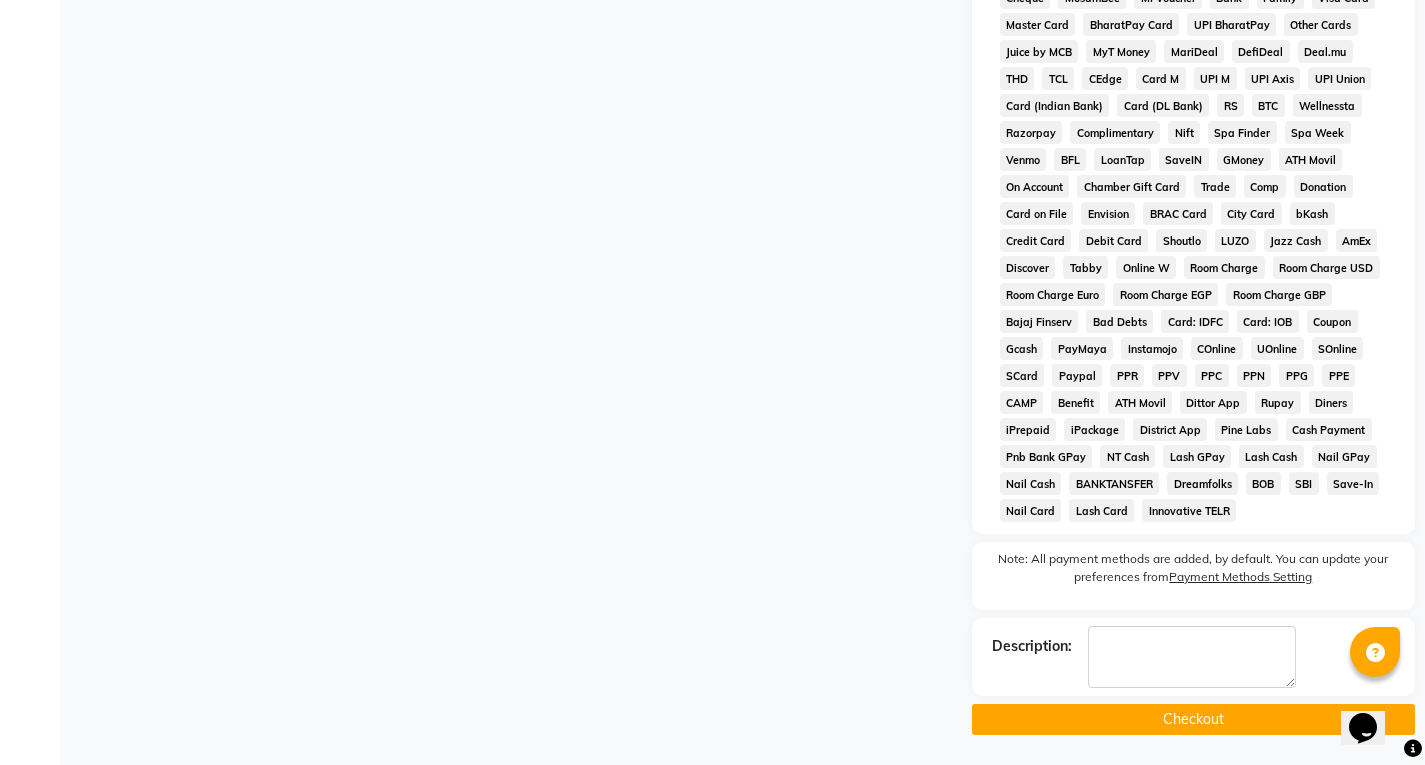click on "Checkout" 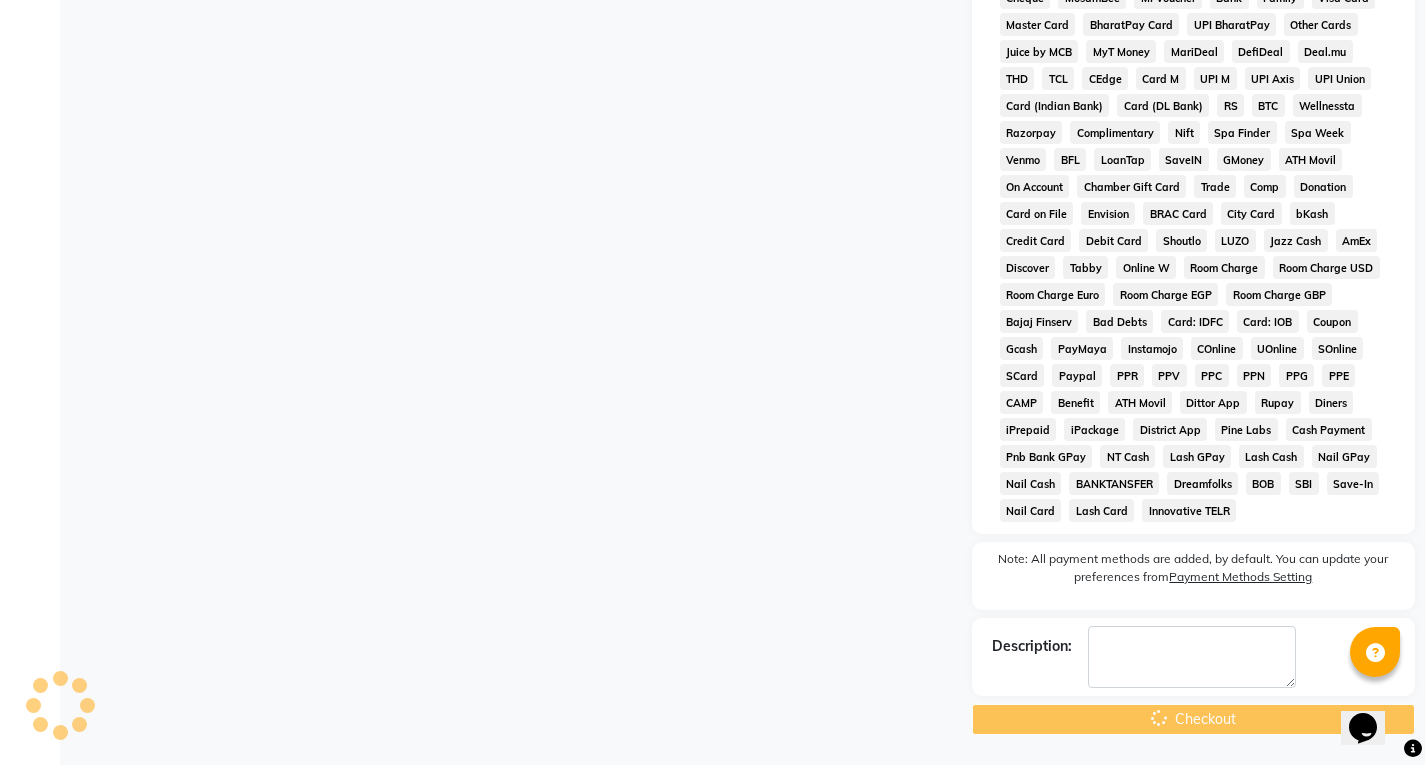 scroll, scrollTop: 631, scrollLeft: 0, axis: vertical 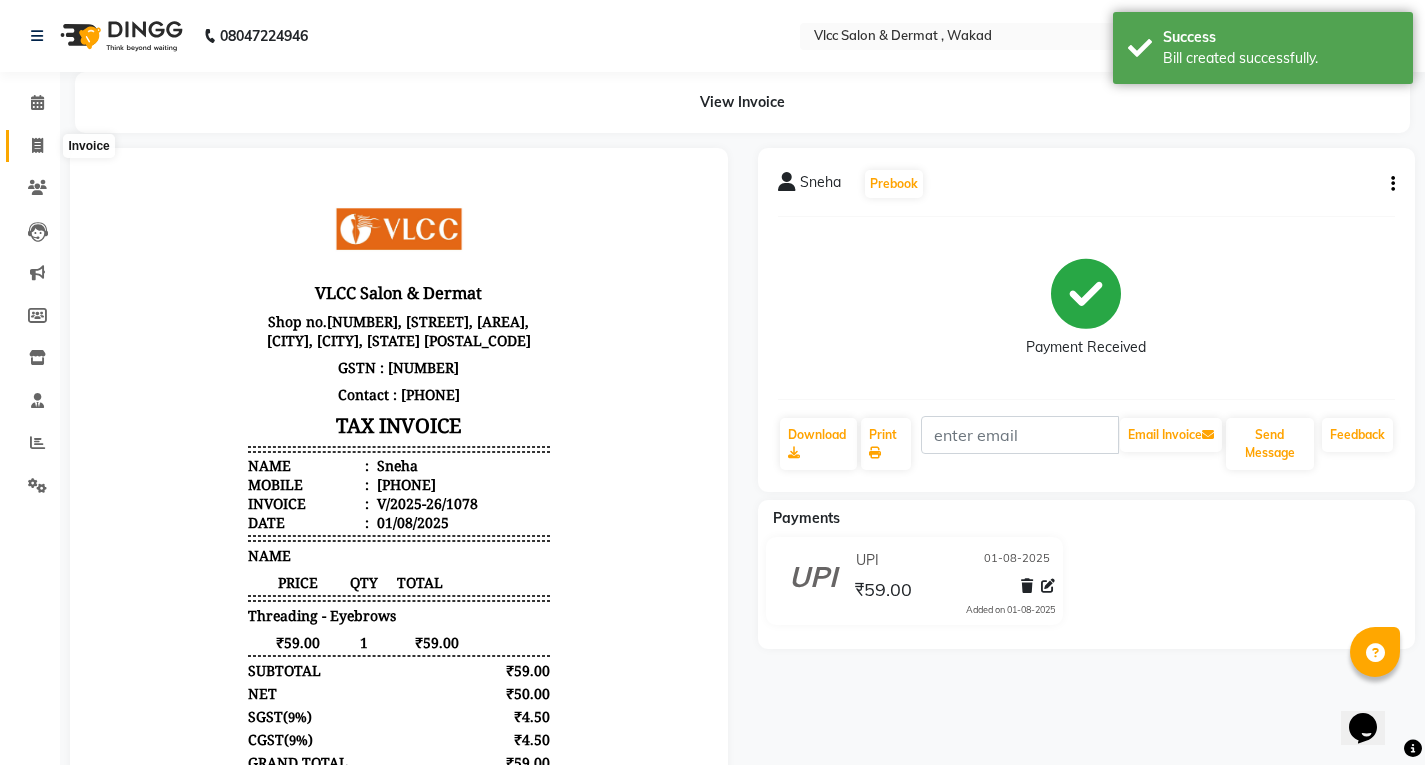 click 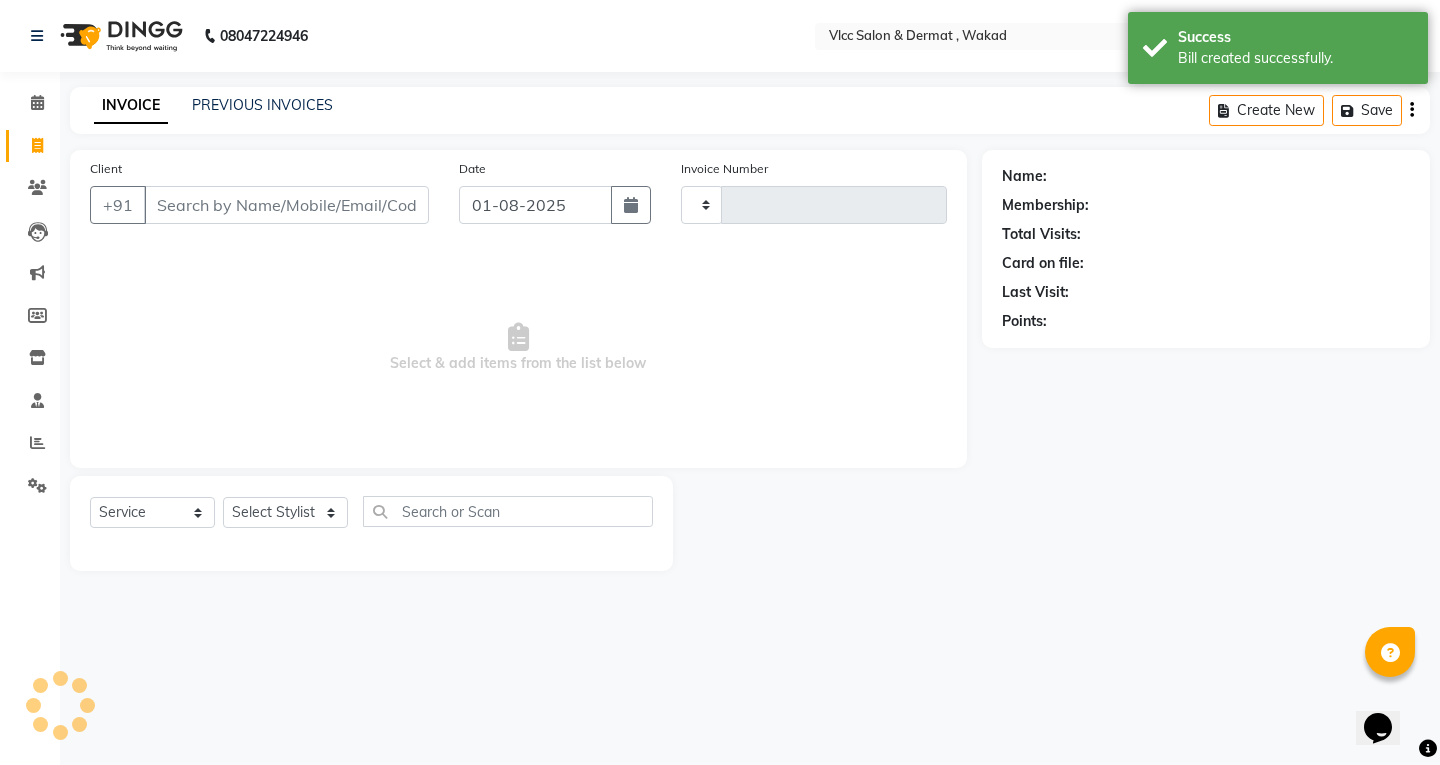 type on "1079" 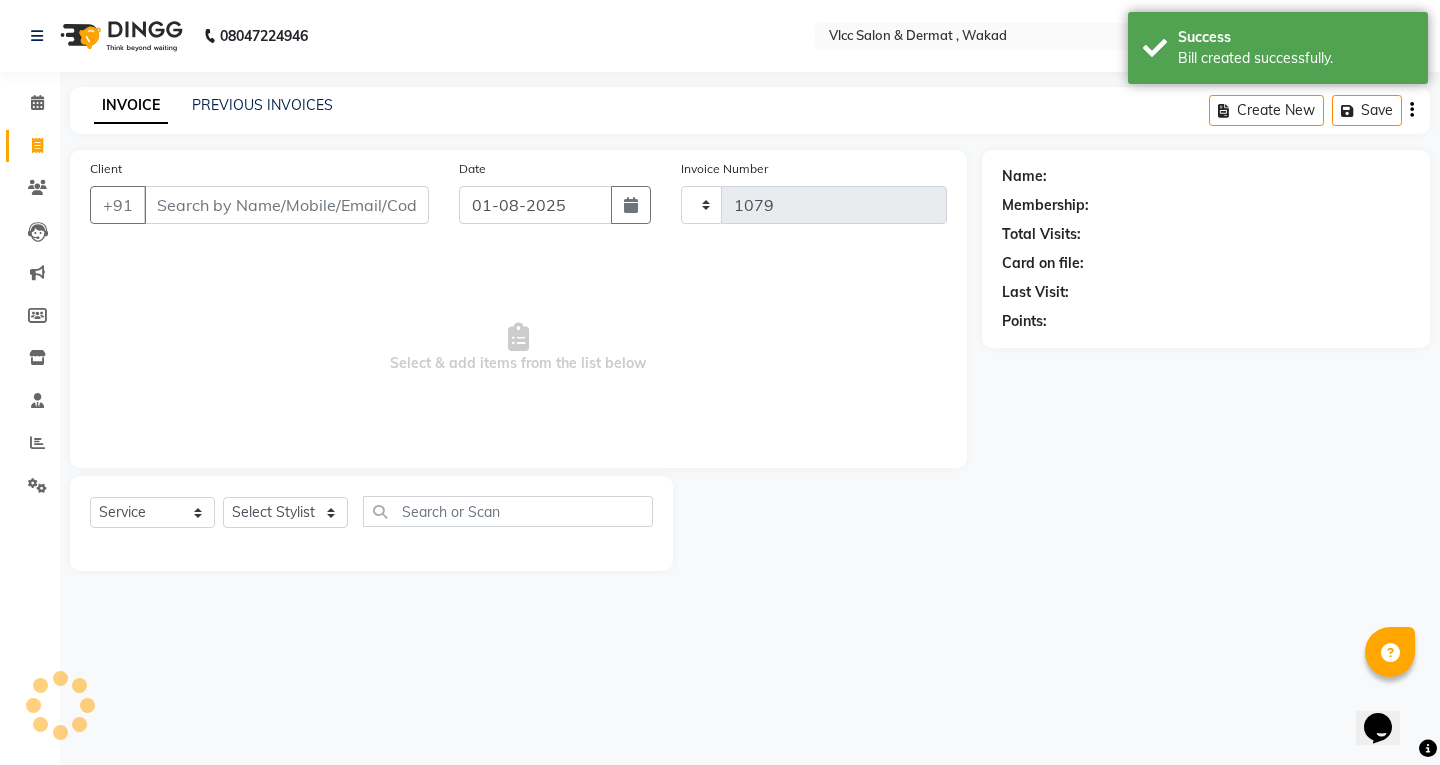 select on "5256" 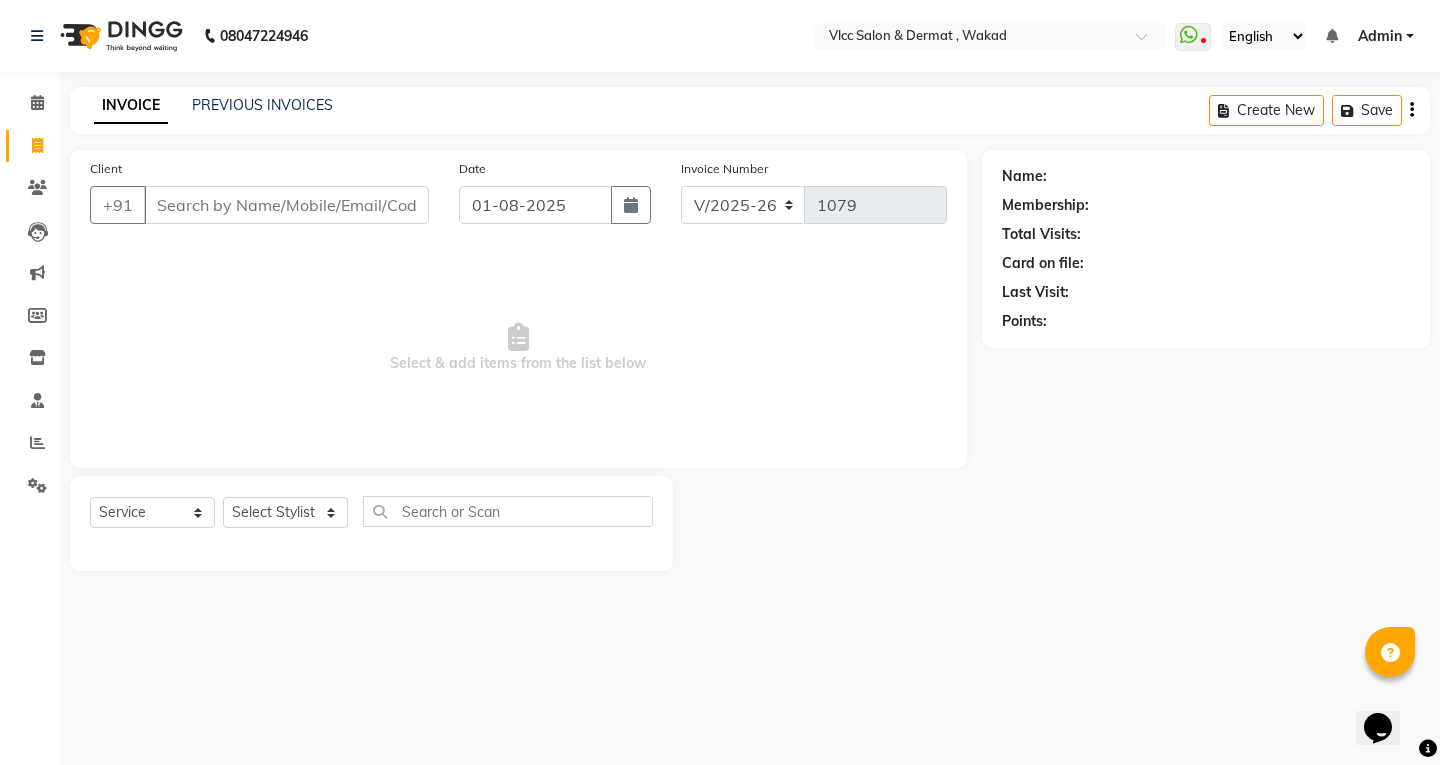 click on "08047224946 Select Location × VLCC Salon & Dermat , Wakad WhatsApp Status ✕ Status: Disconnected Most Recent Message: 14-06-2025 12:55 PM Recent Service Activity: 28-06-2025 08:37 PM [PHONE] Whatsapp Settings English ENGLISH Español العربية मराठी हिंदी ગુજરાતી தமிழ் 中文 Notifications nothing to show Admin Manage Profile Change Password Sign out Version:3.15.11 ☀ VLCC Salon & Dermat , Wakad Calendar Invoice Clients Leads Marketing Members Inventory Staff Reports Settings Completed InProgress Upcoming Dropped Tentative Check-In Confirm Bookings Generate Report Segments Page Builder INVOICE PREVIOUS INVOICES Create New Save Client +91 Date 01-08-2025 Invoice Number V/2025 V/2025-26 1079 Select & add items from the list below Select Service Product Membership Package Voucher Prepaid Gift Card Select Stylist Anagha Aniket Anil Dr nupur Junaid Karishma Payal Pranjali Prema Birajdar Radha Radhika Sakshi Vidya" at bounding box center [720, 382] 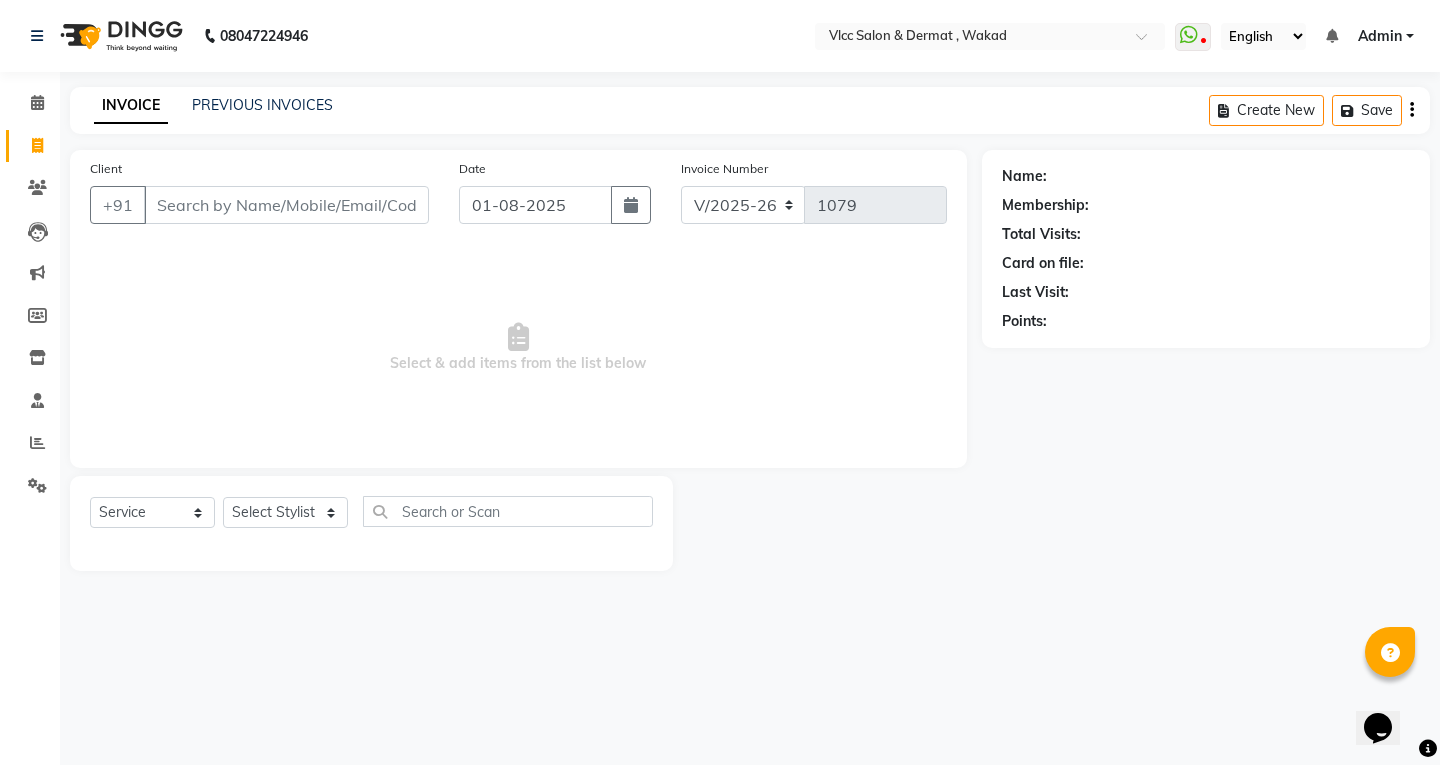 click on "INVOICE PREVIOUS INVOICES Create New Save Client +91 Date 01-08-2025 Invoice Number V/2025 V/2025-26 1079 Select & add items from the list below Select Service Product Membership Package Voucher Prepaid Gift Card Select Stylist [FIRST] [FIRST] [FIRST] [FIRST] [FIRST] [FIRST] [FIRST] [FIRST] [FIRST] [FIRST] [FIRST] [FIRST] [FIRST] [FIRST] [FIRST] Name: Membership: Total Visits: Card on file: Last Visit: Points:" 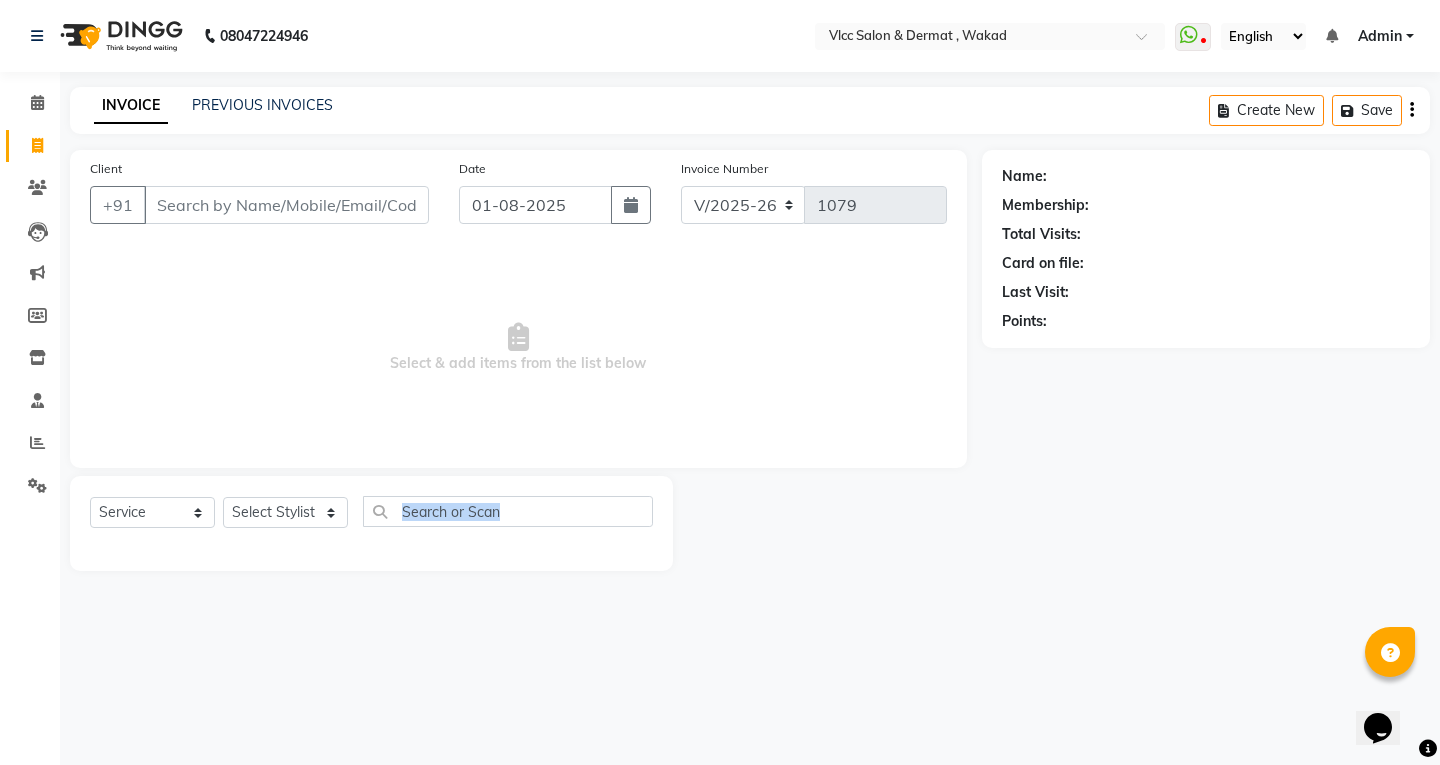 click on "INVOICE PREVIOUS INVOICES Create New Save Client +91 Date 01-08-2025 Invoice Number V/2025 V/2025-26 1079 Select & add items from the list below Select Service Product Membership Package Voucher Prepaid Gift Card Select Stylist [FIRST] [FIRST] [FIRST] [FIRST] [FIRST] [FIRST] [FIRST] [FIRST] [FIRST] [FIRST] [FIRST] [FIRST] [FIRST] [FIRST] [FIRST] Name: Membership: Total Visits: Card on file: Last Visit: Points:" 